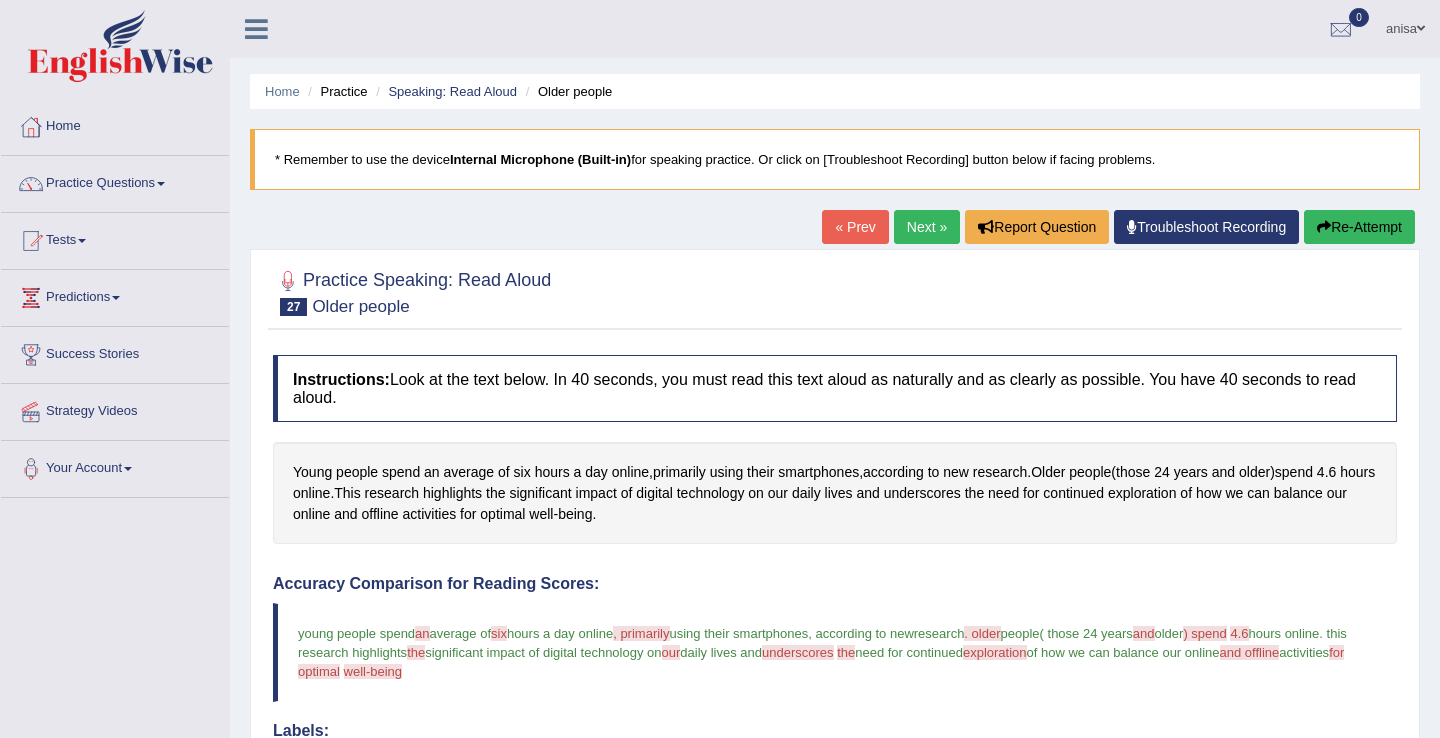 scroll, scrollTop: 0, scrollLeft: 0, axis: both 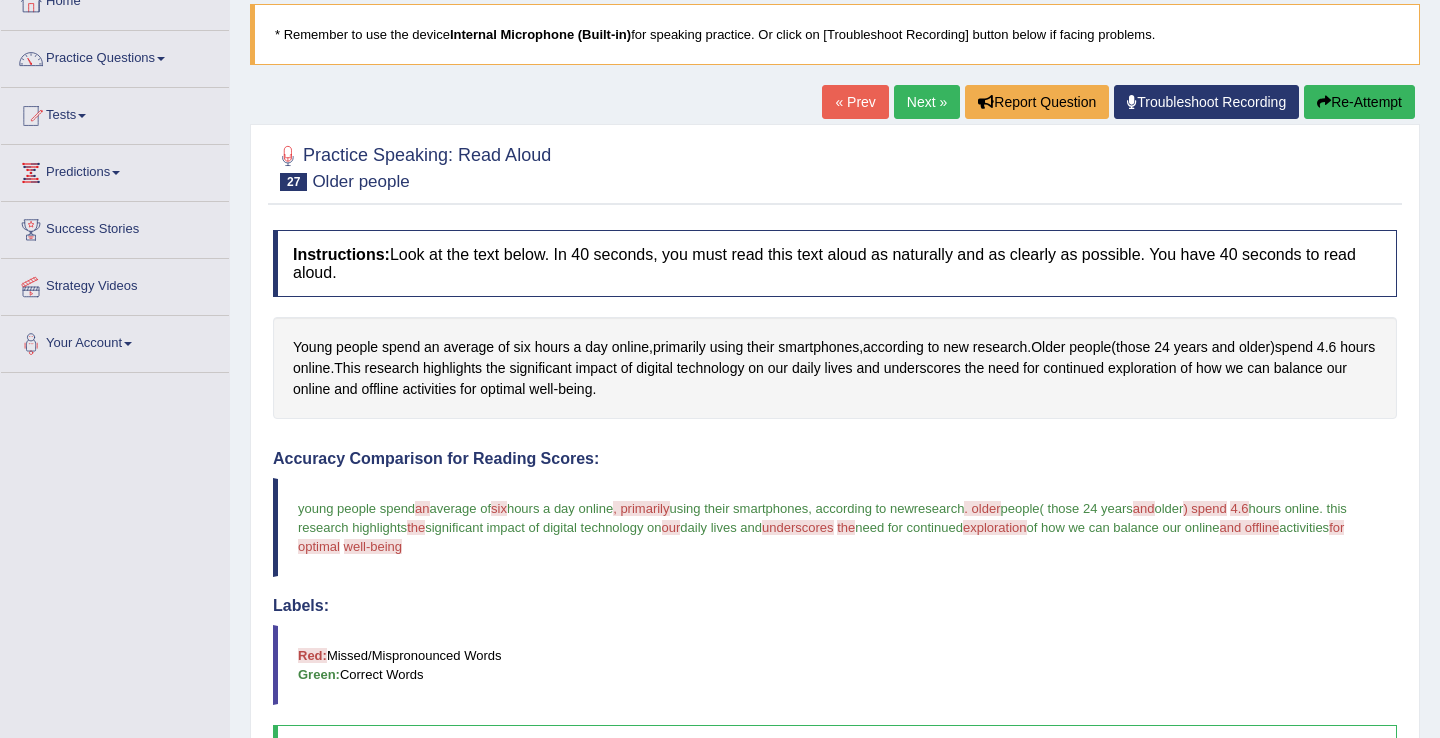 click on "Next »" at bounding box center (927, 102) 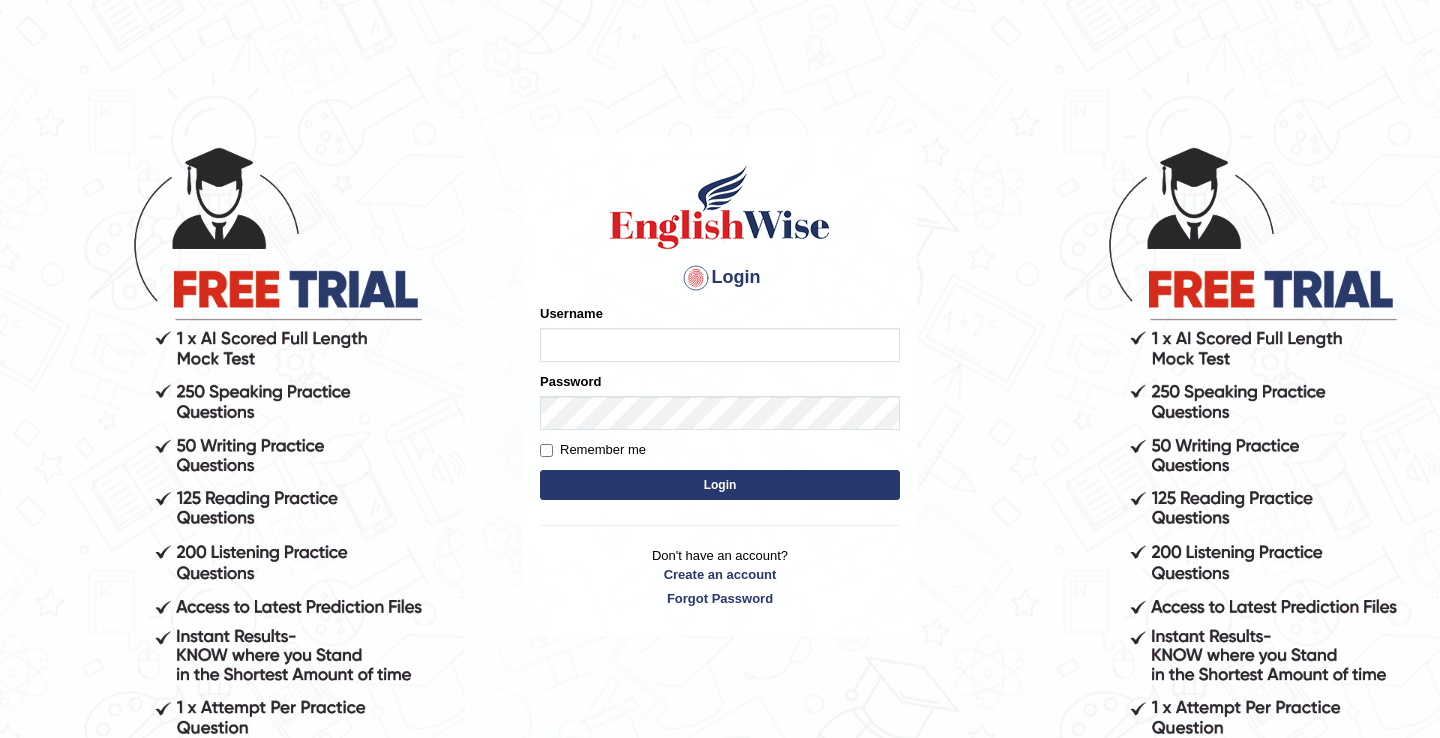 click on "Username" at bounding box center [720, 345] 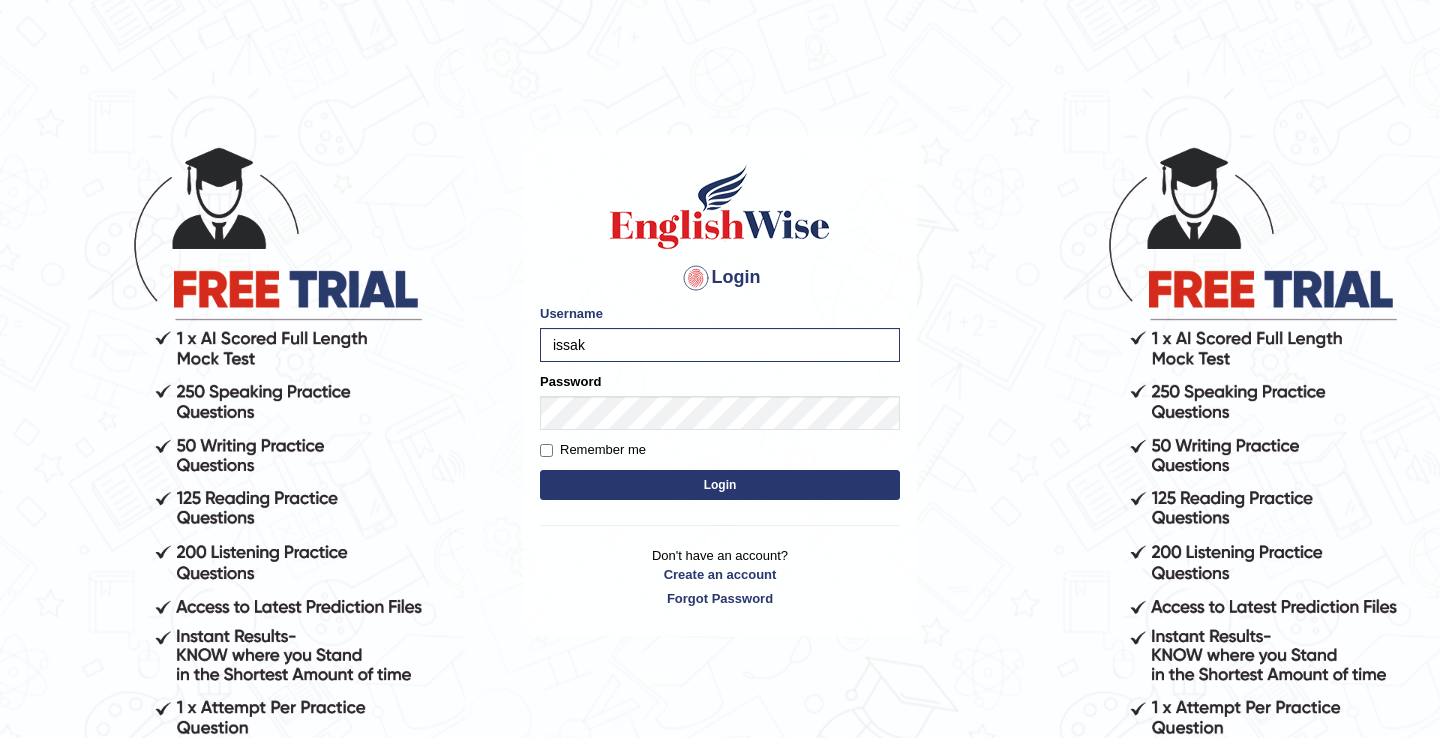 click on "Login" at bounding box center (720, 485) 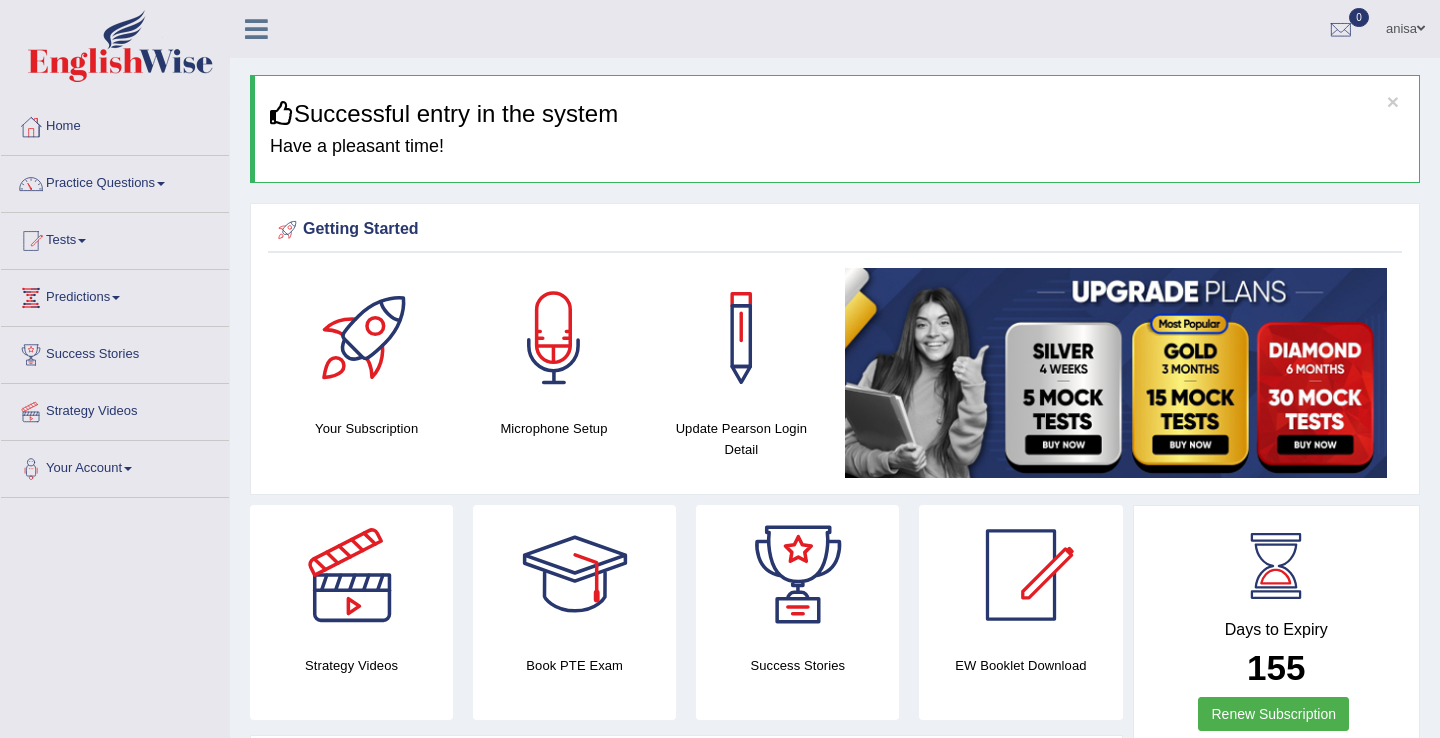scroll, scrollTop: 0, scrollLeft: 0, axis: both 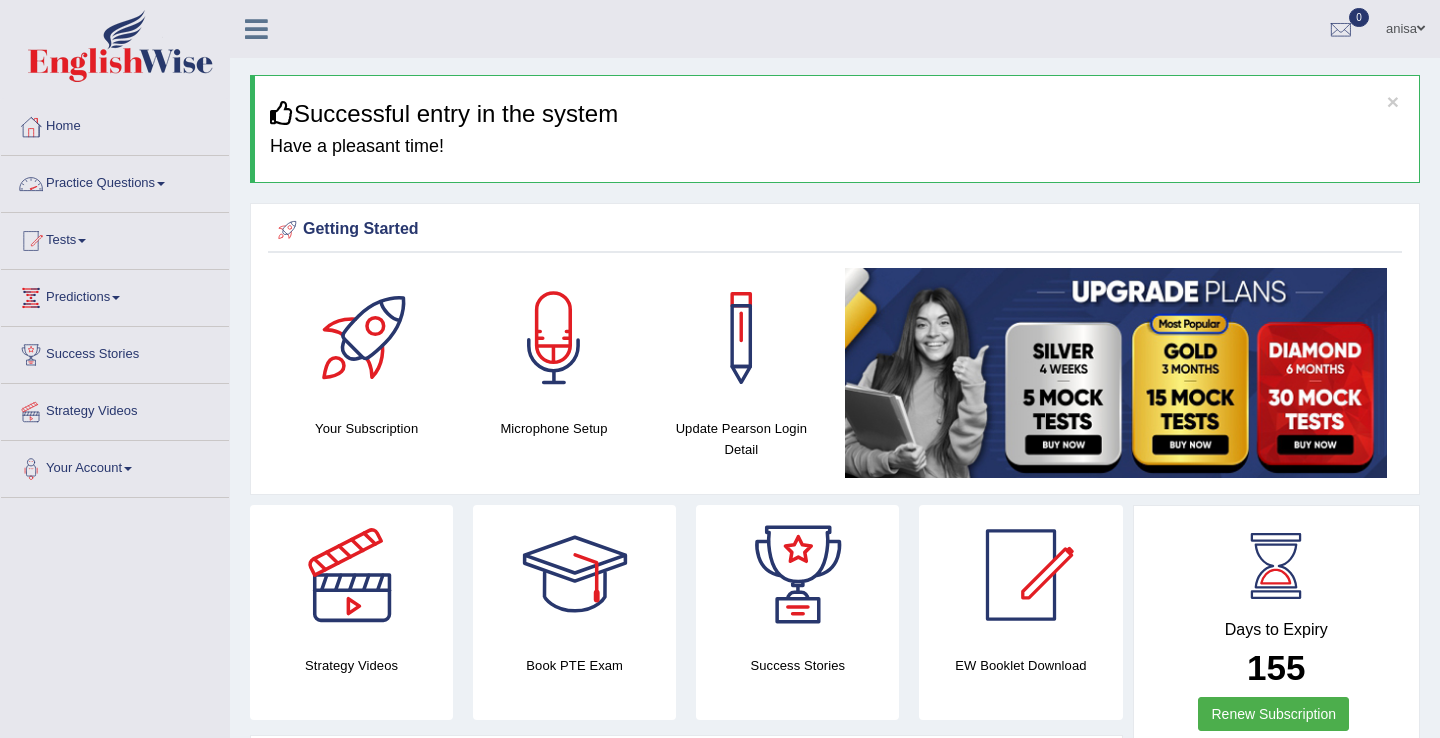 click on "Practice Questions" at bounding box center [115, 181] 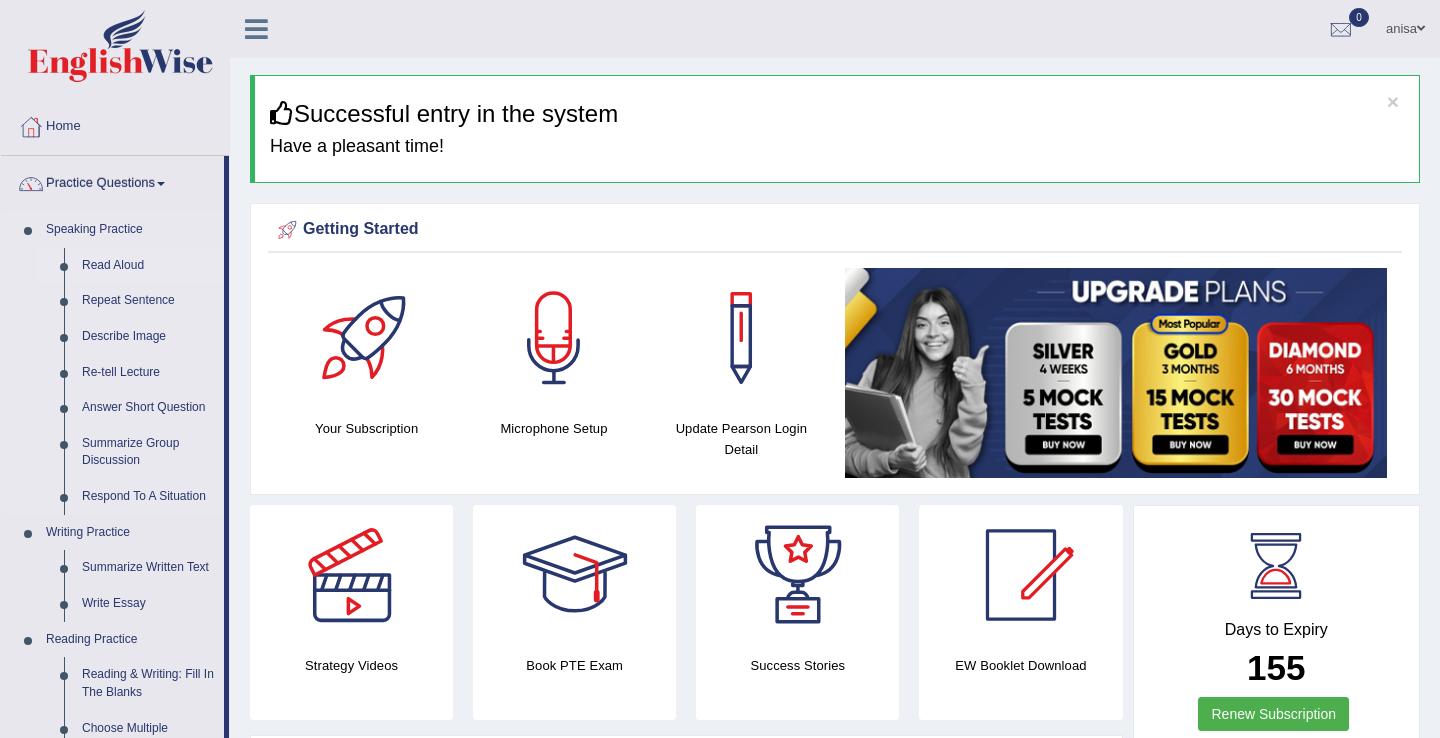 click on "Read Aloud" at bounding box center (148, 266) 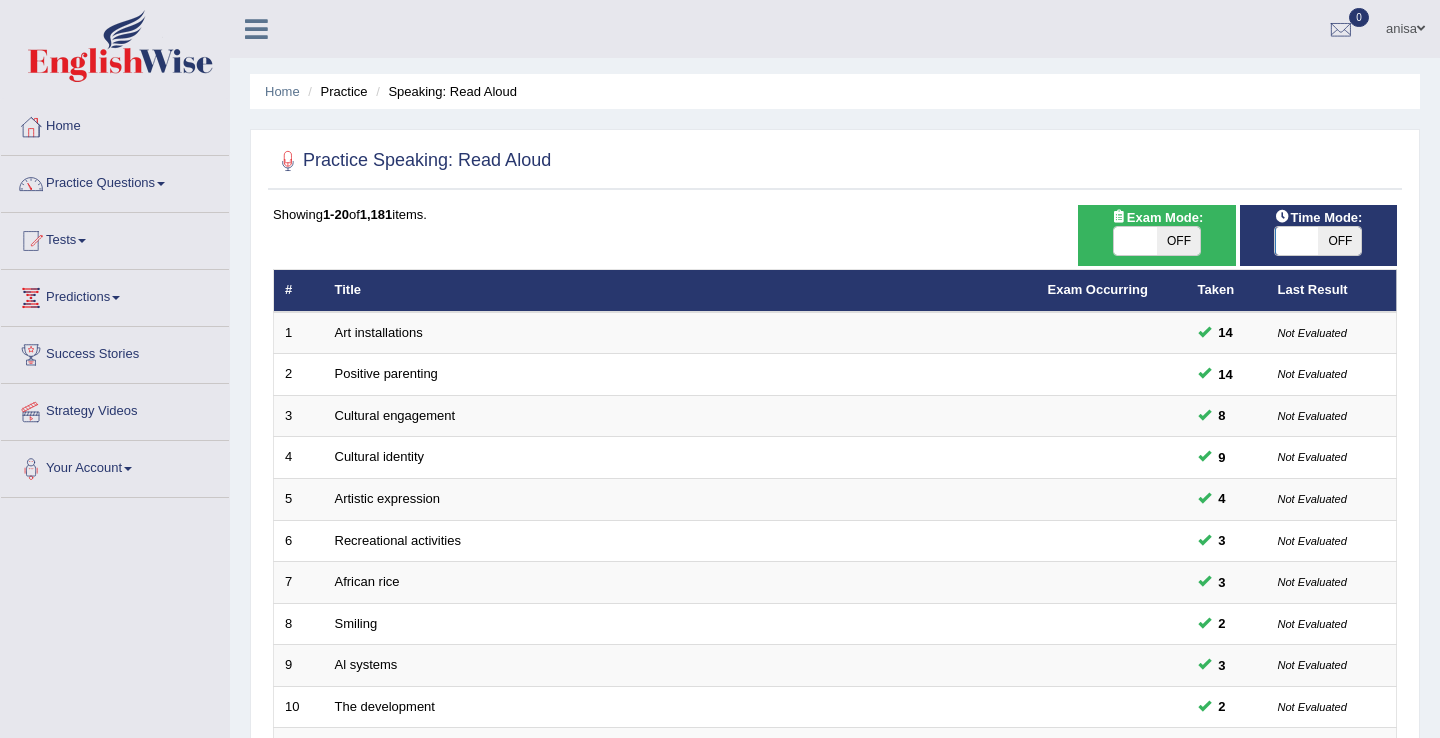 scroll, scrollTop: 0, scrollLeft: 0, axis: both 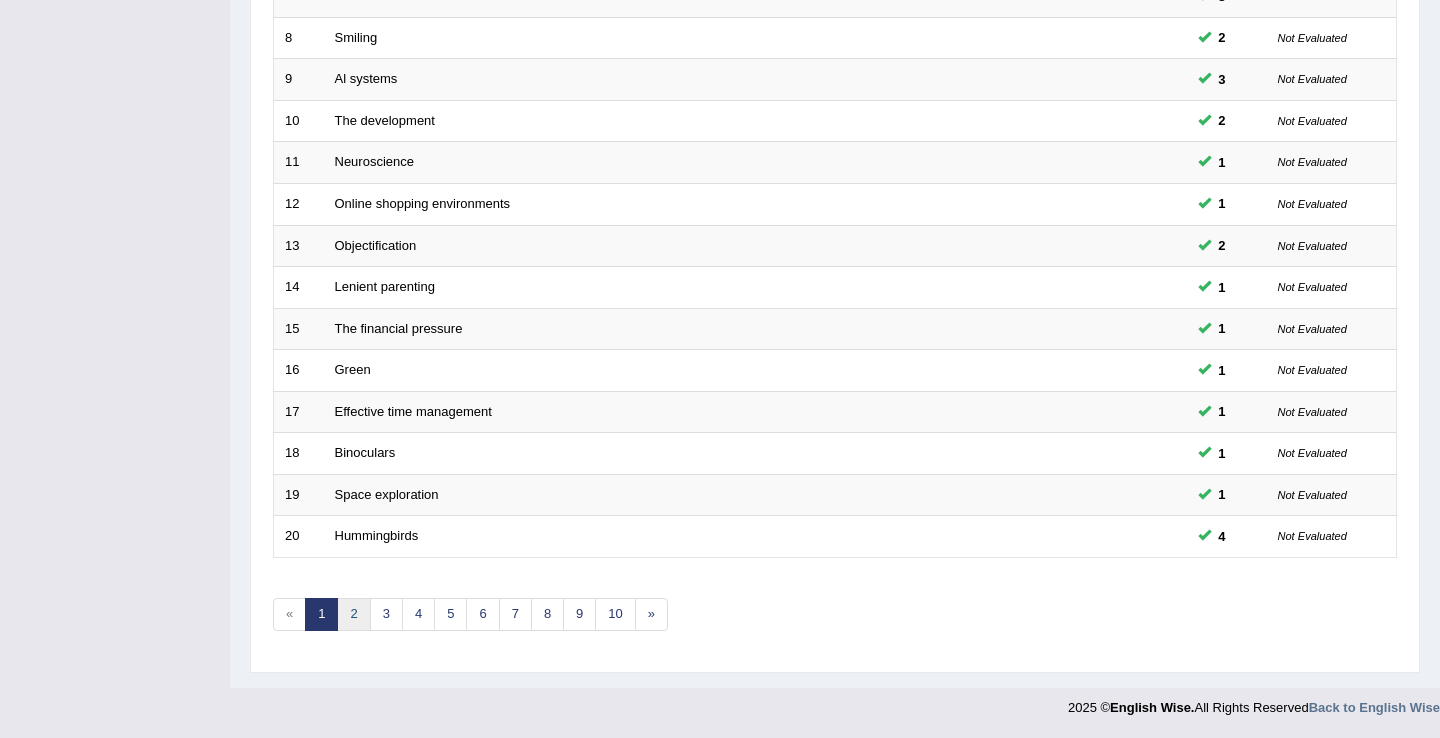 click on "2" at bounding box center (353, 614) 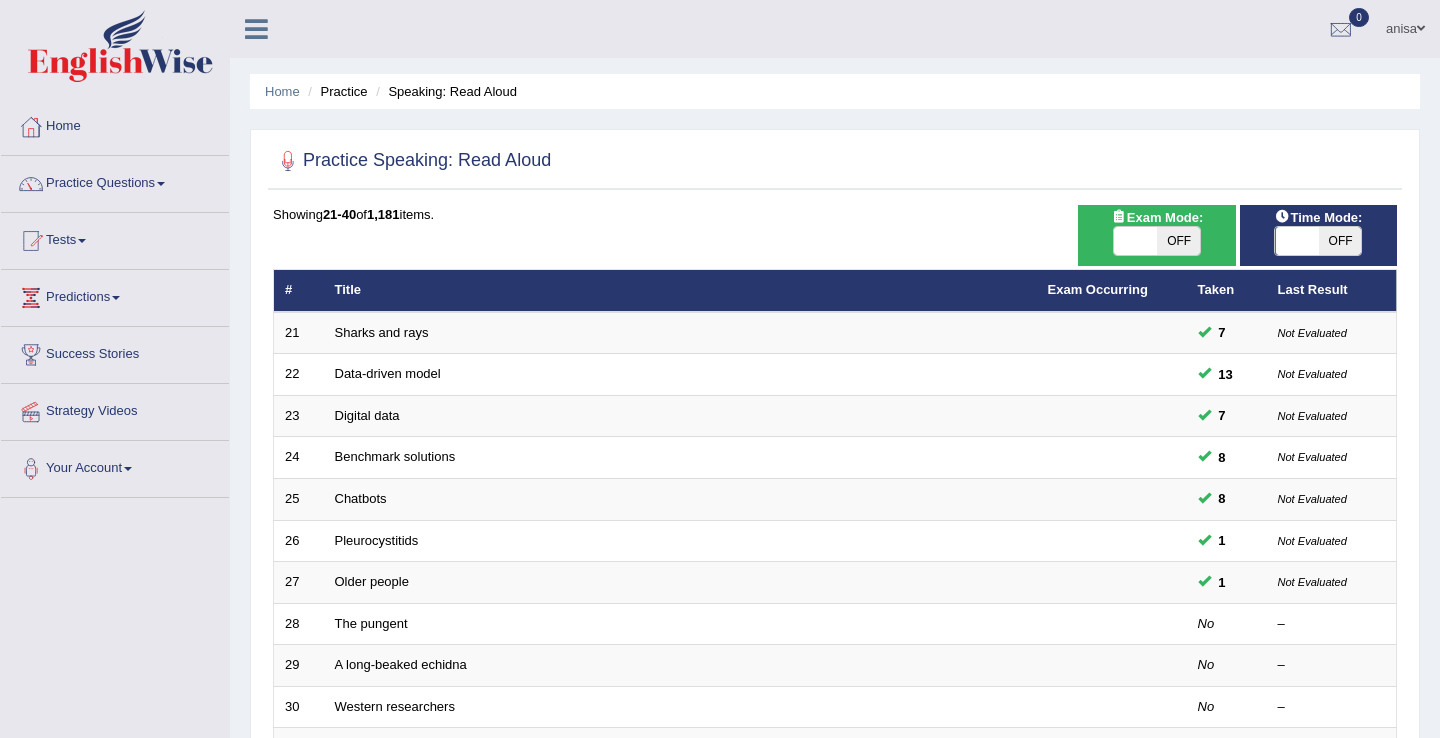 scroll, scrollTop: 586, scrollLeft: 0, axis: vertical 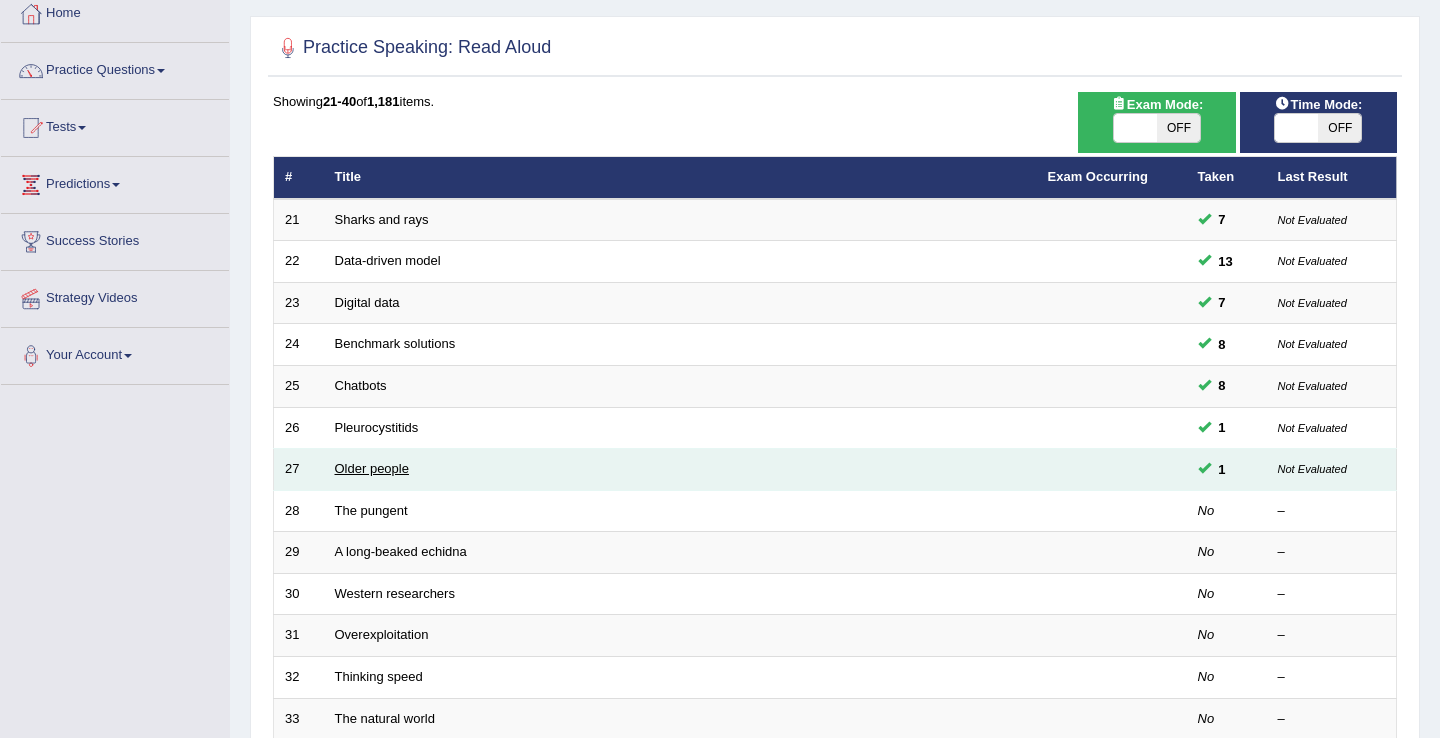 click on "Older people" at bounding box center [372, 468] 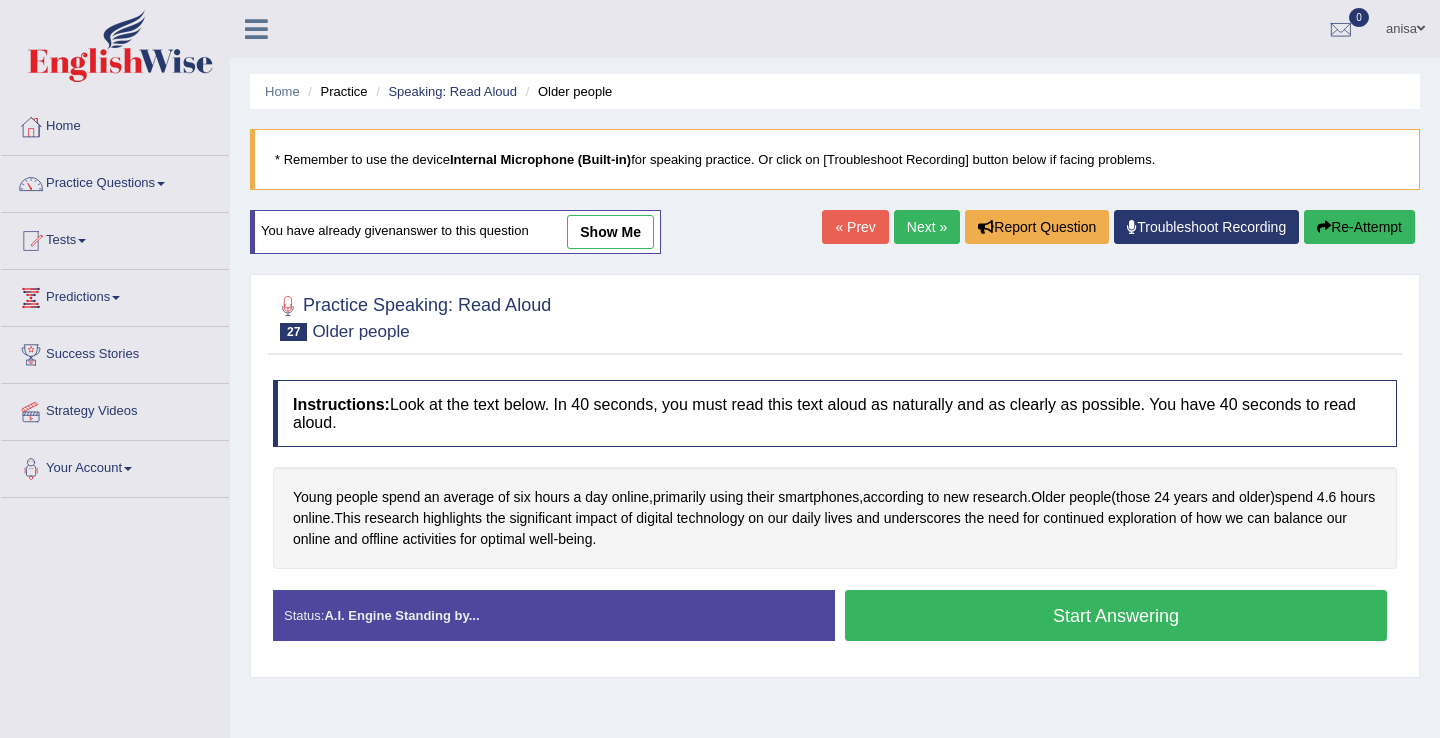 scroll, scrollTop: 0, scrollLeft: 0, axis: both 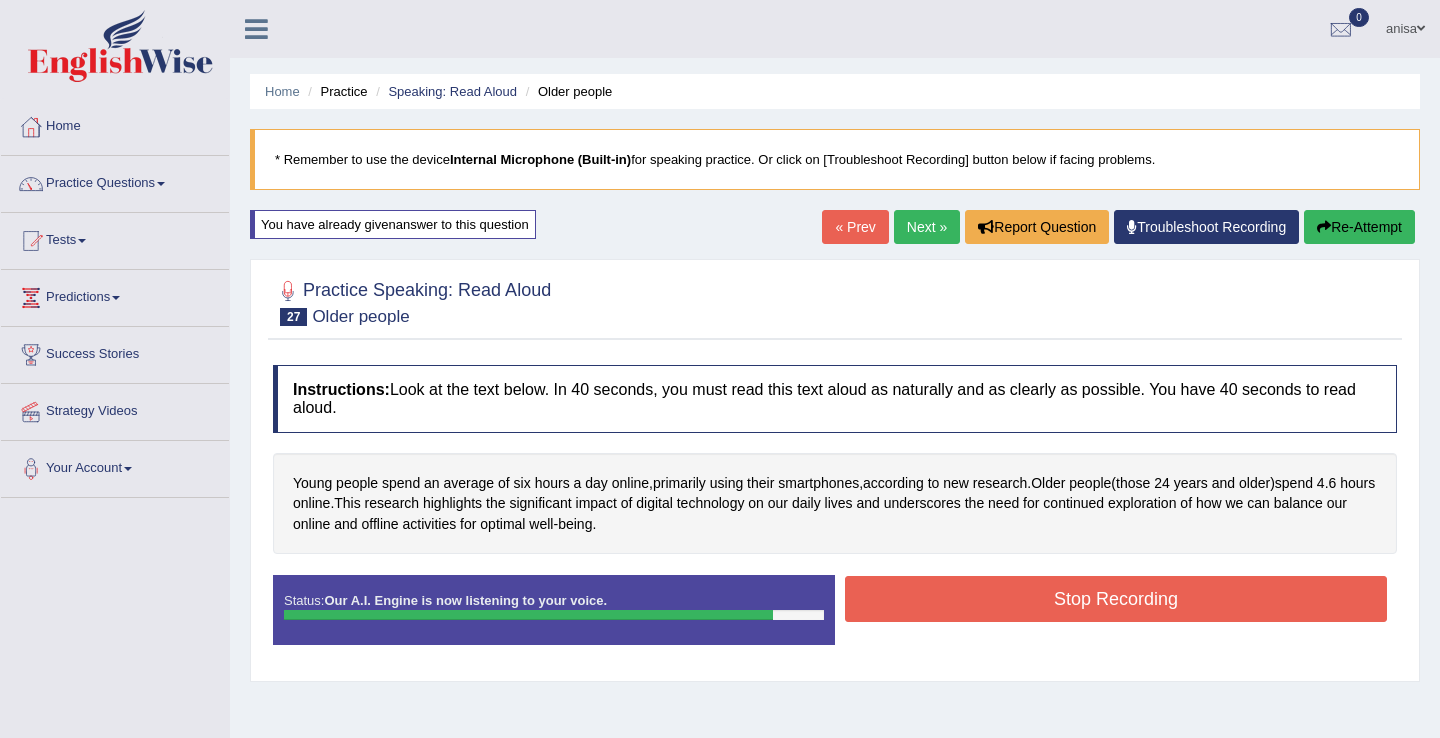 click on "Stop Recording" at bounding box center (1116, 599) 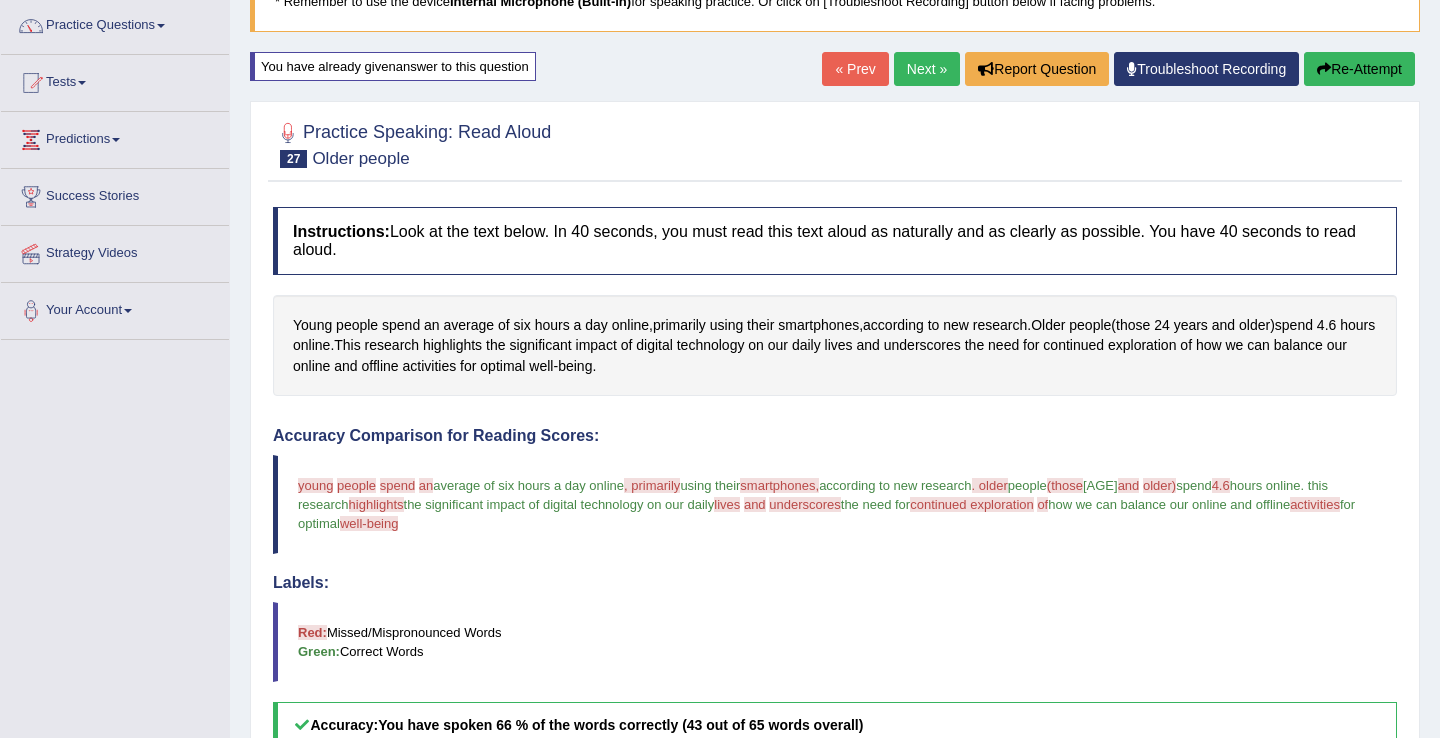 scroll, scrollTop: 0, scrollLeft: 0, axis: both 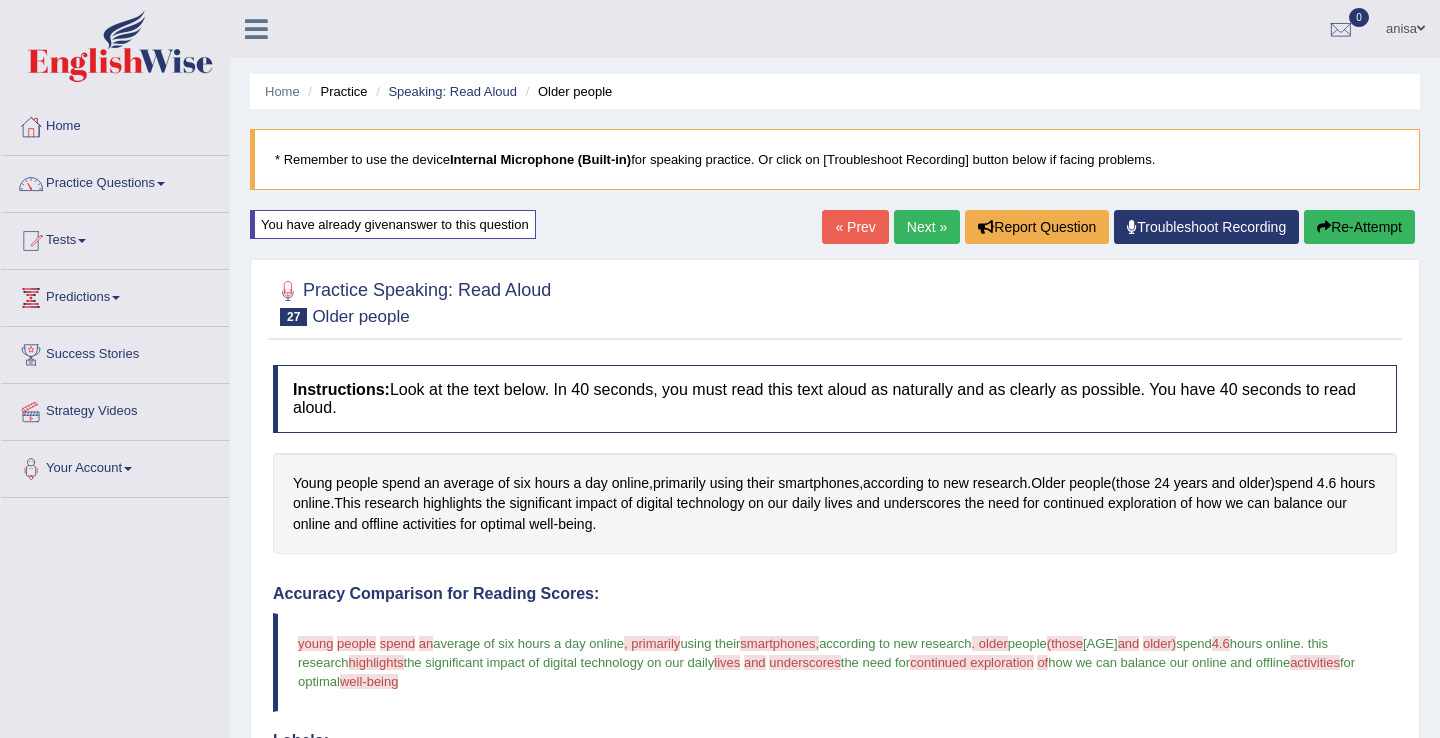 click on "Next »" at bounding box center [927, 227] 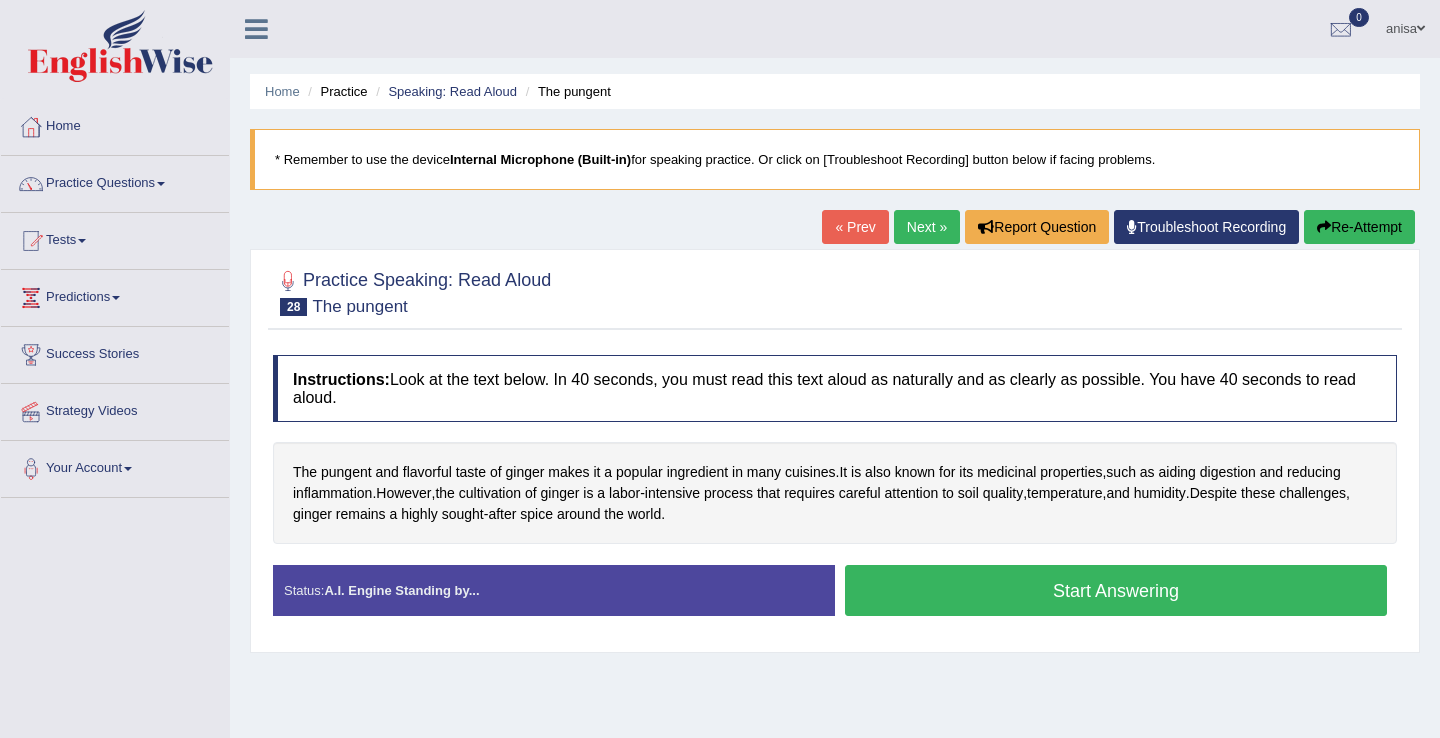 scroll, scrollTop: 0, scrollLeft: 0, axis: both 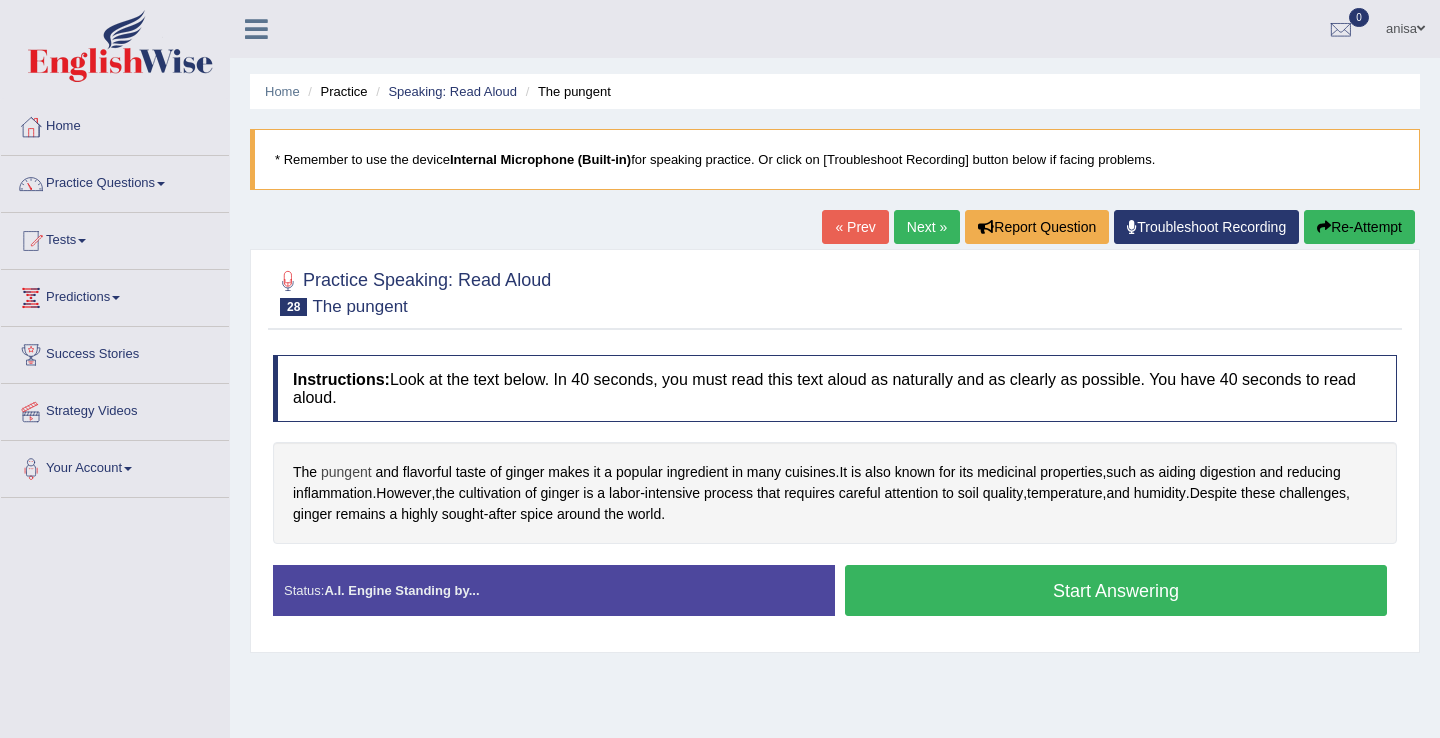 click on "pungent" at bounding box center (346, 472) 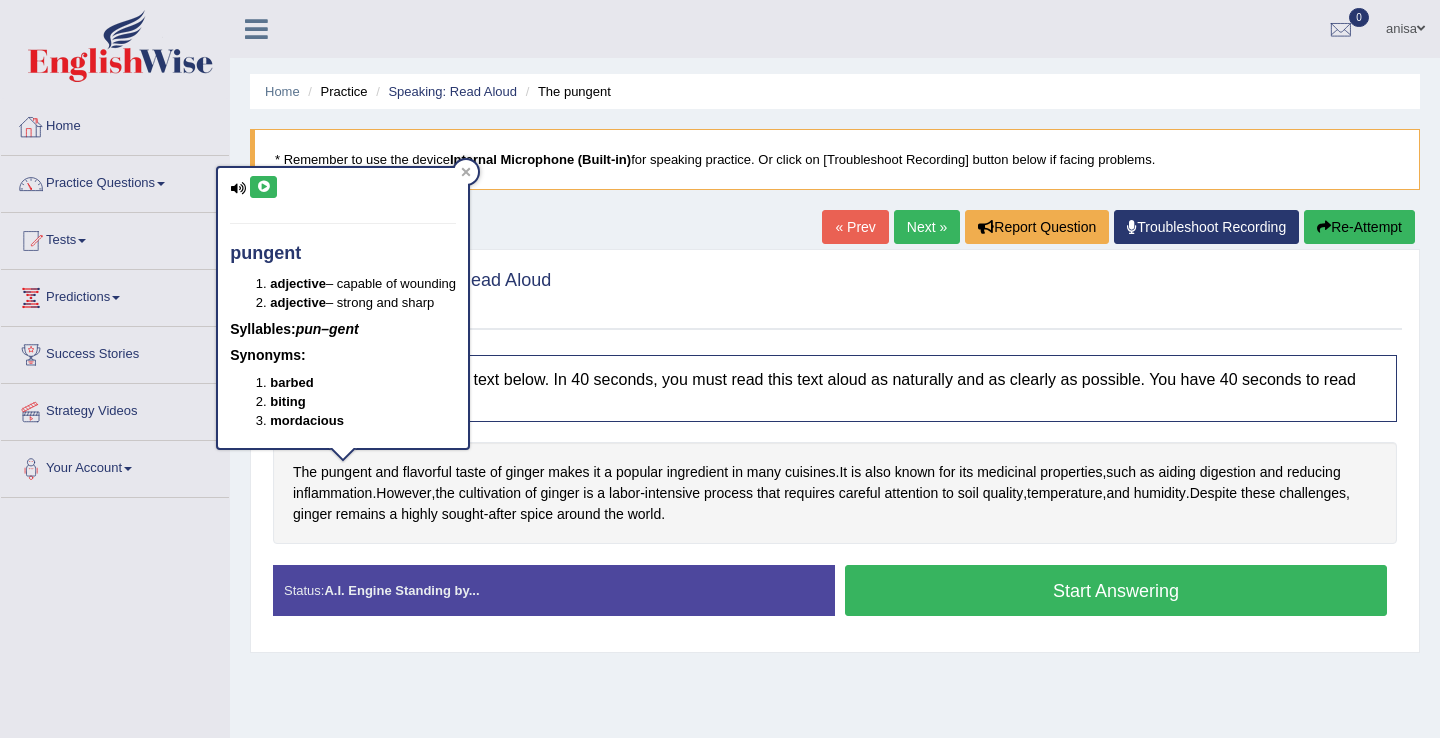 click at bounding box center [263, 187] 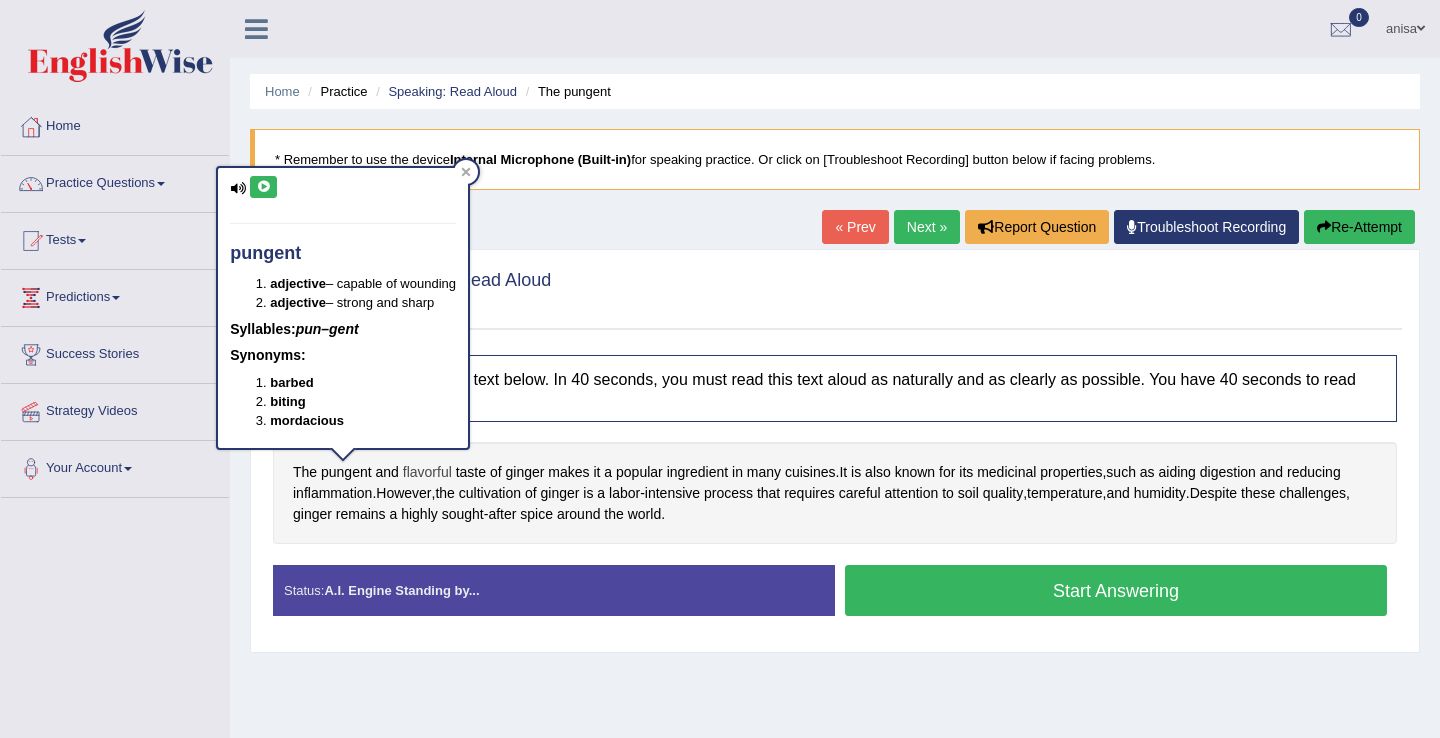 click on "flavorful" at bounding box center [427, 472] 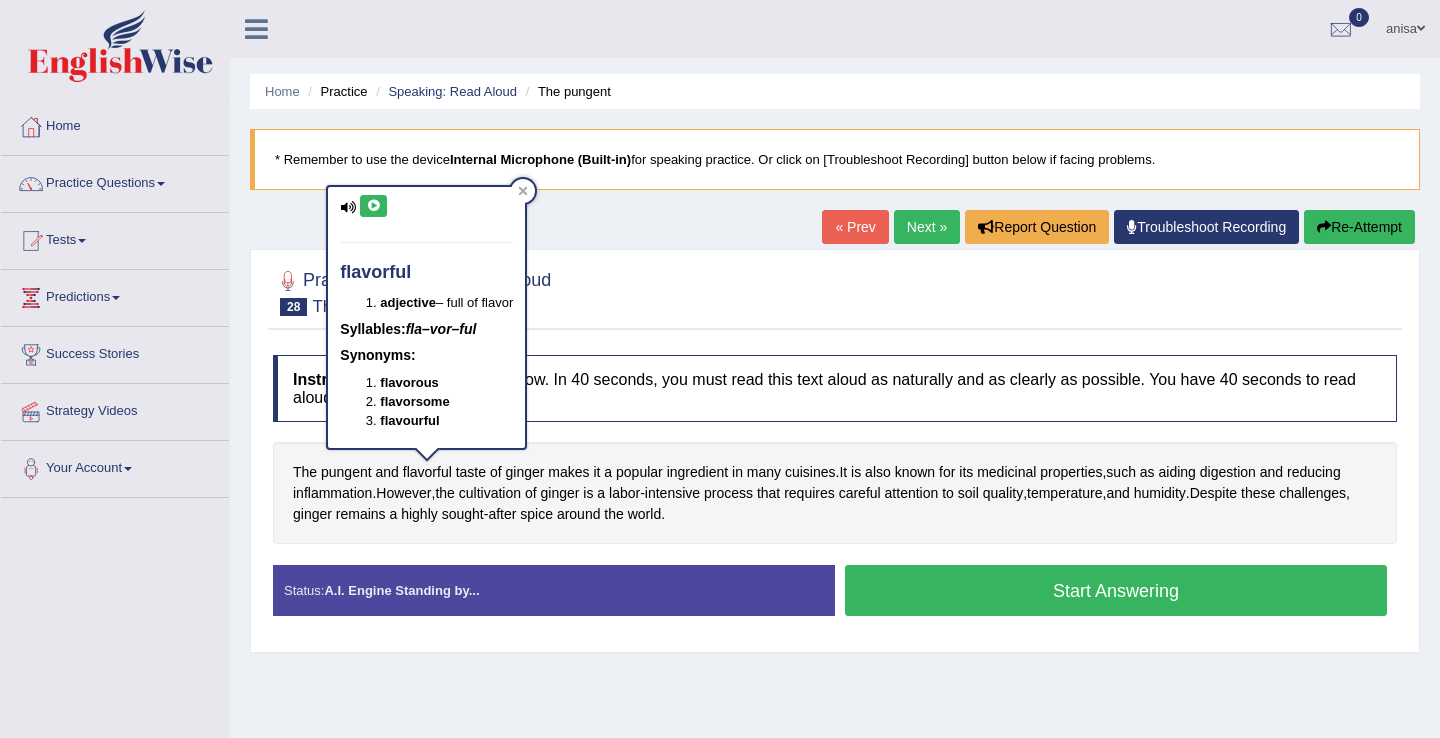 click at bounding box center [373, 206] 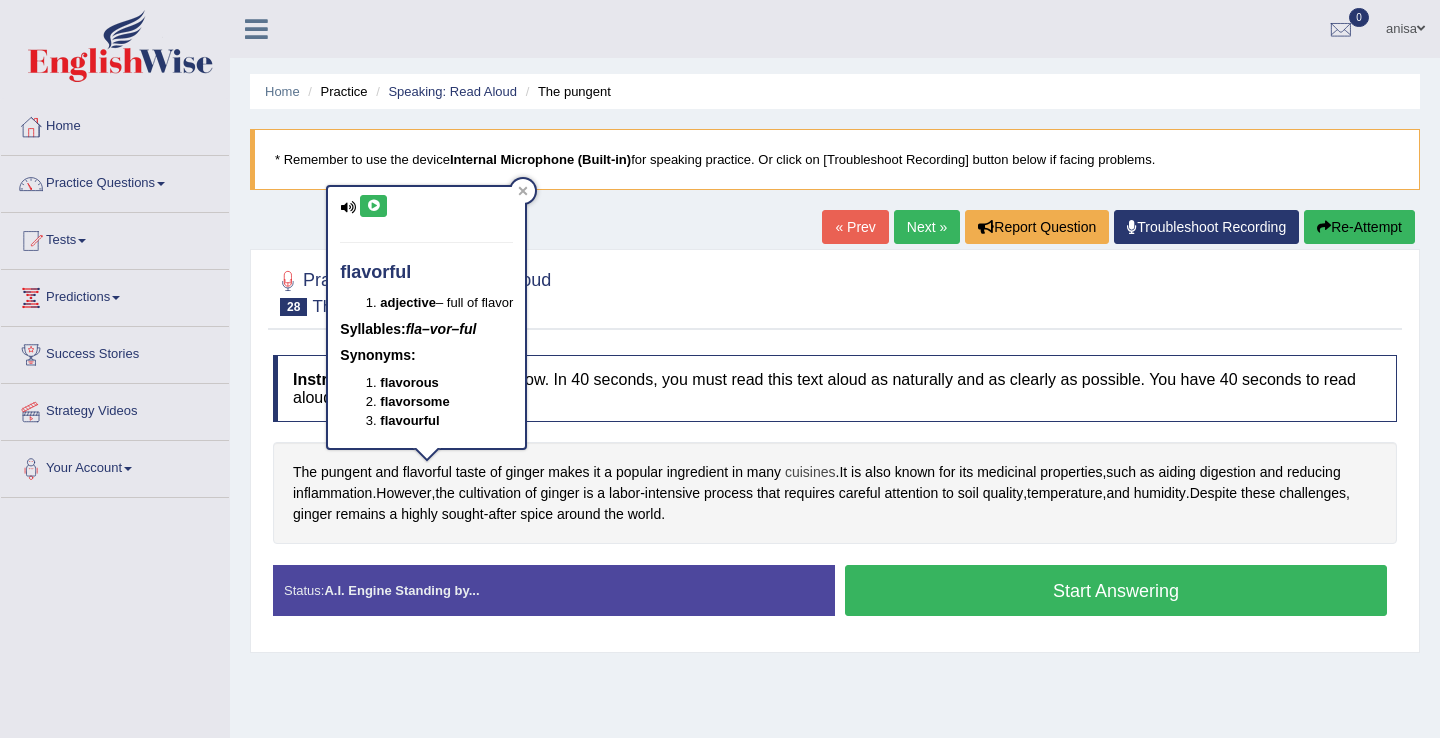click on "cuisines" at bounding box center [810, 472] 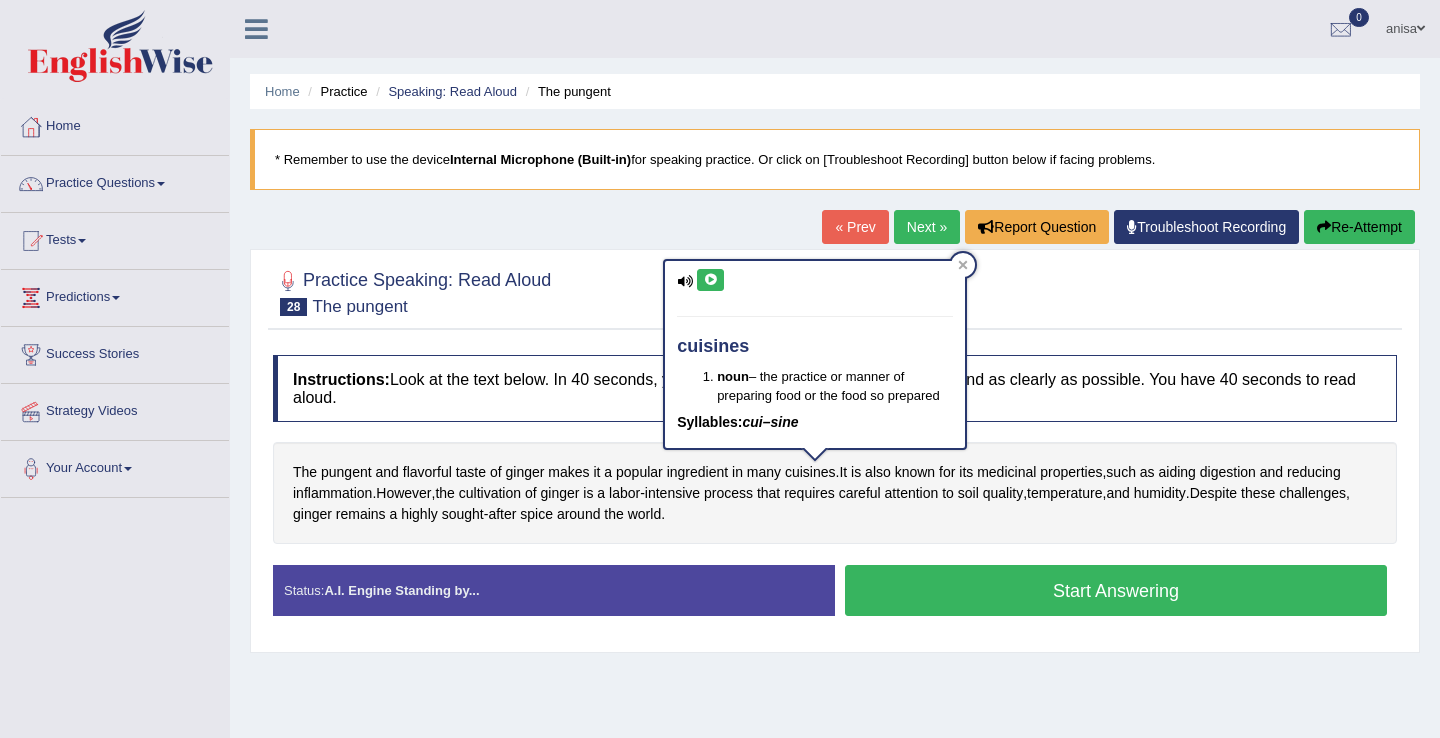 click at bounding box center (710, 280) 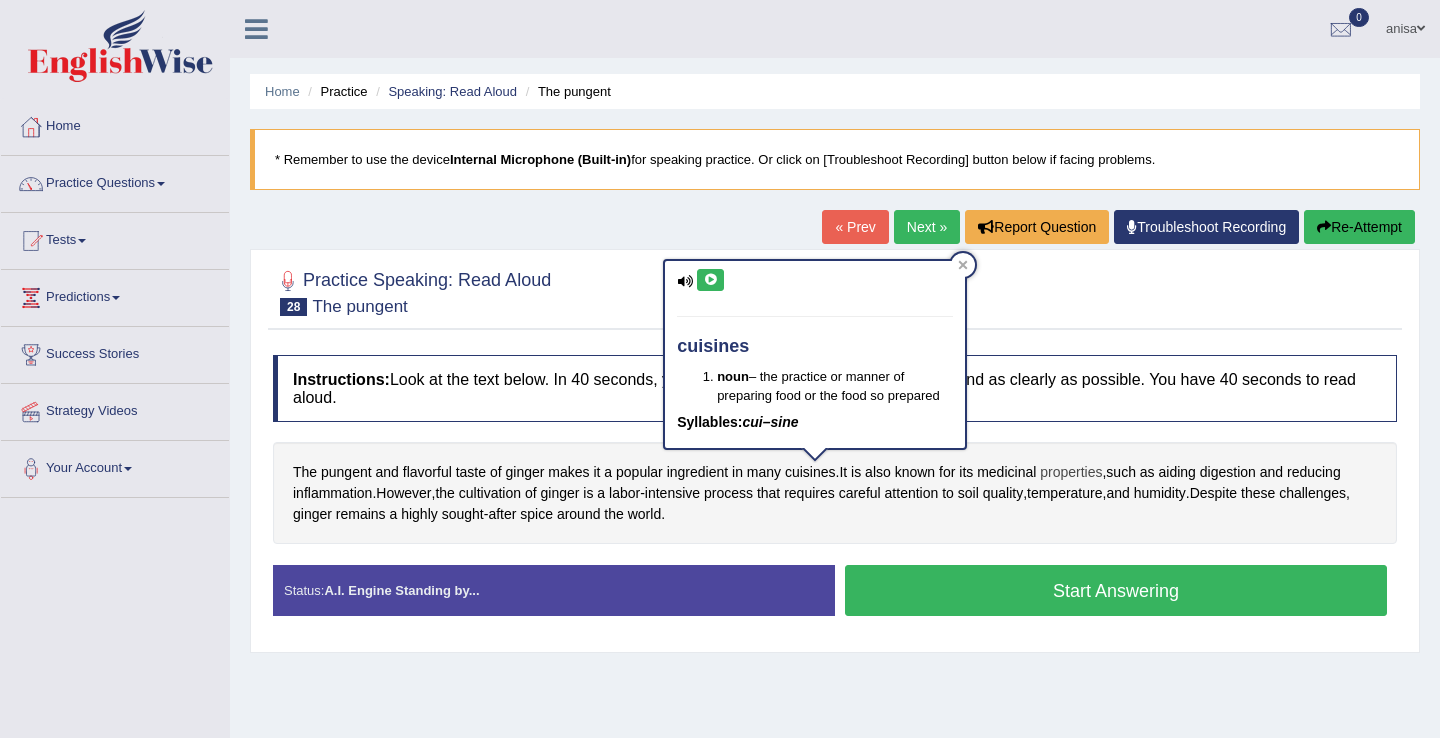 click on "properties" at bounding box center [1071, 472] 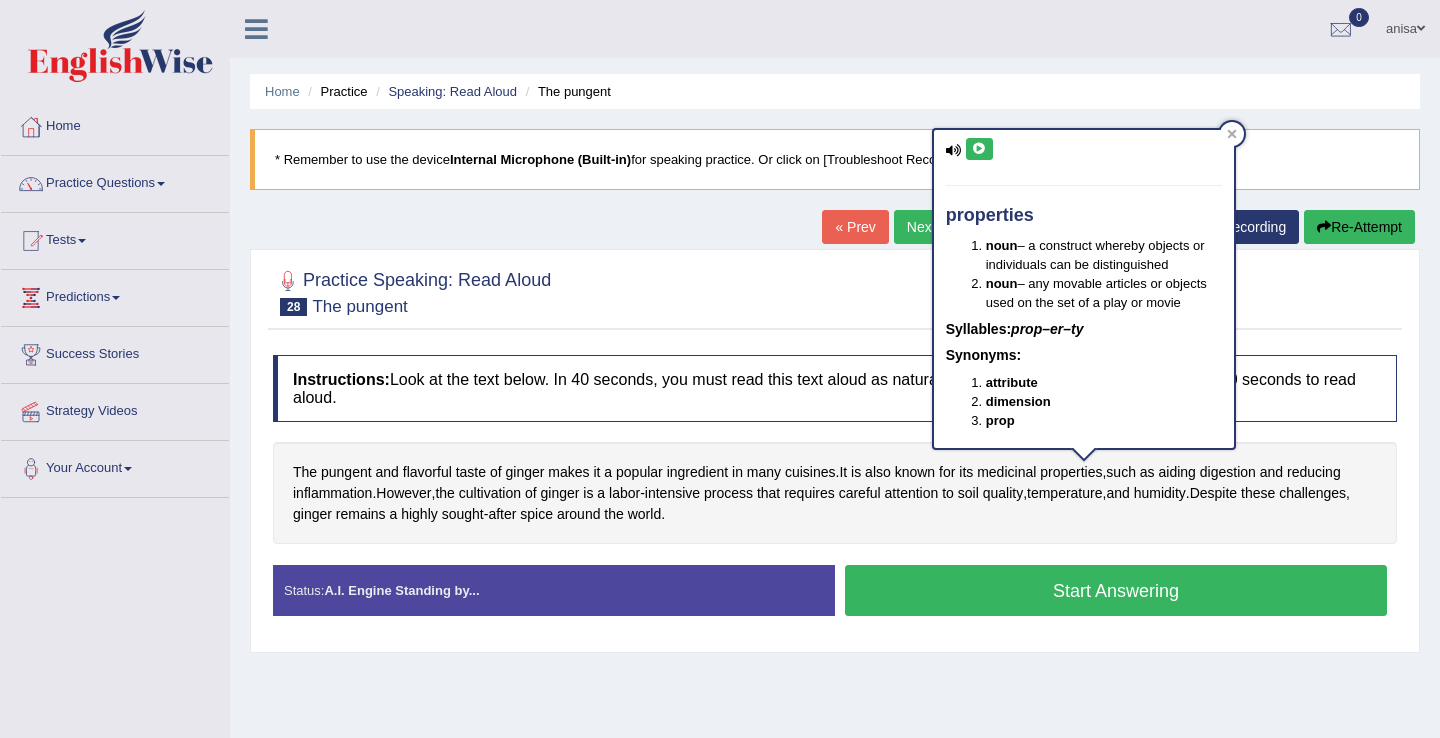 click at bounding box center [979, 149] 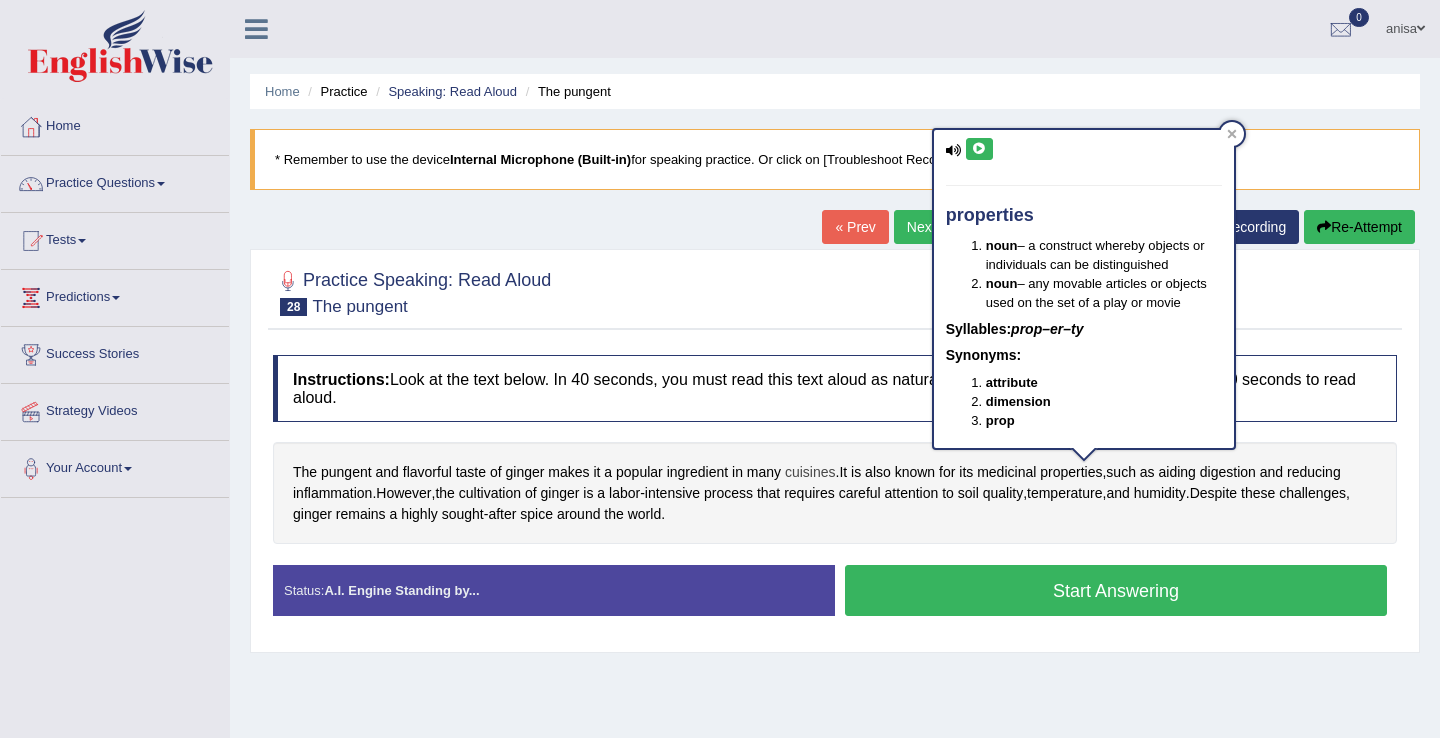 click on "cuisines" at bounding box center (810, 472) 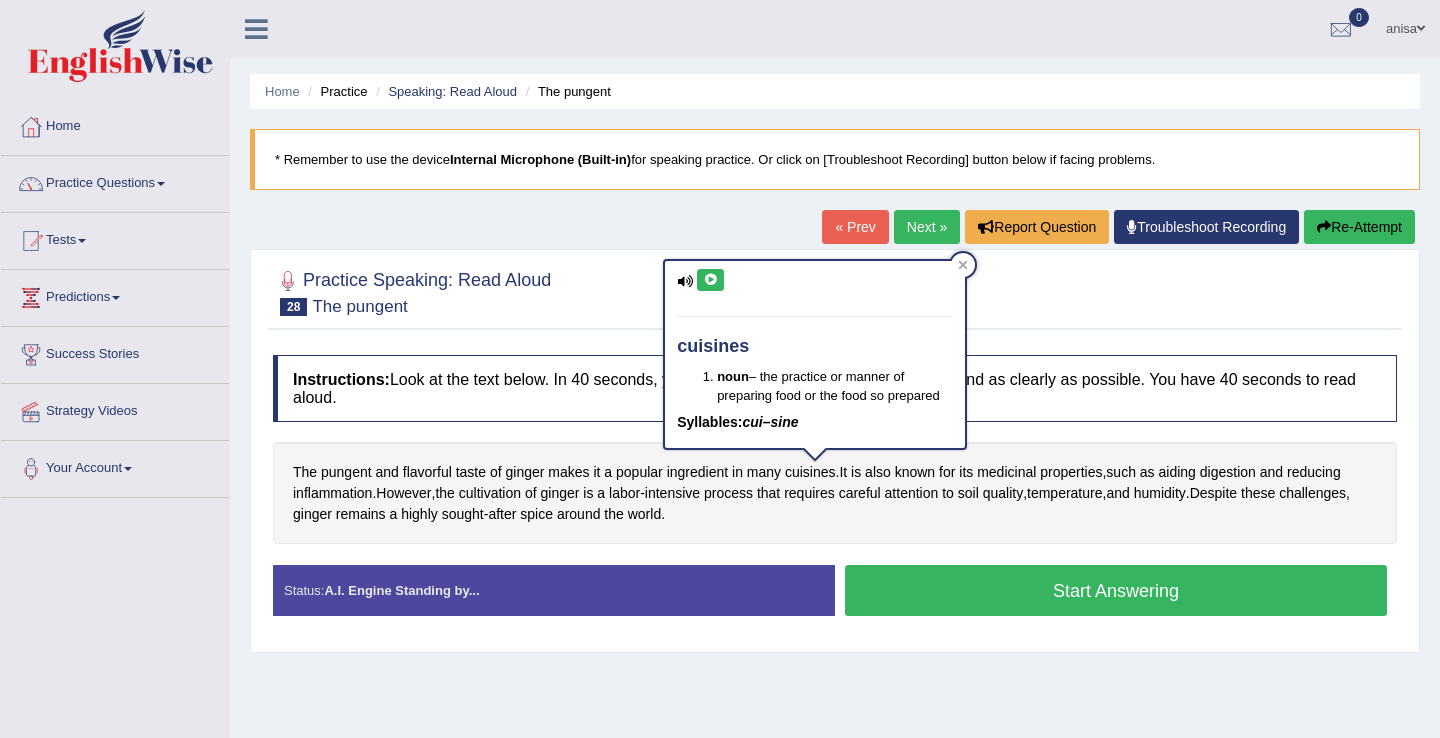 click at bounding box center (710, 280) 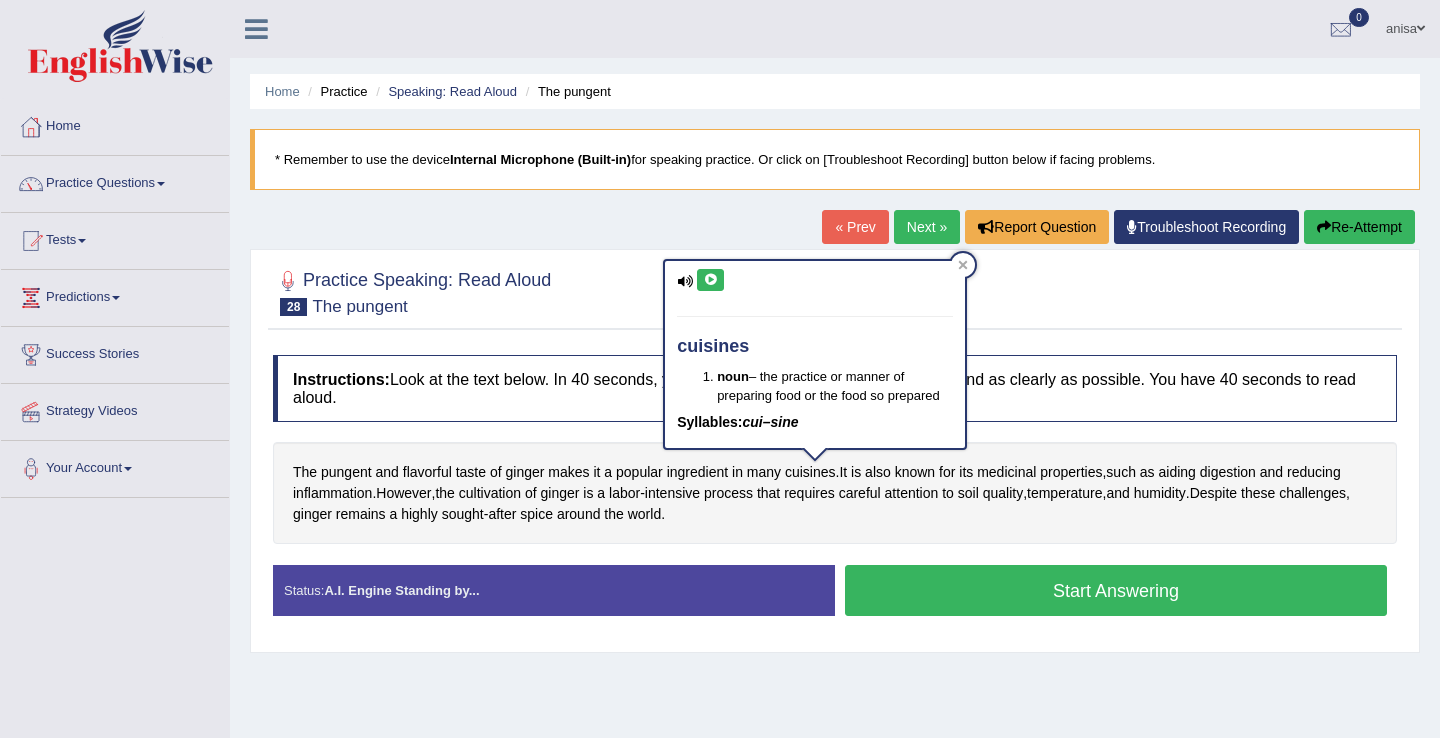 click on "Instructions:  Look at the text below. In 40 seconds, you must read this text aloud as naturally and as clearly as possible. You have 40 seconds to read aloud.
The   pungent   and   flavorful   taste   of   ginger   makes   it   a   popular   ingredient   in   many   cuisines .  It   is   also   known   for   its   medicinal   properties ,  such   as   aiding   digestion   and   reducing   inflammation .  However ,  the   cultivation   of   ginger   is   a   labor - intensive   process   that   requires   careful   attention   to   soil   quality ,  temperature ,  and   humidity .  Despite   these   challenges ,  ginger   remains   a   highly   sought - after   spice   around   the   world . Created with Highcharts 7.1.2 Too low Too high Time Pitch meter: 0 10 20 30 40 Created with Highcharts 7.1.2 Great Too slow Too fast Time Speech pace meter: 0 10 20 30 40 Accuracy Comparison for Reading Scores: Labels:
Red:  Missed/Mispronounced Words
Green:  Correct Words  Accuracy:" at bounding box center (835, 493) 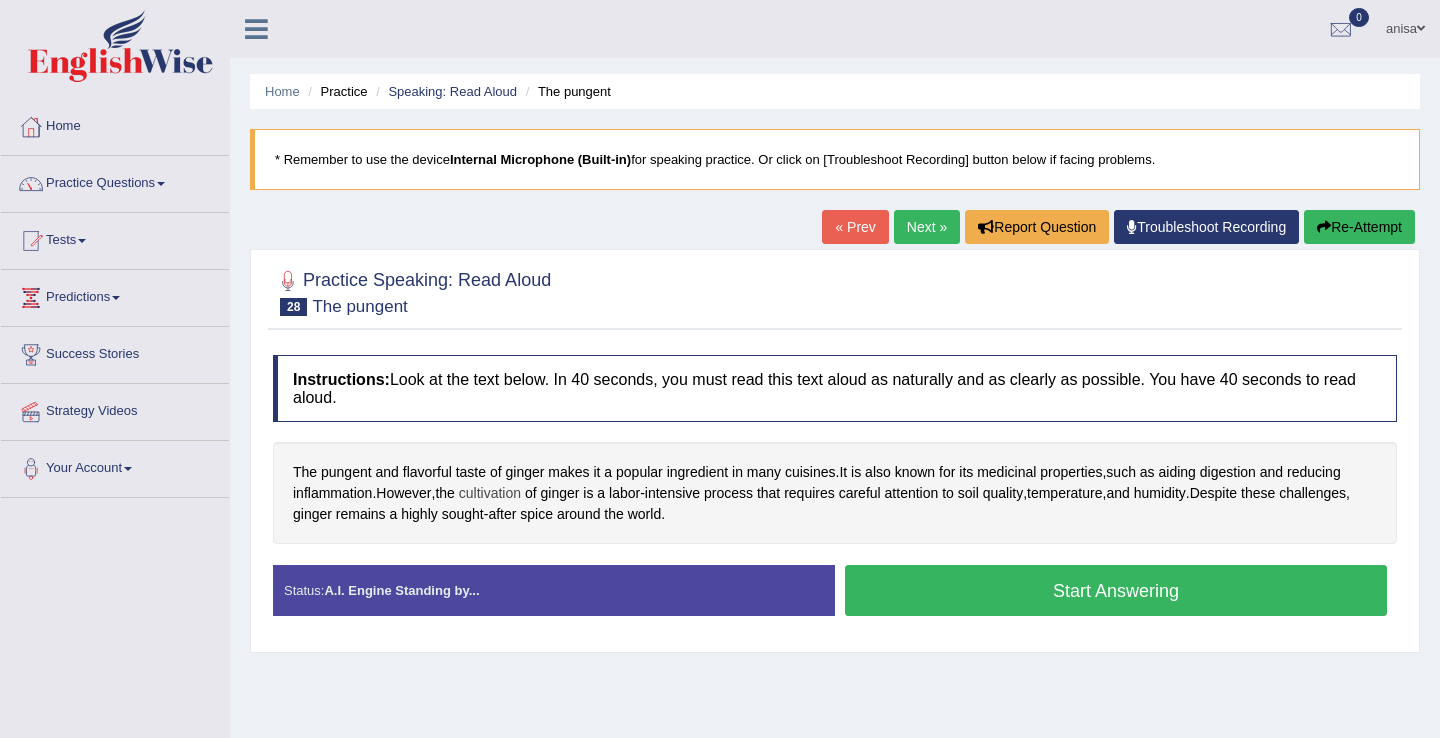 click on "cultivation" at bounding box center [490, 493] 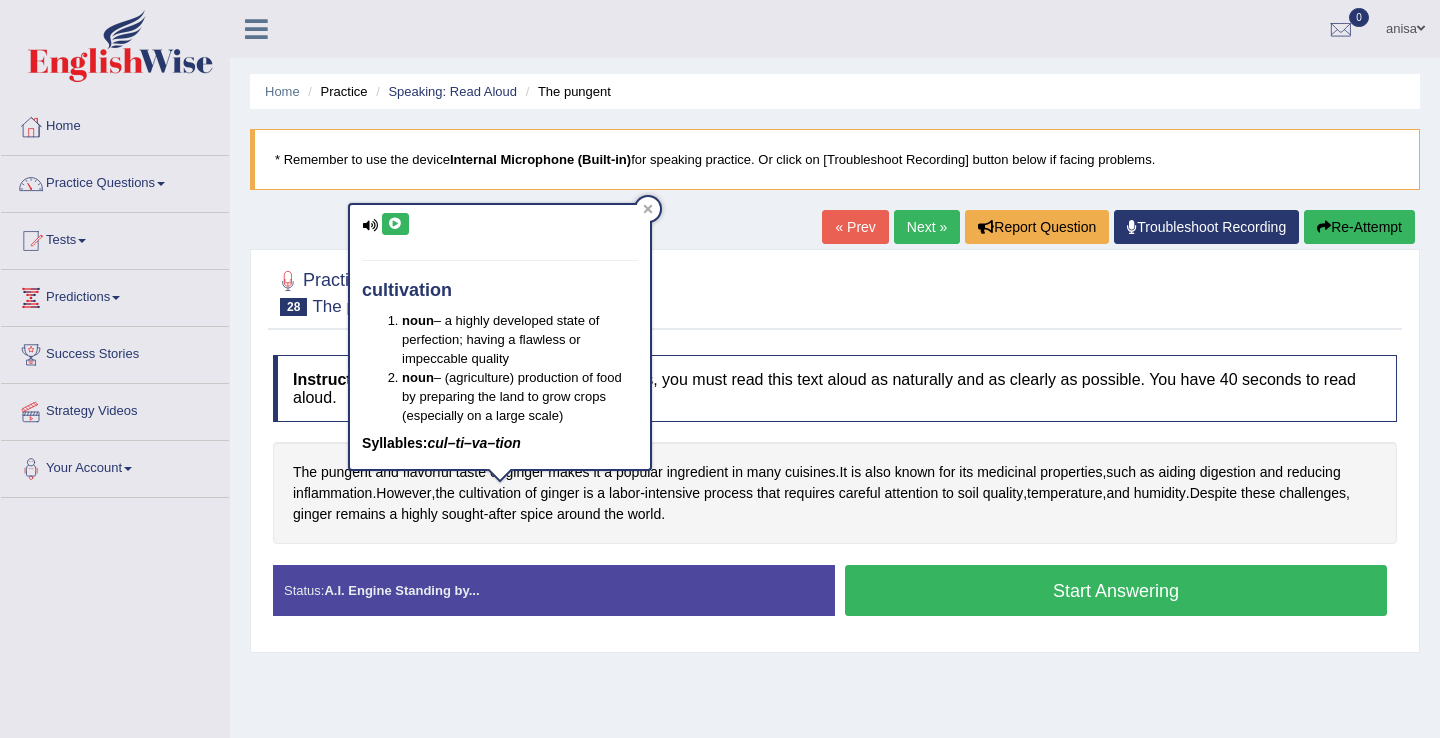 click at bounding box center [395, 224] 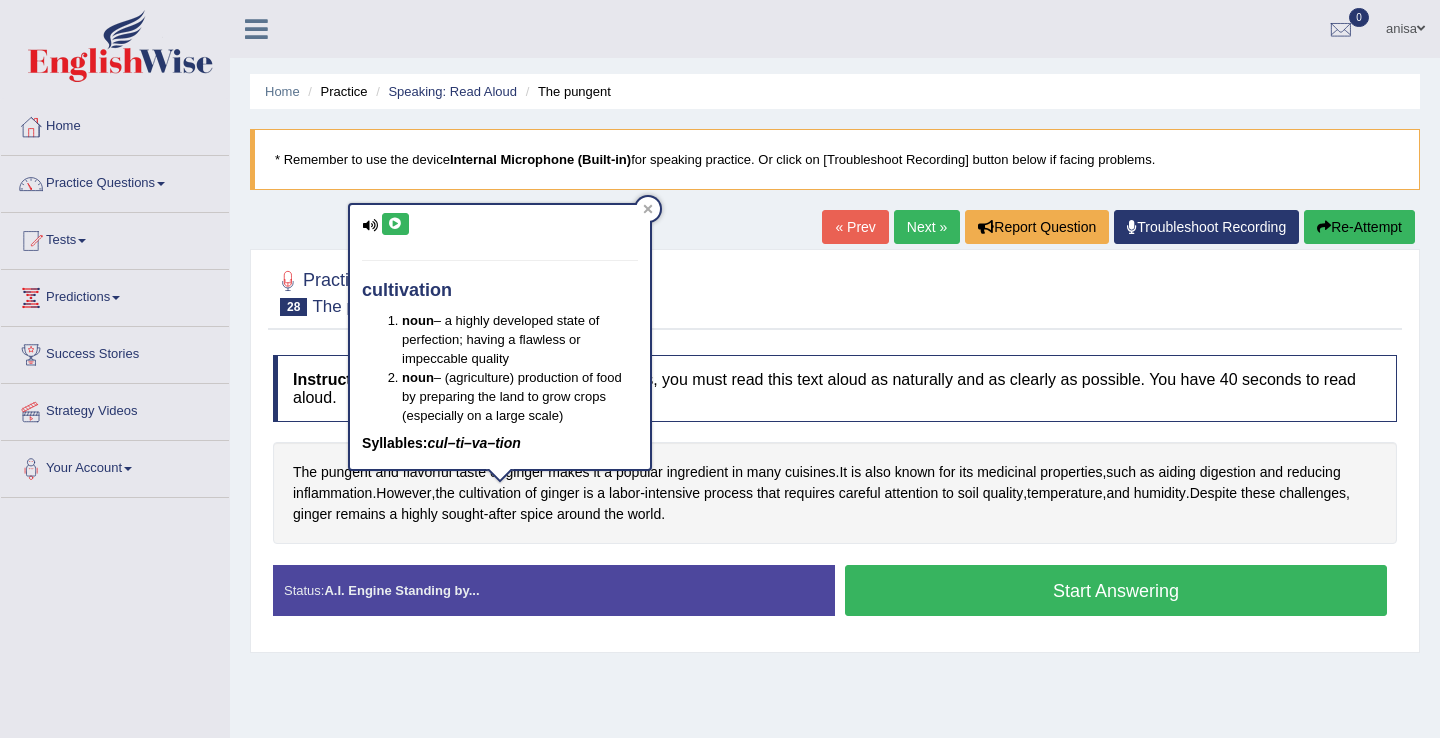 click at bounding box center [395, 224] 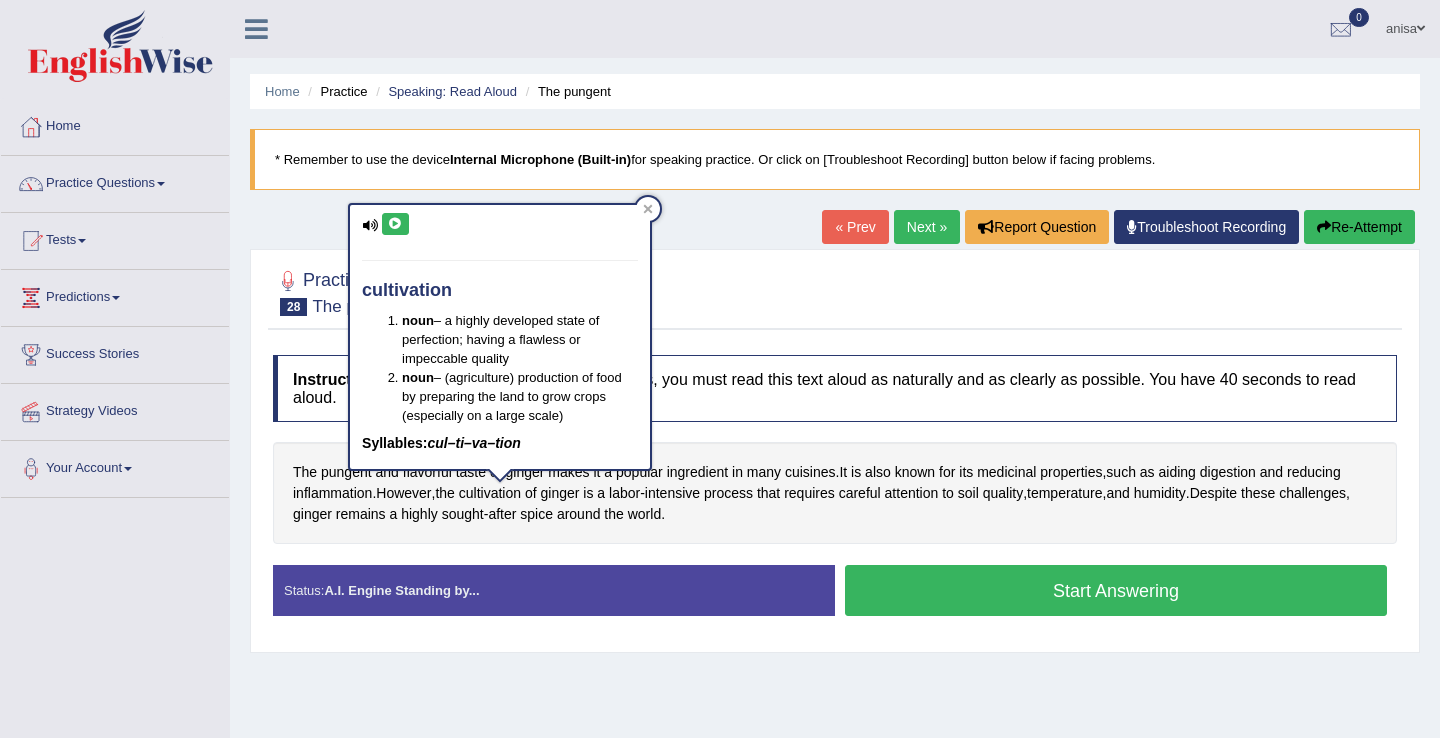click at bounding box center [395, 224] 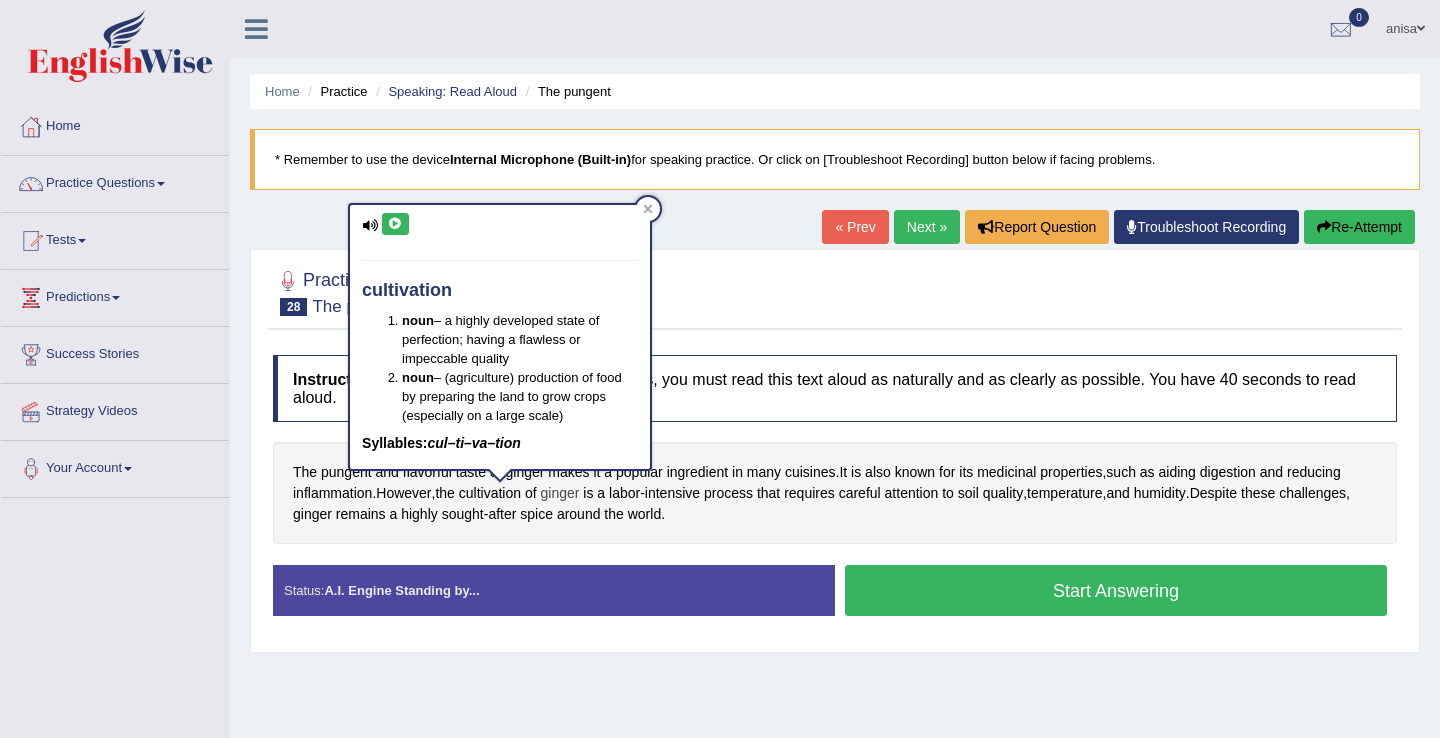click on "ginger" at bounding box center (560, 493) 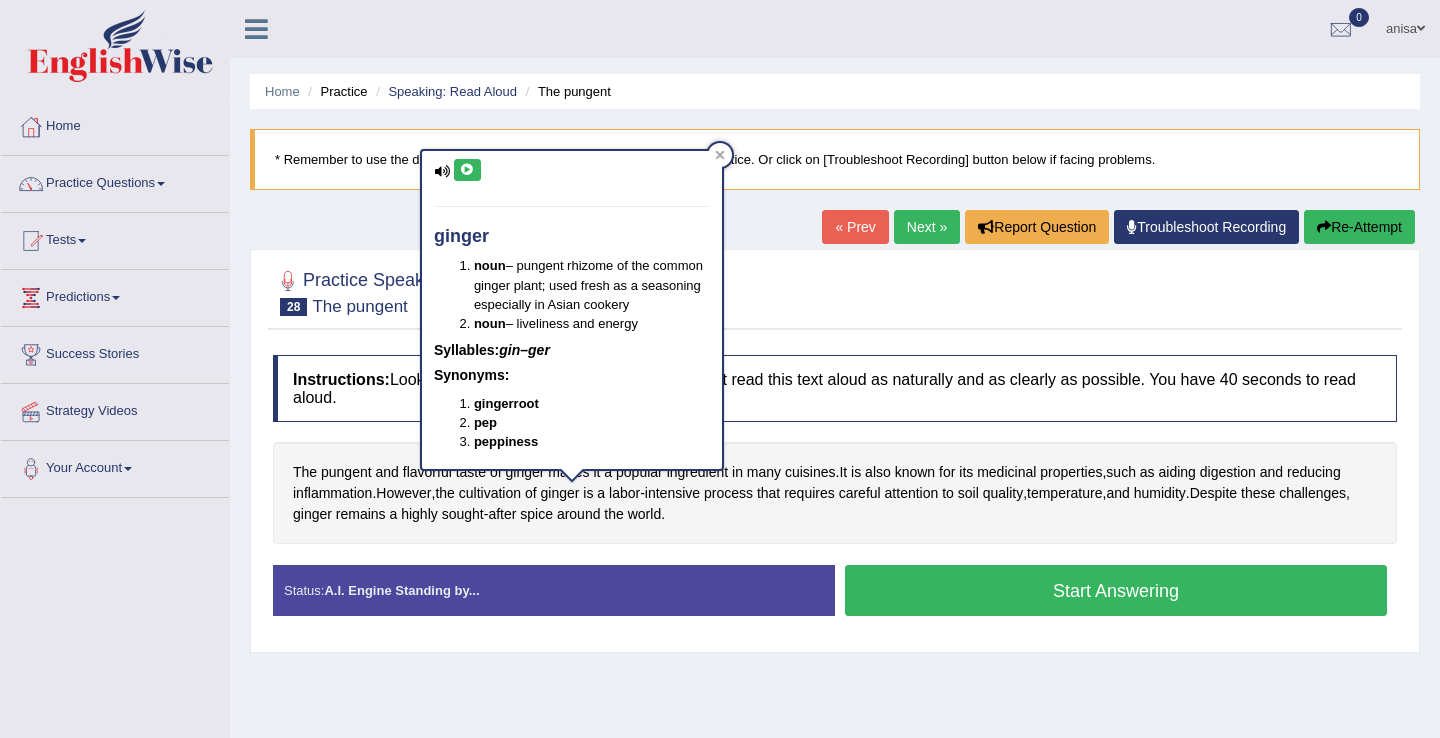 click at bounding box center [467, 170] 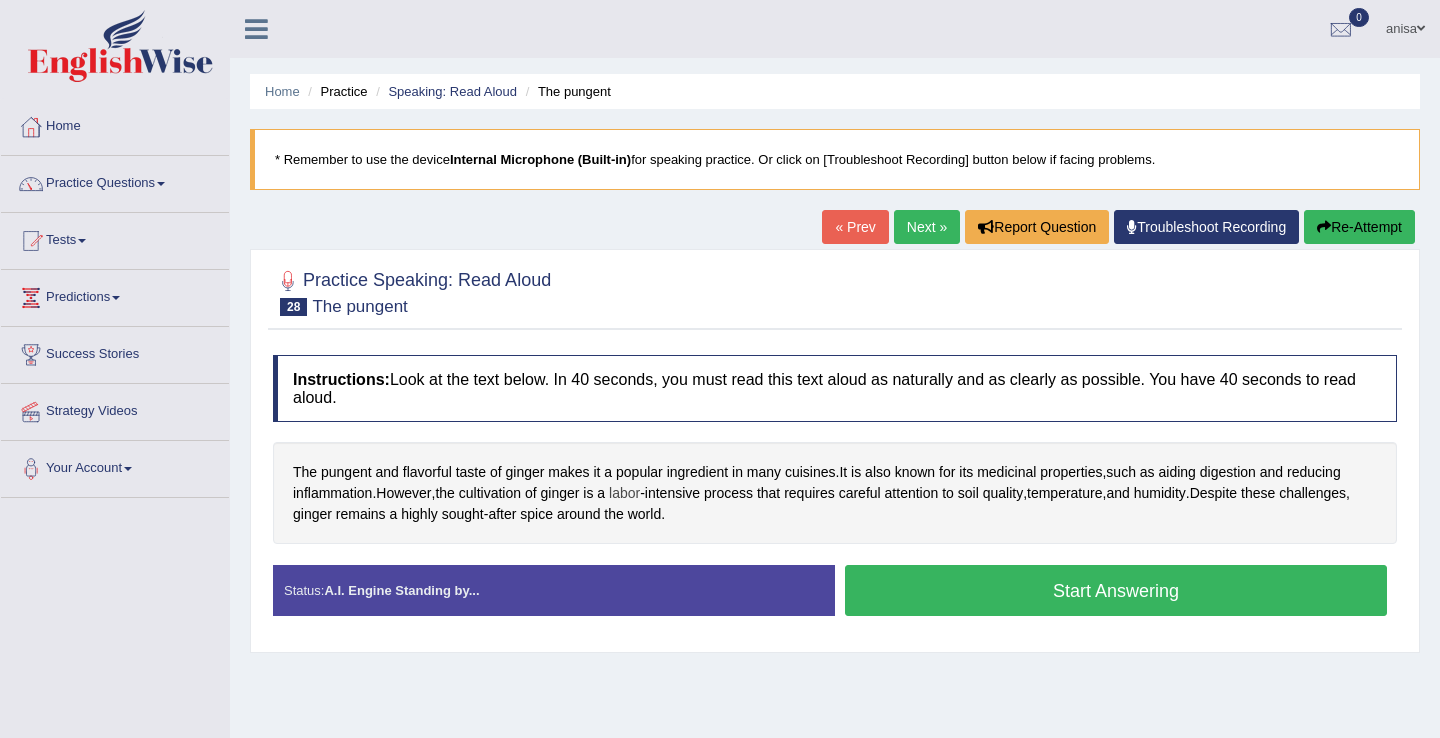 click on "labor" at bounding box center (624, 493) 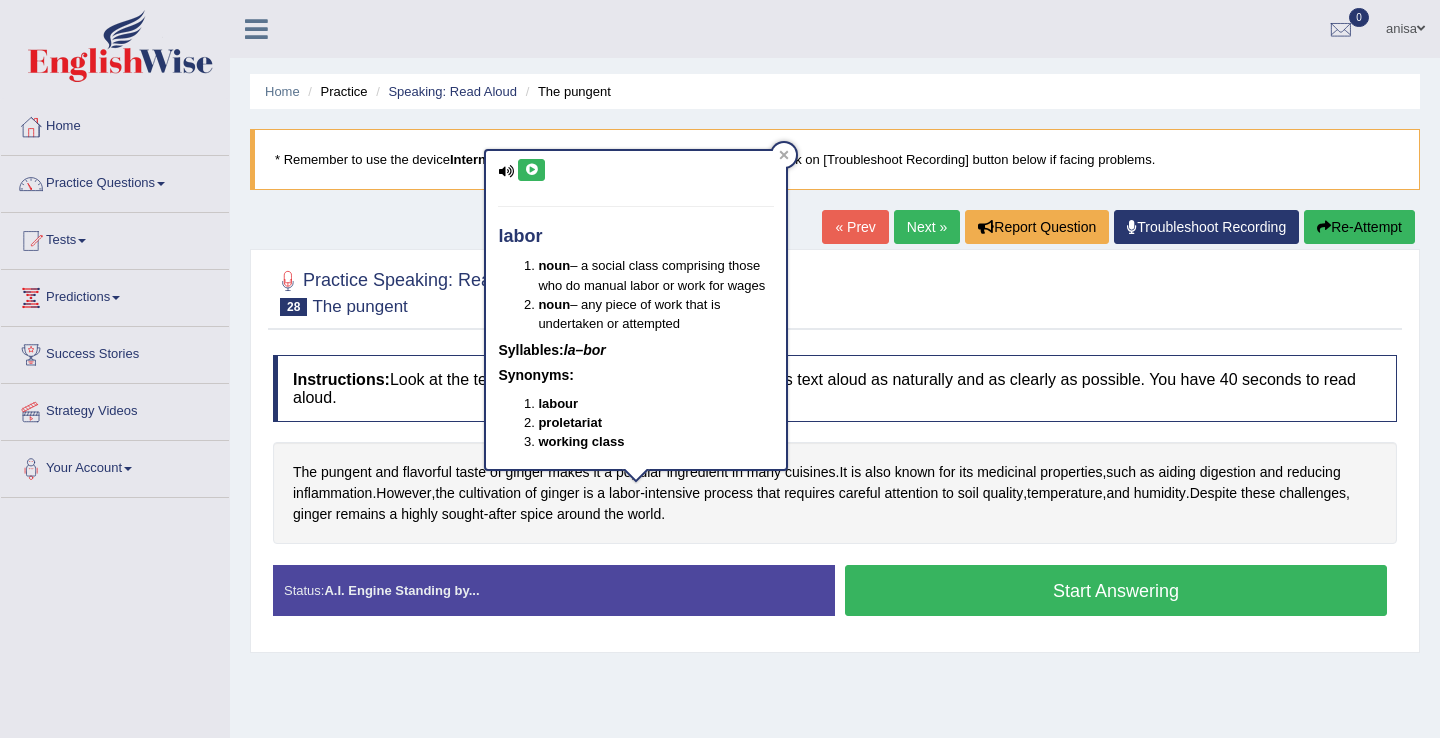 click at bounding box center (531, 170) 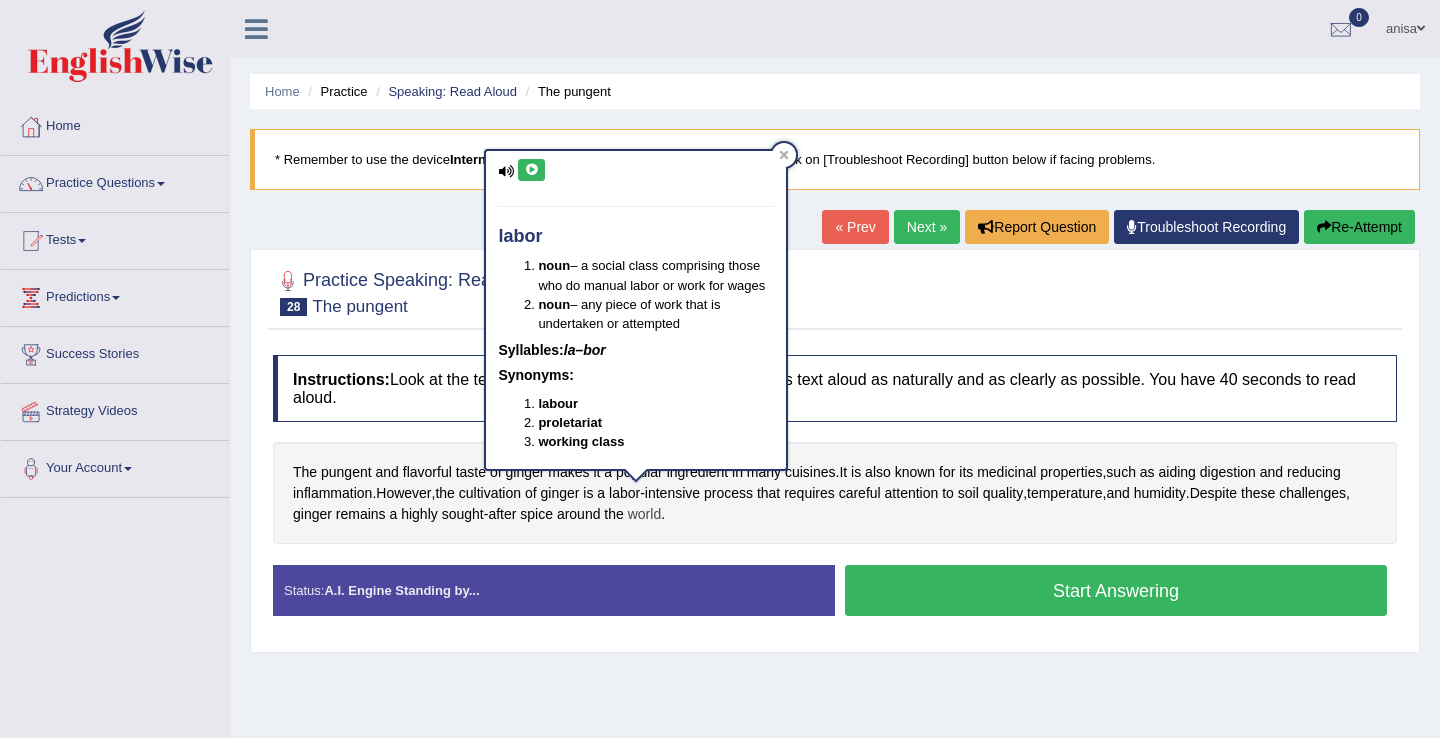 click on "world" at bounding box center (644, 514) 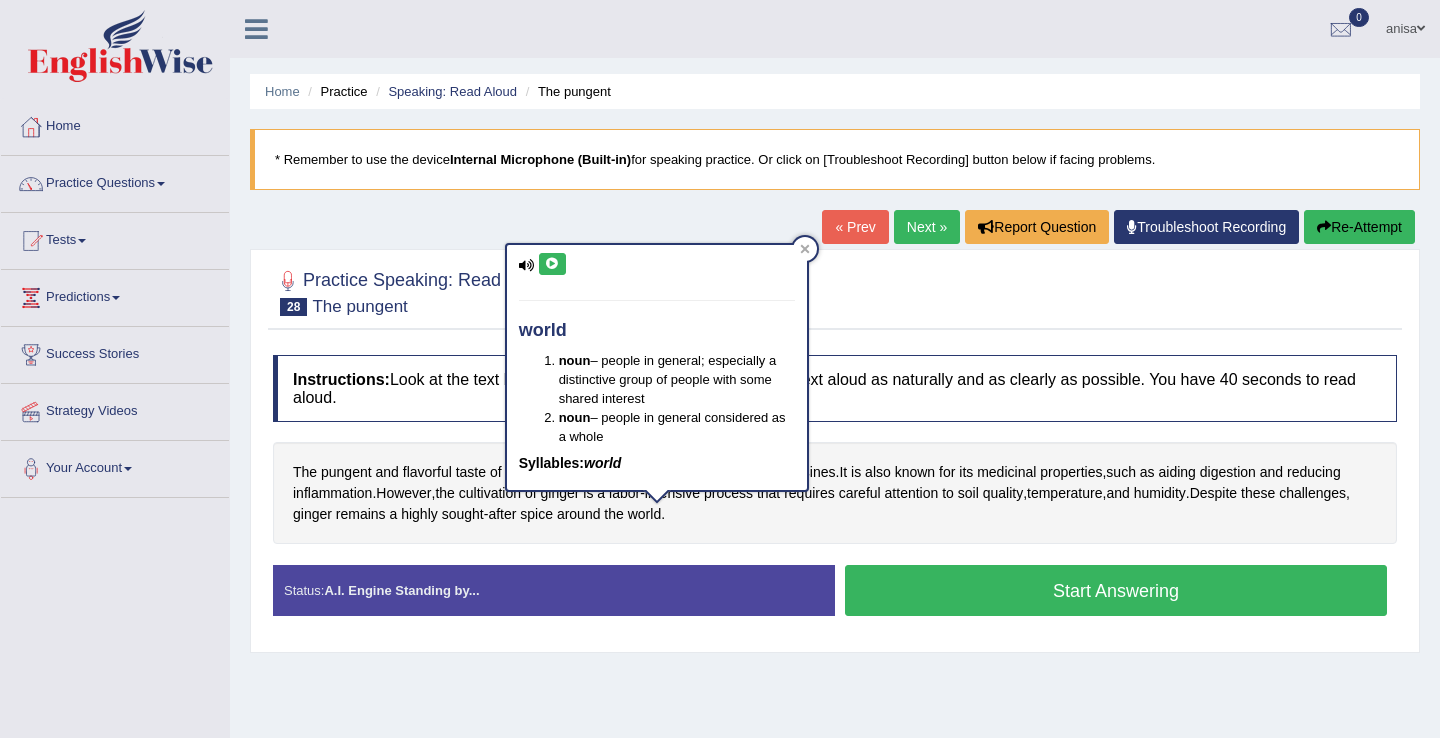click on "The   pungent   and   flavorful   taste   of   ginger   makes   it   a   popular   ingredient   in   many   cuisines .  It   is   also   known   for   its   medicinal   properties ,  such   as   aiding   digestion   and   reducing   inflammation .  However ,  the   cultivation   of   ginger   is   a   labor - intensive   process   that   requires   careful   attention   to   soil   quality ,  temperature ,  and   humidity .  Despite   these   challenges ,  ginger   remains   a   highly   sought - after   spice   around   the   world ." at bounding box center (835, 493) 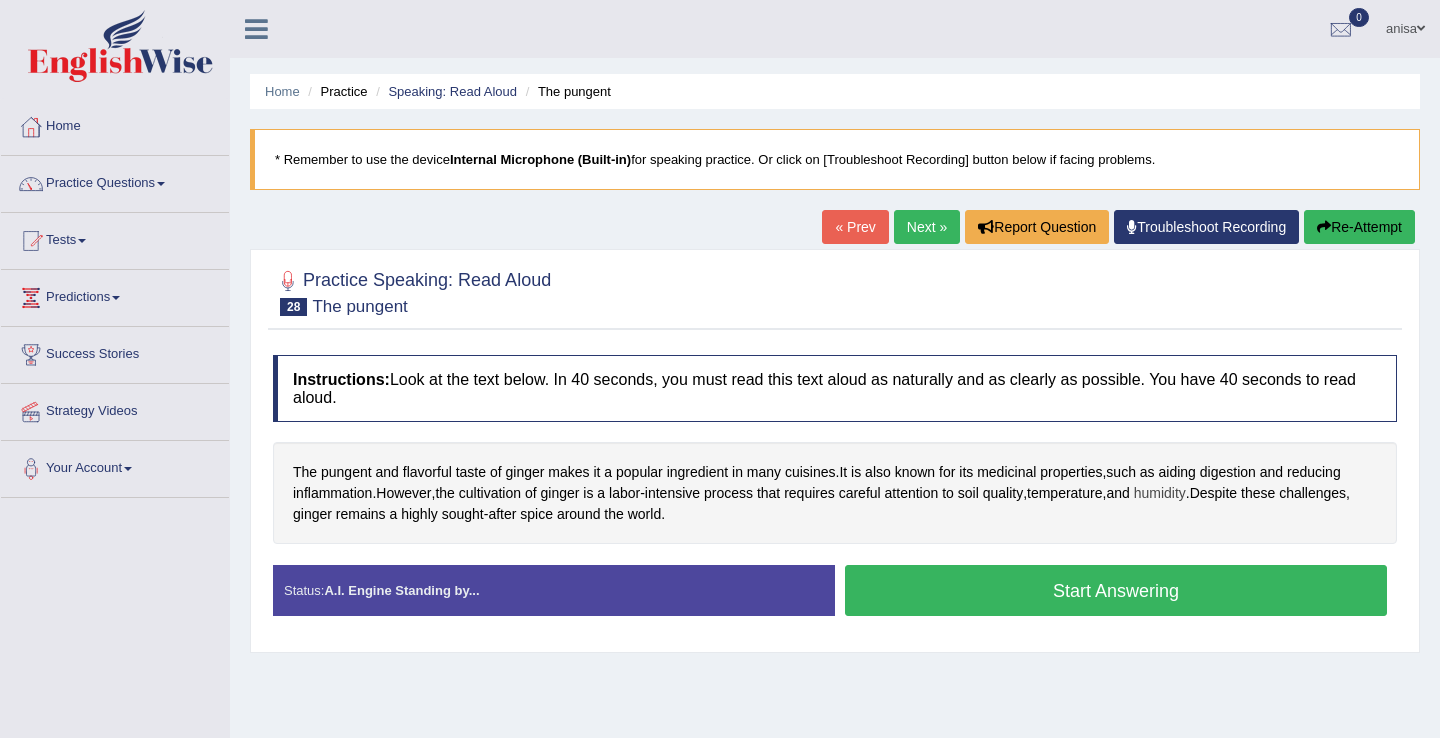 click on "humidity" at bounding box center (1160, 493) 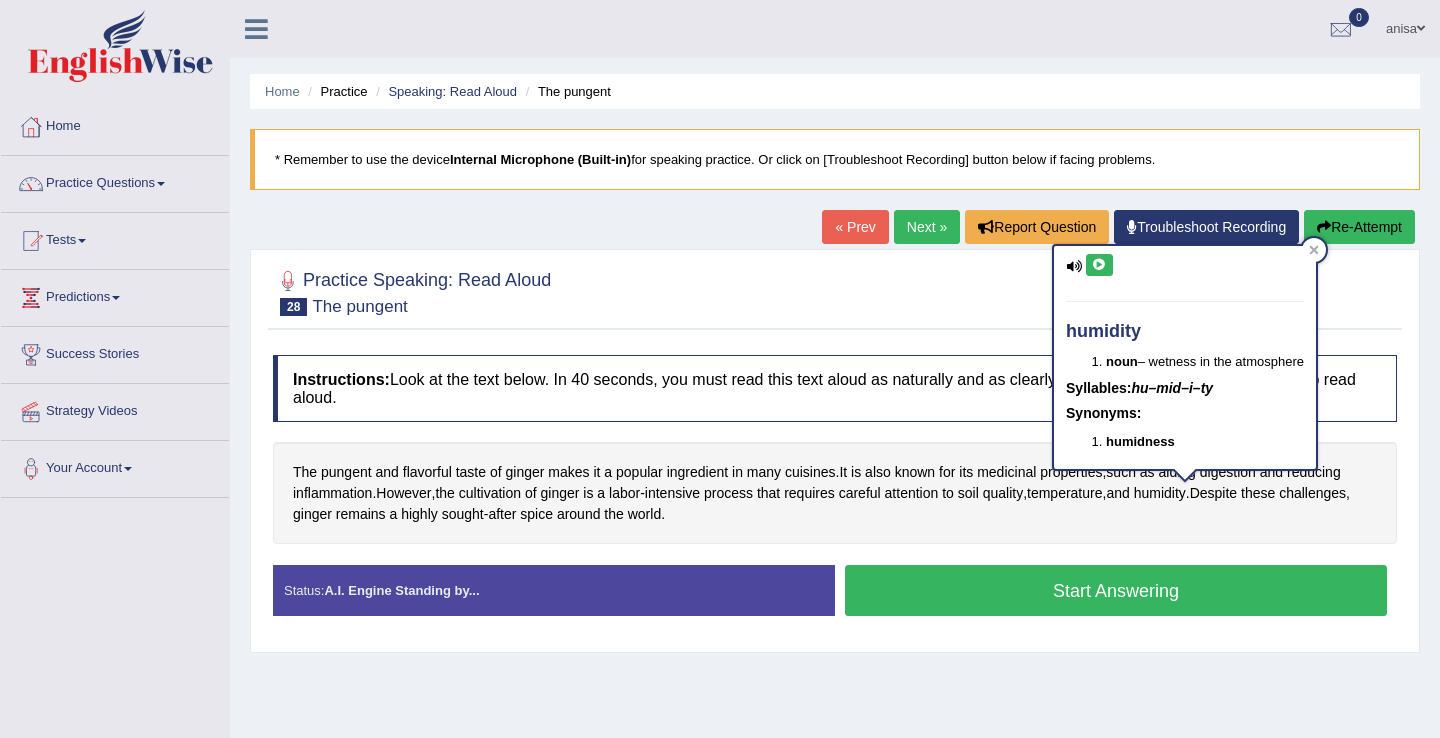 click on "humidity noun  – wetness in the atmosphere Syllables:  hu–mid–i–ty Synonyms:  humidness" at bounding box center [1185, 357] 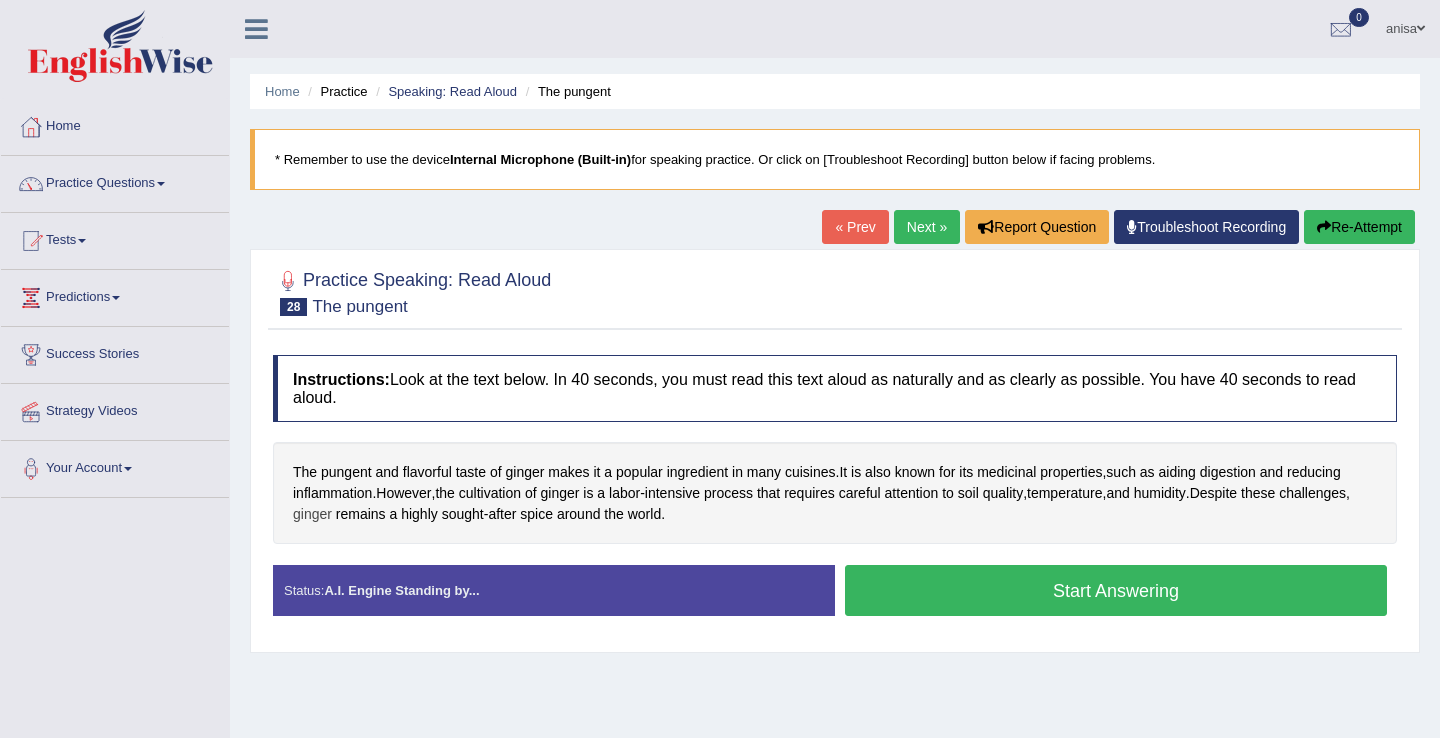 click on "ginger" at bounding box center [312, 514] 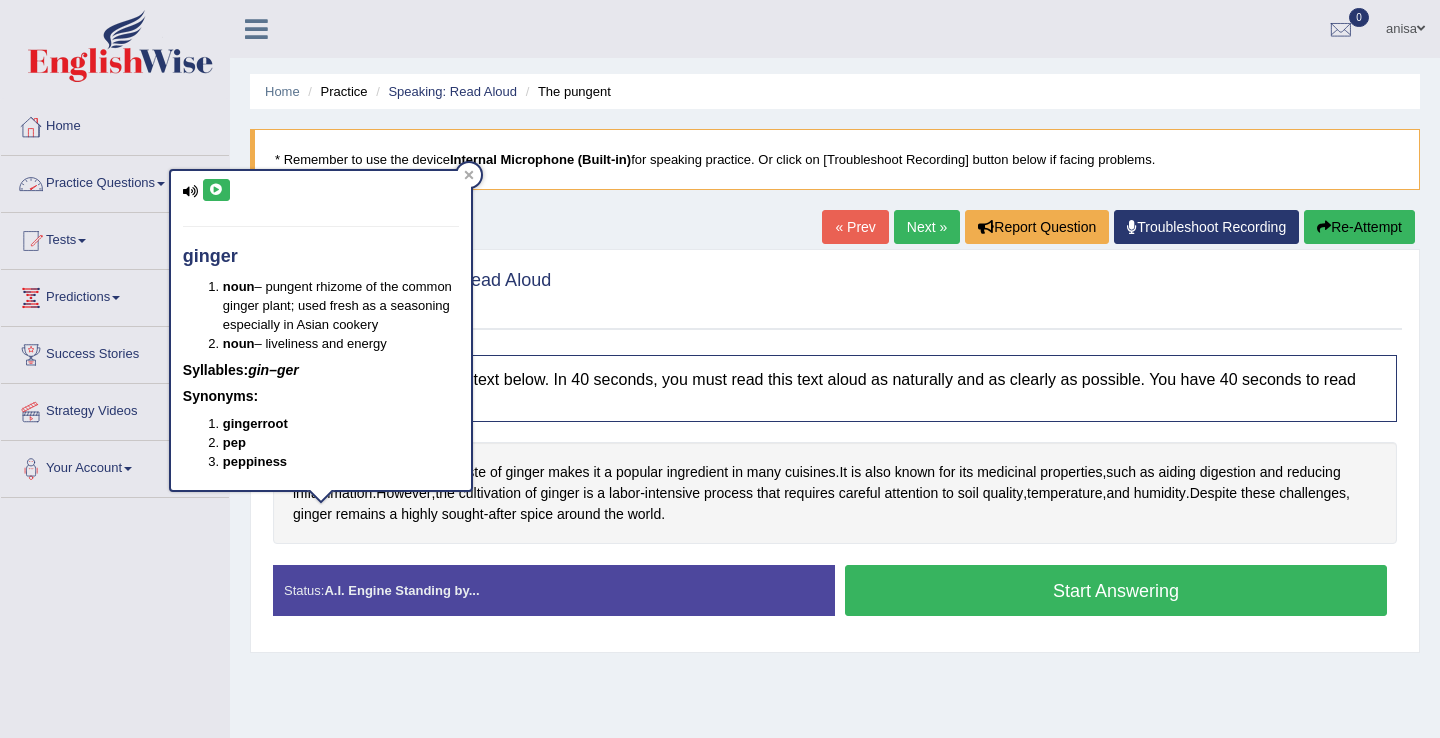 click on "ginger noun  – pungent rhizome of the common ginger plant; used fresh as a seasoning especially in Asian cookery noun  – liveliness and energy Syllables:  gin–ger Synonyms:  gingerroot pep peppiness" at bounding box center [321, 330] 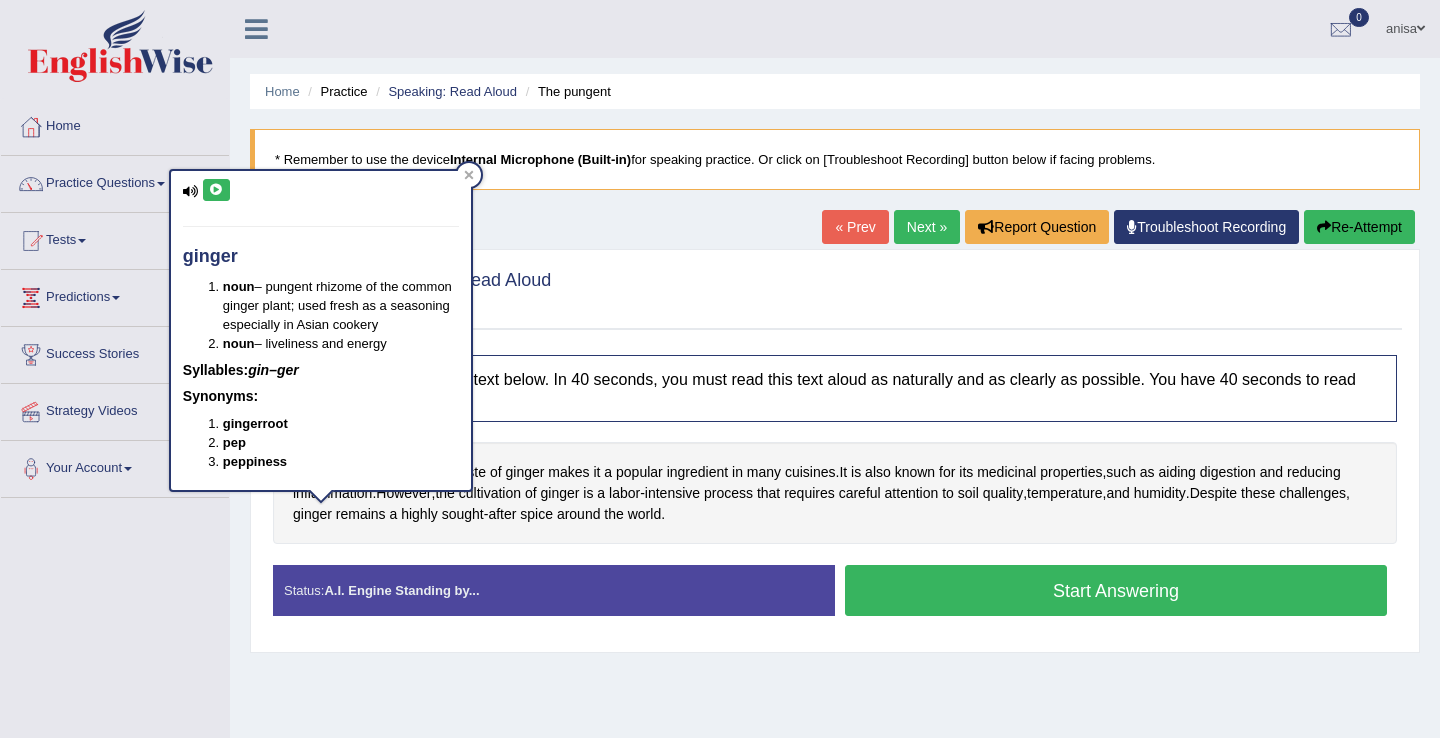 click at bounding box center (216, 190) 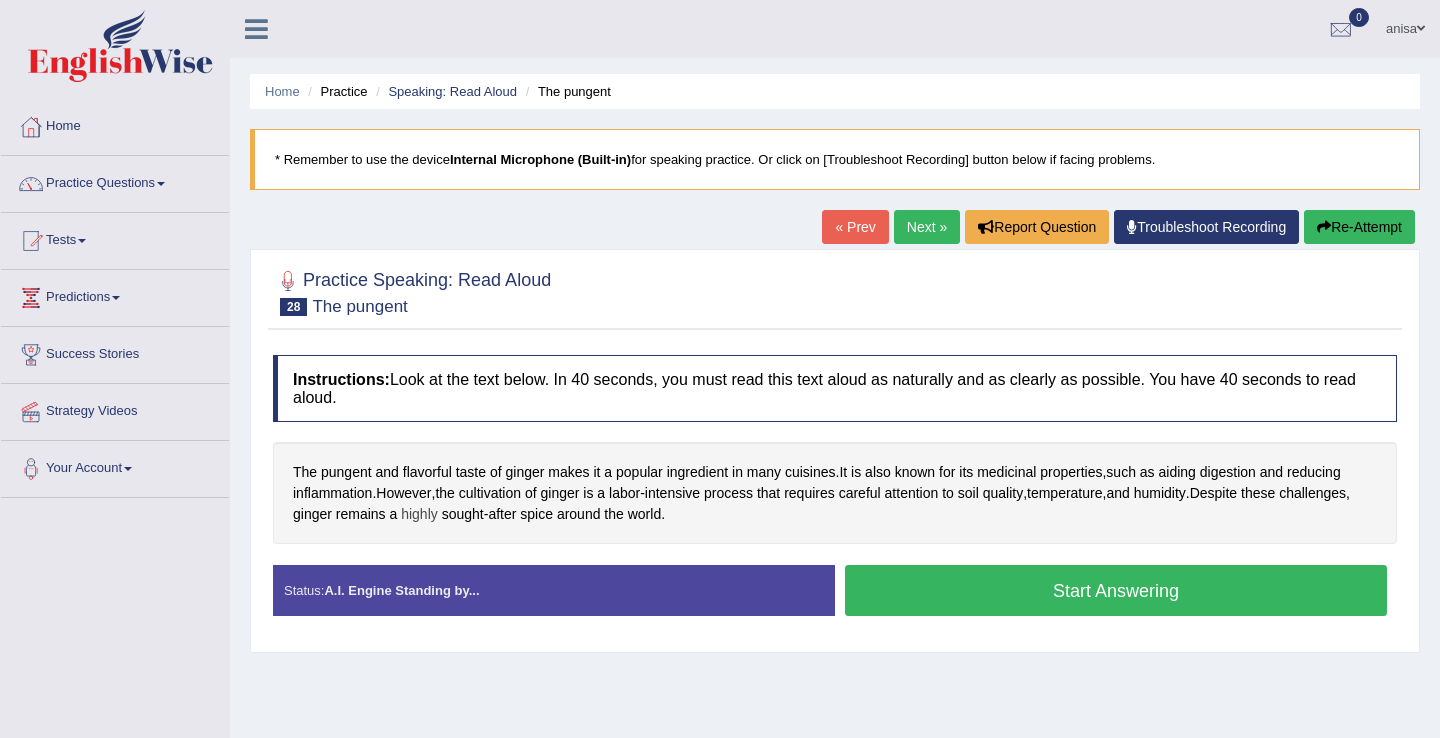 click on "highly" at bounding box center (419, 514) 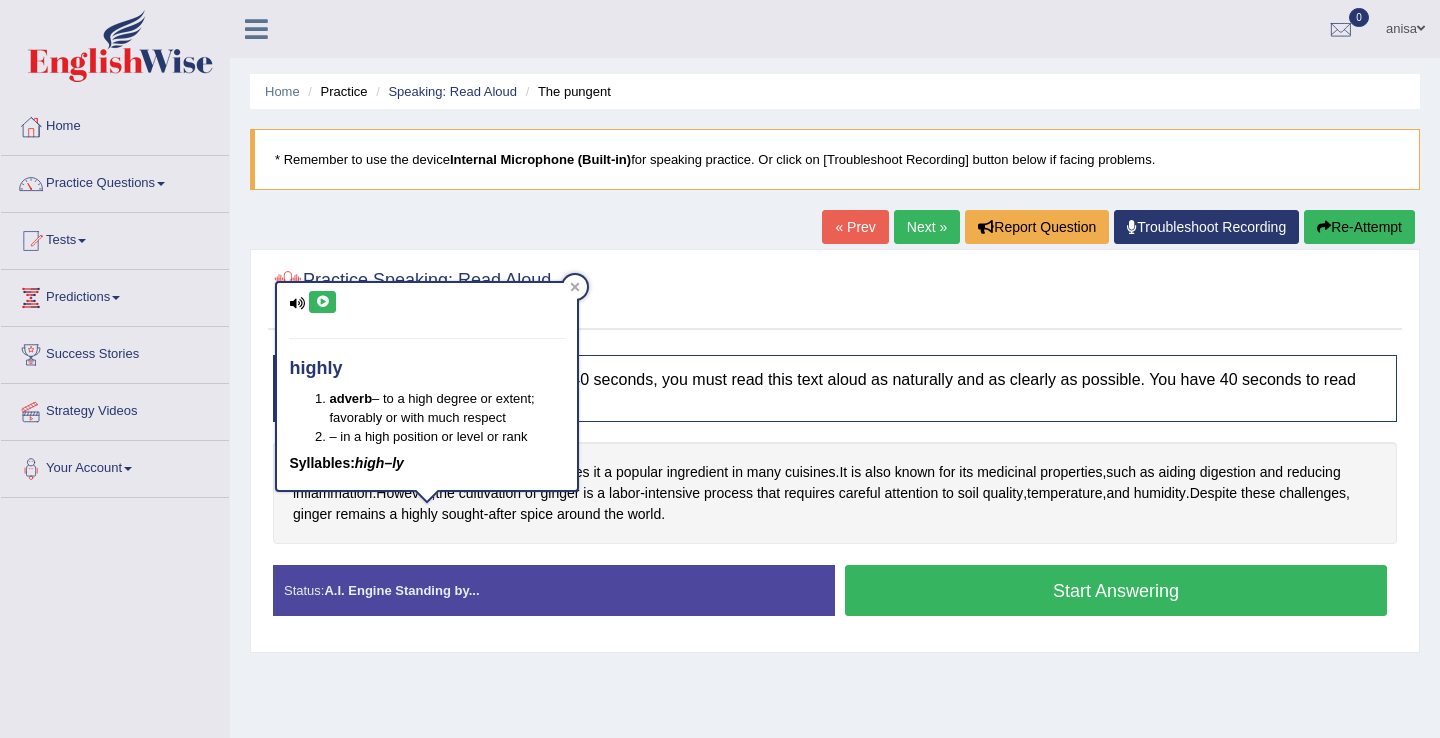 click at bounding box center [322, 302] 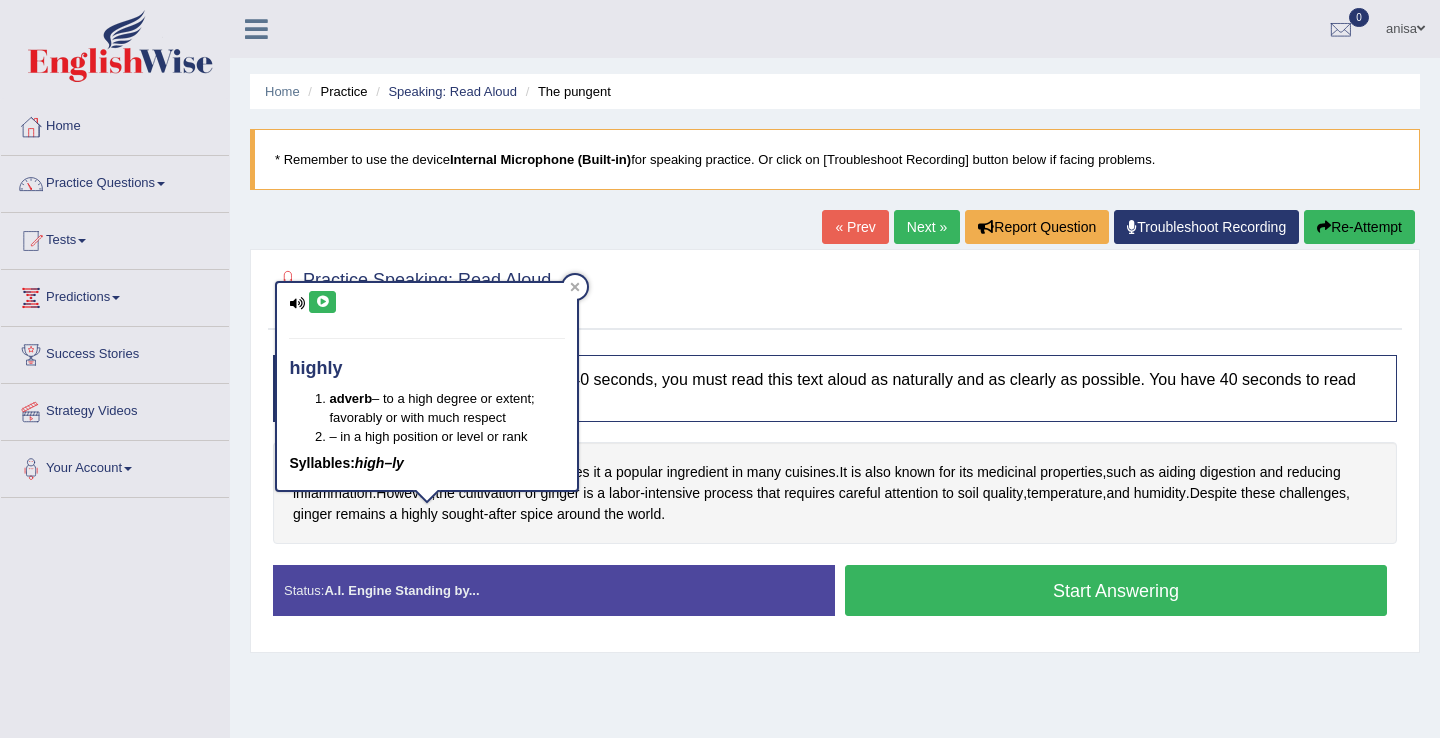 click on "The   pungent   and   flavorful   taste   of   ginger   makes   it   a   popular   ingredient   in   many   cuisines .  It   is   also   known   for   its   medicinal   properties ,  such   as   aiding   digestion   and   reducing   inflammation .  However ,  the   cultivation   of   ginger   is   a   labor - intensive   process   that   requires   careful   attention   to   soil   quality ,  temperature ,  and   humidity .  Despite   these   challenges ,  ginger   remains   a   highly   sought - after   spice   around   the   world ." at bounding box center [835, 493] 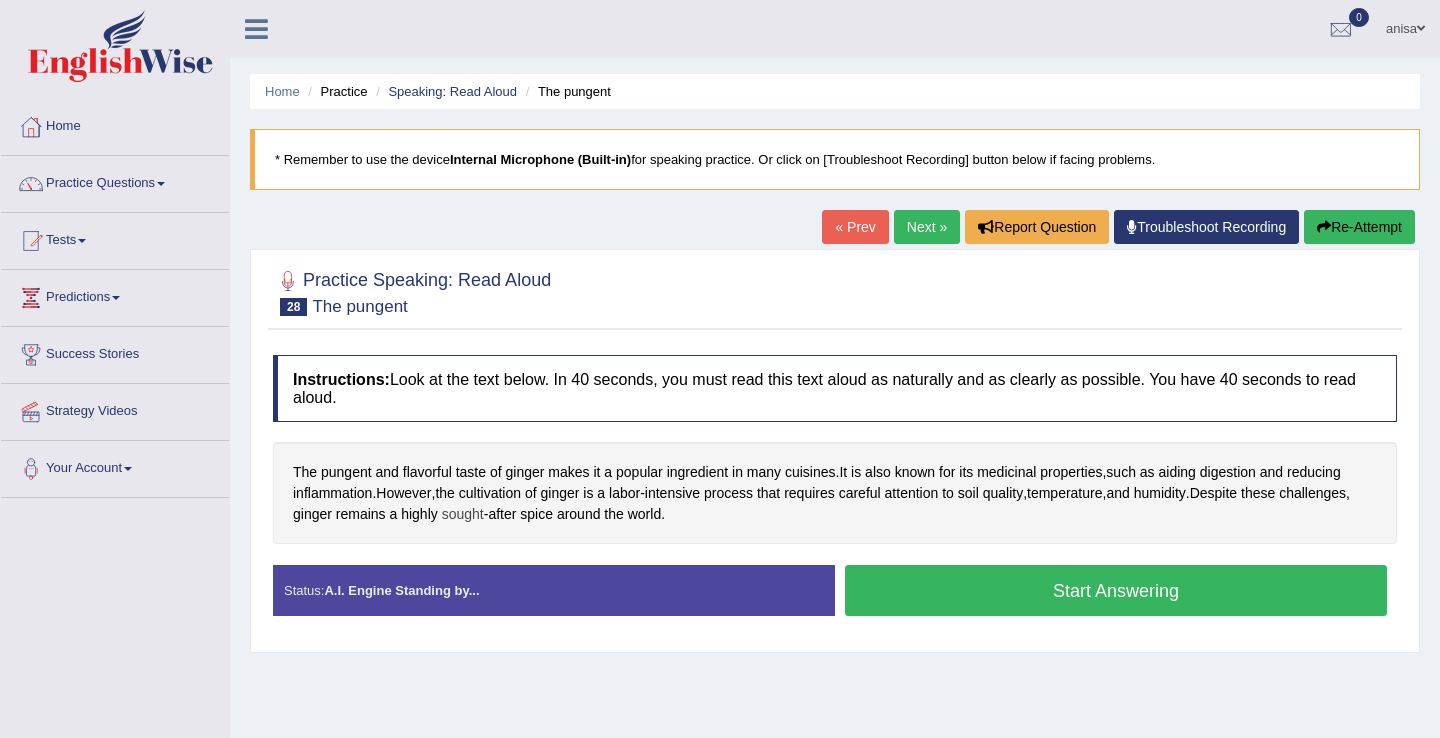 click on "sought" at bounding box center (463, 514) 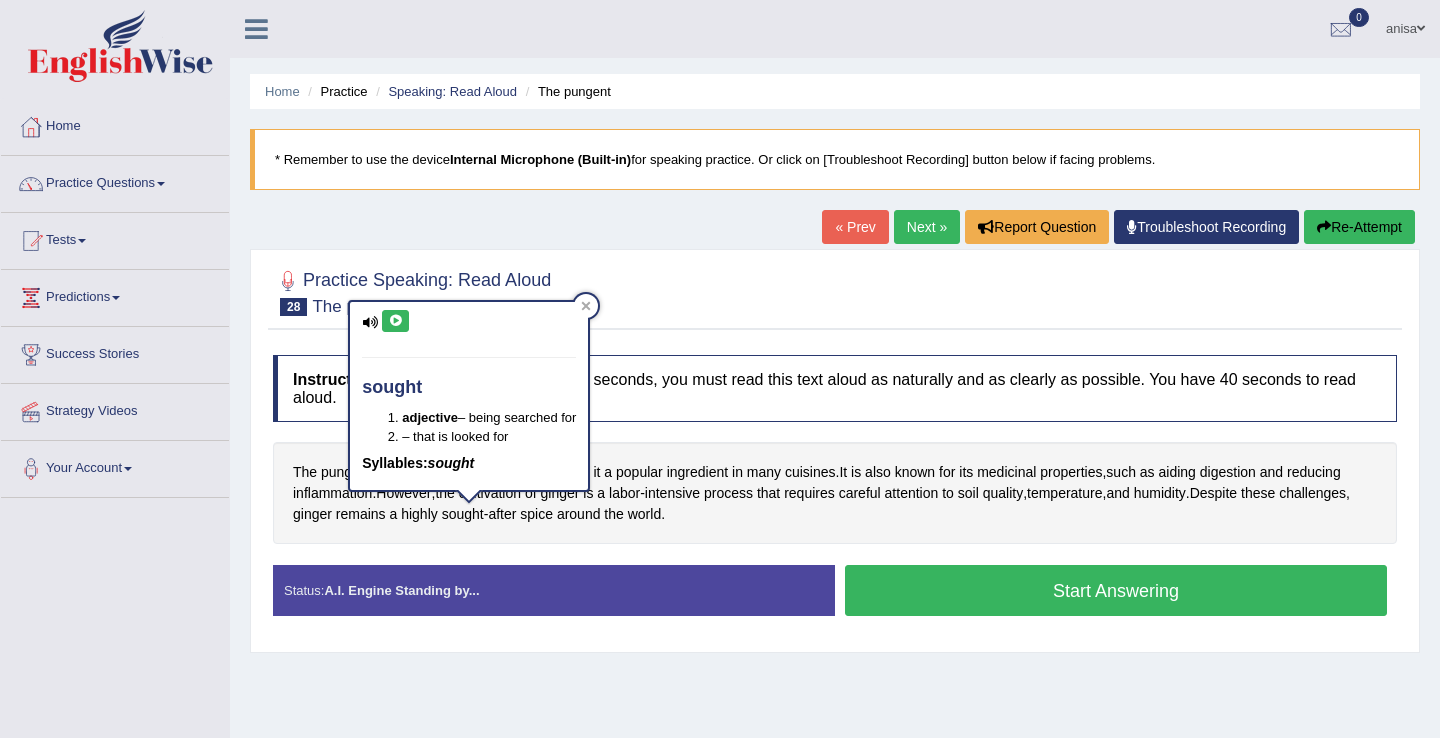 click at bounding box center (395, 321) 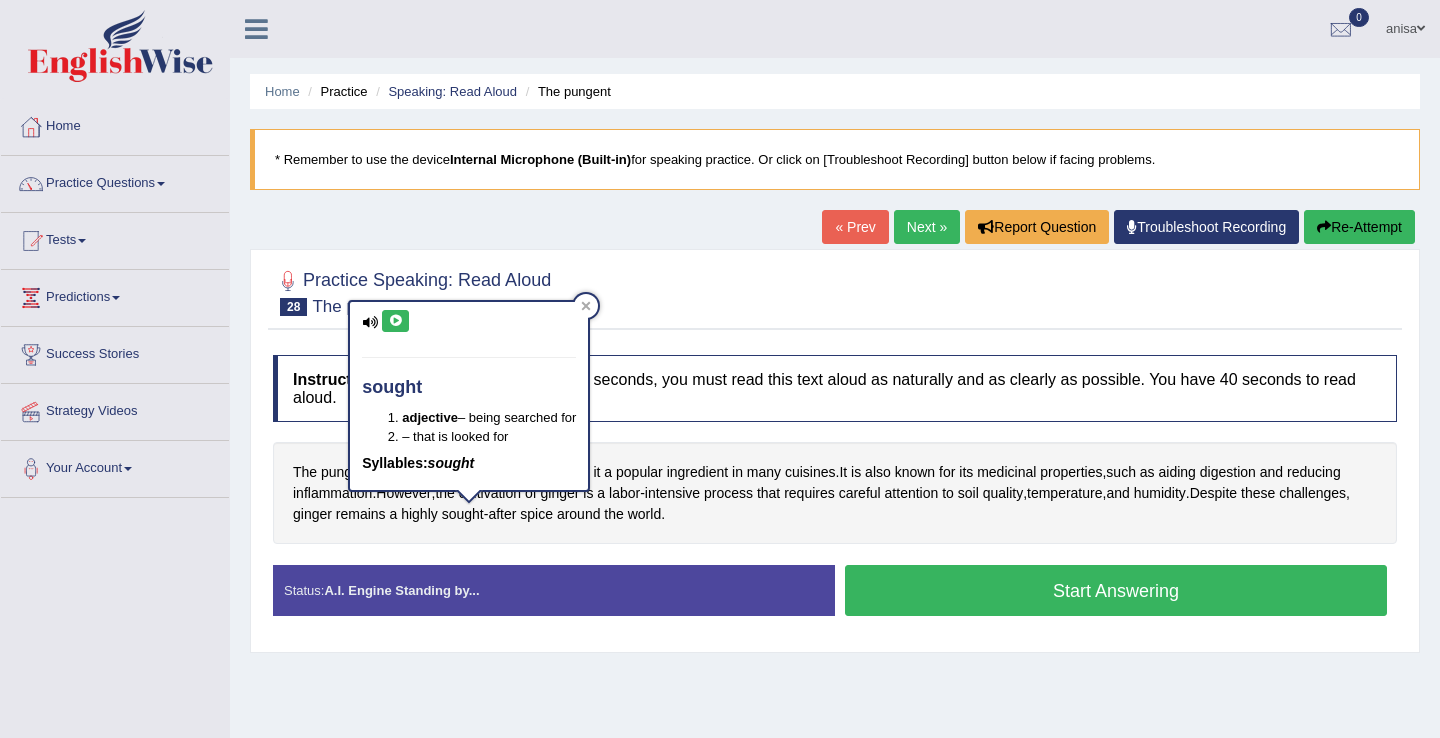 click on "The   pungent   and   flavorful   taste   of   ginger   makes   it   a   popular   ingredient   in   many   cuisines .  It   is   also   known   for   its   medicinal   properties ,  such   as   aiding   digestion   and   reducing   inflammation .  However ,  the   cultivation   of   ginger   is   a   labor - intensive   process   that   requires   careful   attention   to   soil   quality ,  temperature ,  and   humidity .  Despite   these   challenges ,  ginger   remains   a   highly   sought - after   spice   around   the   world ." at bounding box center [835, 493] 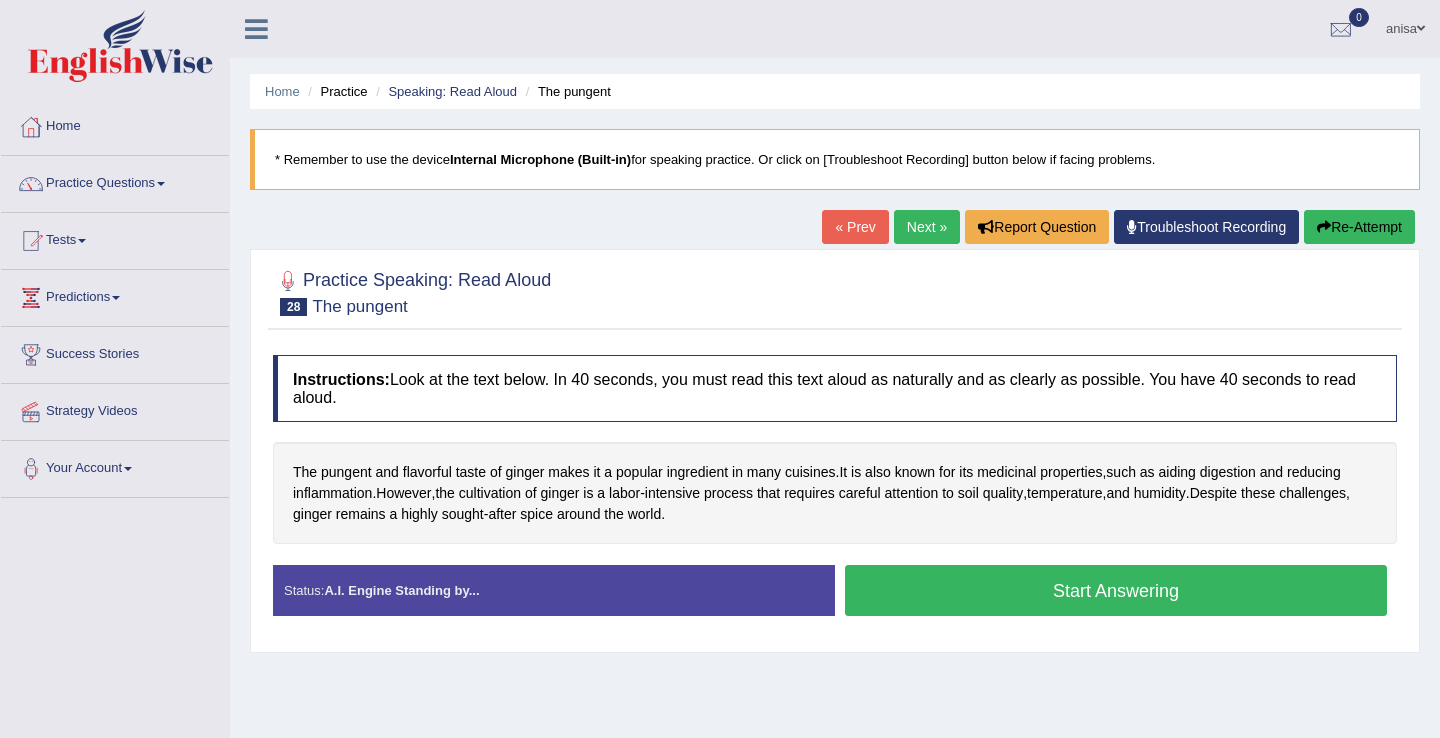 click on "The   pungent   and   flavorful   taste   of   ginger   makes   it   a   popular   ingredient   in   many   cuisines .  It   is   also   known   for   its   medicinal   properties ,  such   as   aiding   digestion   and   reducing   inflammation .  However ,  the   cultivation   of   ginger   is   a   labor - intensive   process   that   requires   careful   attention   to   soil   quality ,  temperature ,  and   humidity .  Despite   these   challenges ,  ginger   remains   a   highly   sought - after   spice   around   the   world ." at bounding box center [835, 493] 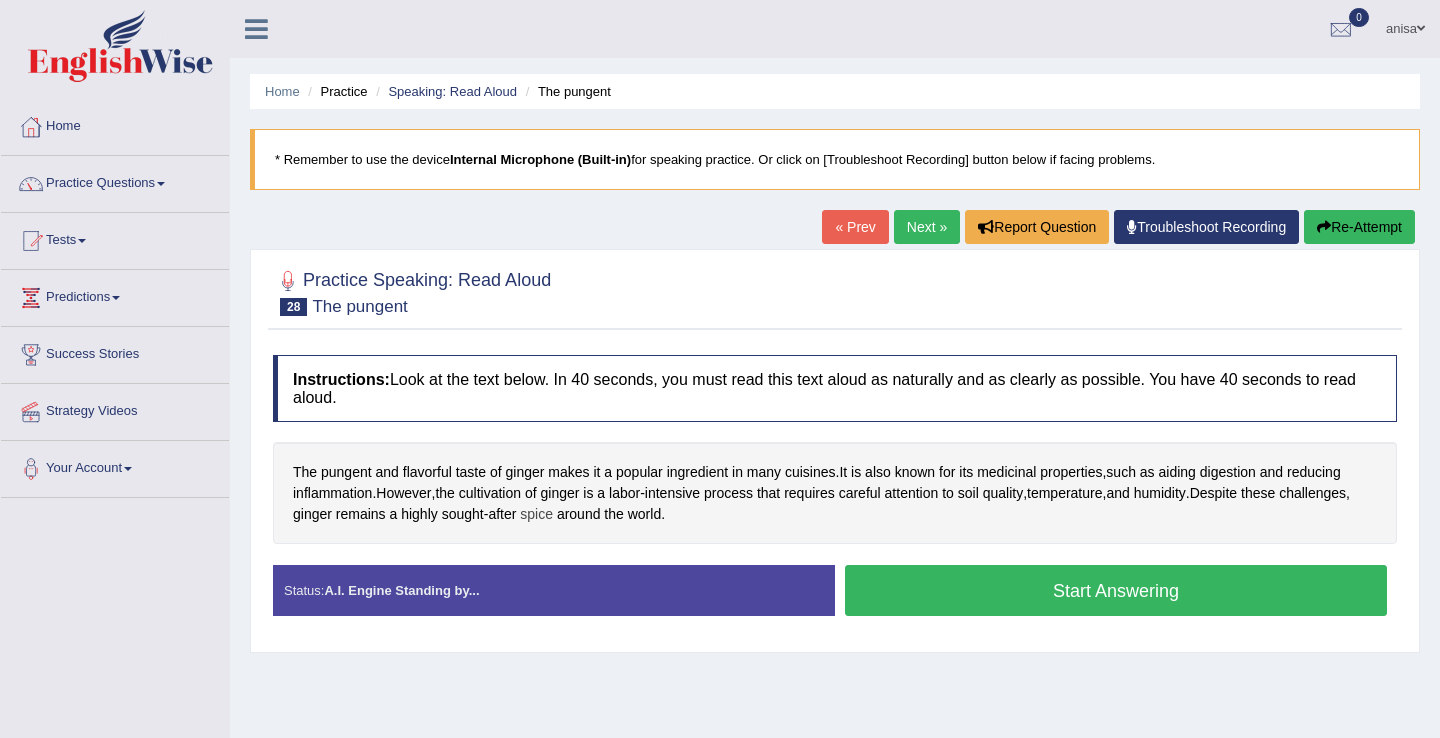 click on "spice" at bounding box center [536, 514] 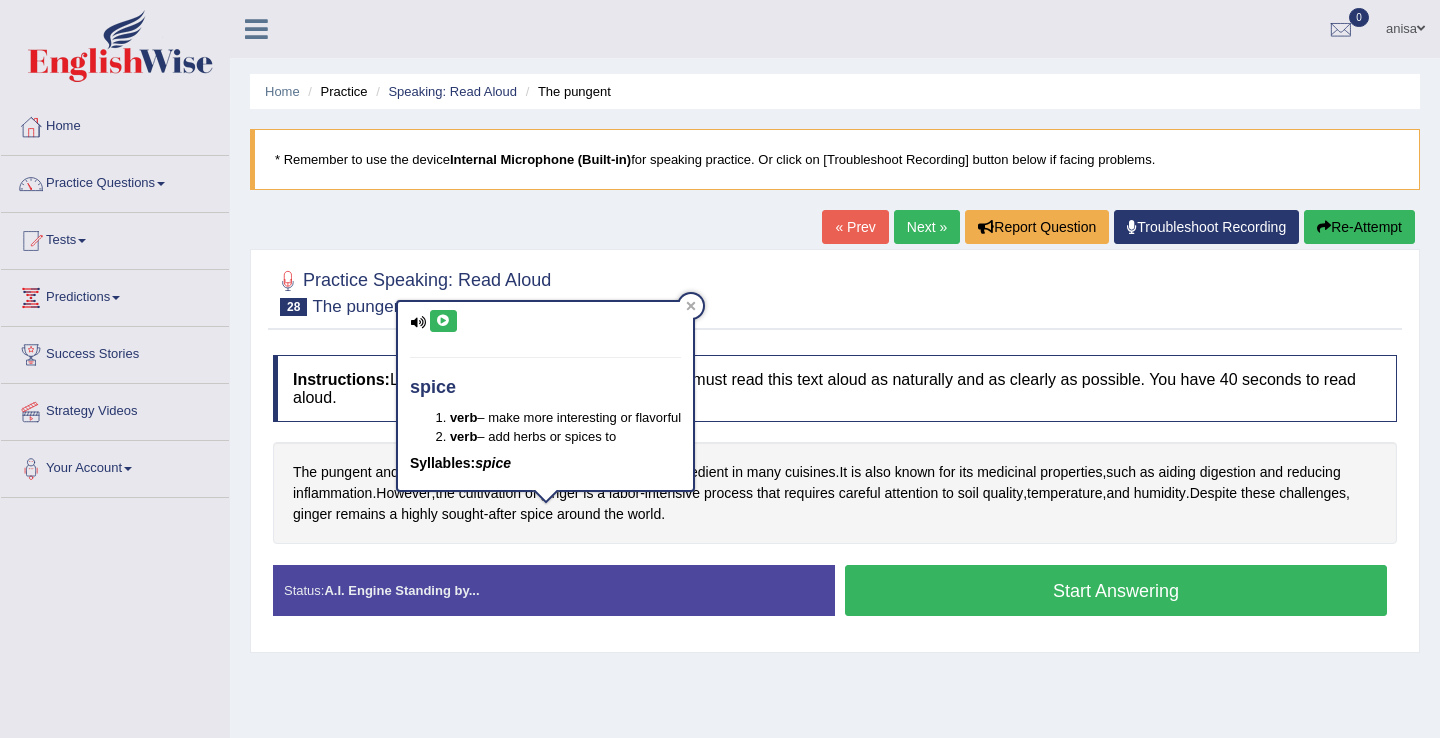 click at bounding box center [443, 321] 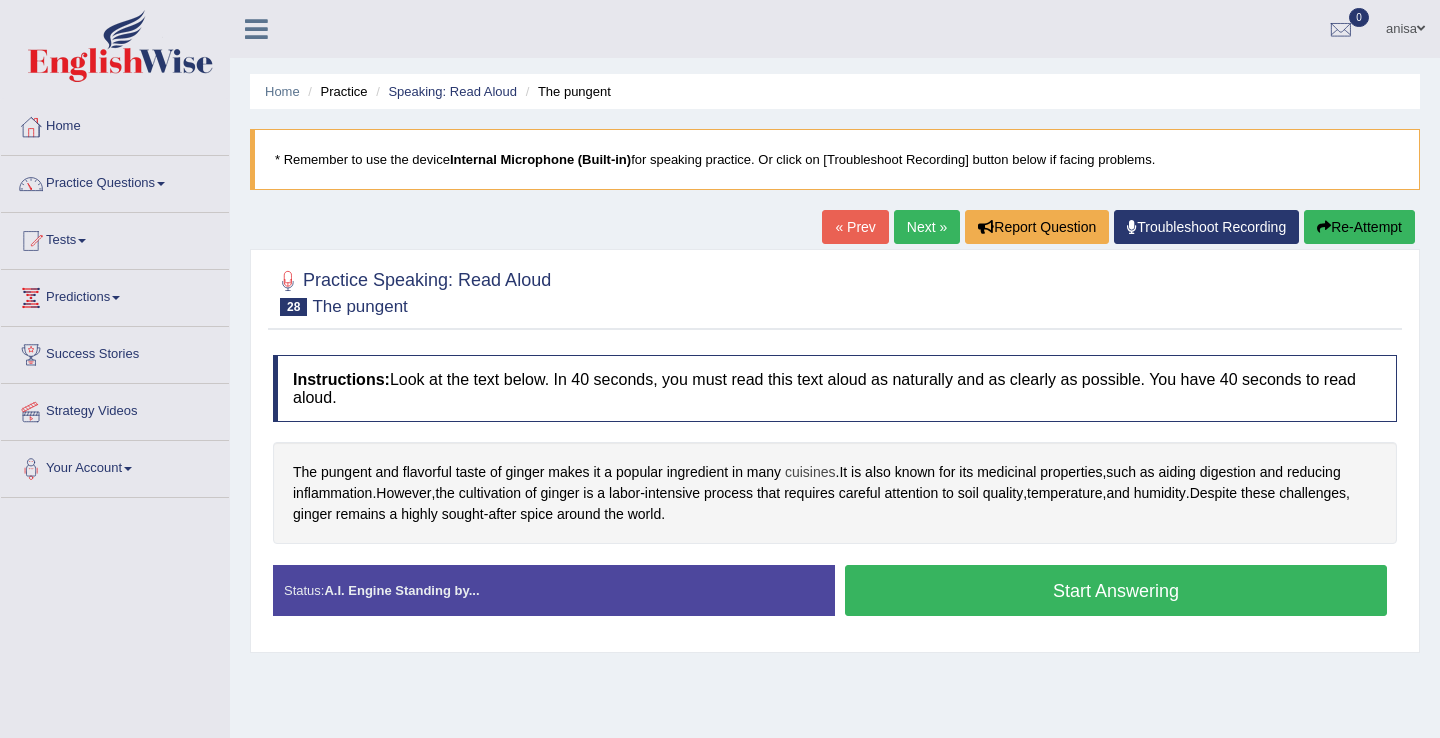 click on "cuisines" at bounding box center [810, 472] 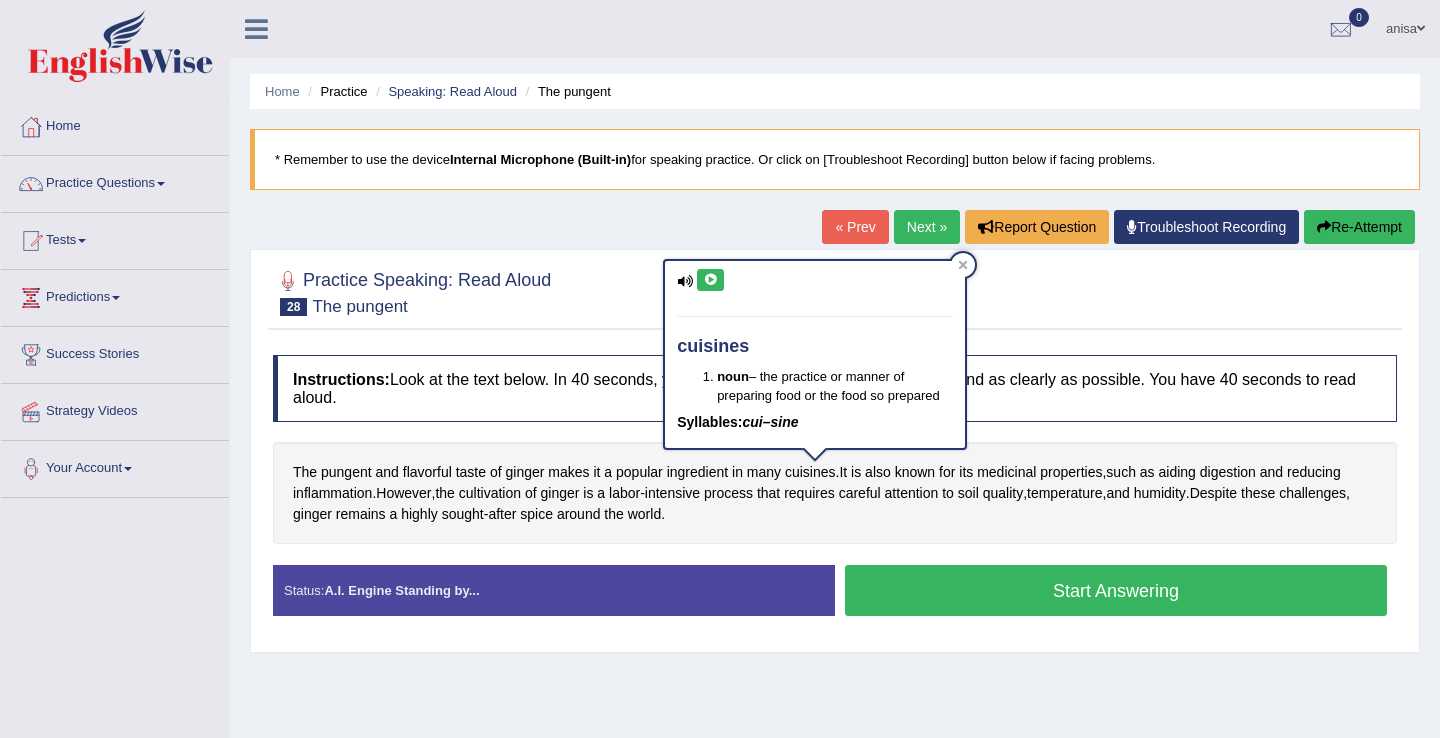 click at bounding box center (710, 280) 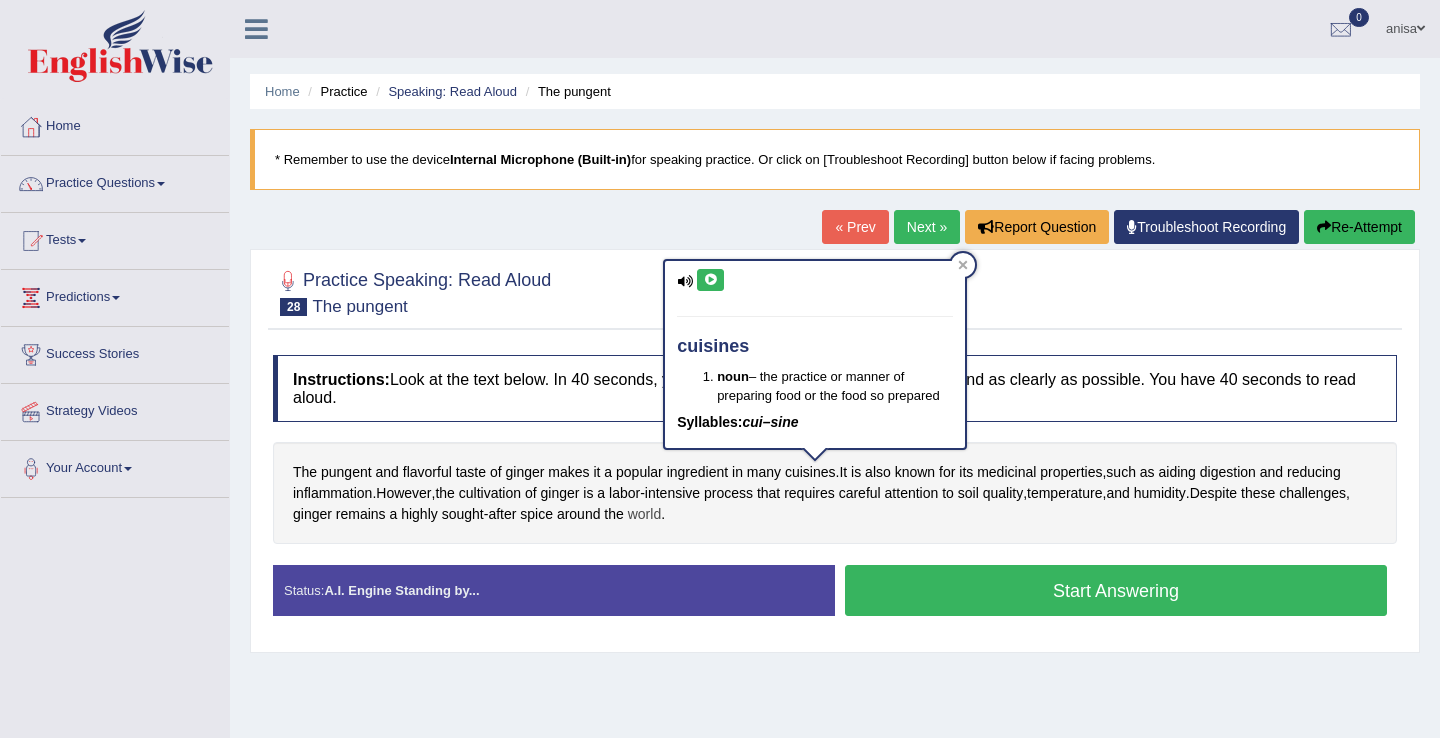 click on "world" at bounding box center [644, 514] 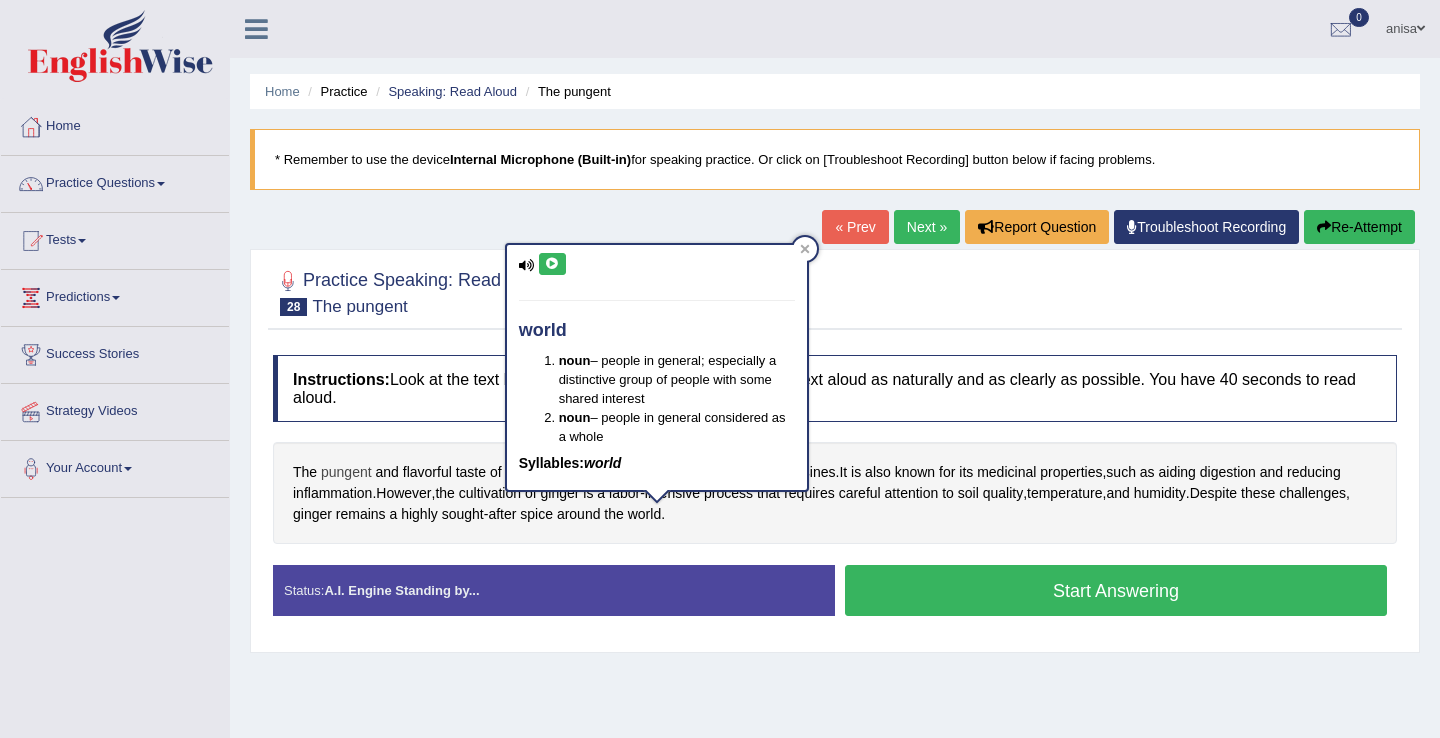 click on "pungent" at bounding box center (346, 472) 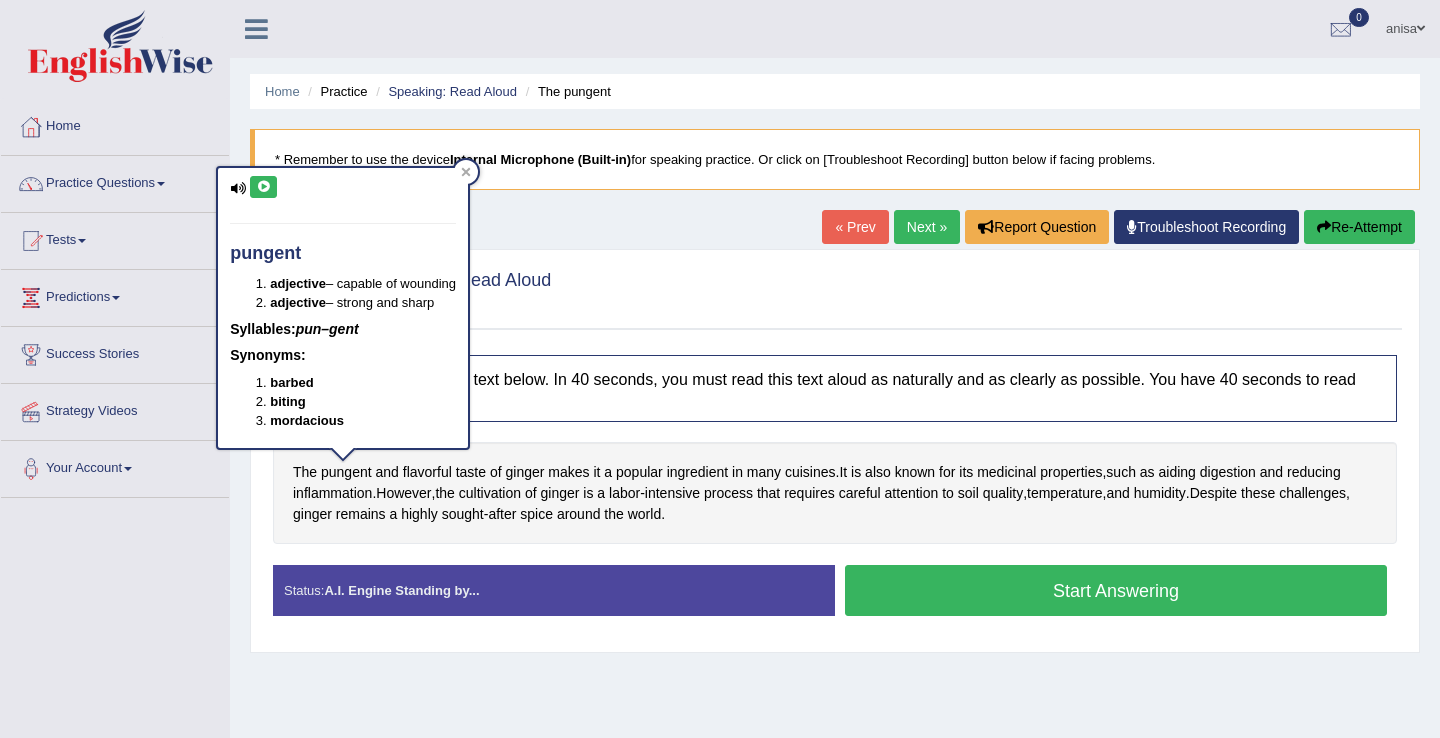click at bounding box center [263, 187] 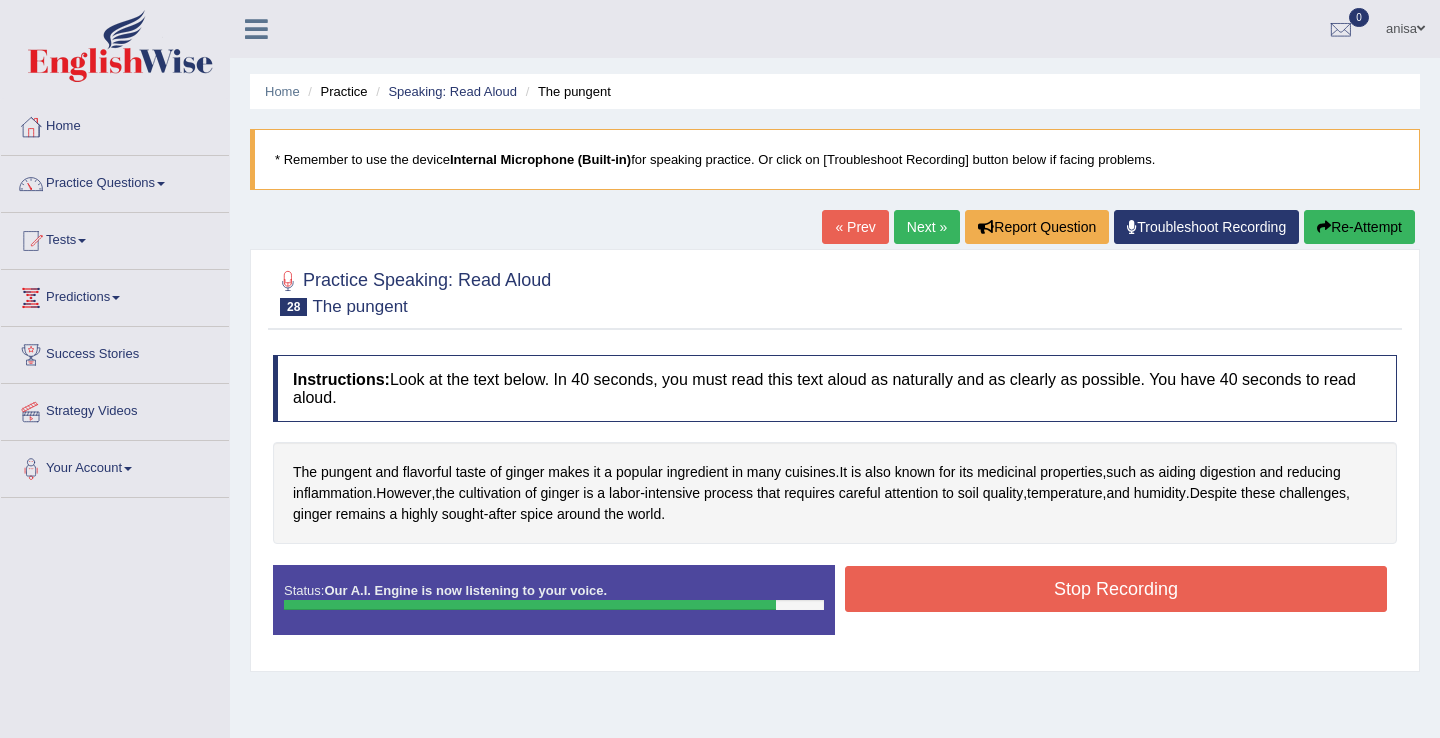click on "Stop Recording" at bounding box center [1116, 589] 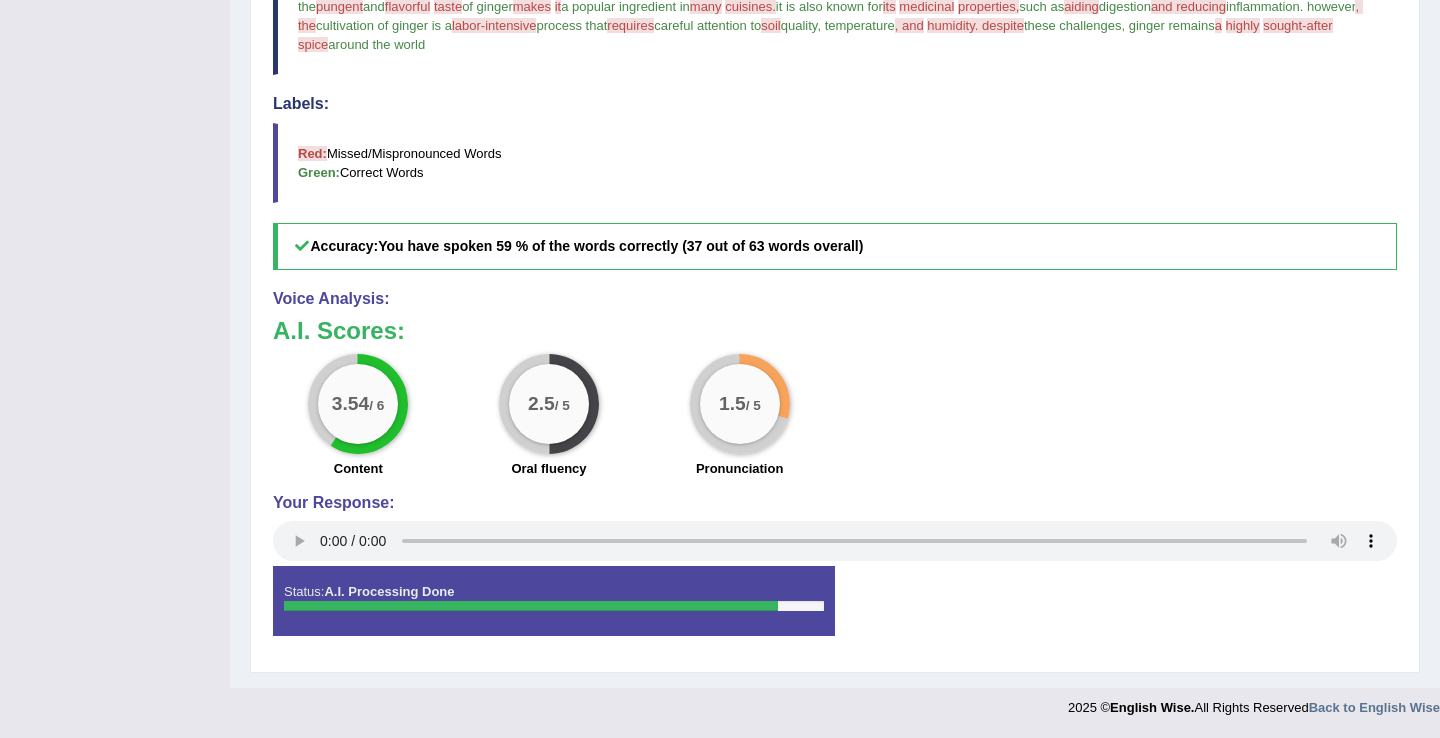 scroll, scrollTop: 0, scrollLeft: 0, axis: both 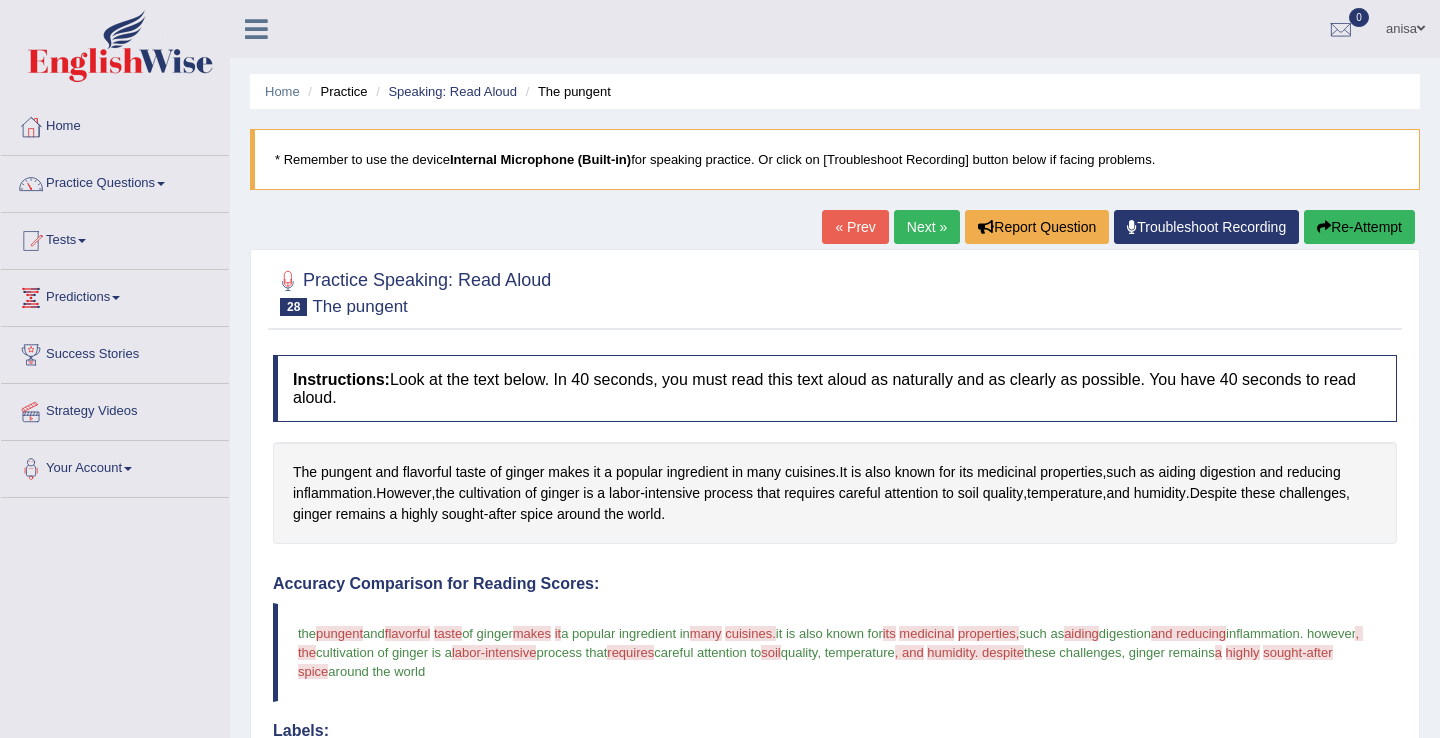 click on "« Prev" at bounding box center (855, 227) 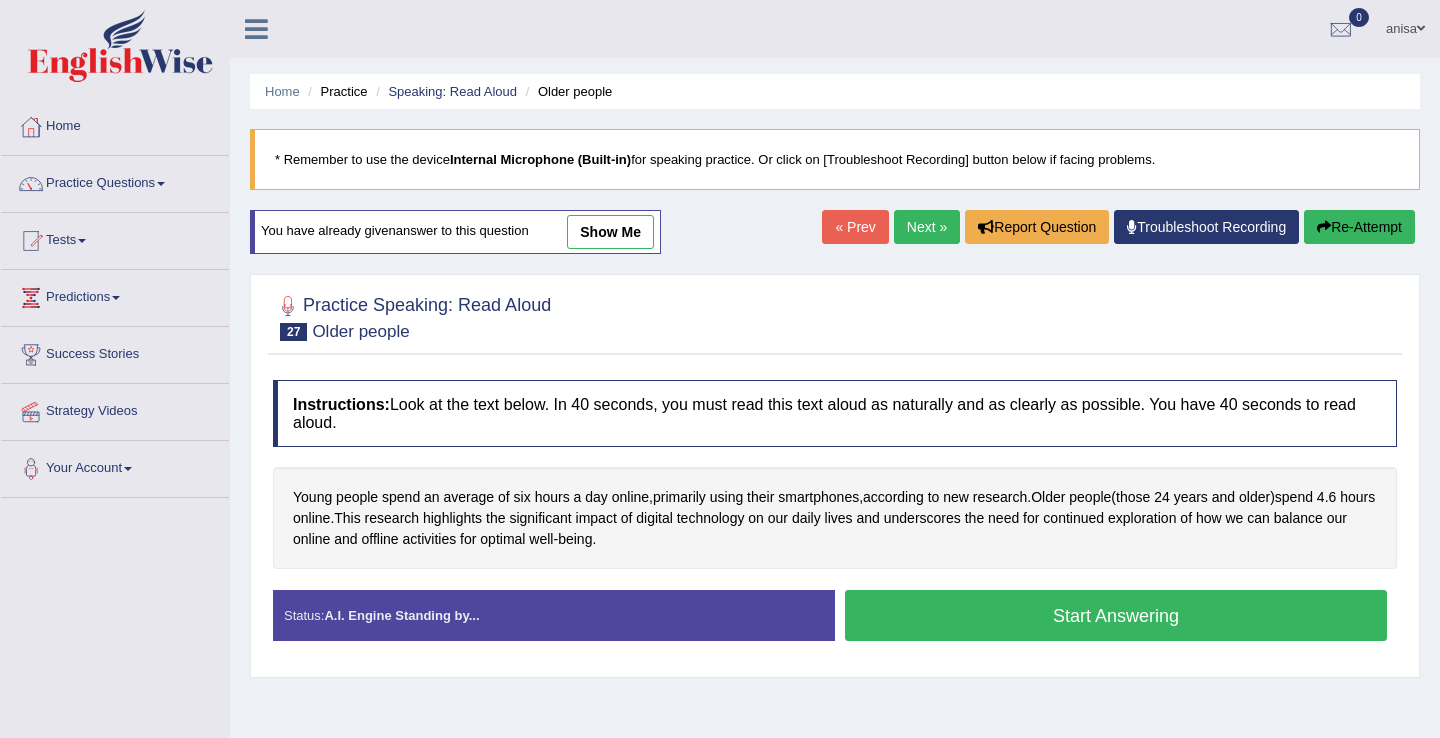 scroll, scrollTop: 0, scrollLeft: 0, axis: both 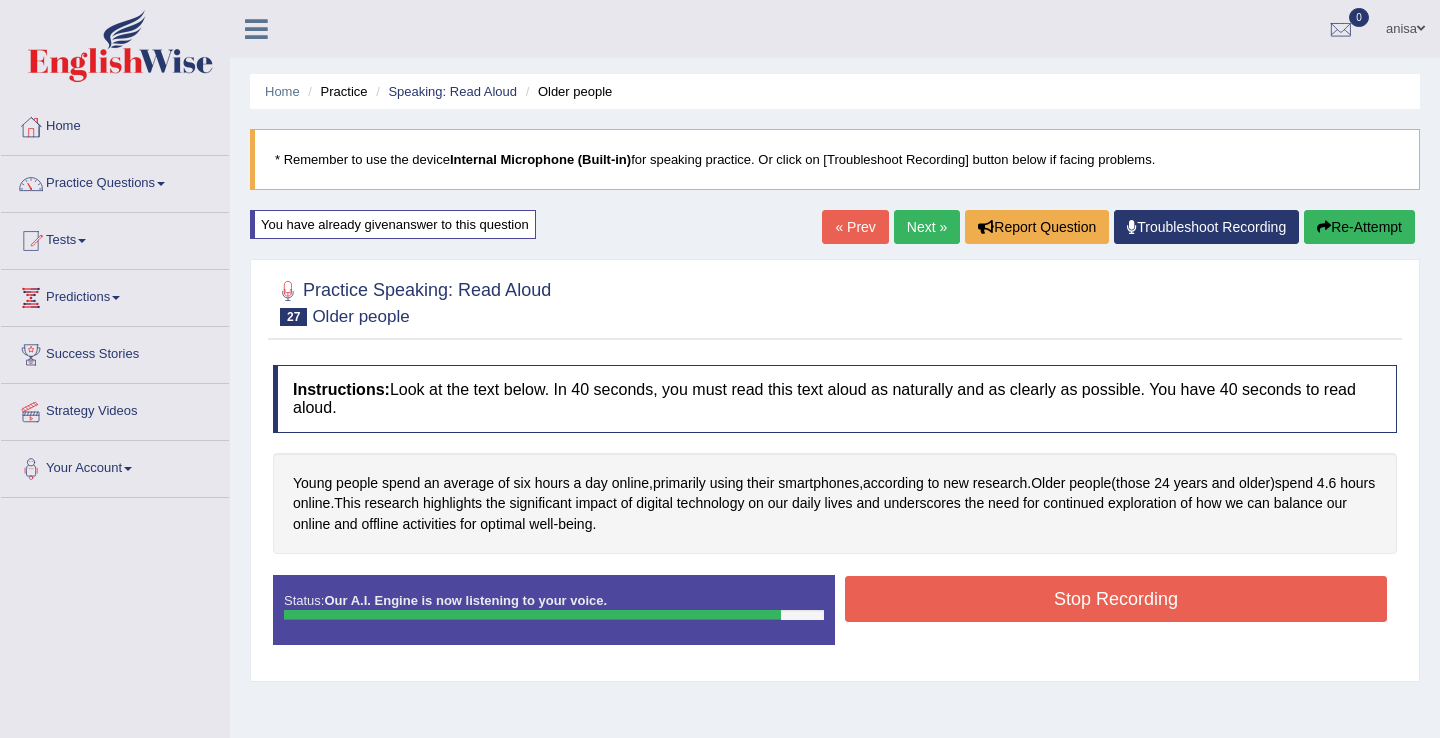 click on "Stop Recording" at bounding box center (1116, 599) 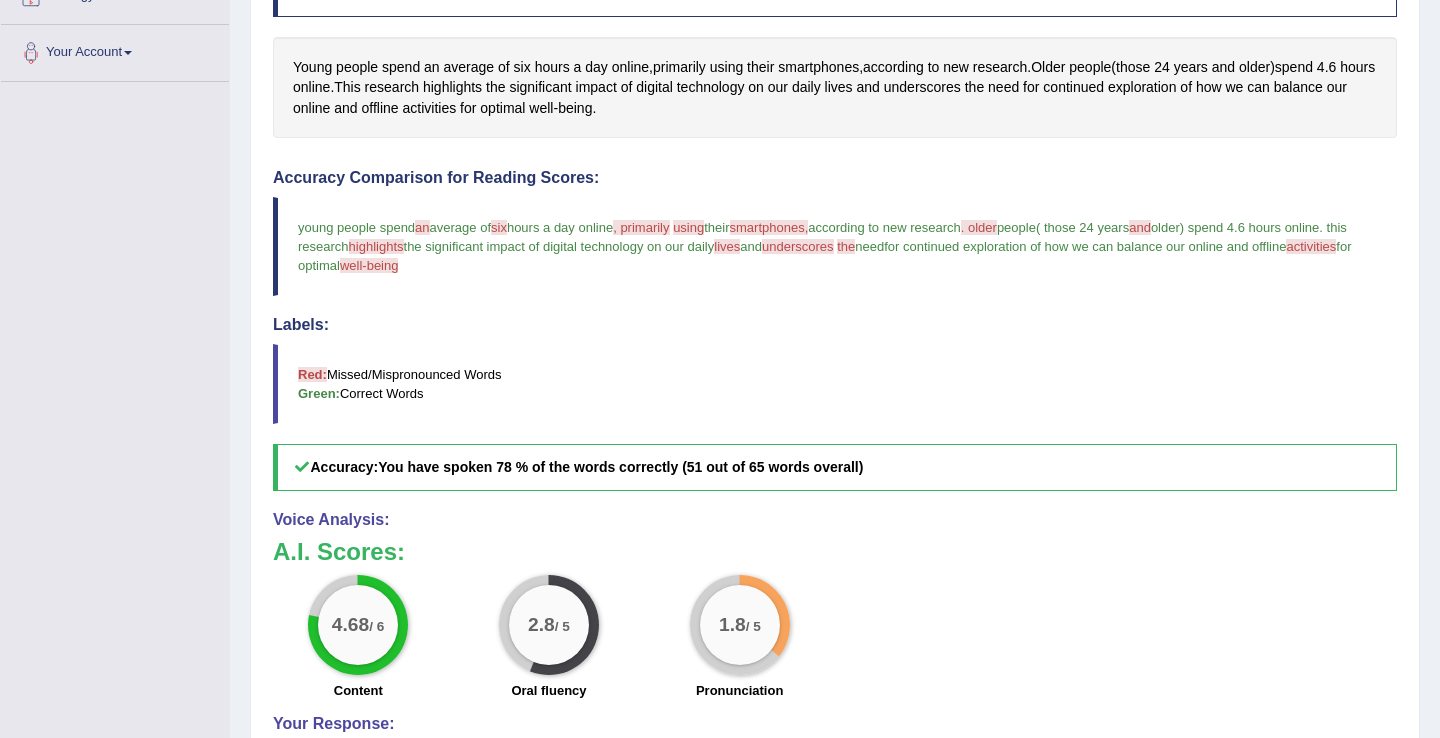 scroll, scrollTop: 0, scrollLeft: 0, axis: both 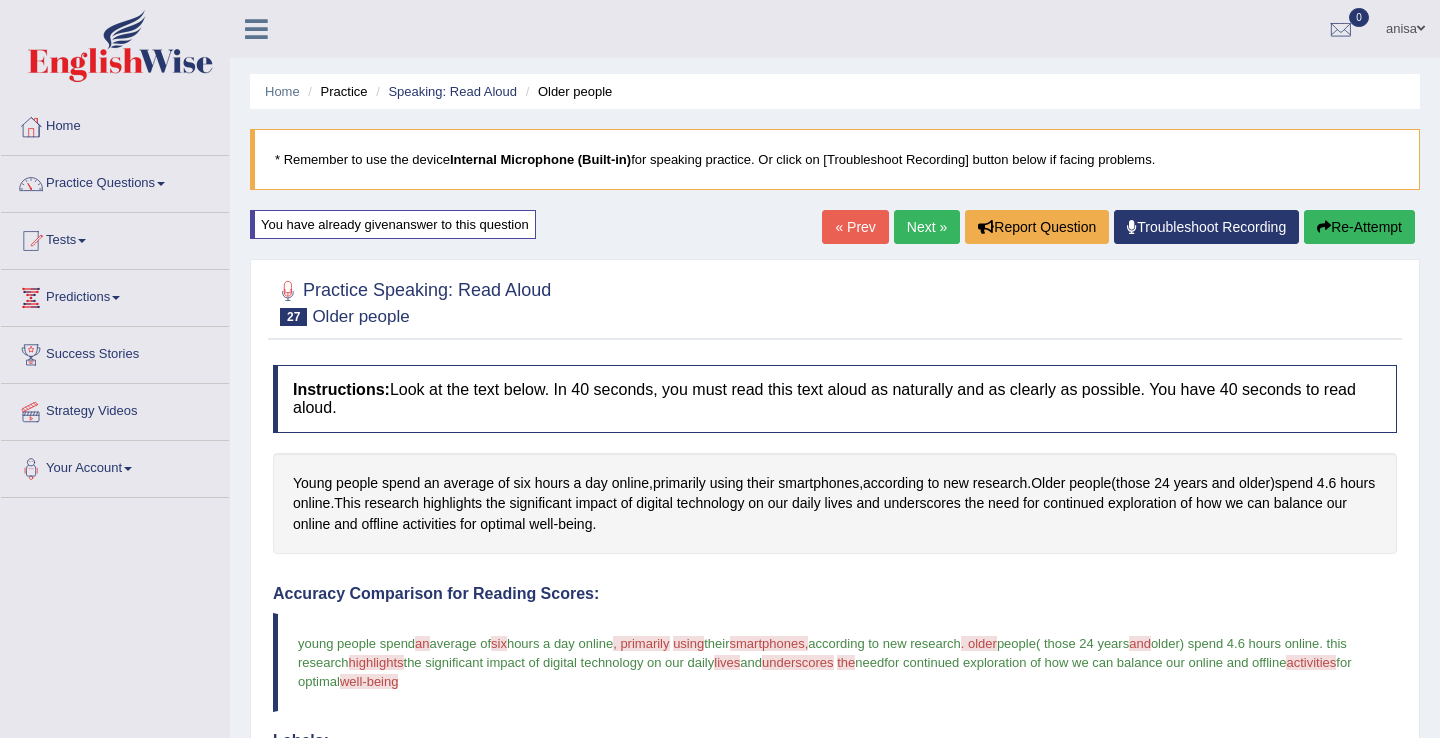 click on "Next »" at bounding box center [927, 227] 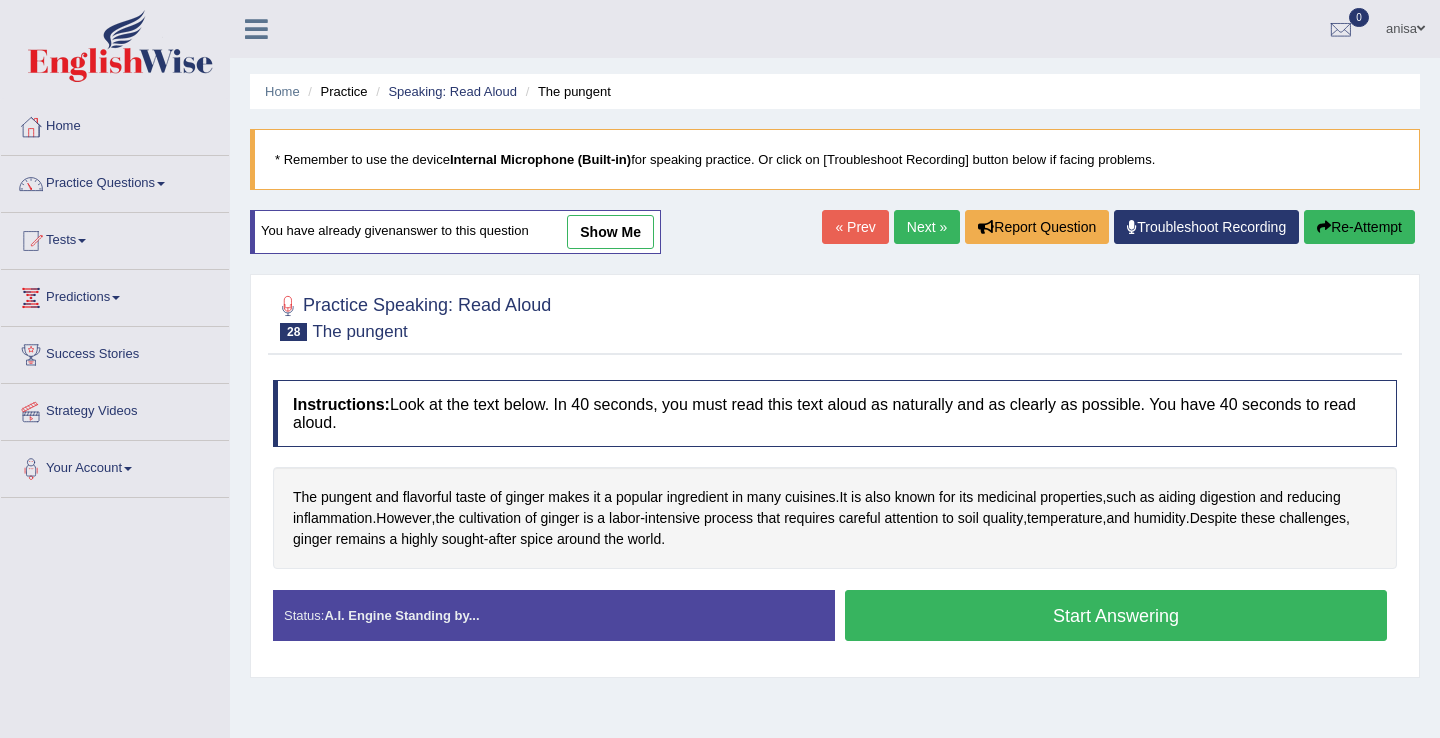 scroll, scrollTop: 0, scrollLeft: 0, axis: both 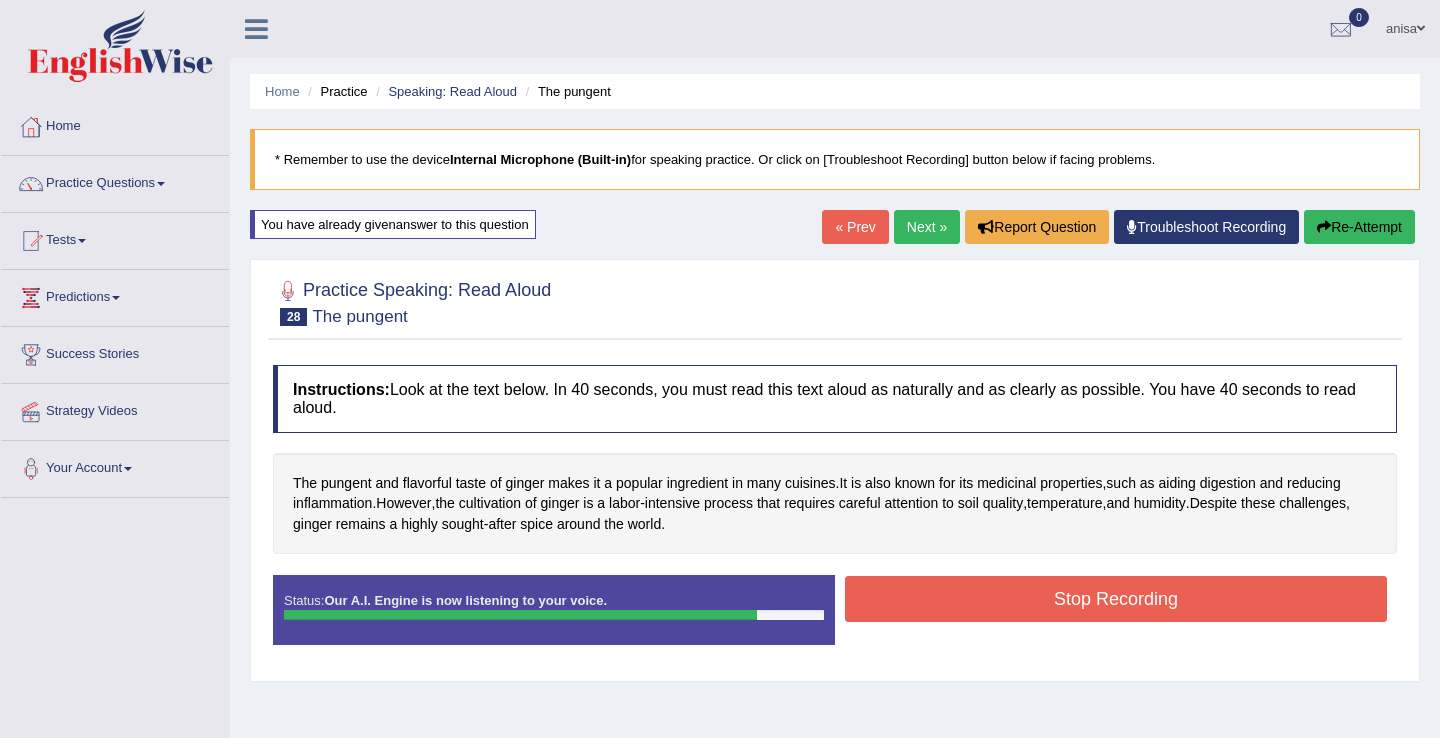 click on "Stop Recording" at bounding box center [1116, 599] 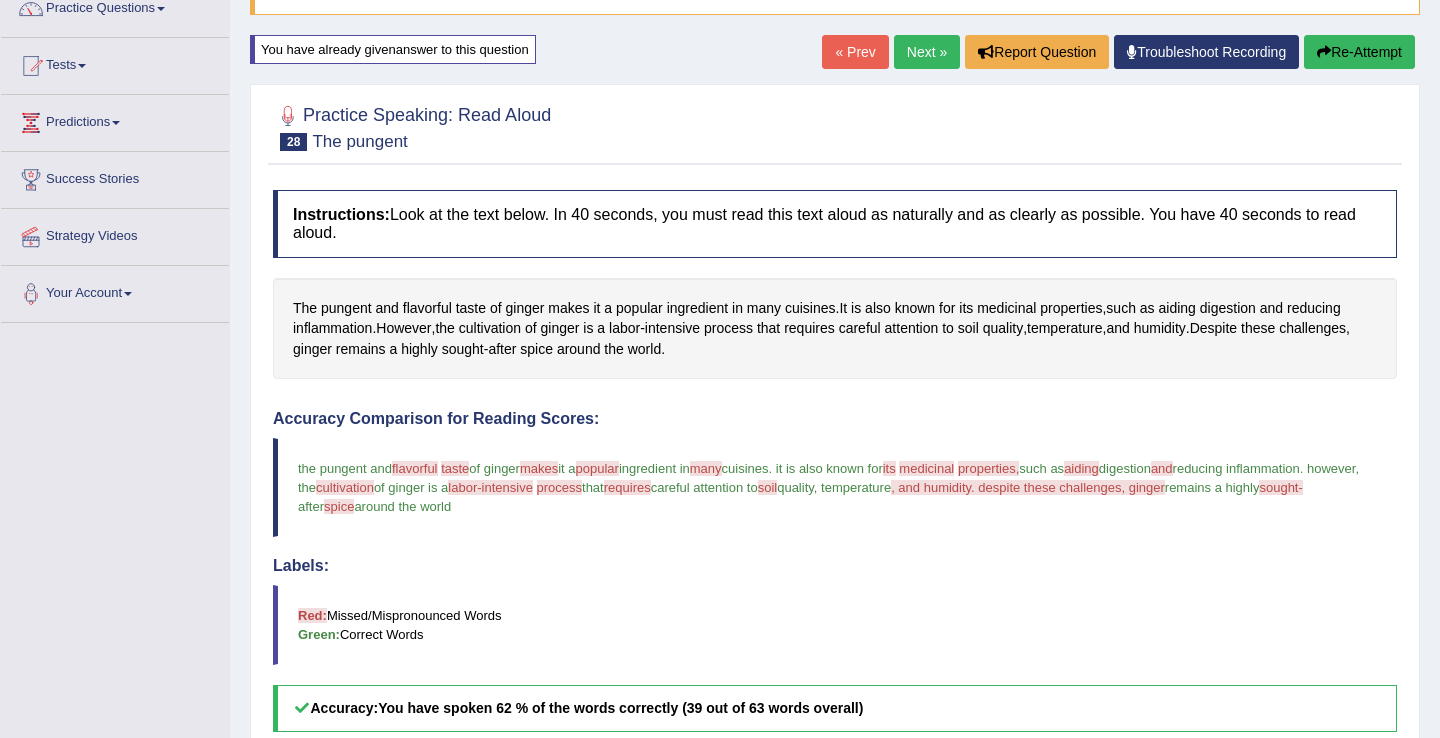 scroll, scrollTop: 0, scrollLeft: 0, axis: both 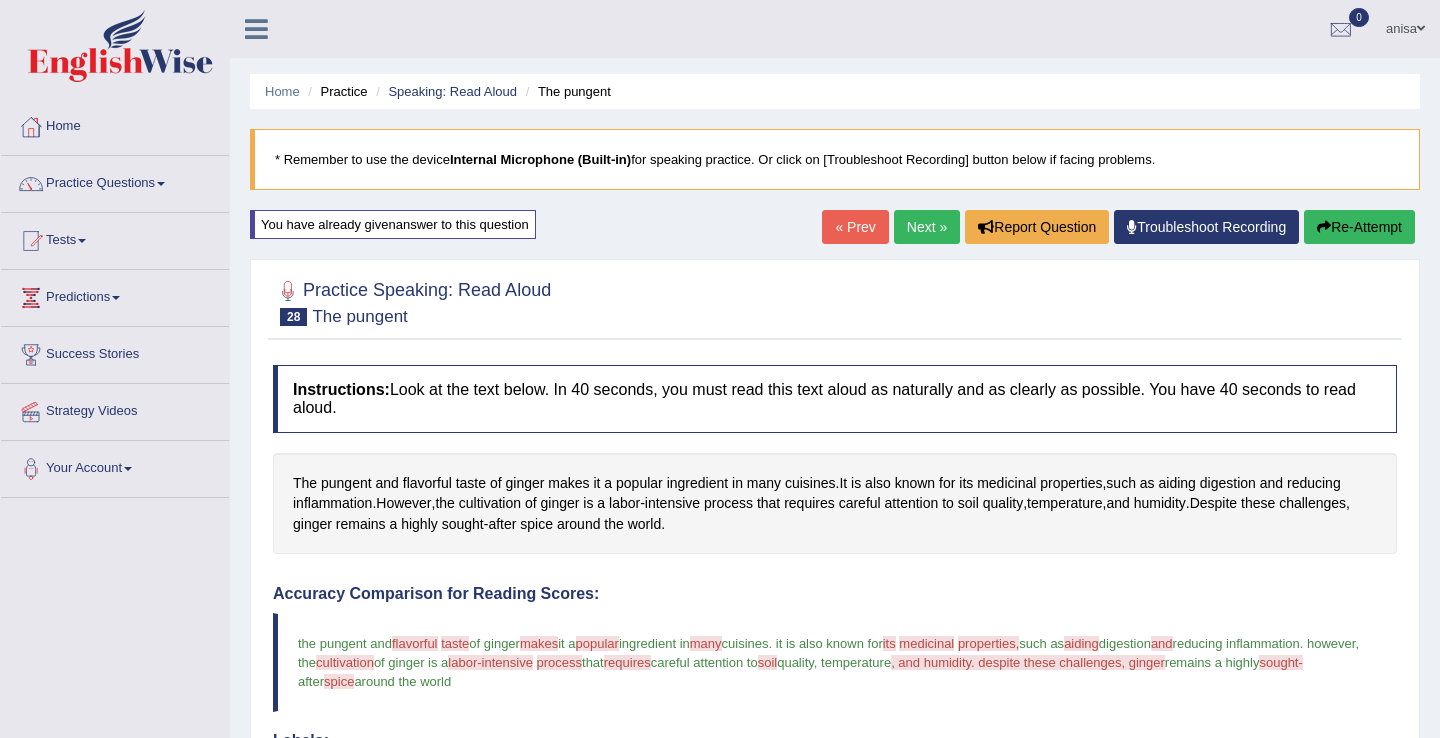 click on "Next »" at bounding box center [927, 227] 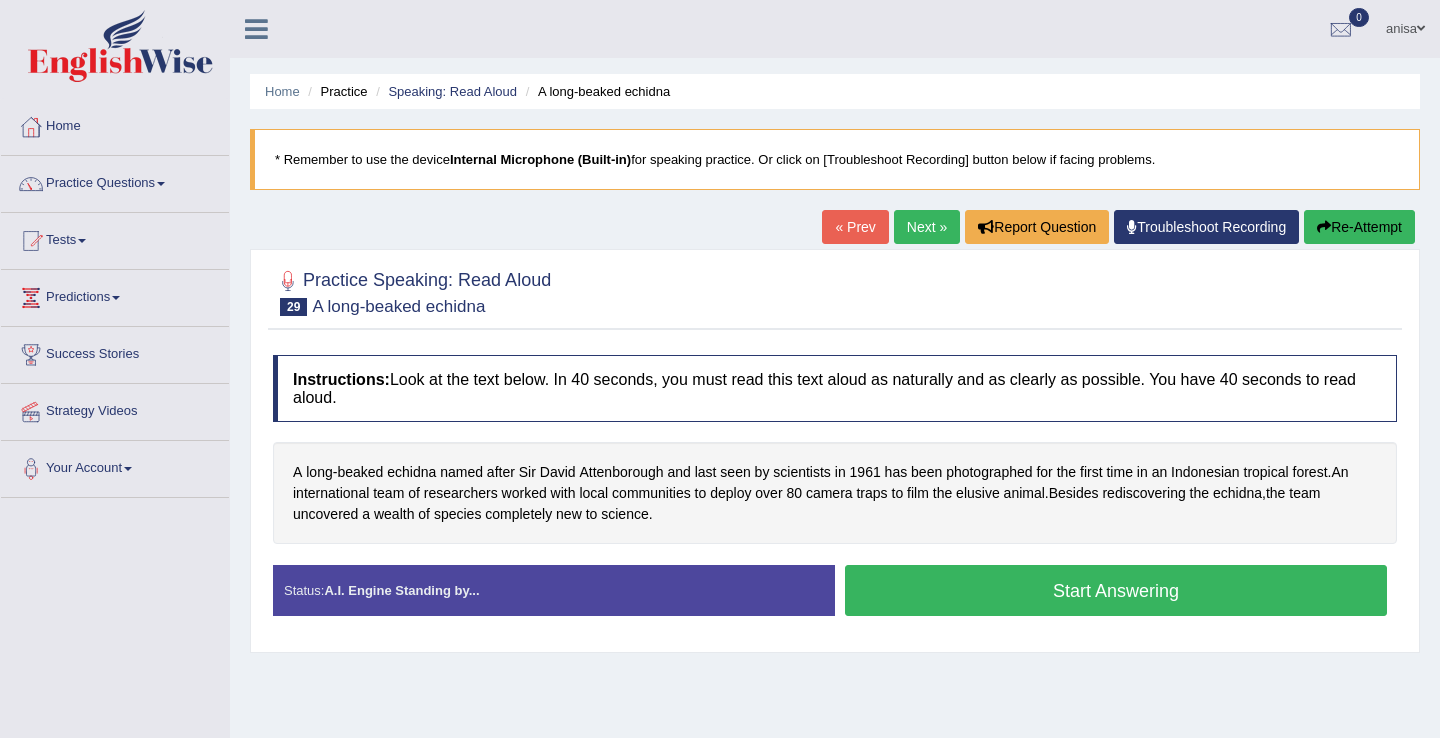 scroll, scrollTop: 0, scrollLeft: 0, axis: both 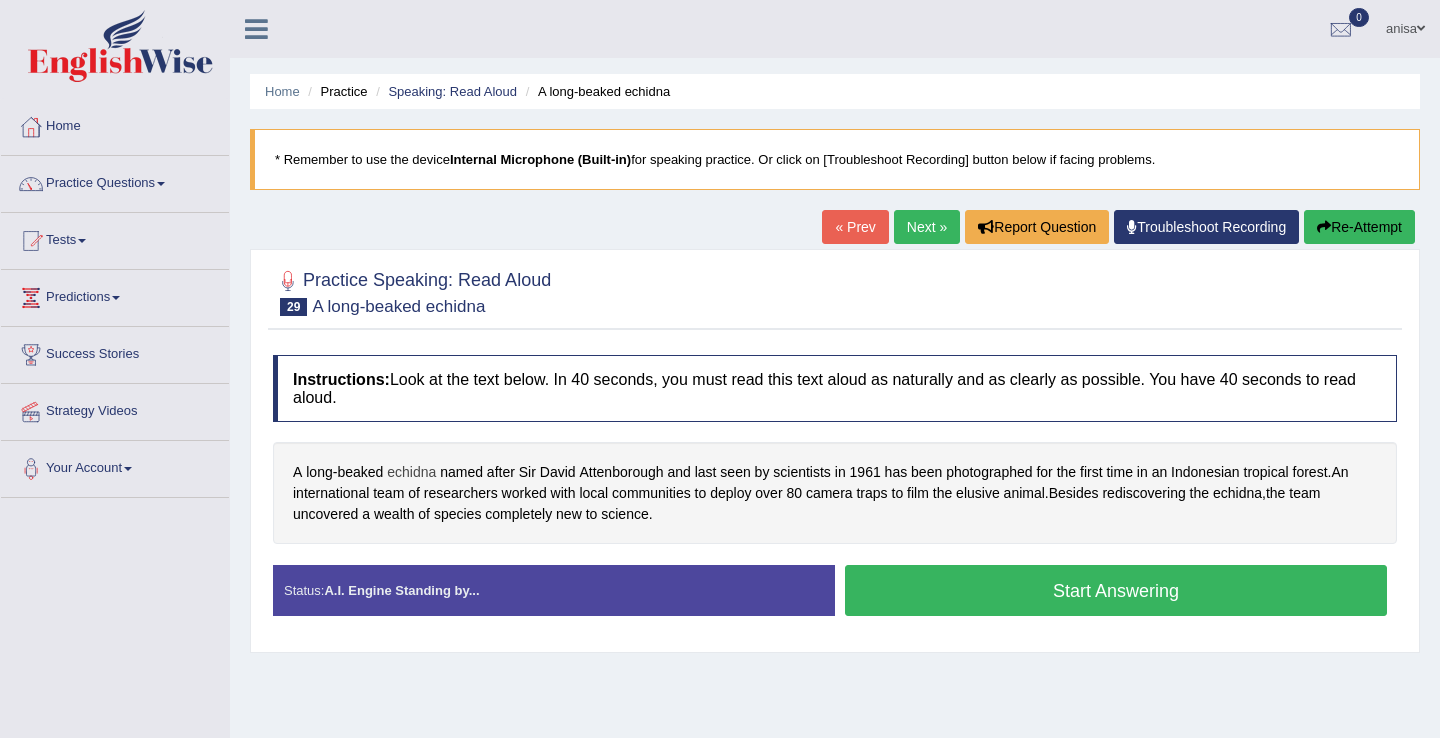 click on "echidna" at bounding box center (411, 472) 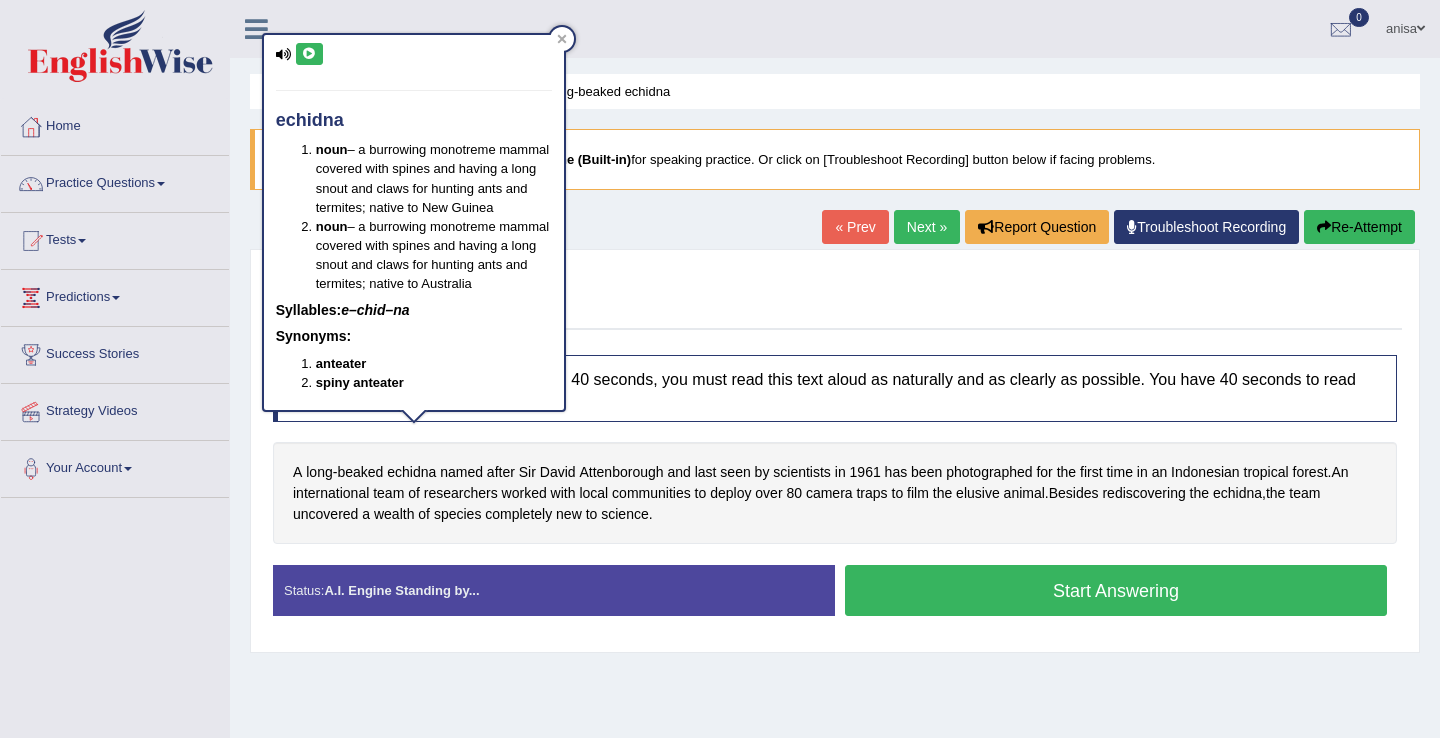 click at bounding box center (309, 54) 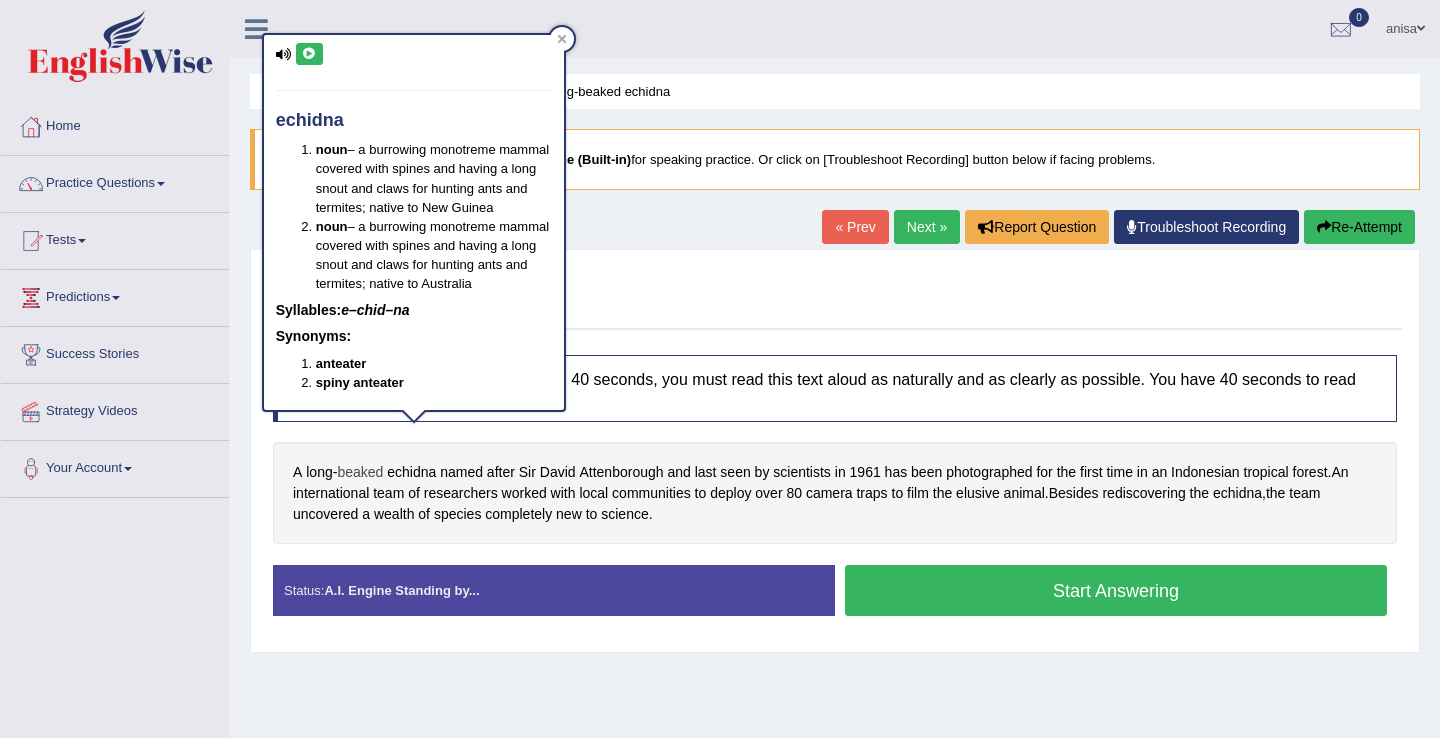 click on "beaked" at bounding box center [360, 472] 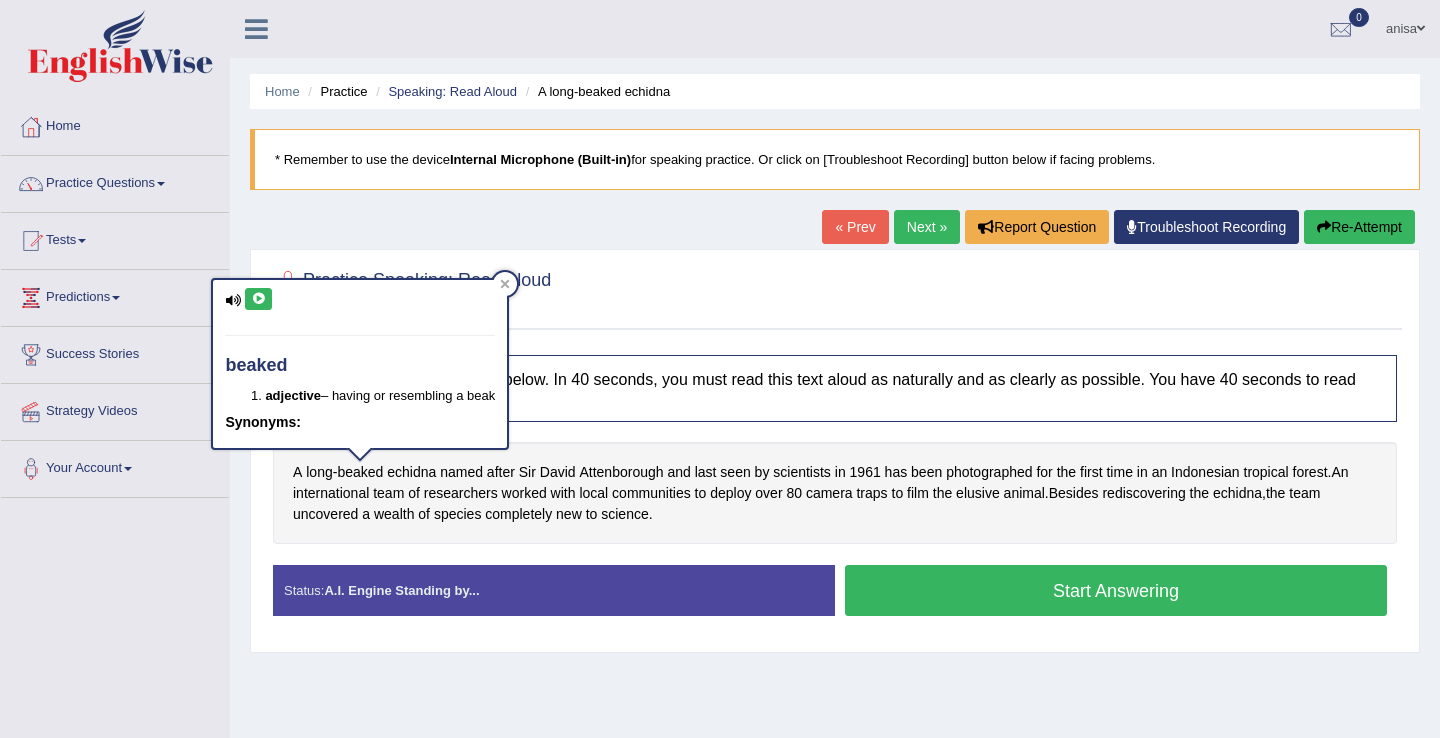 click at bounding box center [258, 299] 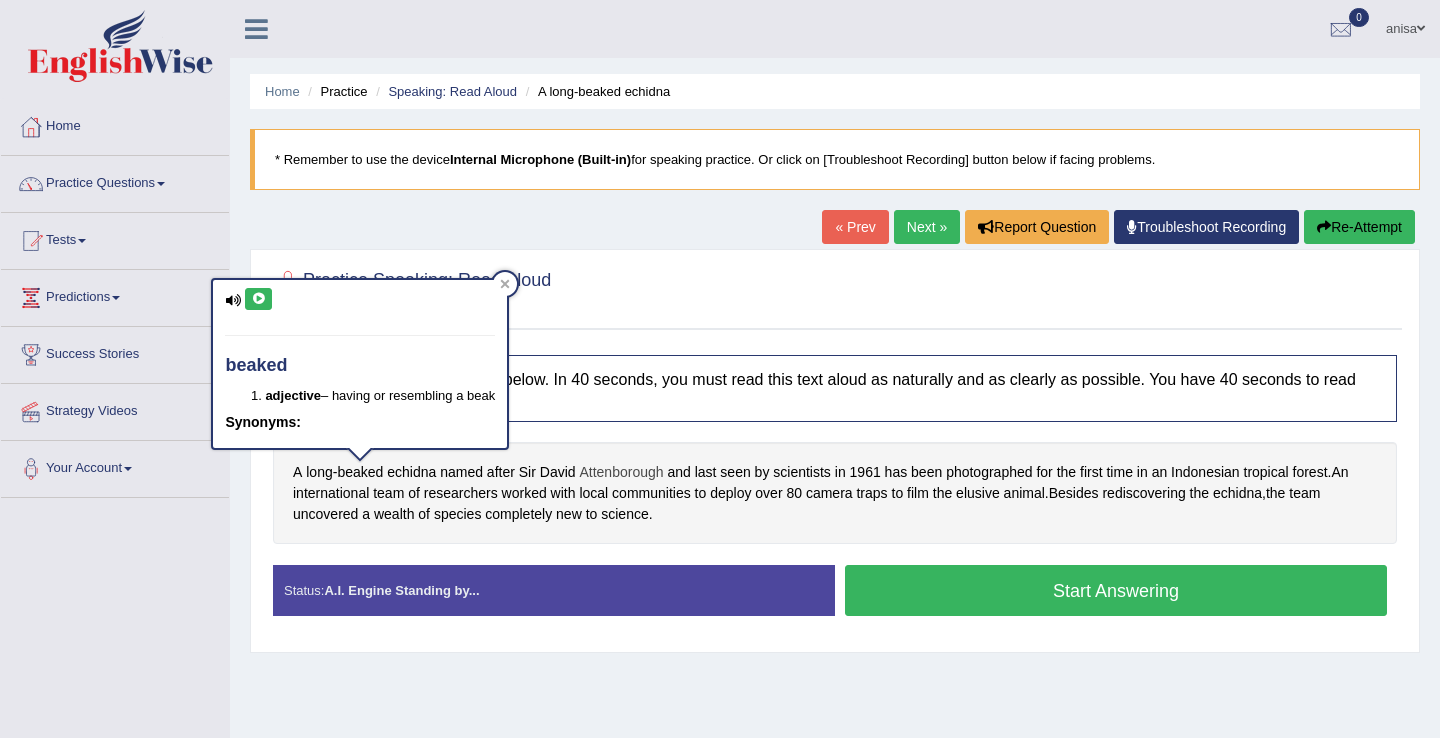 click on "Attenborough" at bounding box center (621, 472) 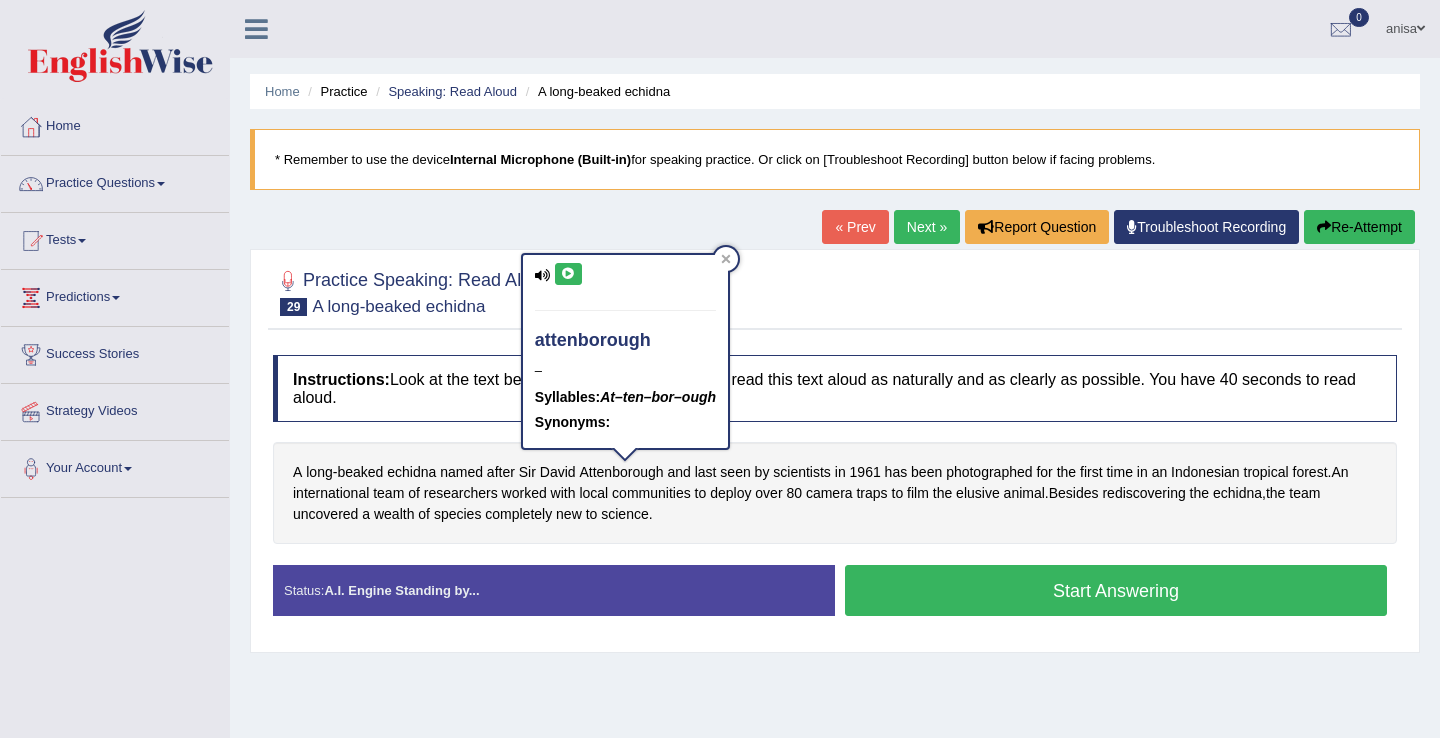 click at bounding box center [568, 274] 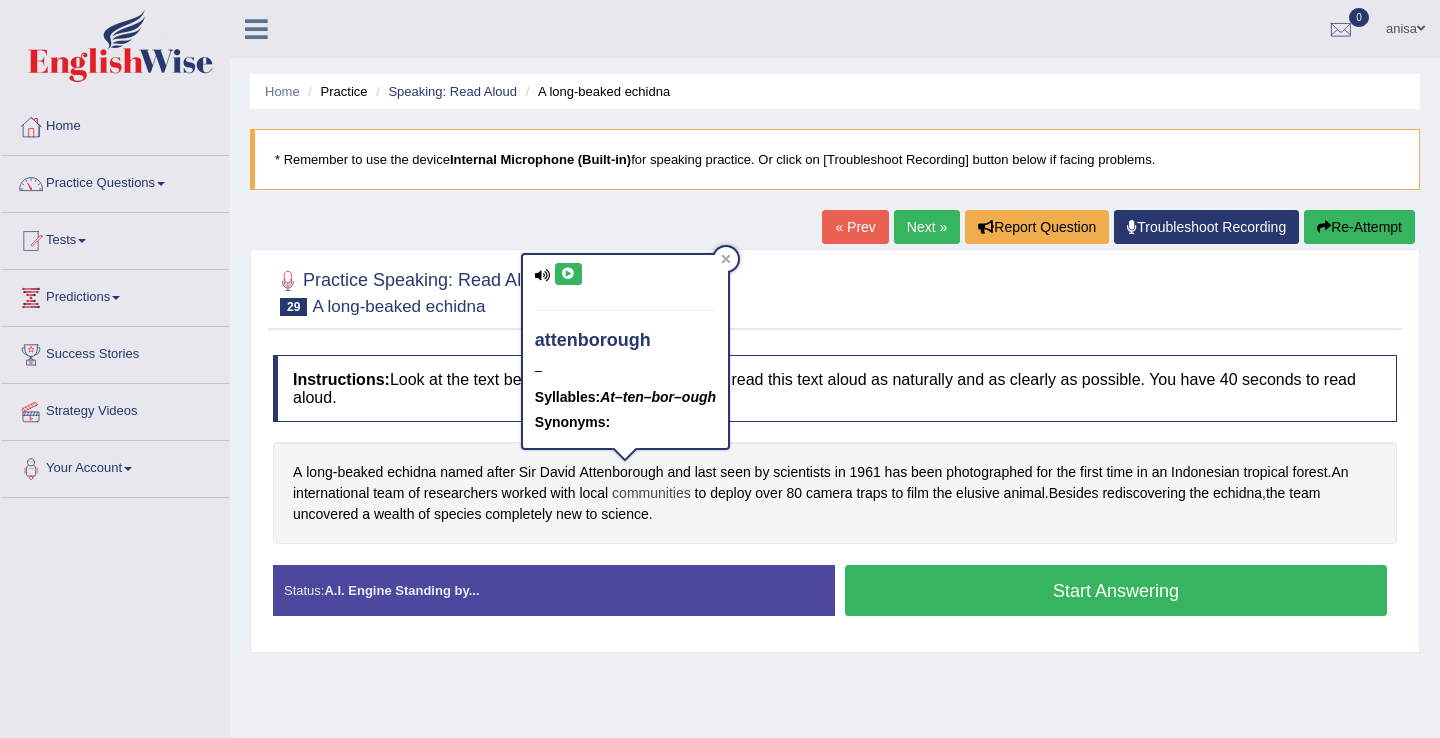 click on "communities" at bounding box center [651, 493] 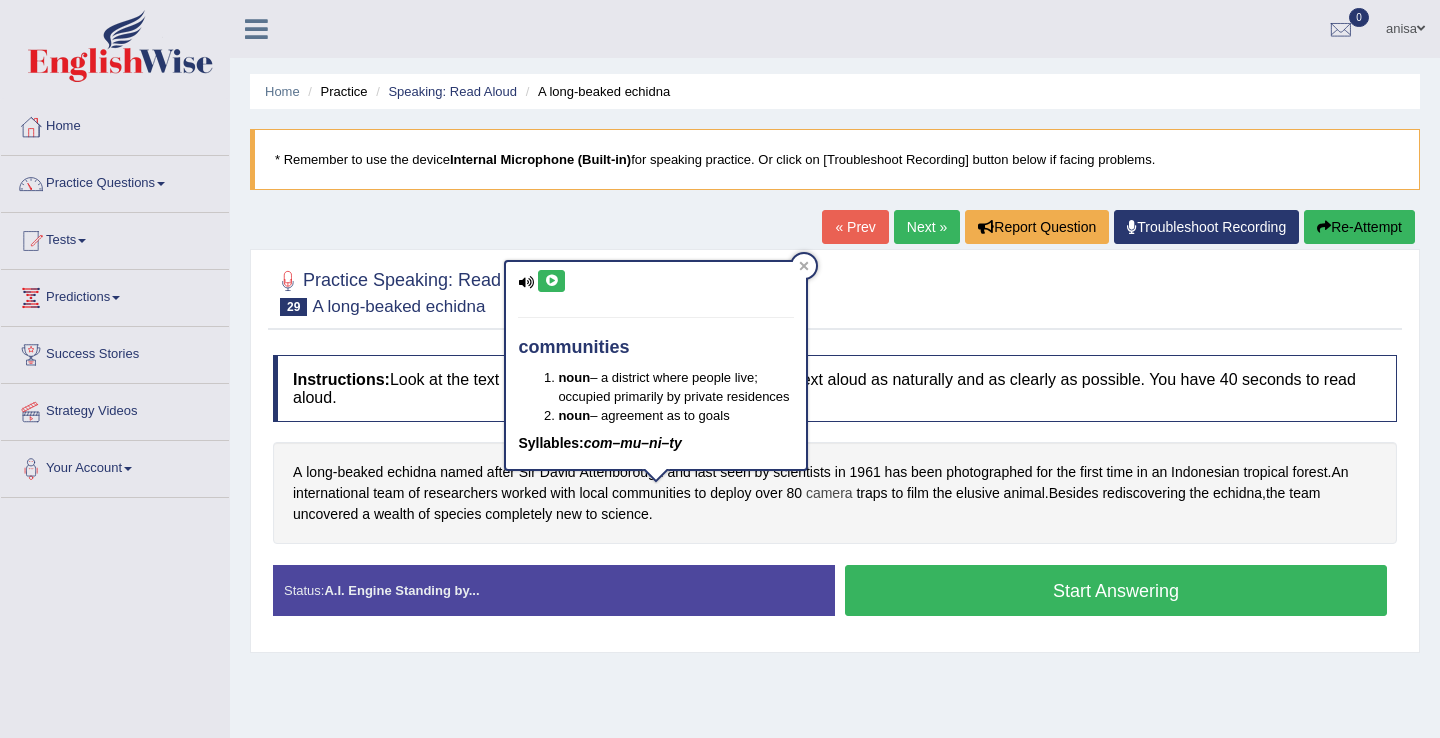 click on "camera" at bounding box center [829, 493] 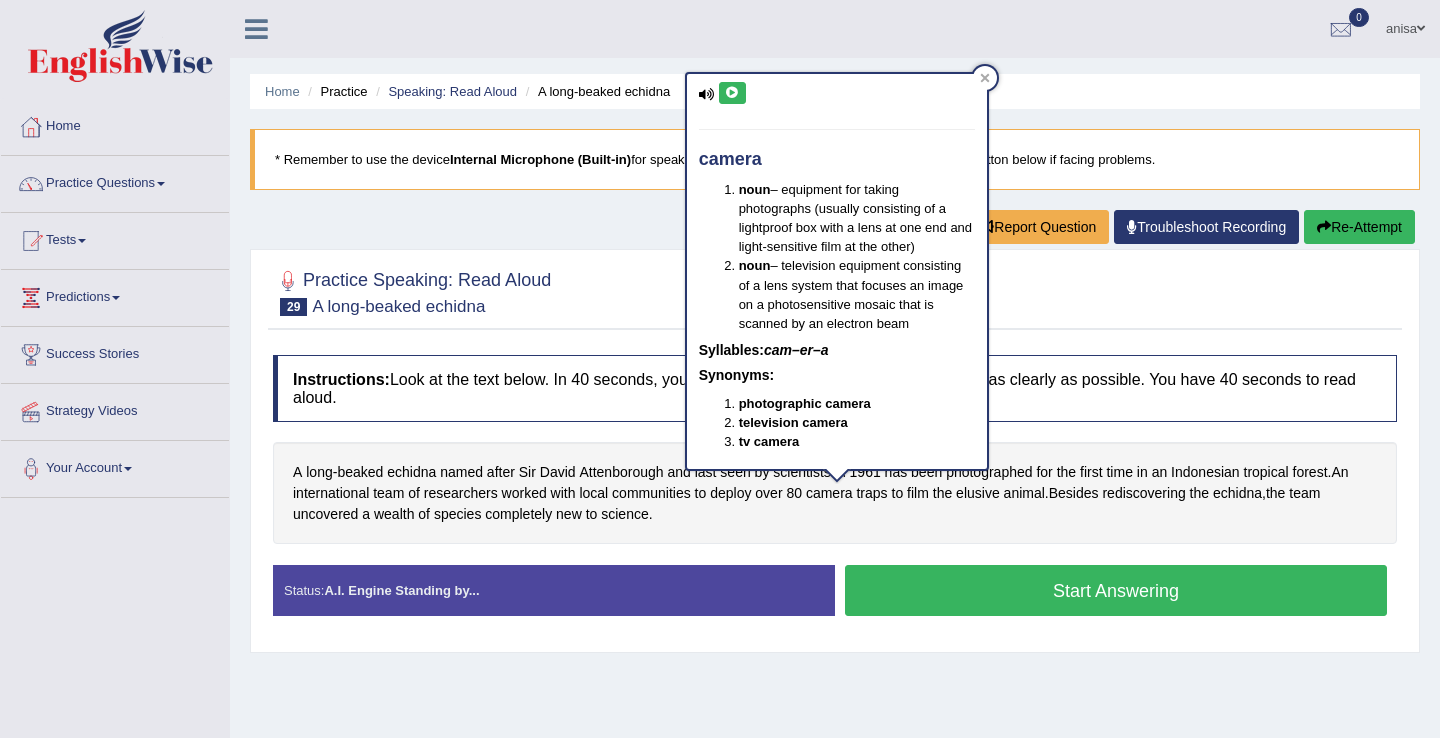 click at bounding box center [732, 93] 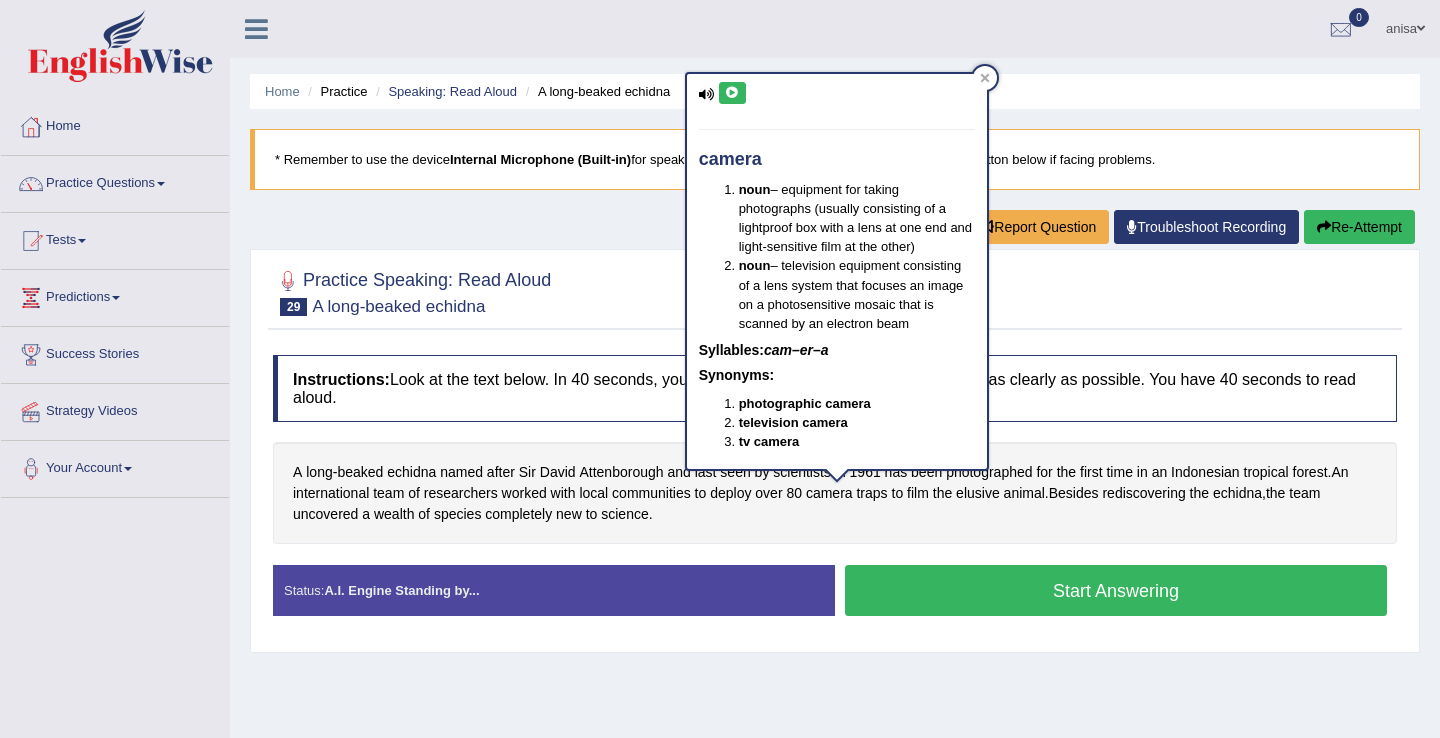 click on "A   long - beaked   echidna   named   after   Sir   David   Attenborough   and   last   seen   by   scientists   in   1961   has   been   photographed   for   the   first   time   in   an   Indonesian   tropical   forest .  An   international   team   of   researchers   worked   with   local   communities   to   deploy   over   80   camera   traps   to   film   the   elusive   animal .  Besides   rediscovering   the   echidna ,  the   team   uncovered   a   wealth   of   species   completely   new   to   science ." at bounding box center [835, 493] 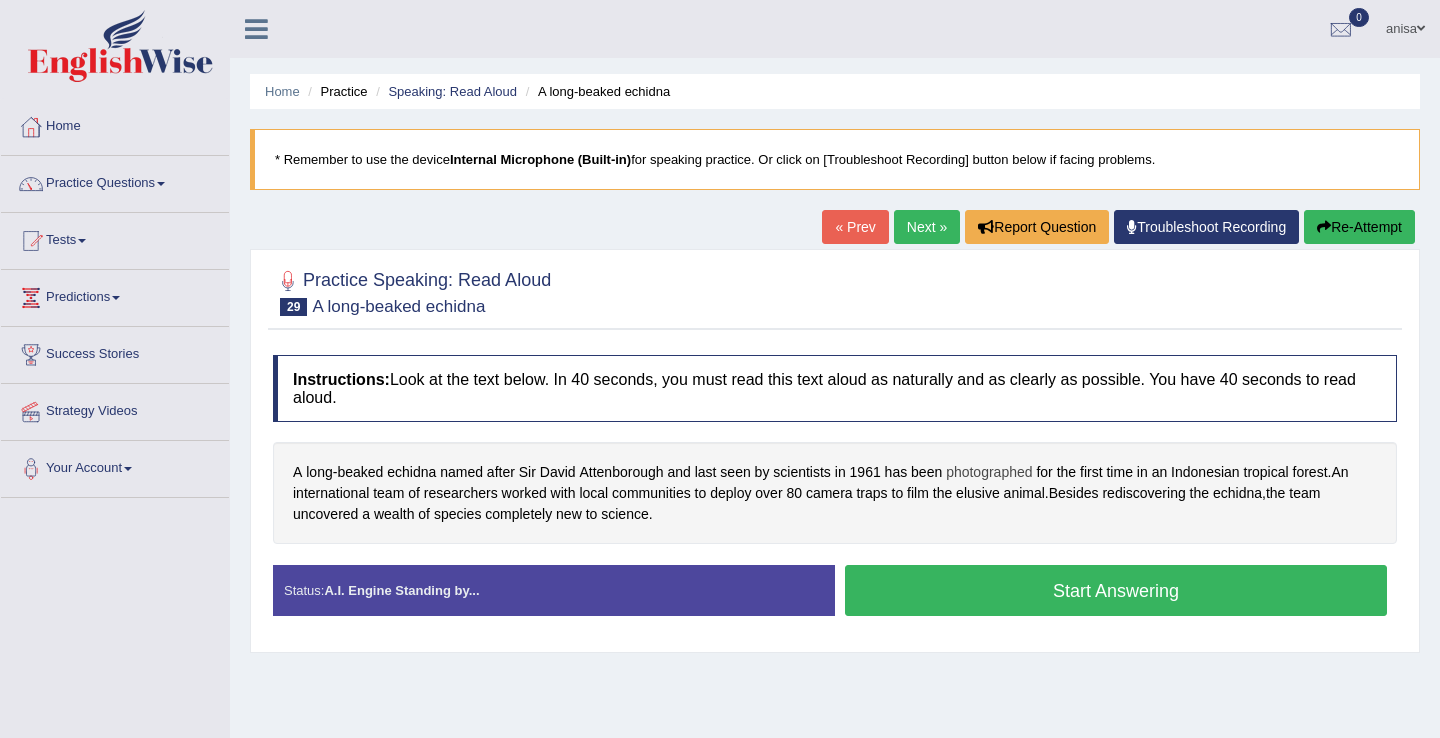 click on "photographed" at bounding box center [989, 472] 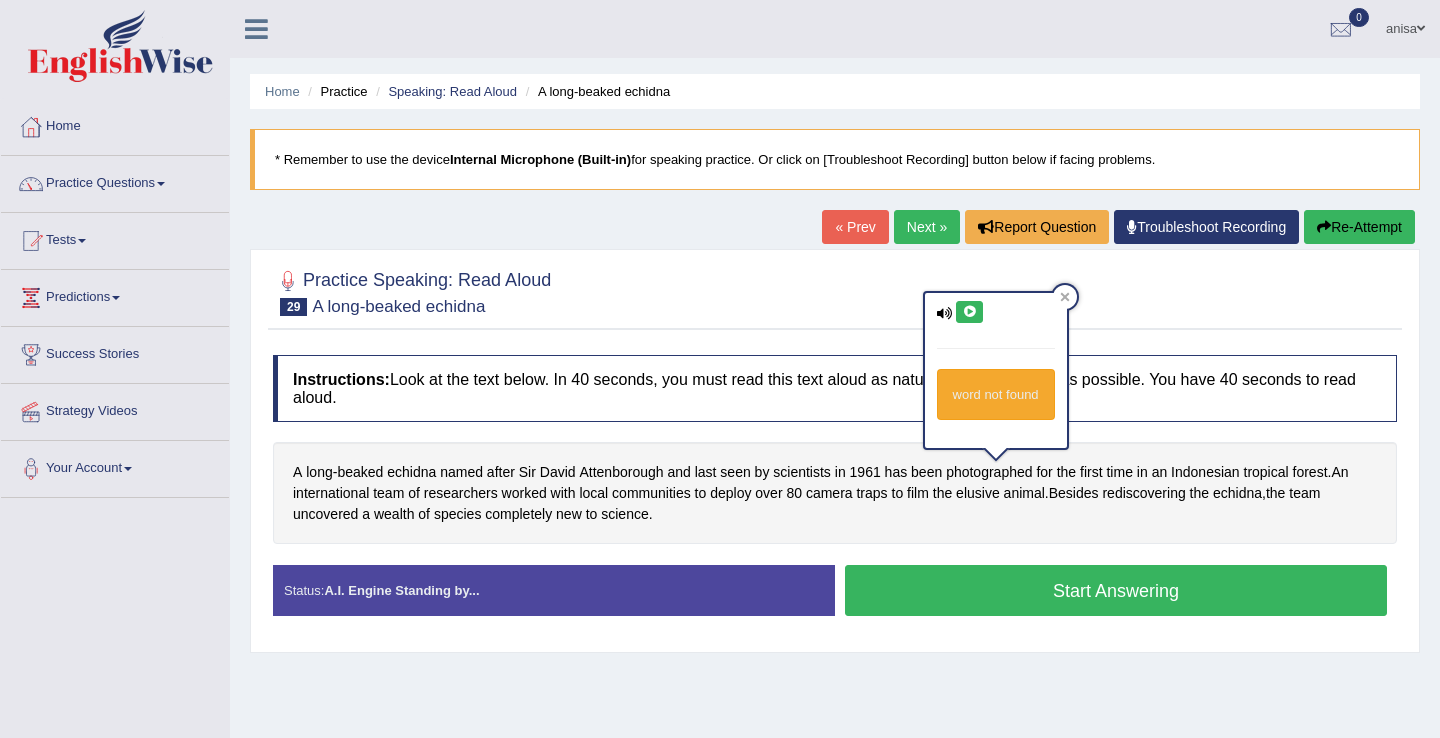 click at bounding box center (969, 312) 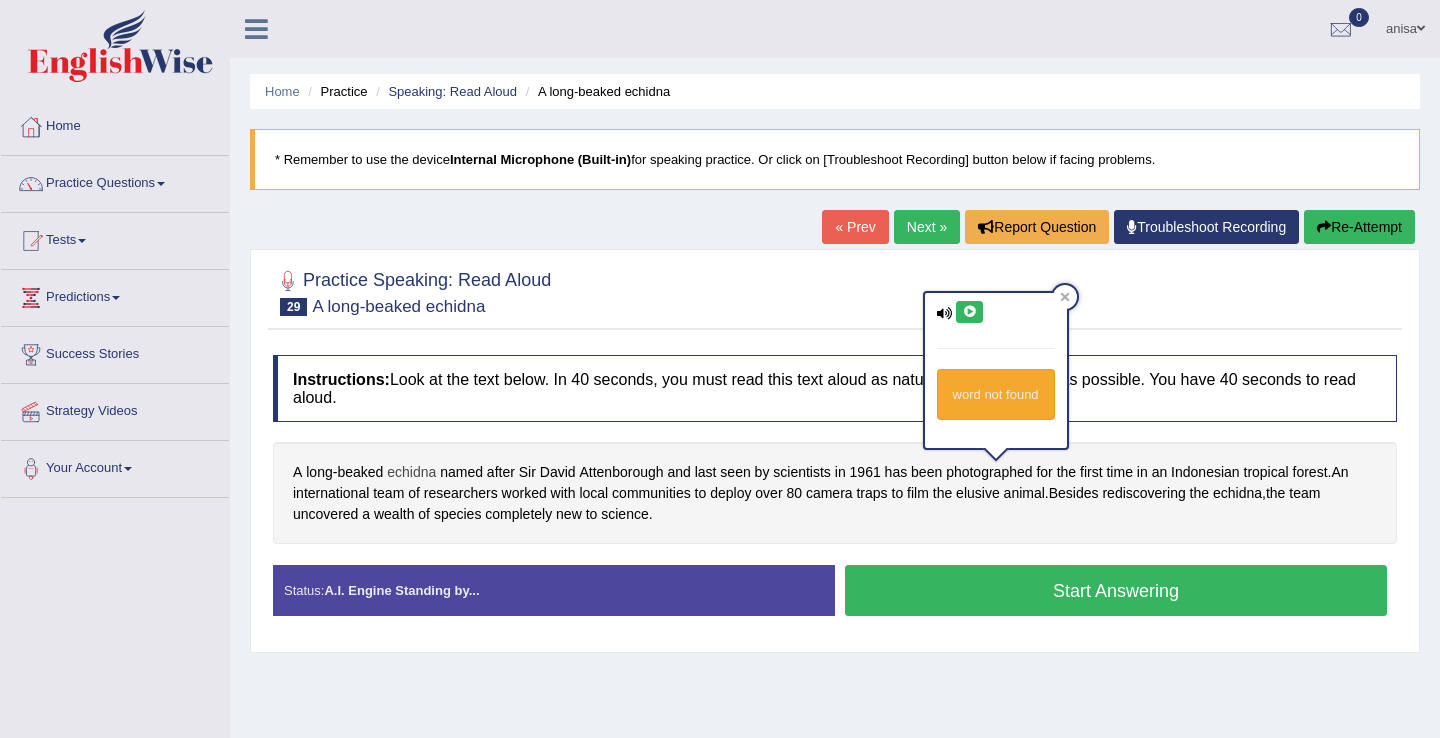 click on "echidna" at bounding box center [411, 472] 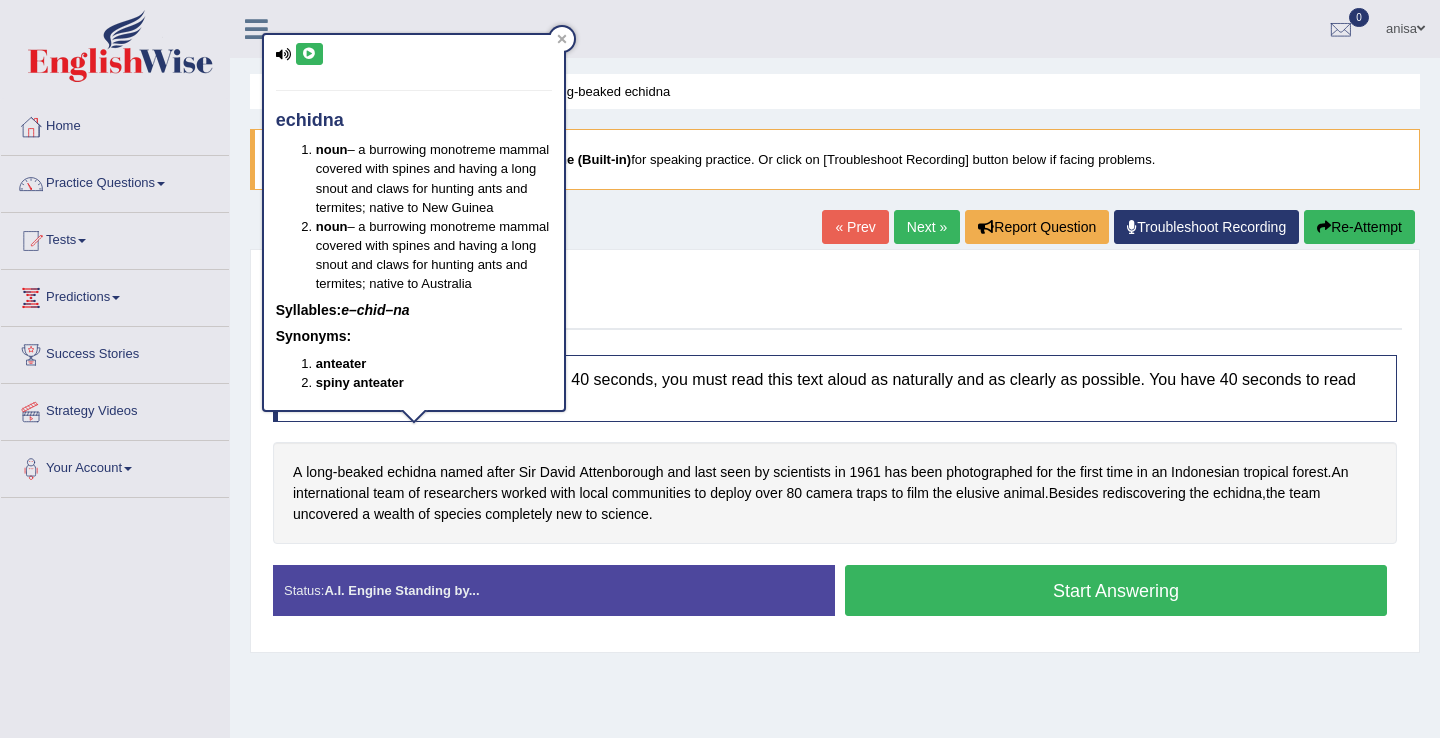 click at bounding box center [309, 54] 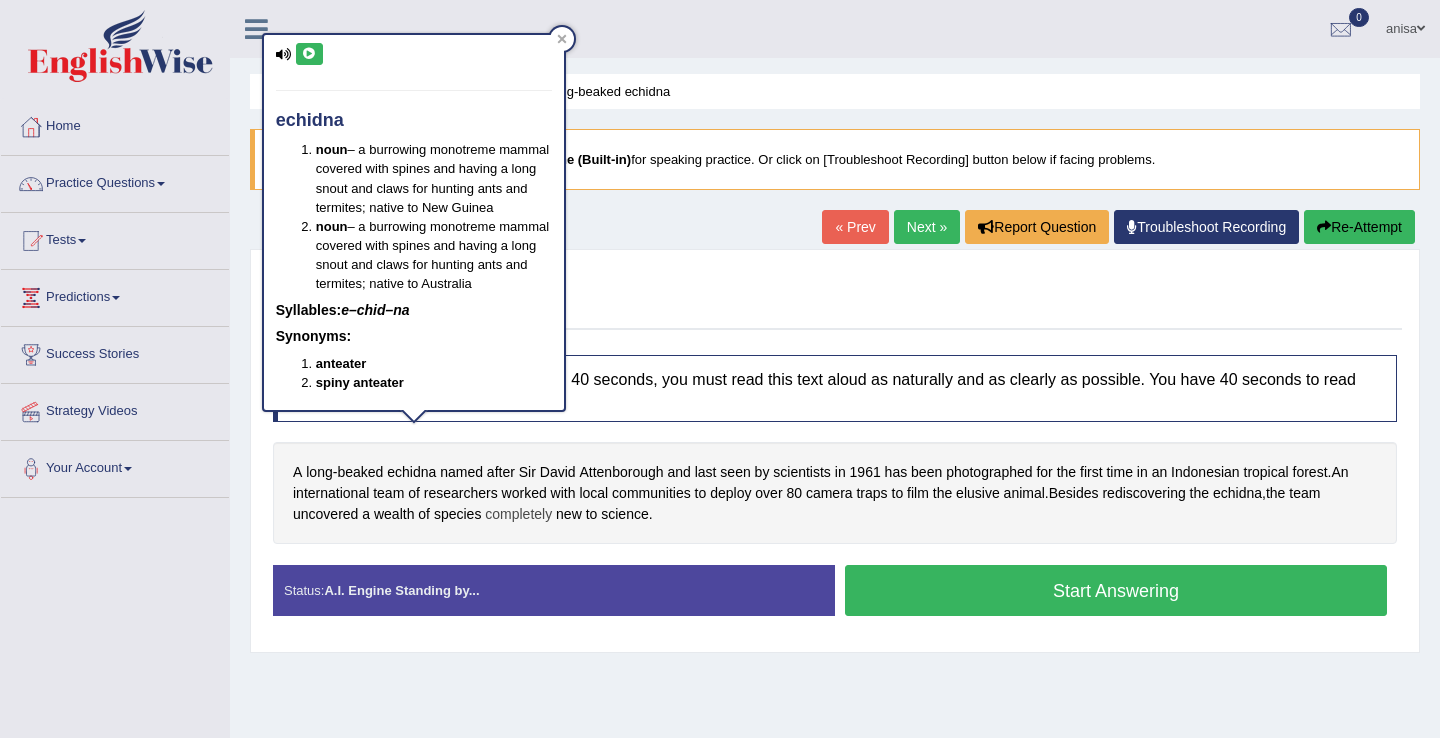 click on "completely" at bounding box center (518, 514) 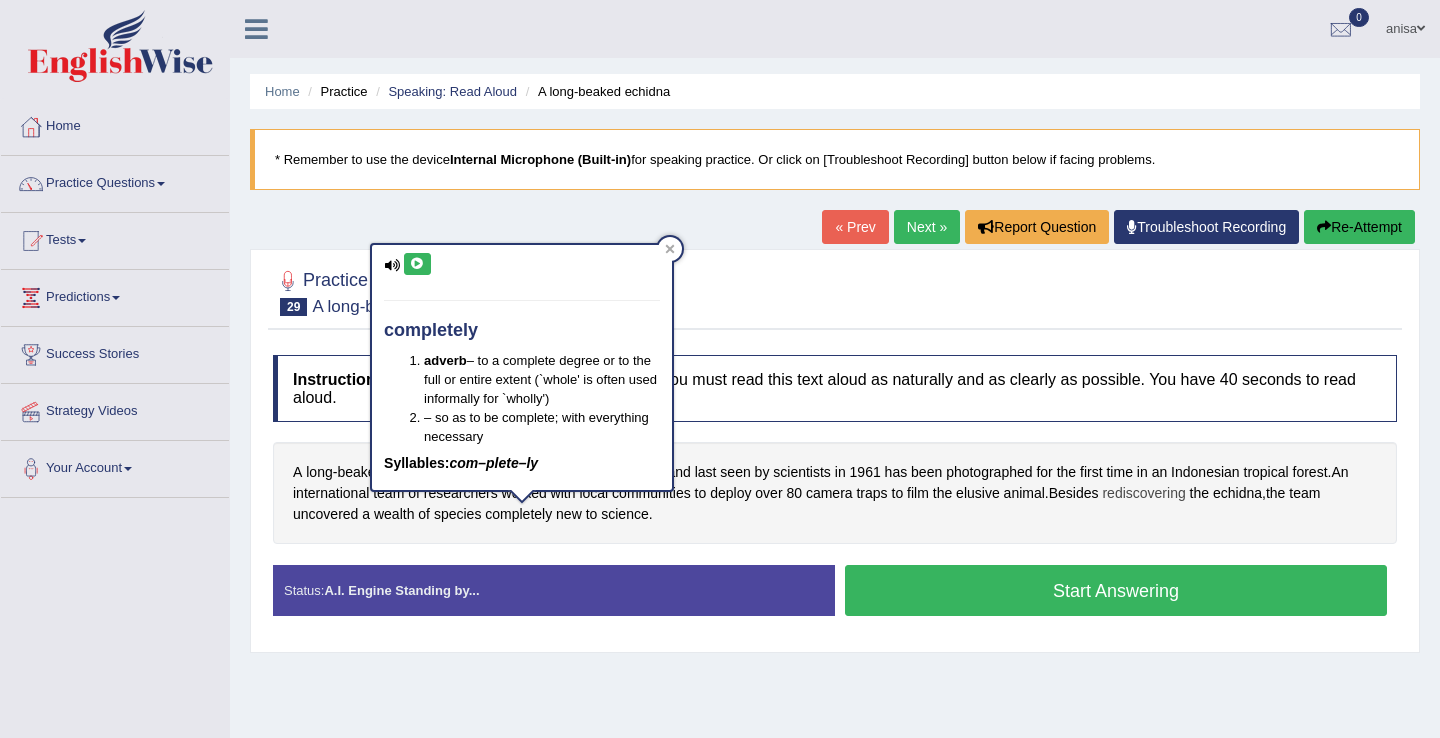 click on "rediscovering" at bounding box center [1143, 493] 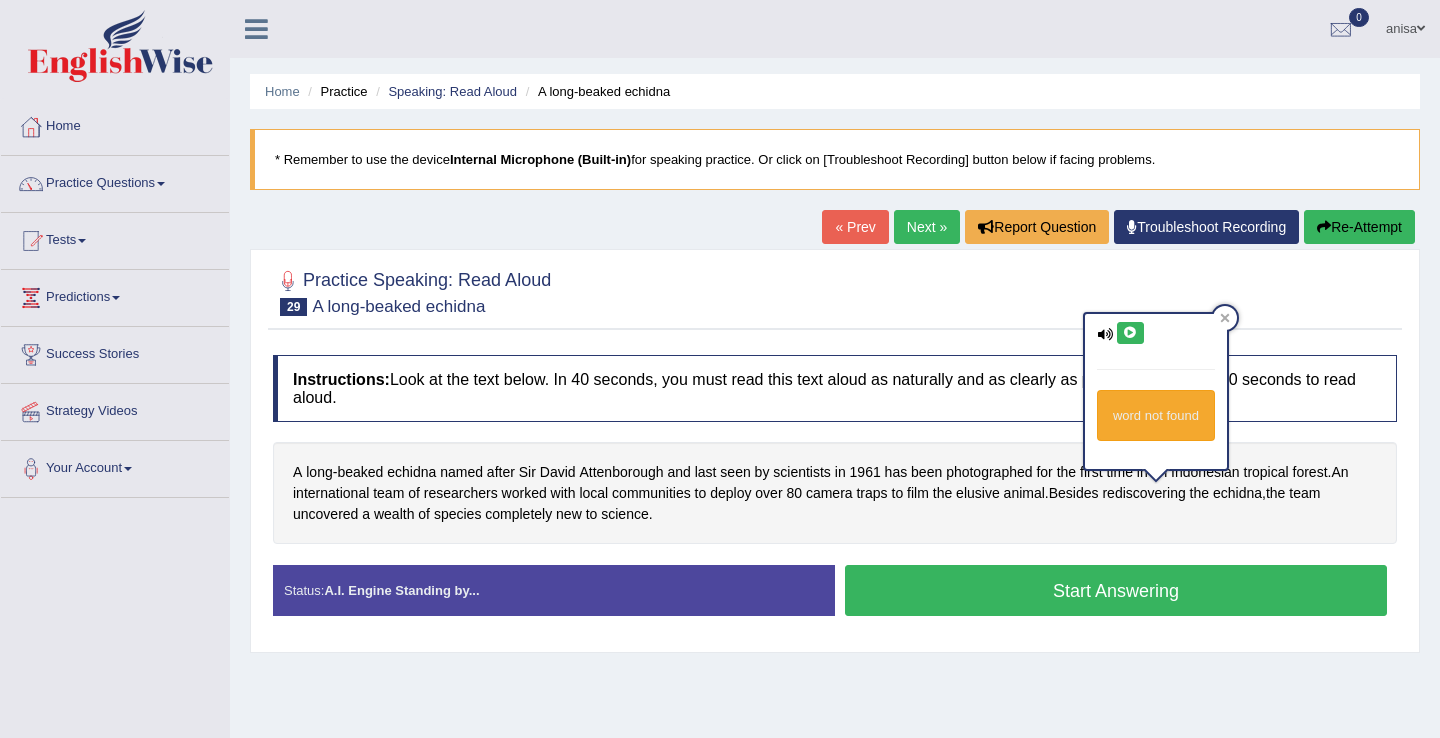 click at bounding box center [1130, 333] 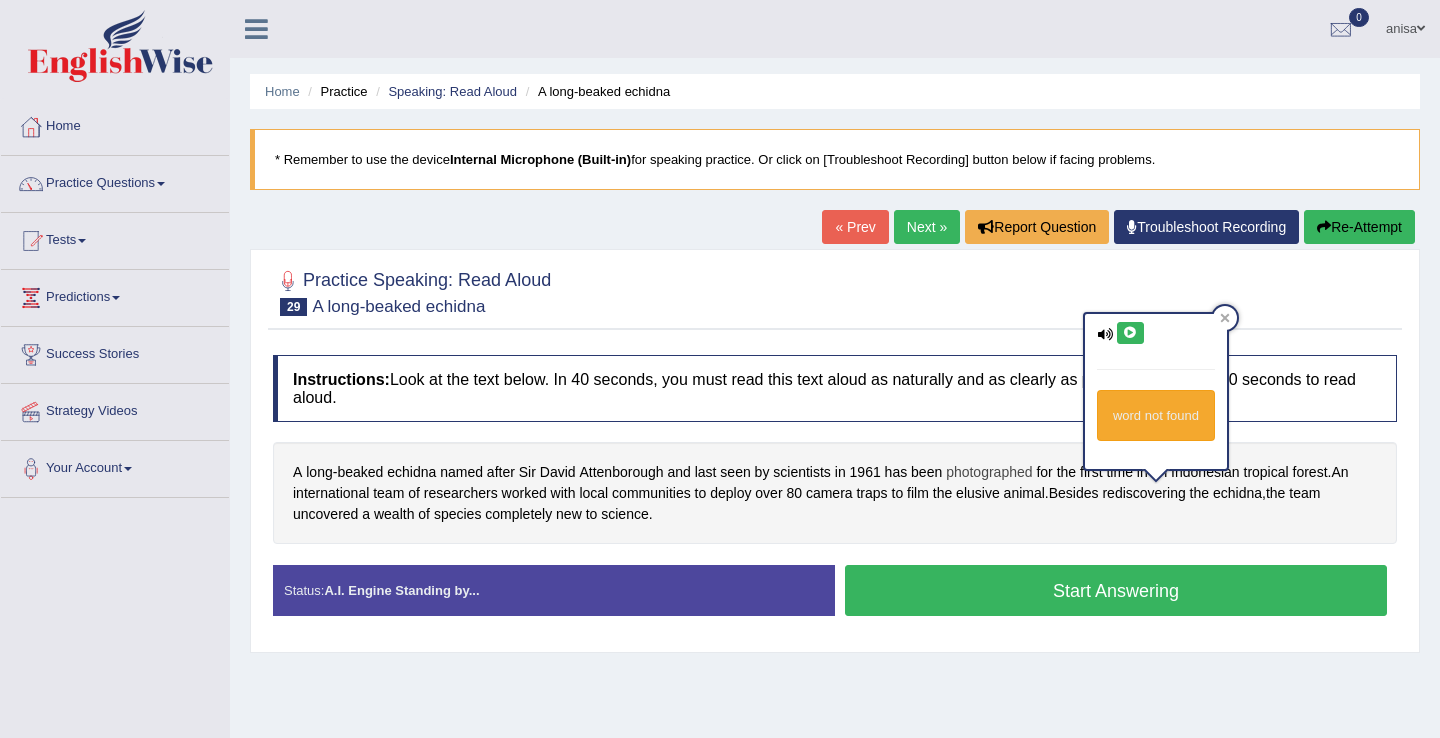 click on "photographed" at bounding box center [989, 472] 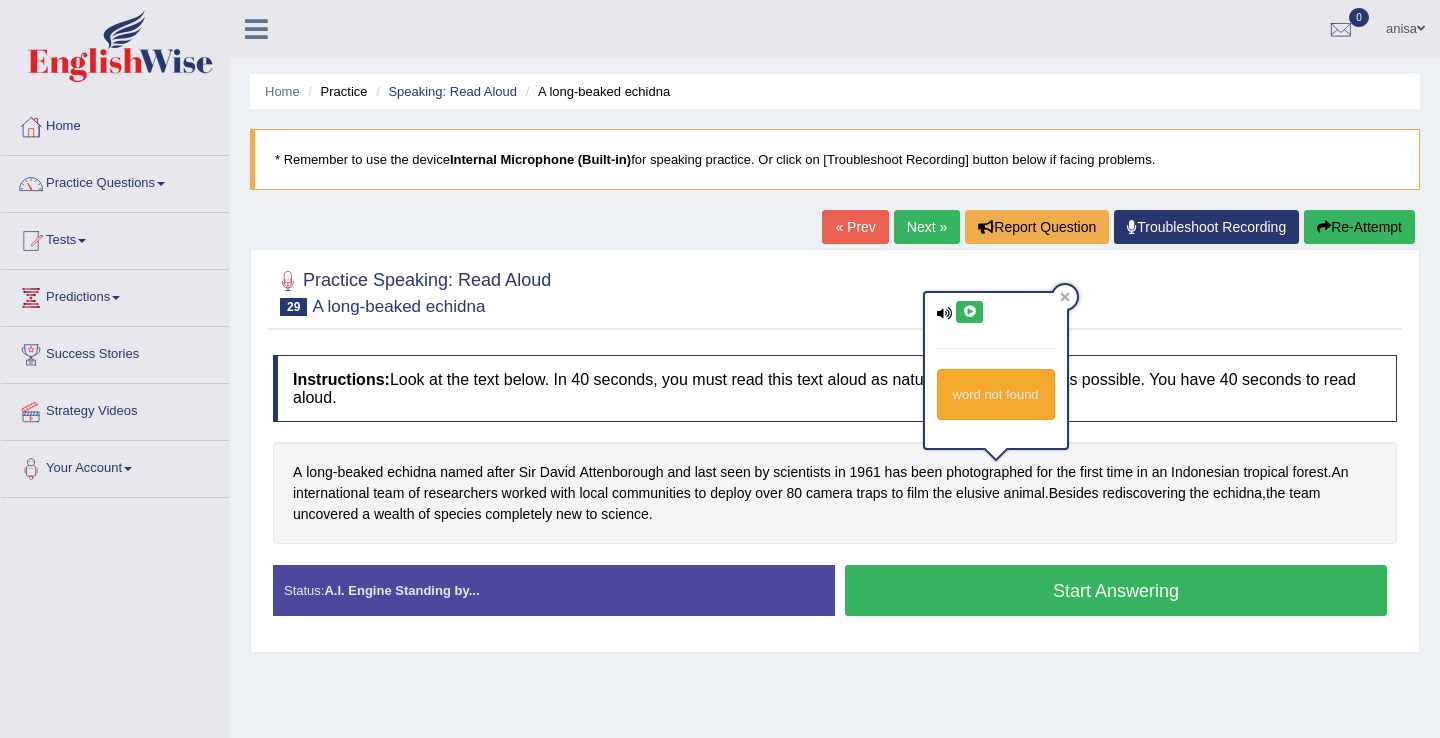 click at bounding box center [969, 312] 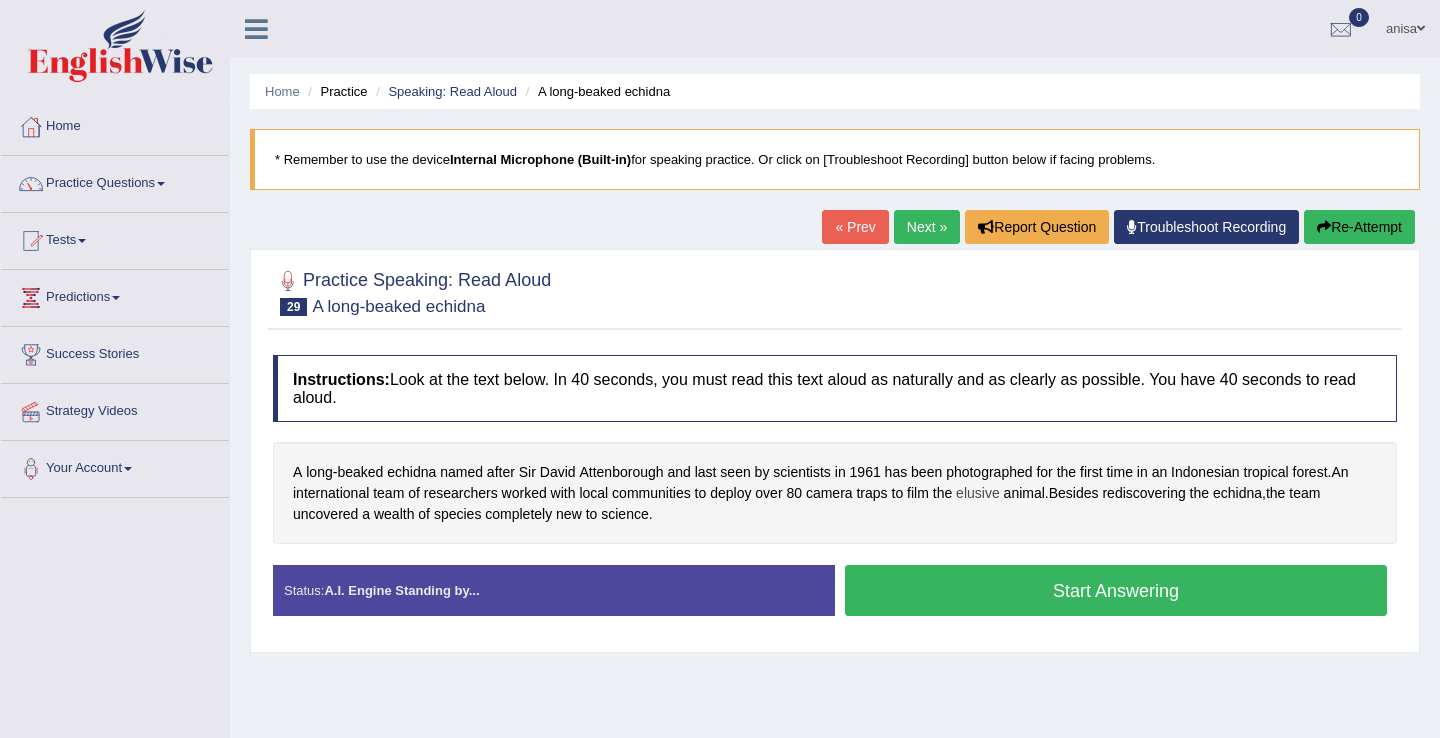 click on "elusive" at bounding box center [978, 493] 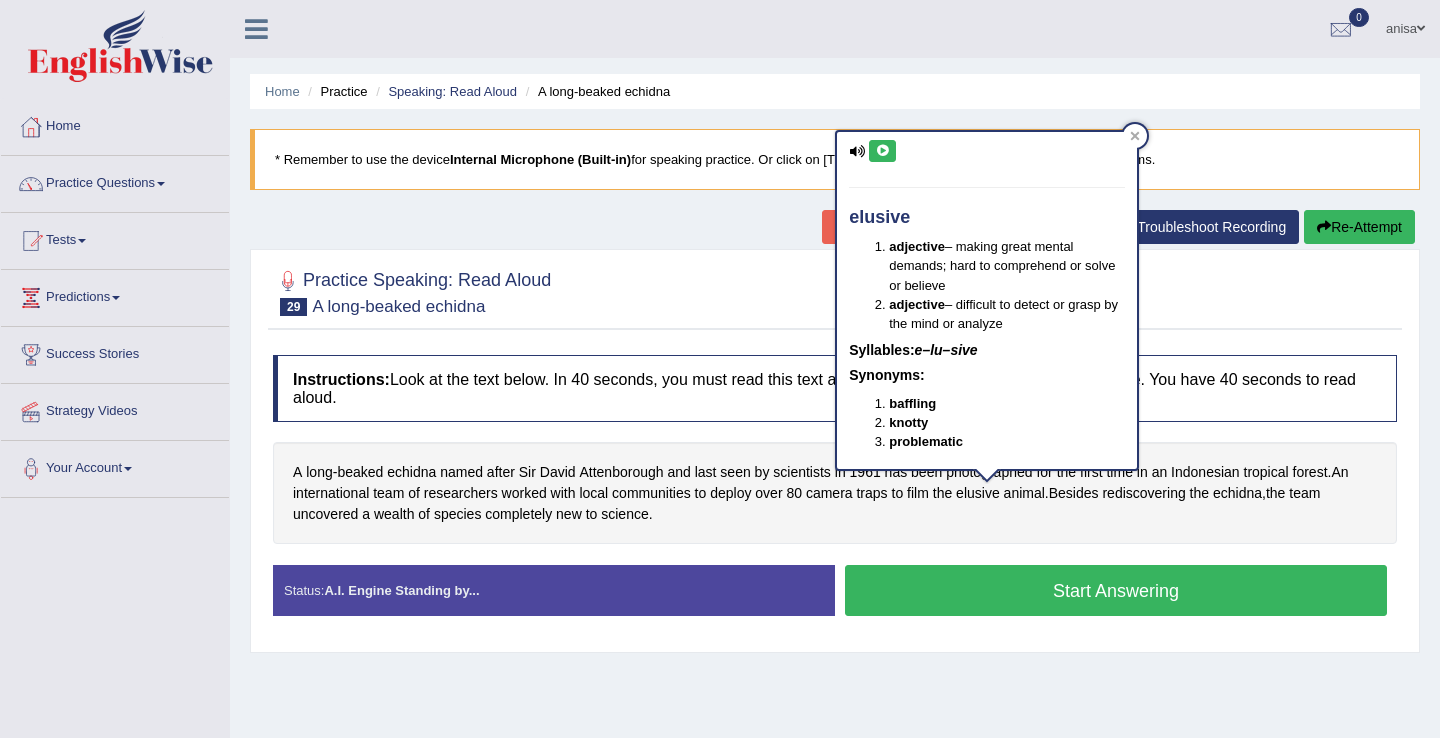 click on "elusive adjective  – making great mental demands; hard to comprehend or solve or believe adjective  – difficult to detect or grasp by the mind or analyze Syllables:  e–lu–sive Synonyms:  baffling knotty problematic" at bounding box center [987, 300] 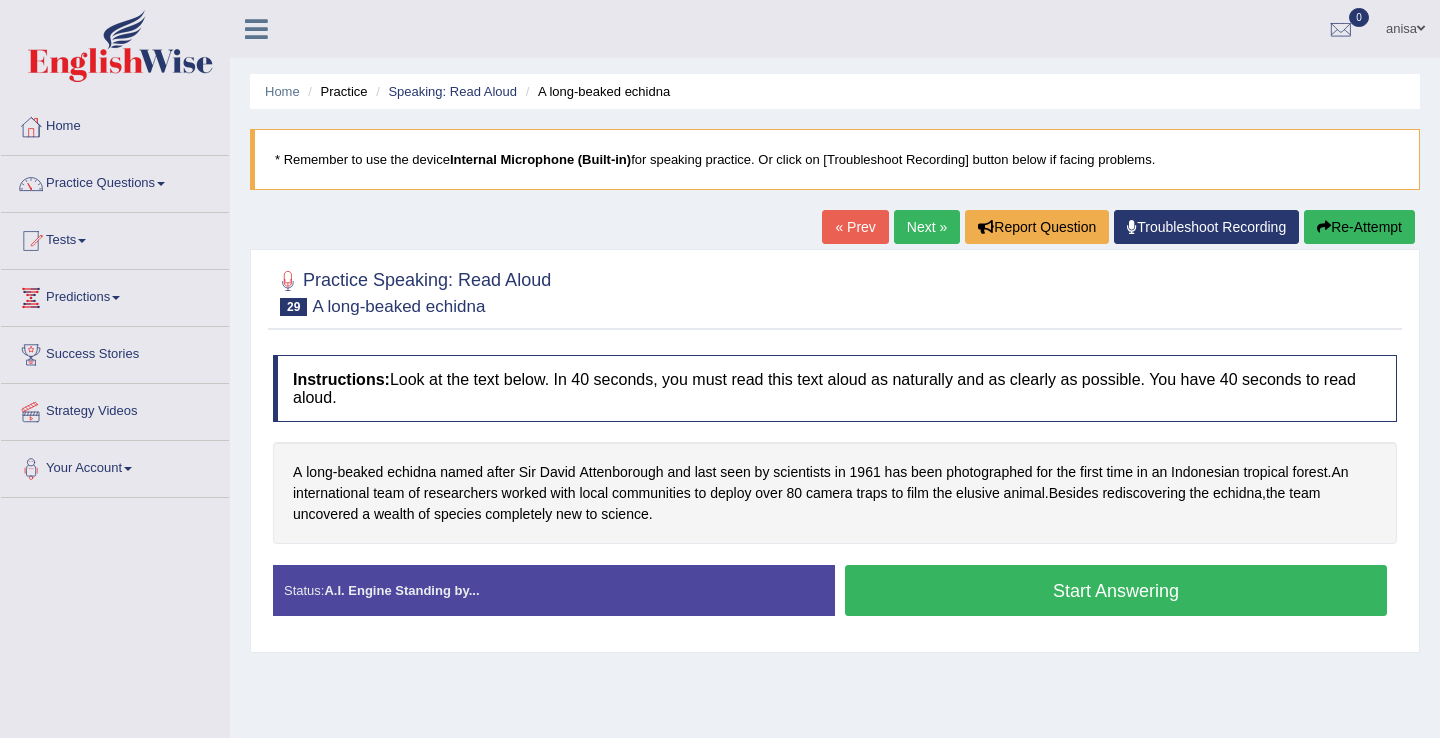 click on "Start Answering" at bounding box center [1116, 590] 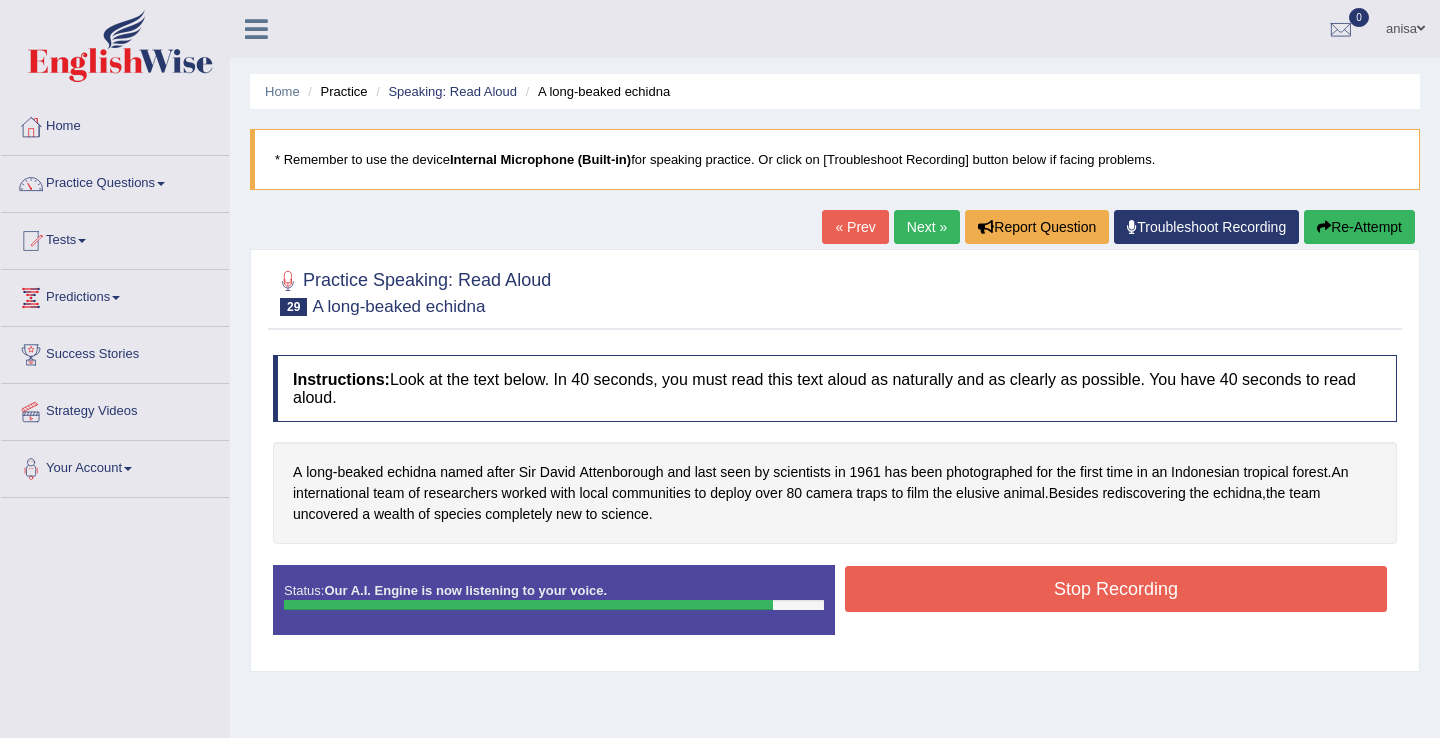 click on "Stop Recording" at bounding box center [1116, 589] 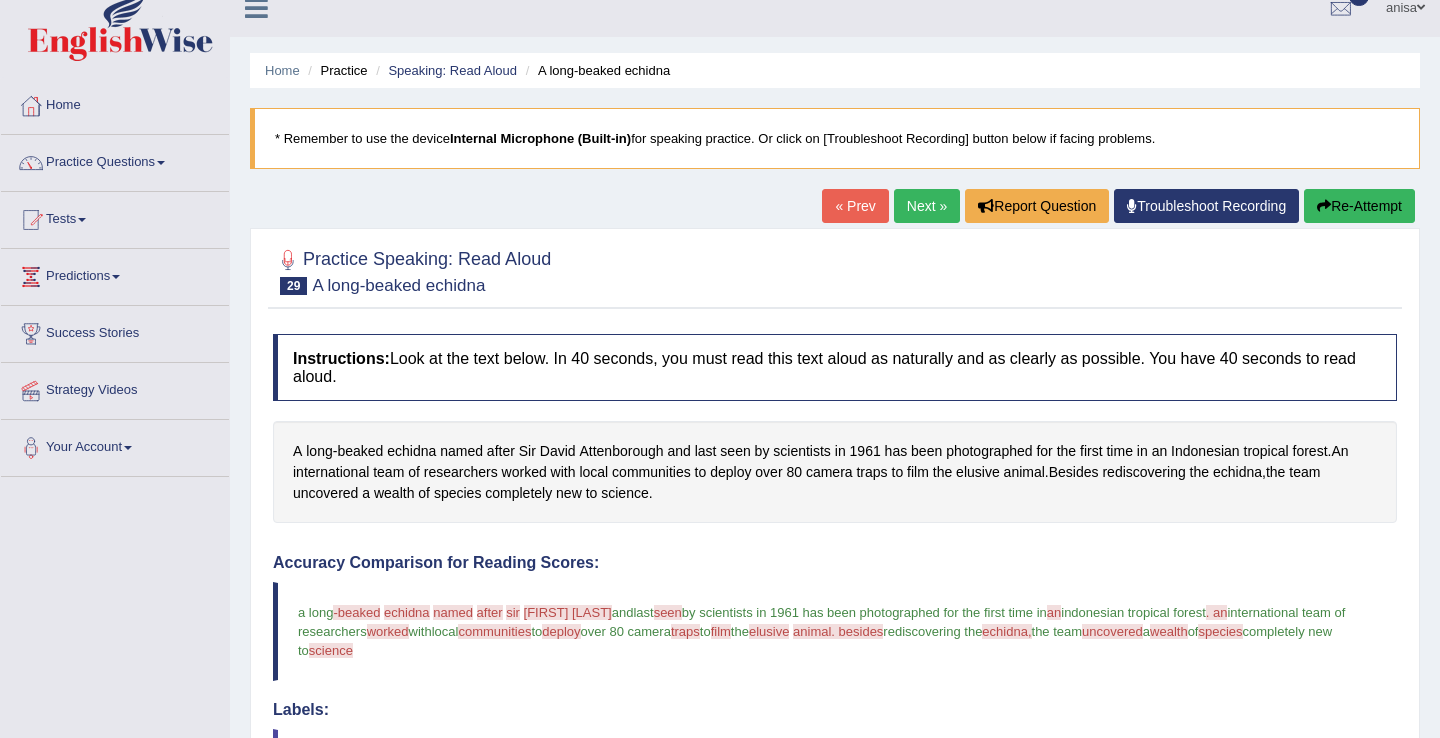 scroll, scrollTop: 0, scrollLeft: 0, axis: both 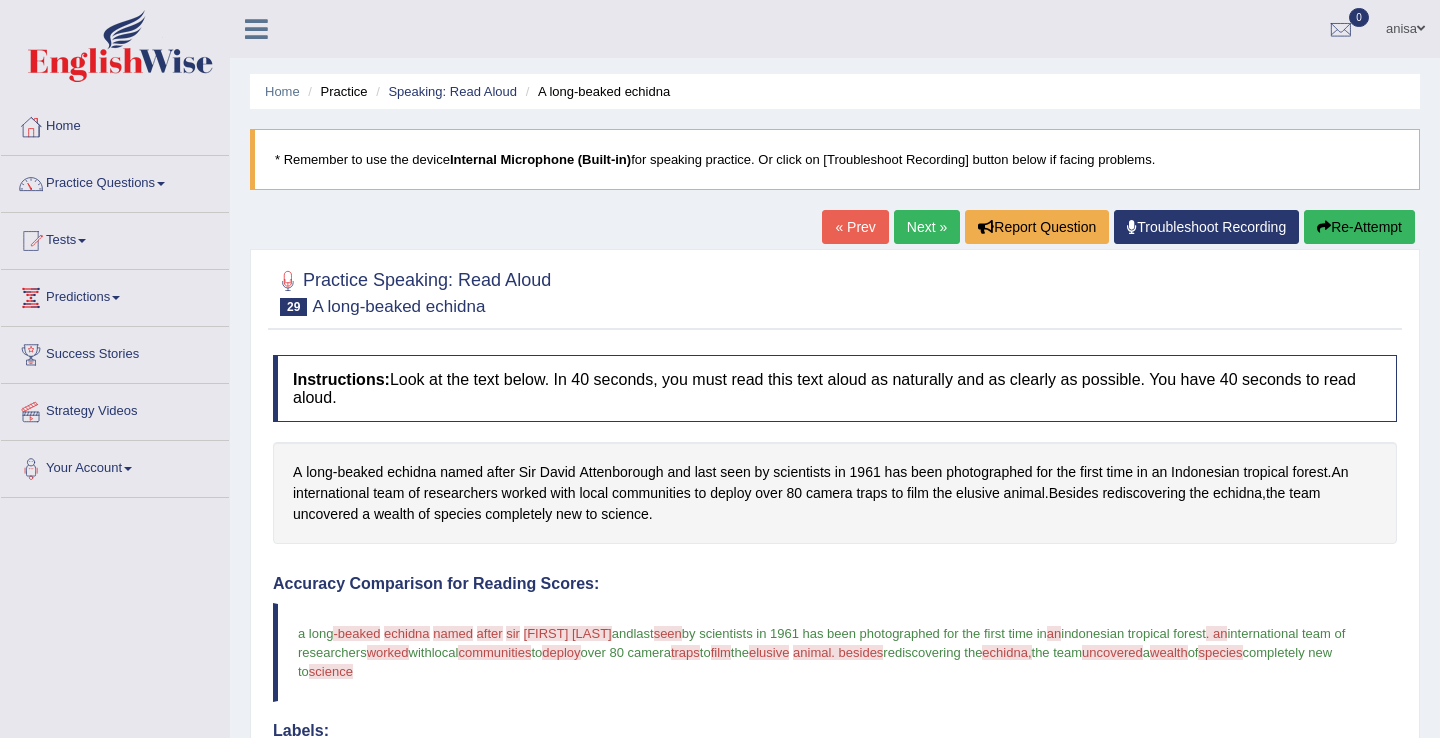 click on "Next »" at bounding box center (927, 227) 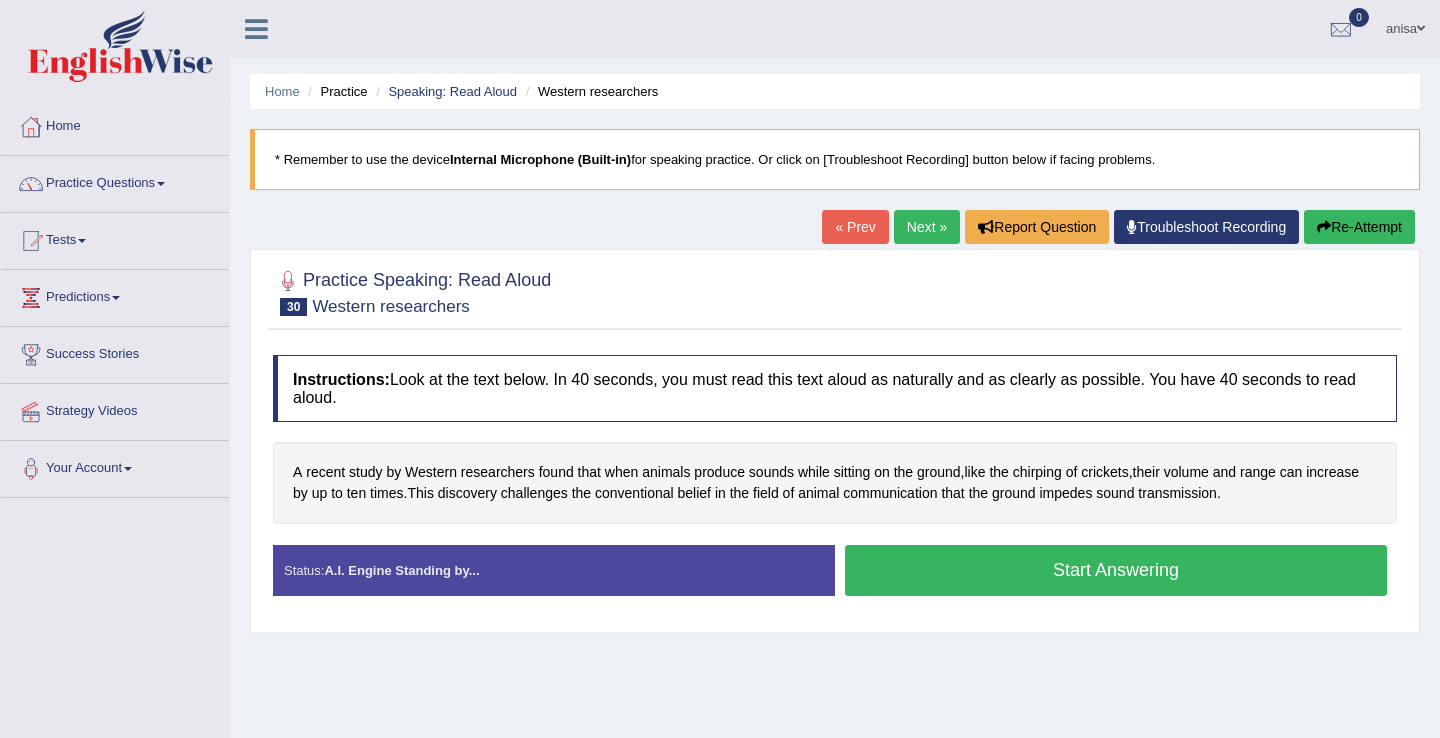 scroll, scrollTop: 0, scrollLeft: 0, axis: both 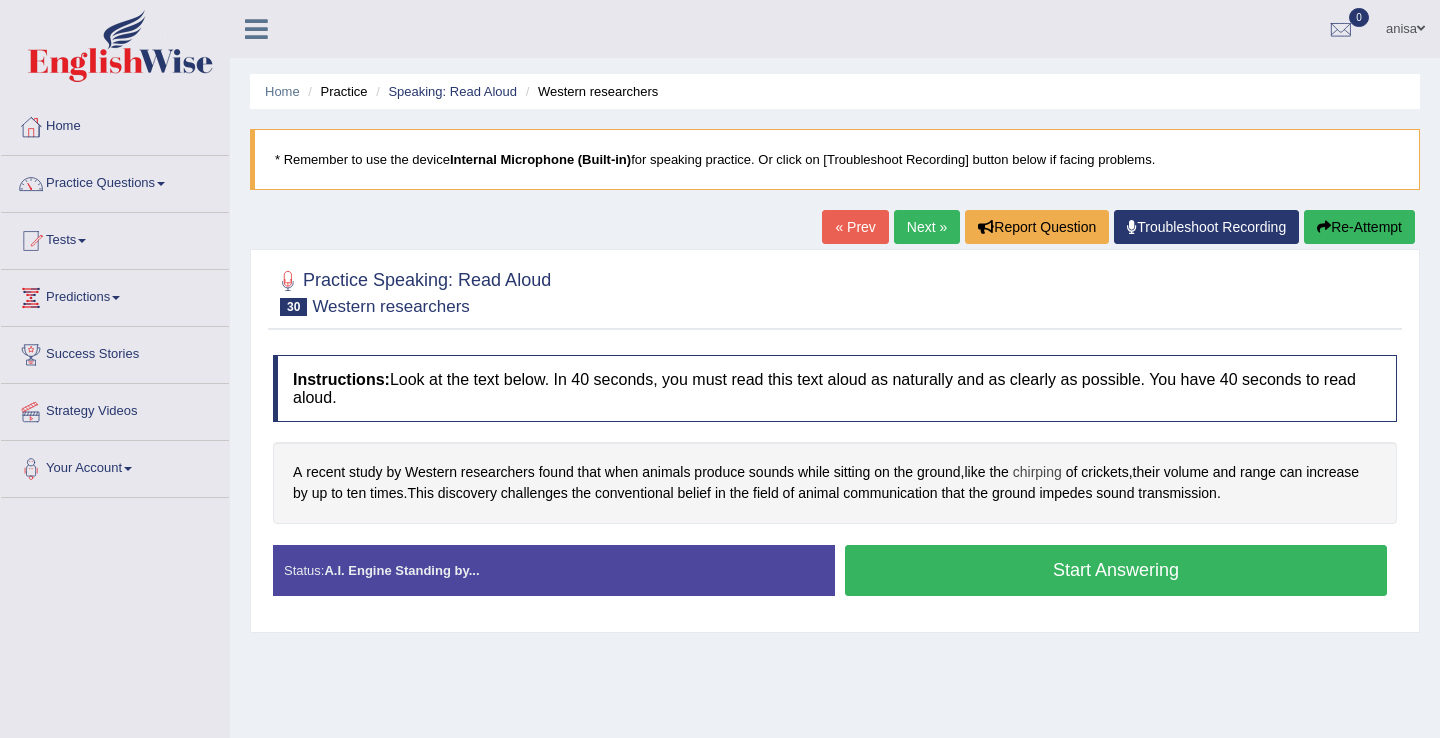 click on "chirping" at bounding box center [1037, 472] 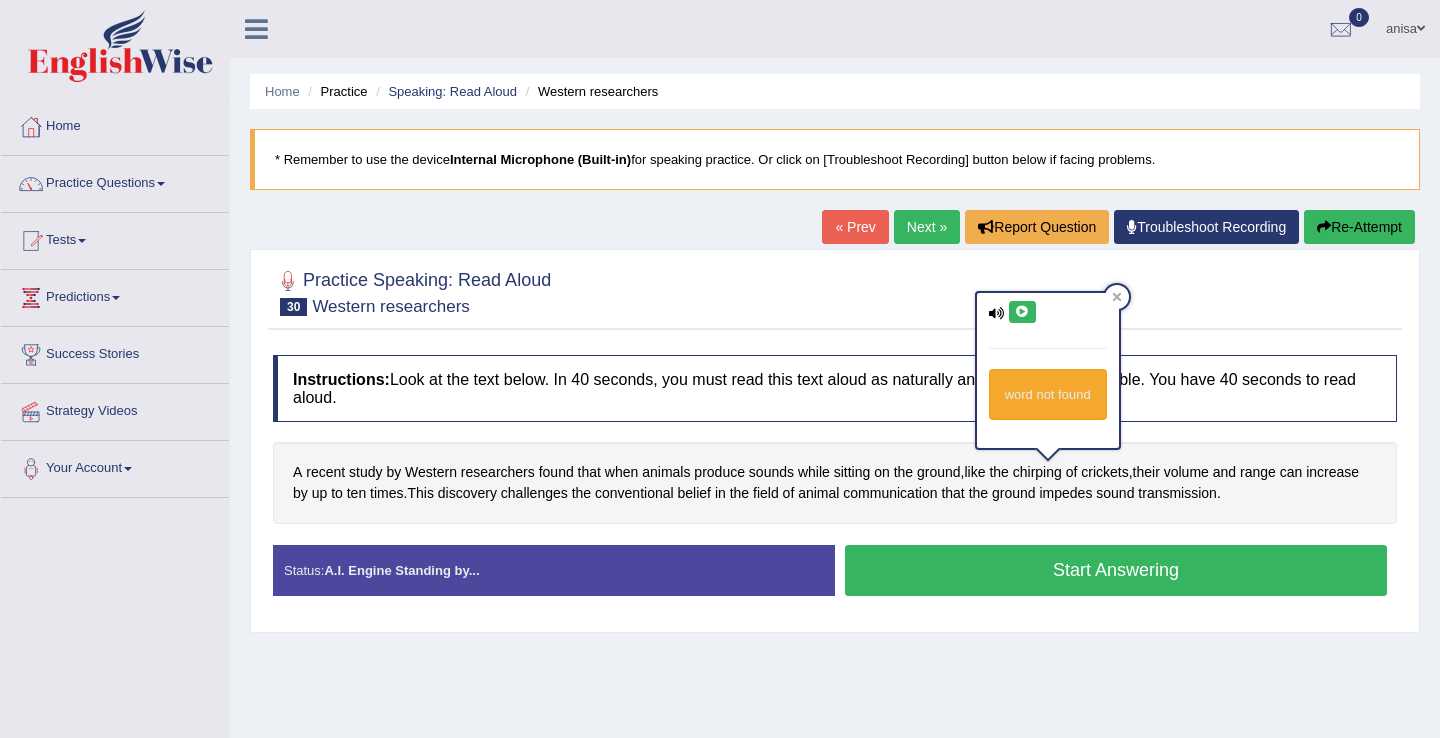 click at bounding box center [1022, 312] 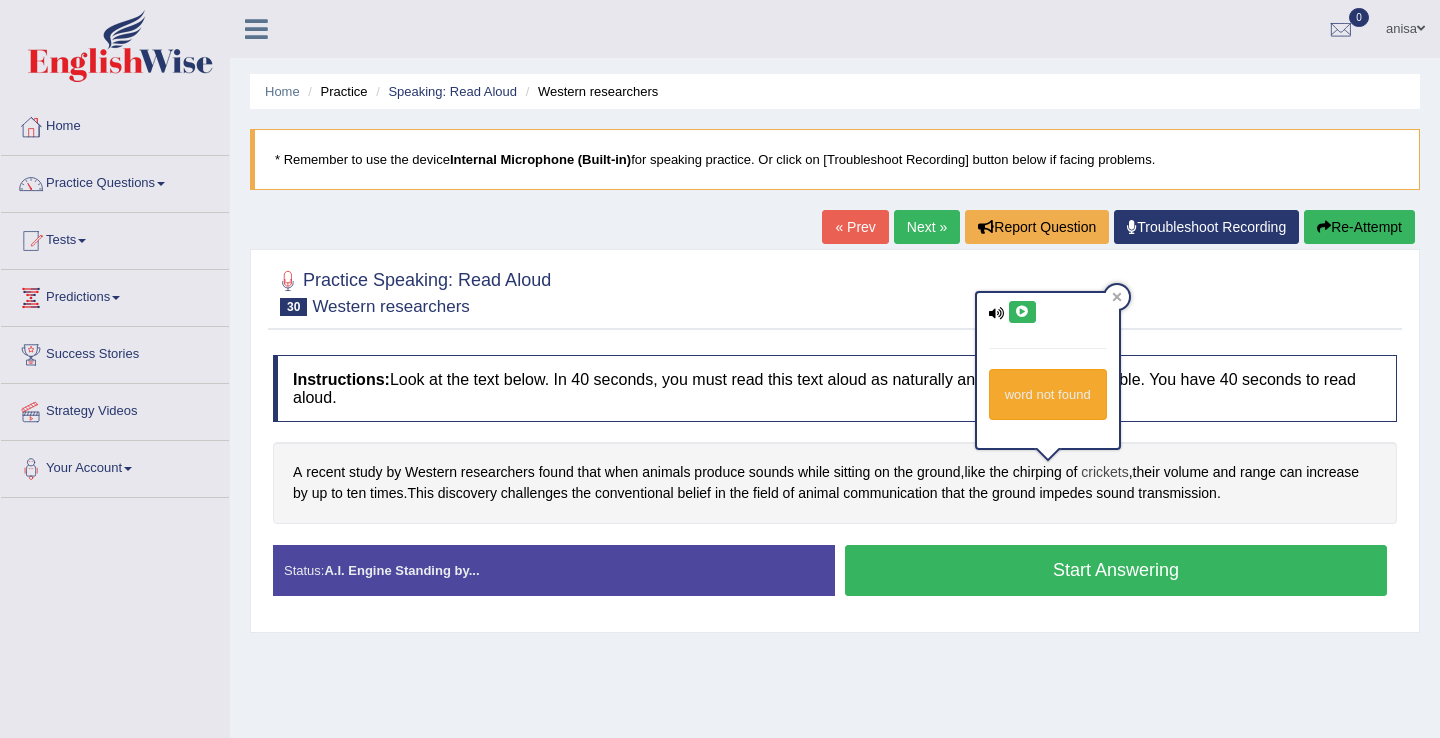 click on "crickets" at bounding box center [1104, 472] 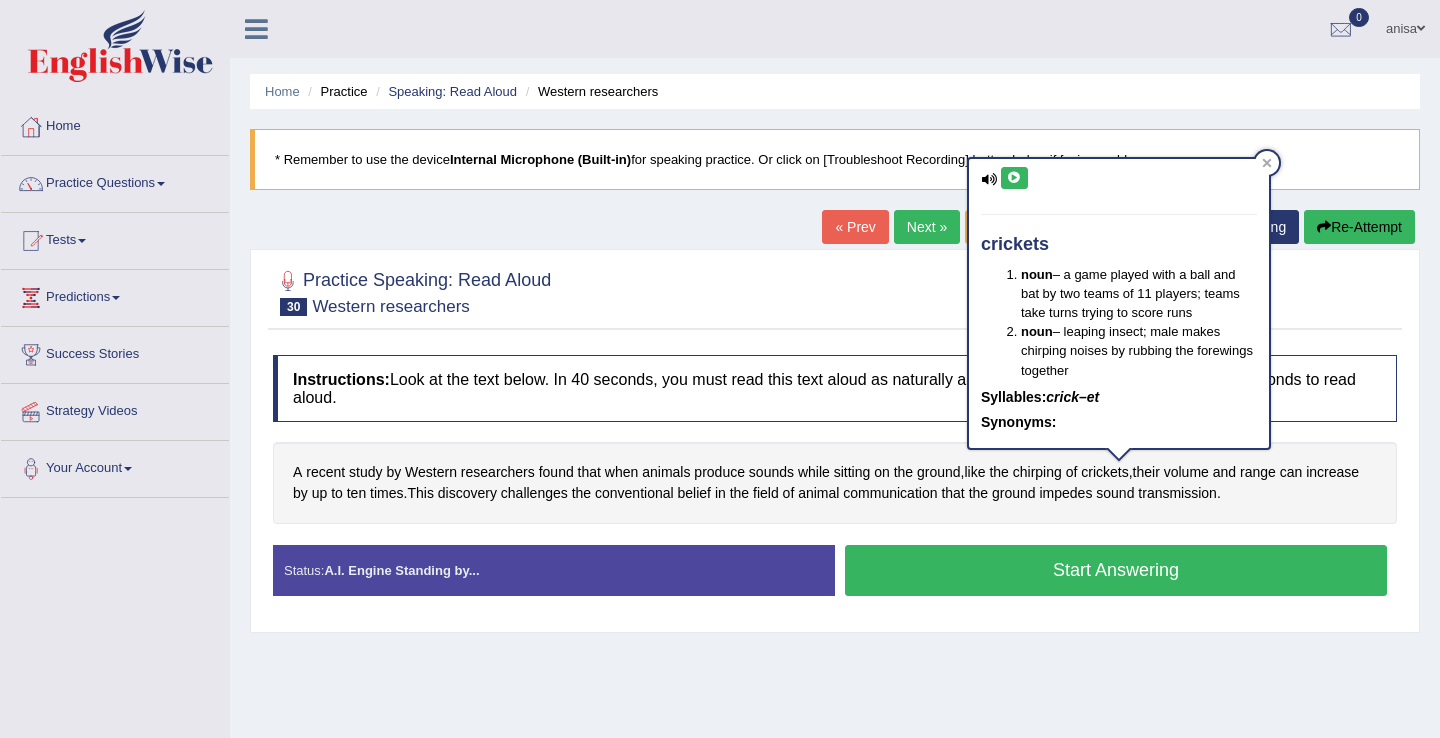 click at bounding box center (1014, 178) 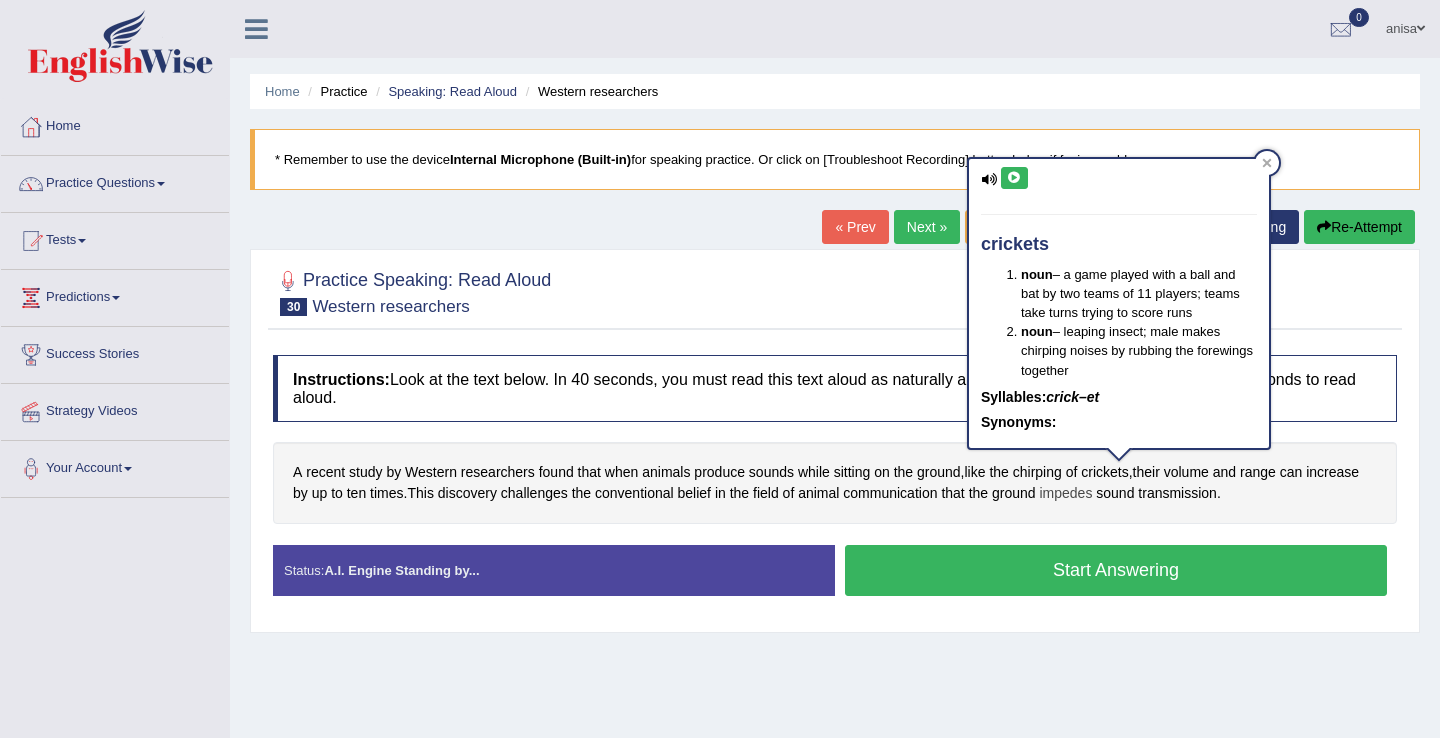 click on "impedes" at bounding box center [1065, 493] 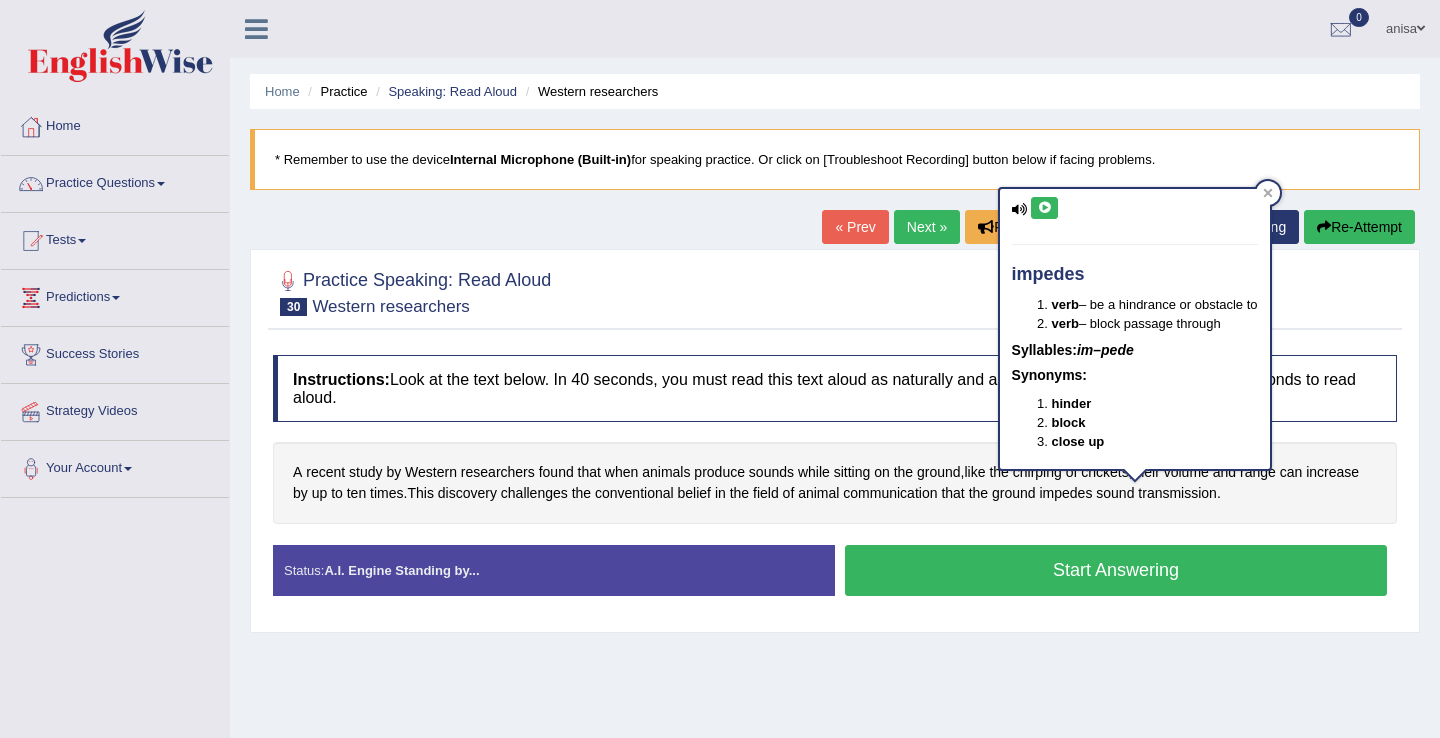 click at bounding box center (1044, 208) 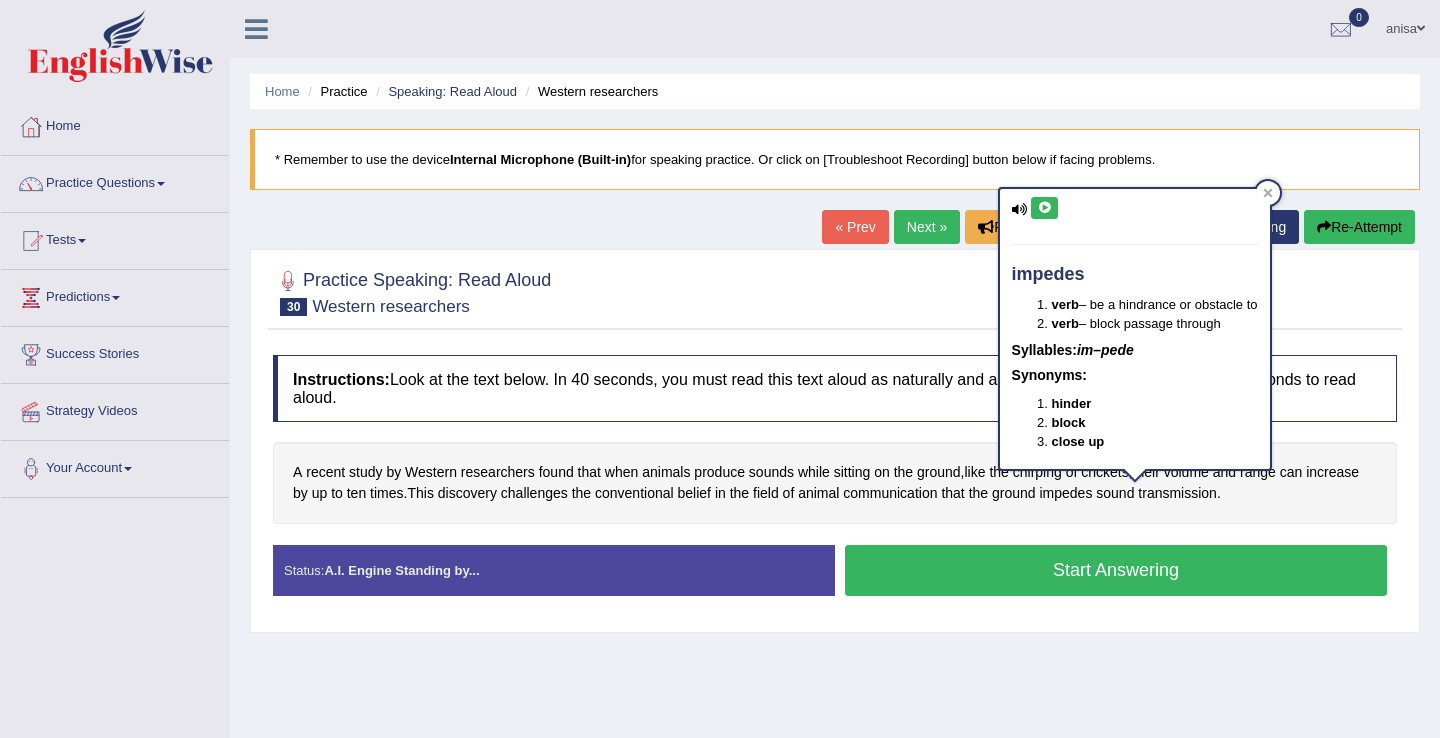 click on "Instructions:  Look at the text below. In 40 seconds, you must read this text aloud as naturally and as clearly as possible. You have 40 seconds to read aloud.
A   recent   study   by   Western   researchers   found   that   when   animals   produce   sounds   while   sitting   on   the   ground ,  like   the   chirping   of   crickets ,  their   volume   and   range   can   increase   by   up   to   ten   times .  This   discovery   challenges   the   conventional   belief   in   the   field   of   animal   communication   that   the   ground   impedes   sound   transmission . Created with Highcharts 7.1.2 Too low Too high Time Pitch meter: 0 10 20 30 40 Created with Highcharts 7.1.2 Great Too slow Too fast Time Speech pace meter: 0 10 20 30 40 Accuracy Comparison for Reading Scores: Labels:
Red:  Missed/Mispronounced Words
Green:  Correct Words
Accuracy:  Voice Analysis: Your Response: Status:  A.I. Engine Standing by..." at bounding box center (835, 483) 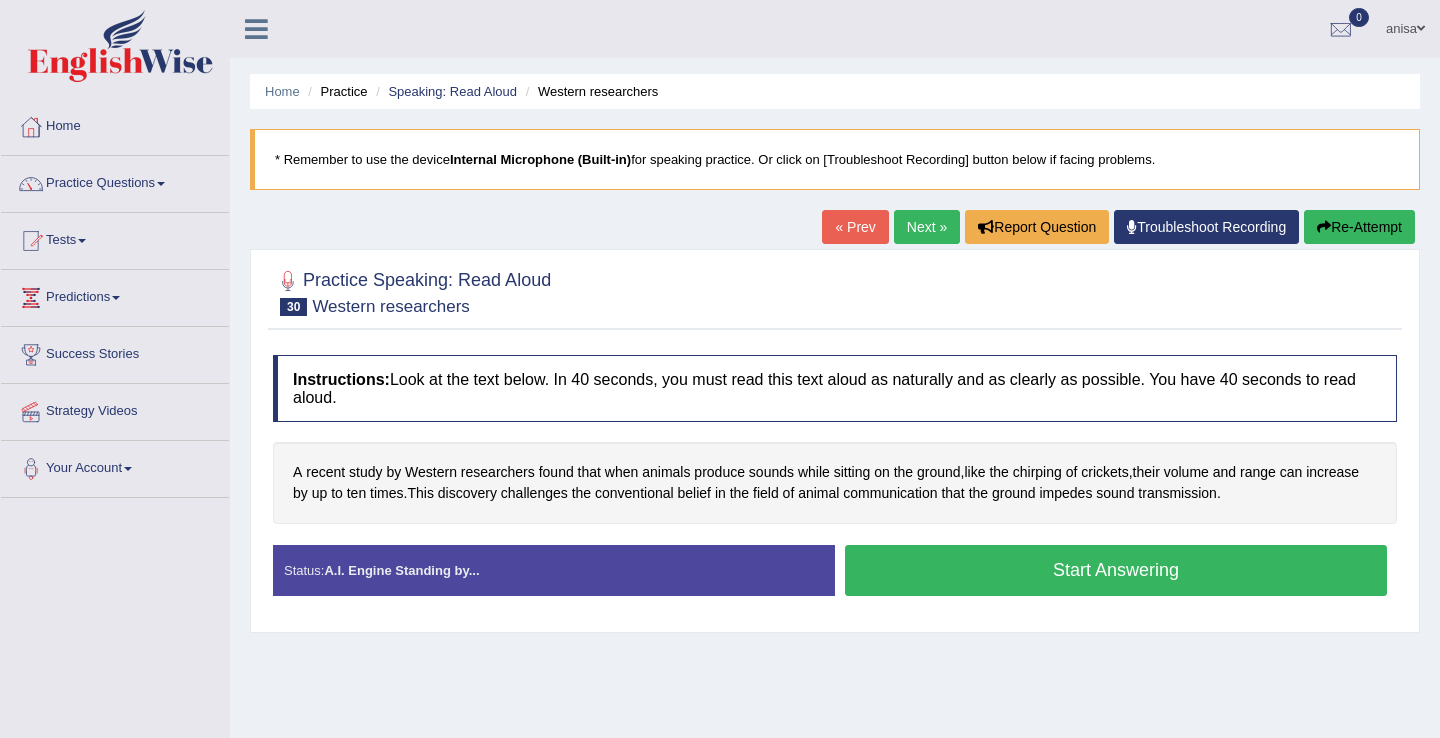 click on "Start Answering" at bounding box center [1116, 570] 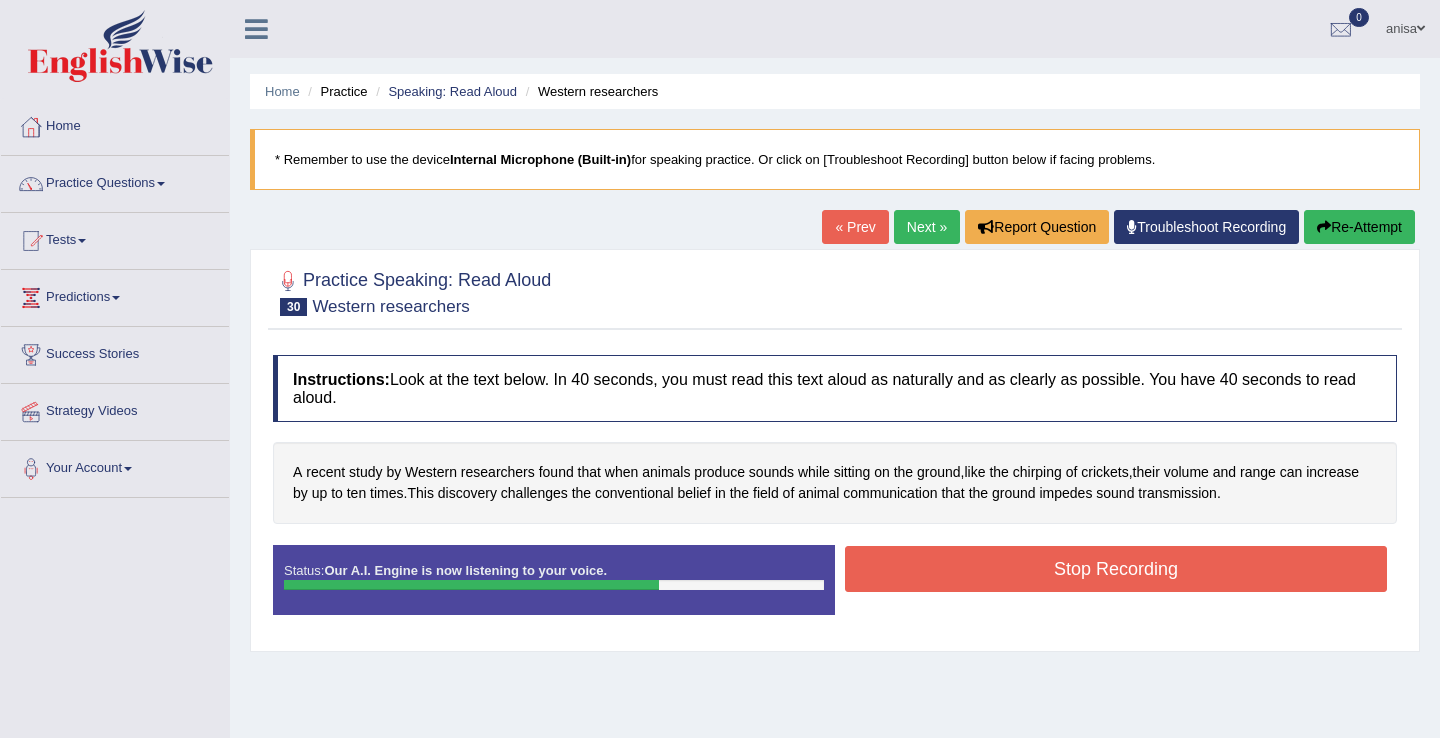 click on "Stop Recording" at bounding box center (1116, 569) 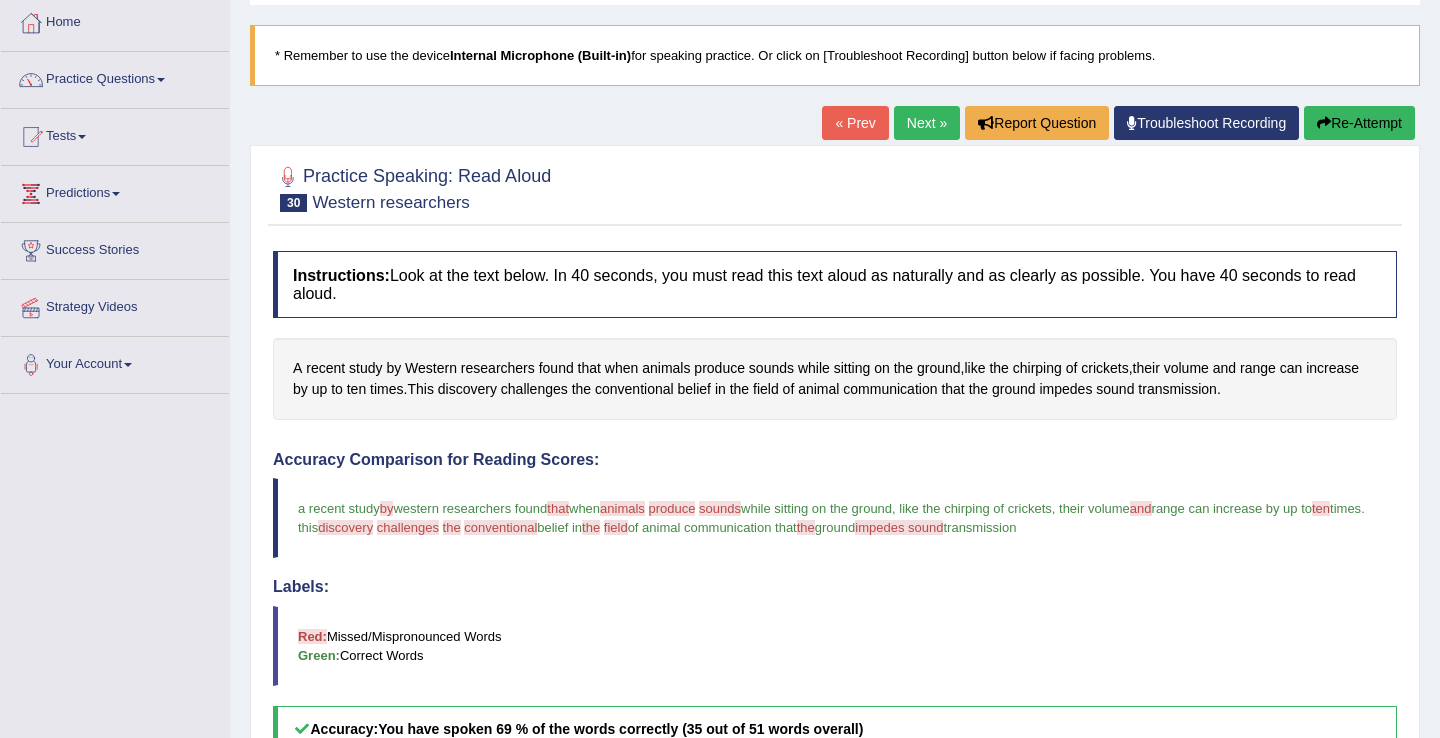 scroll, scrollTop: 0, scrollLeft: 0, axis: both 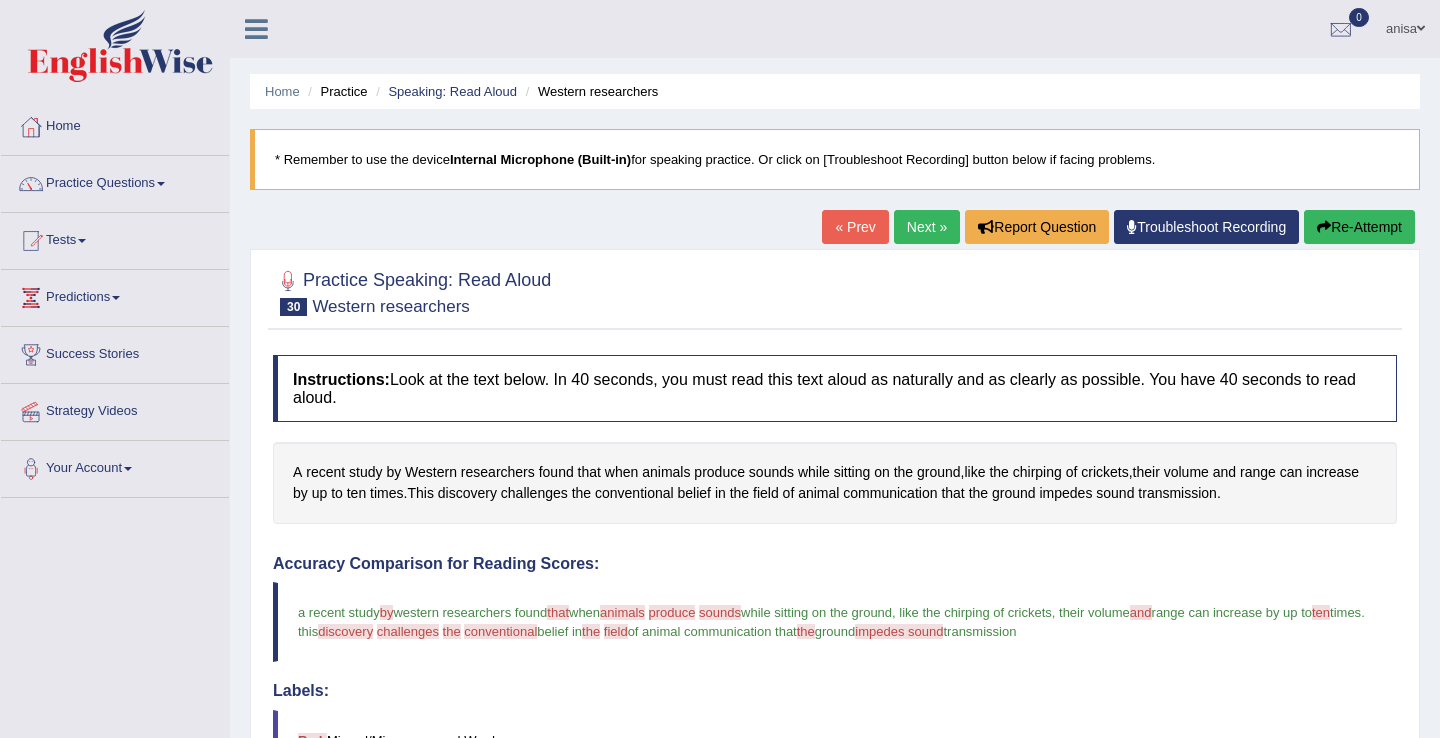 click on "« Prev" at bounding box center (855, 227) 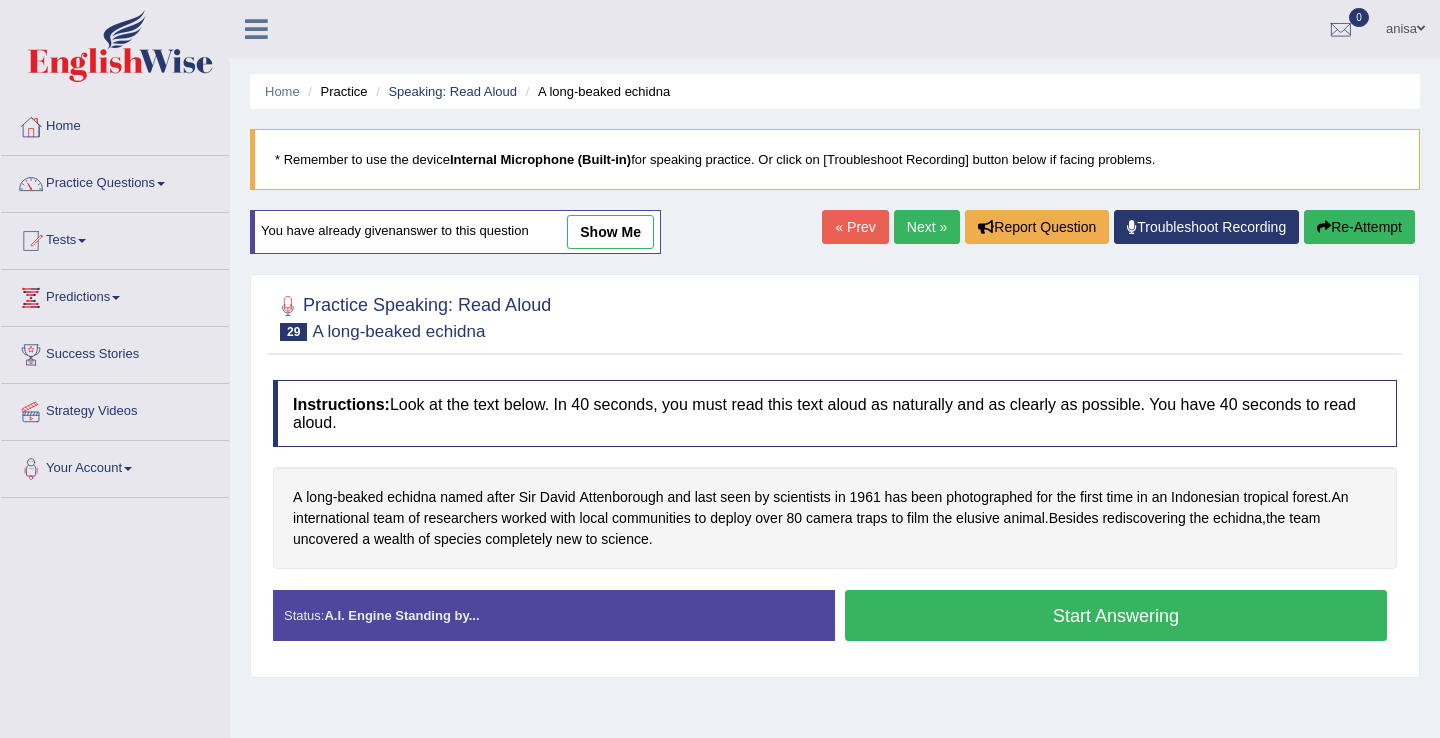 click on "Next »" at bounding box center (927, 227) 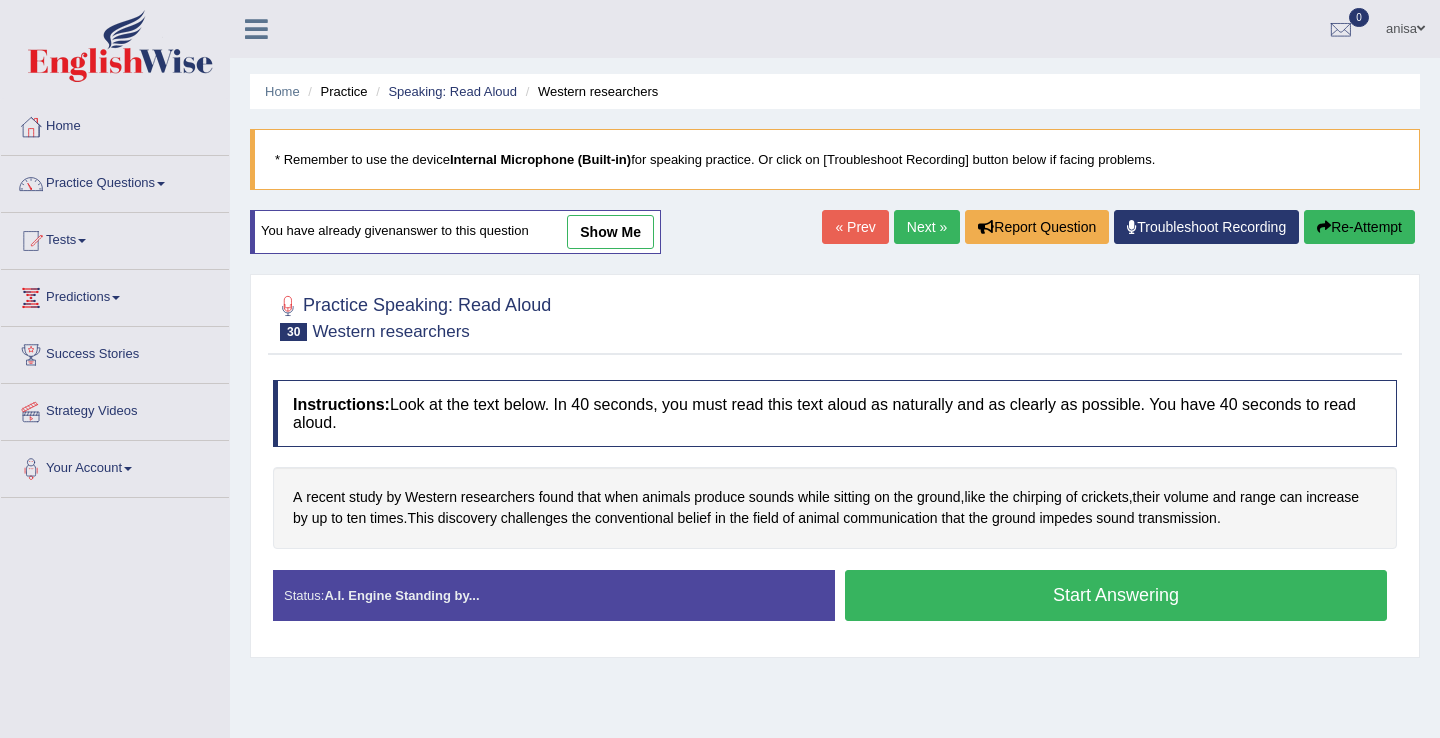 scroll, scrollTop: 0, scrollLeft: 0, axis: both 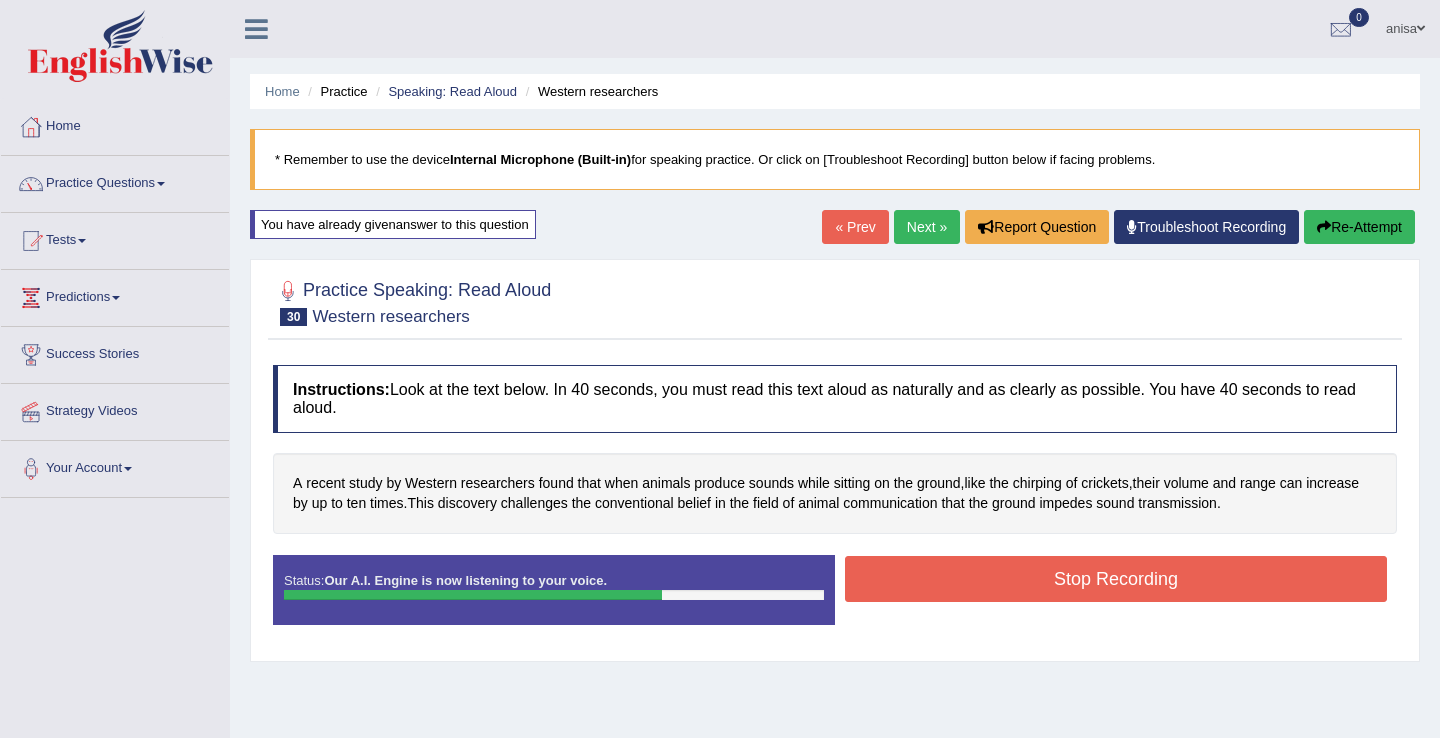 click on "Stop Recording" at bounding box center (1116, 579) 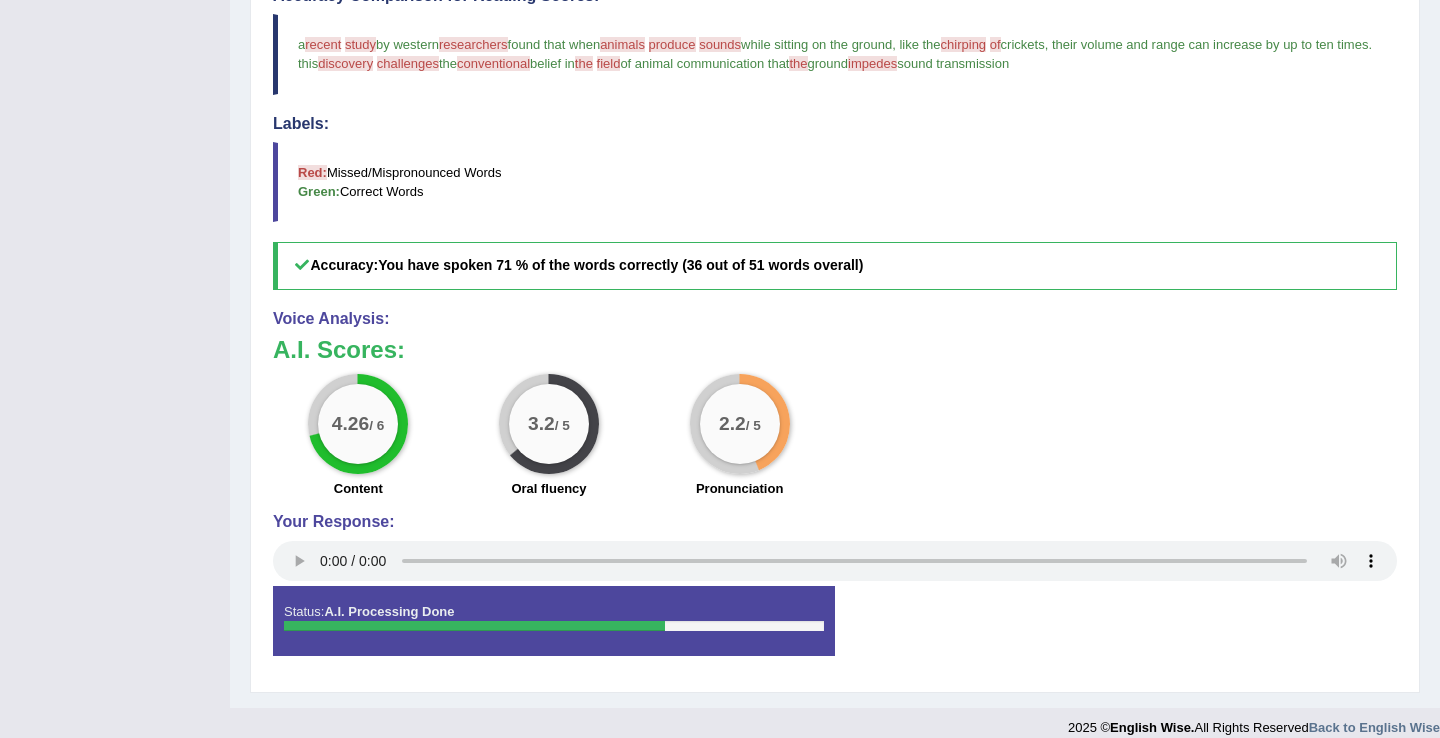scroll, scrollTop: 599, scrollLeft: 0, axis: vertical 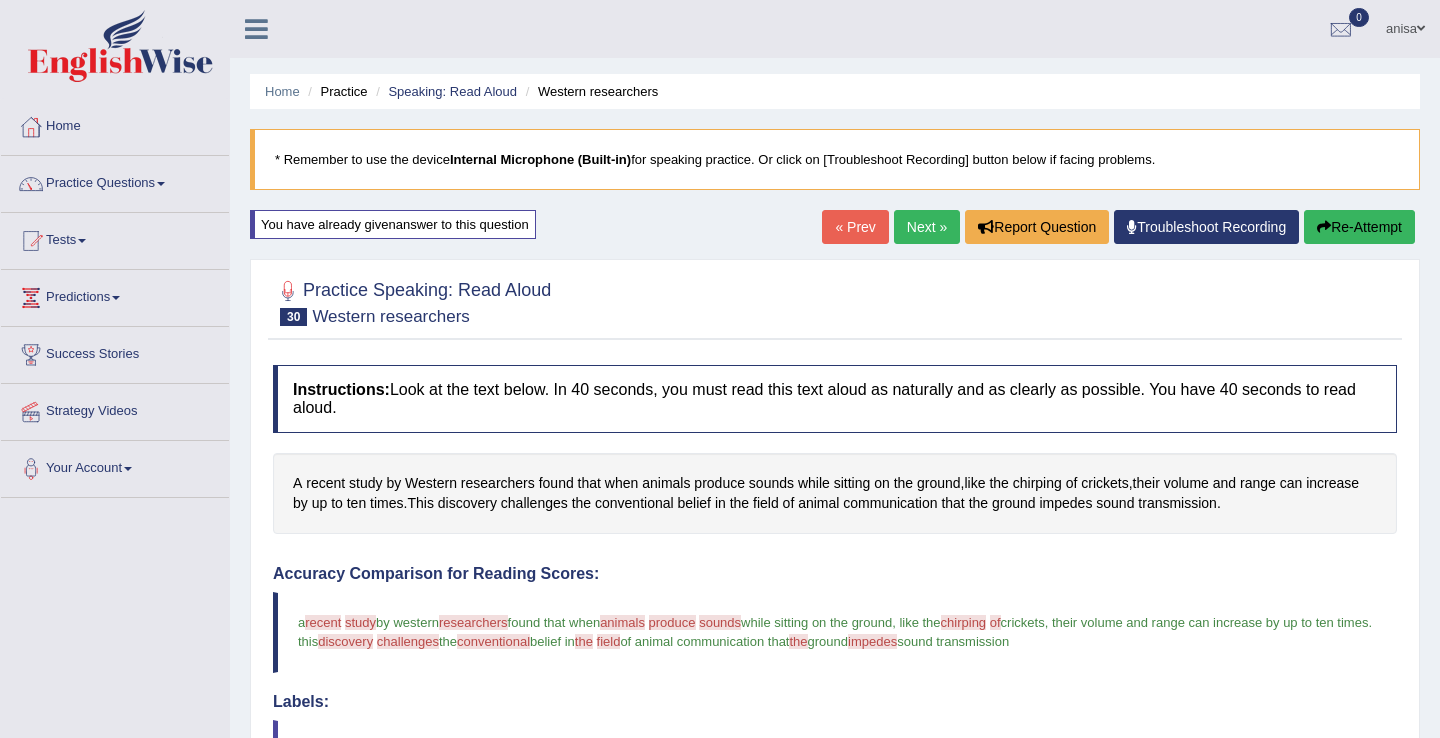 click on "Next »" at bounding box center (927, 227) 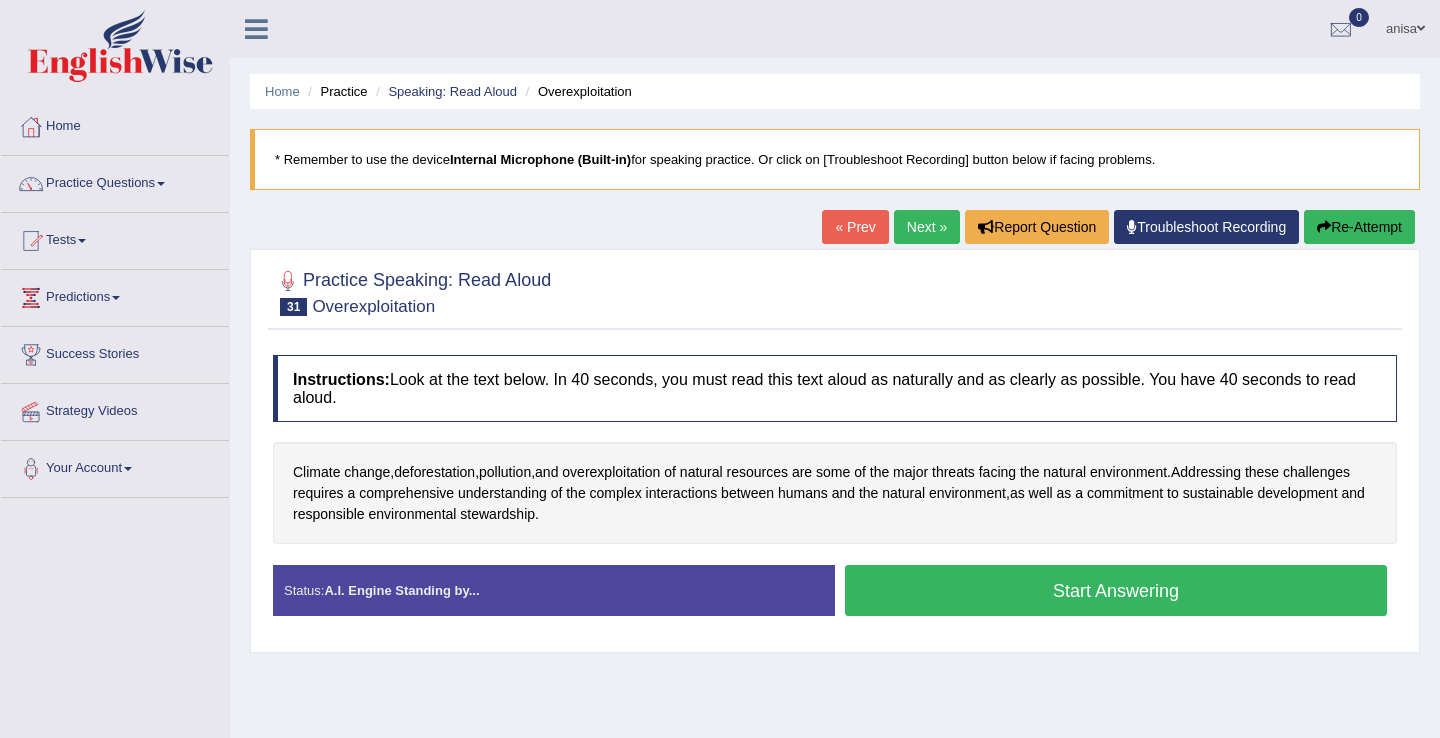 scroll, scrollTop: 0, scrollLeft: 0, axis: both 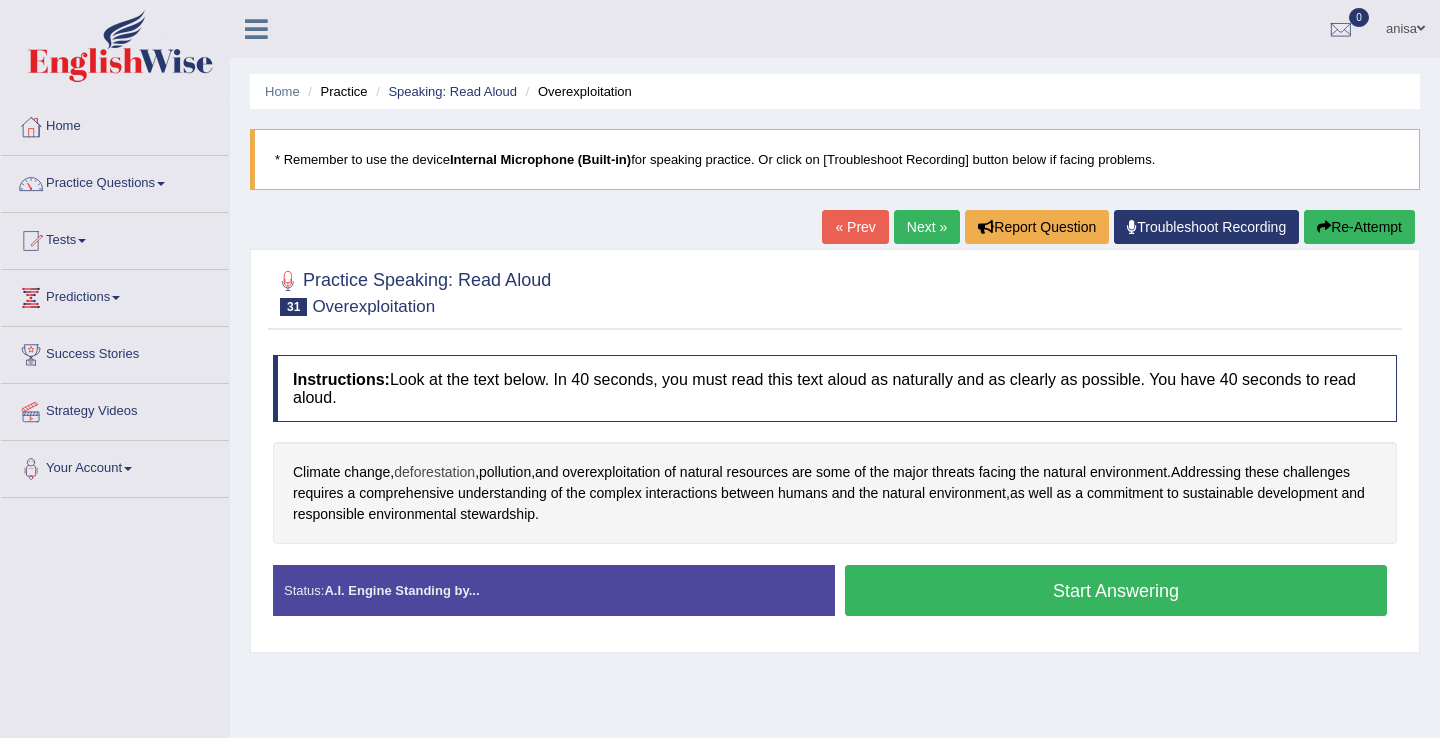 click on "deforestation" at bounding box center [434, 472] 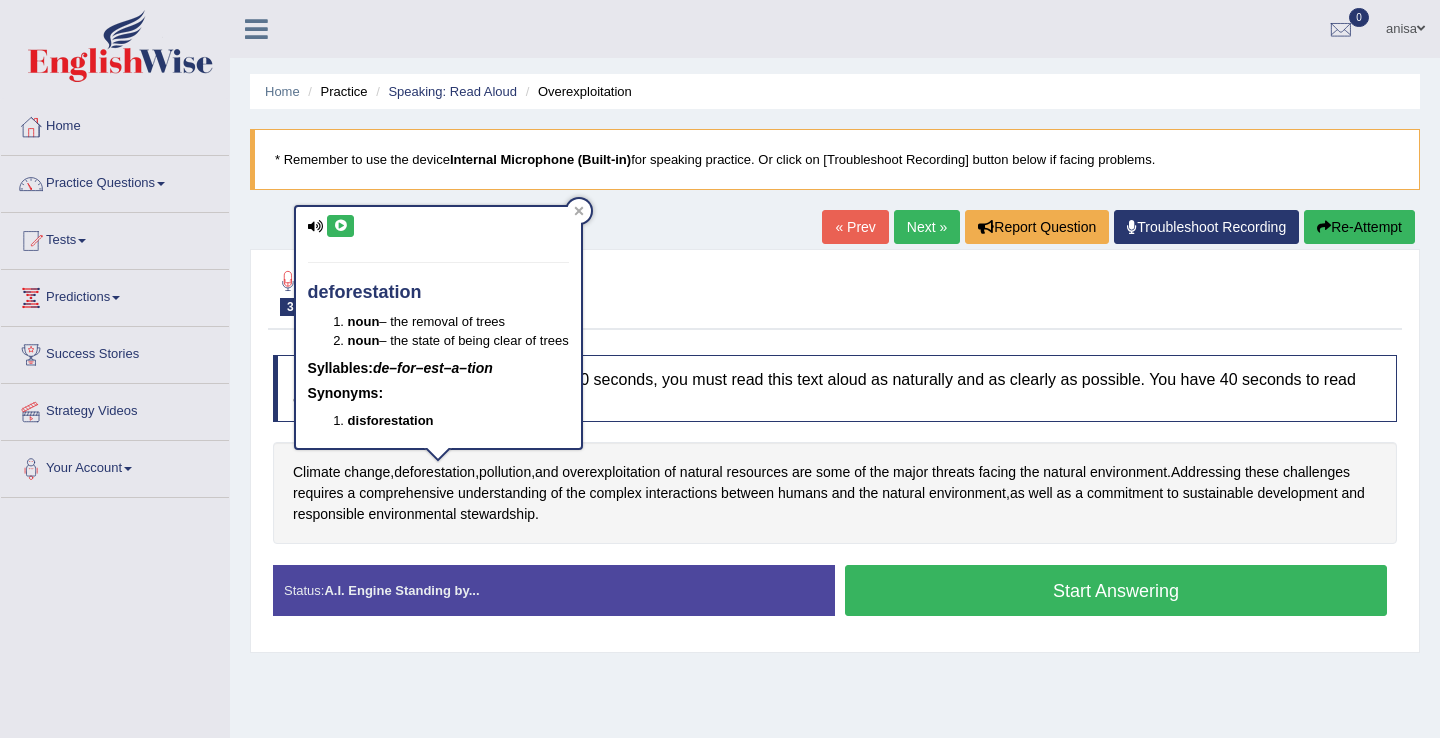 click at bounding box center (340, 226) 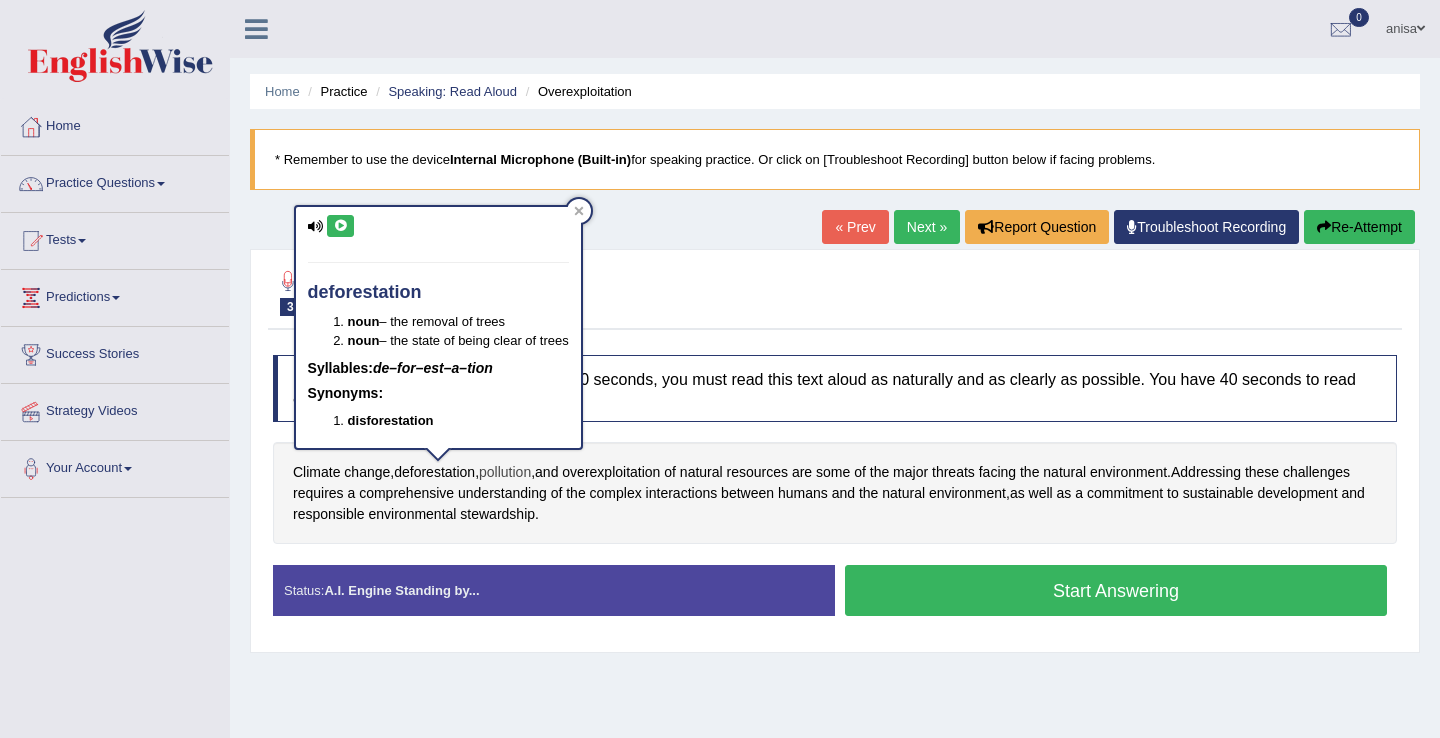 click on "pollution" at bounding box center [505, 472] 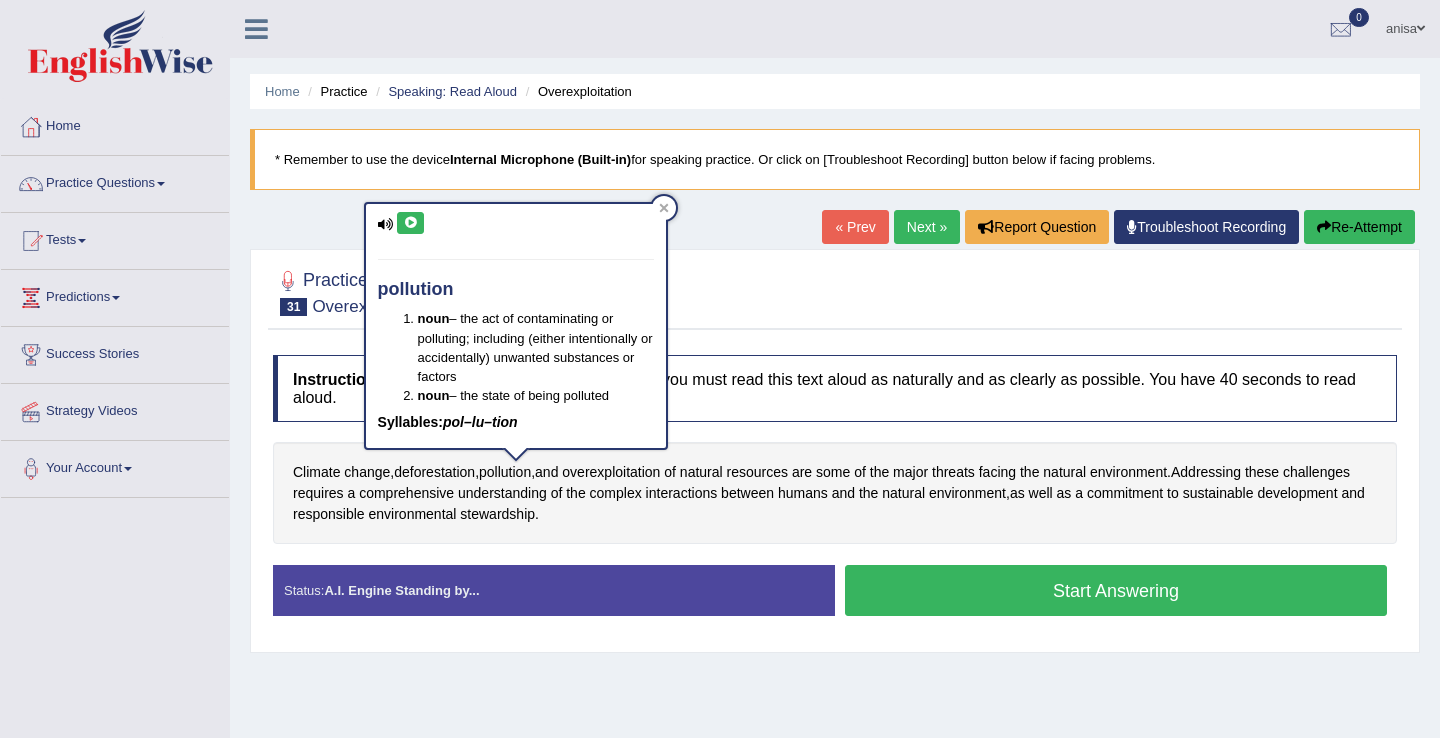 click at bounding box center [410, 223] 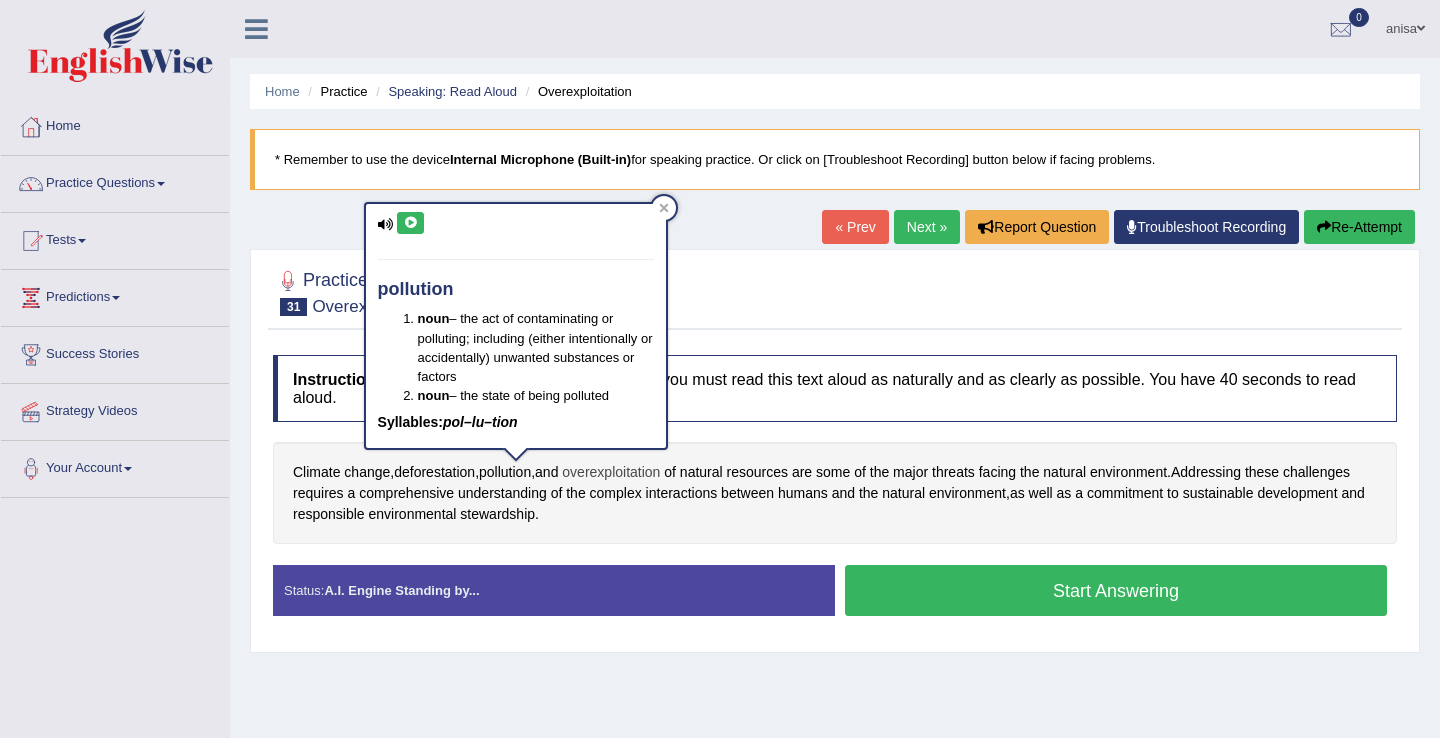 click on "overexploitation" at bounding box center [611, 472] 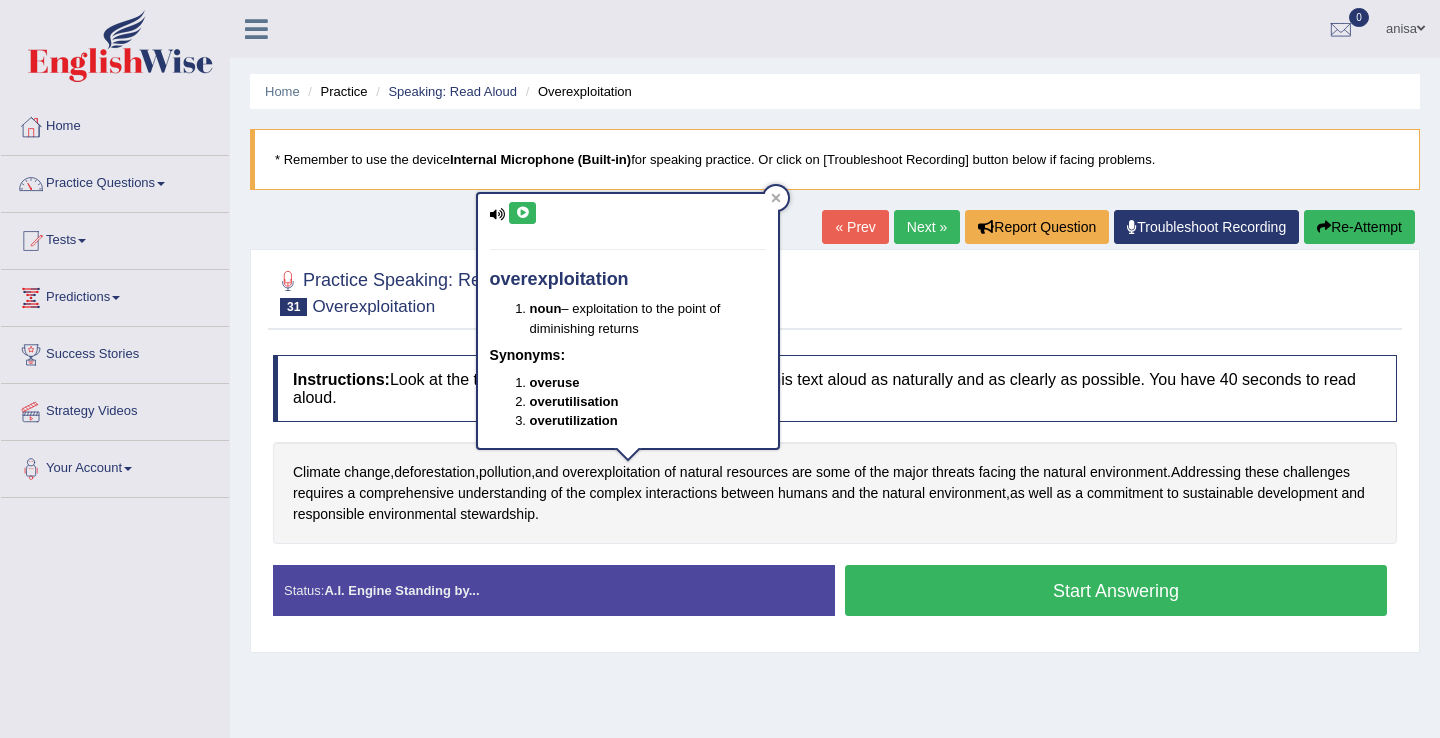 click at bounding box center (522, 213) 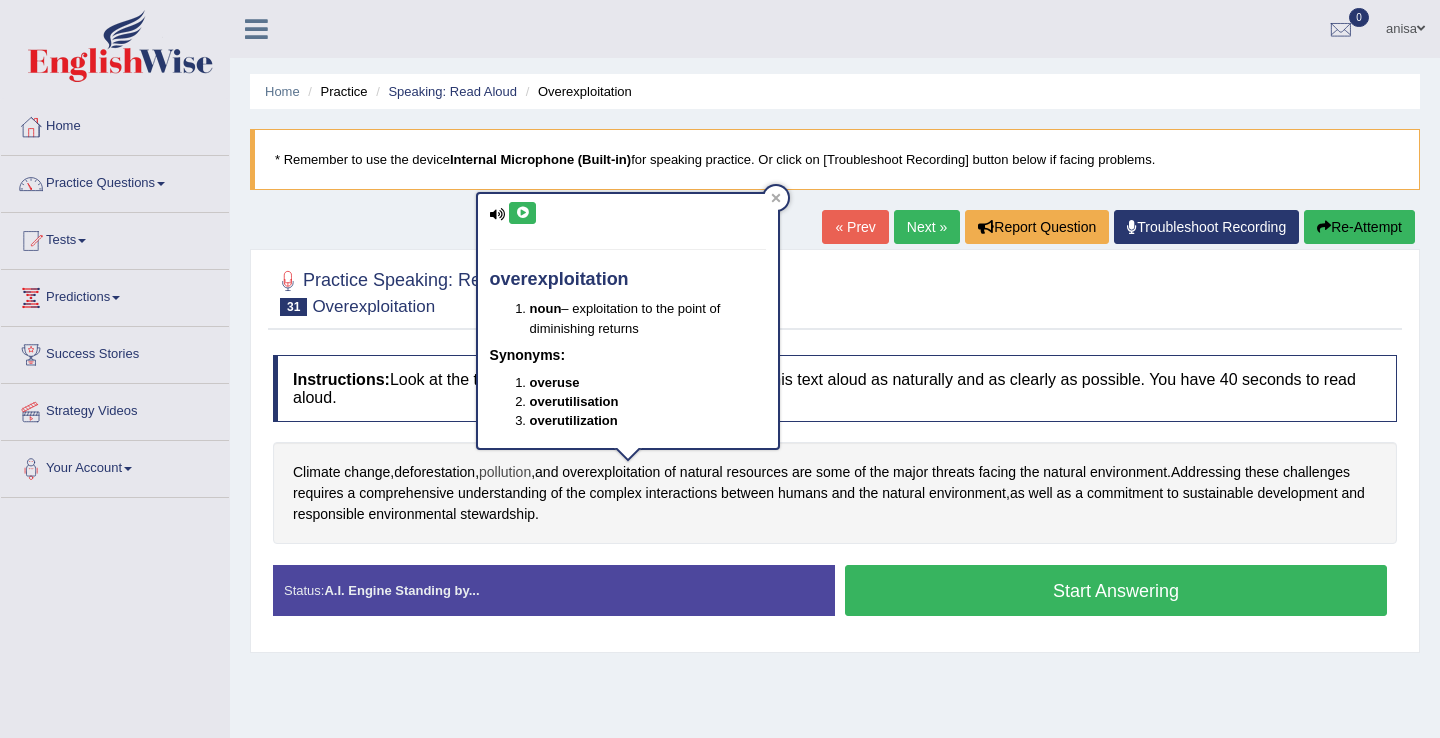 click on "pollution" at bounding box center [505, 472] 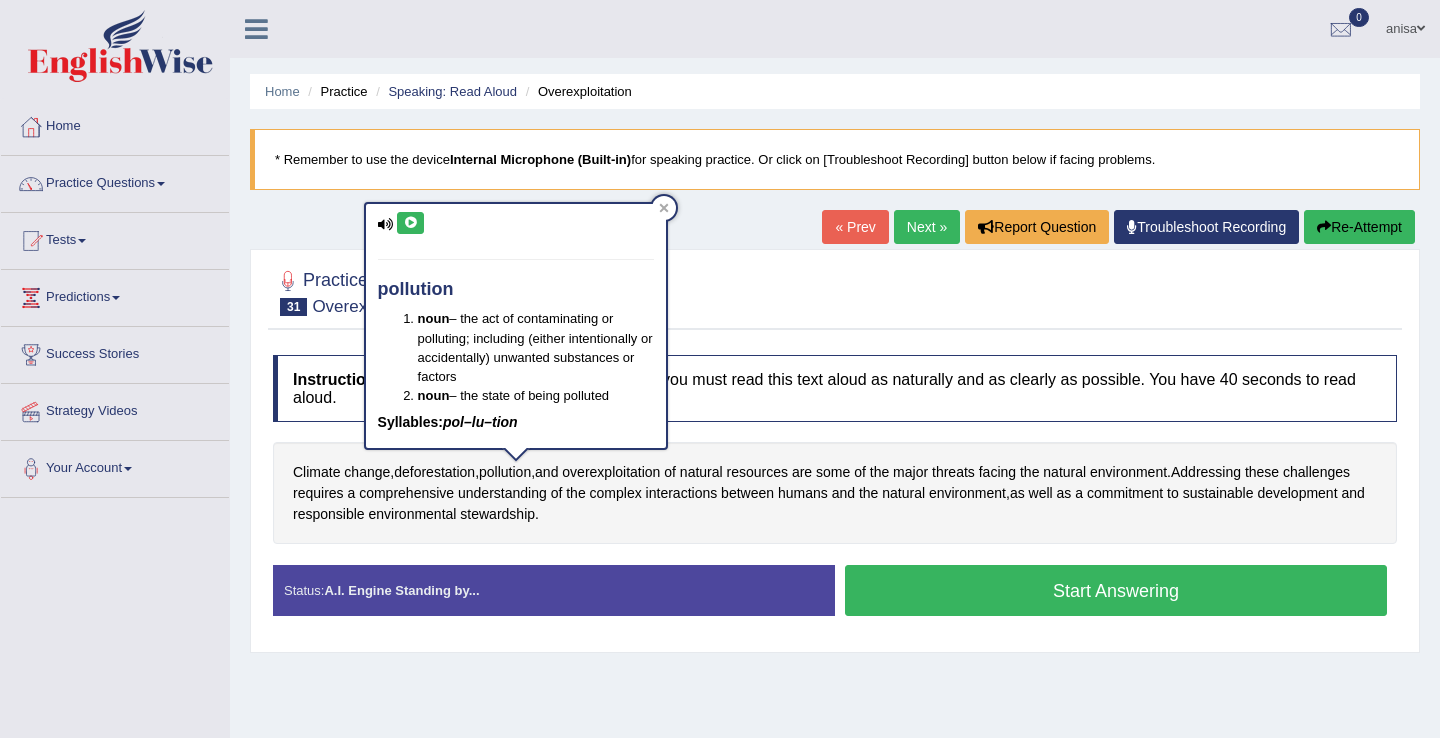click at bounding box center (410, 223) 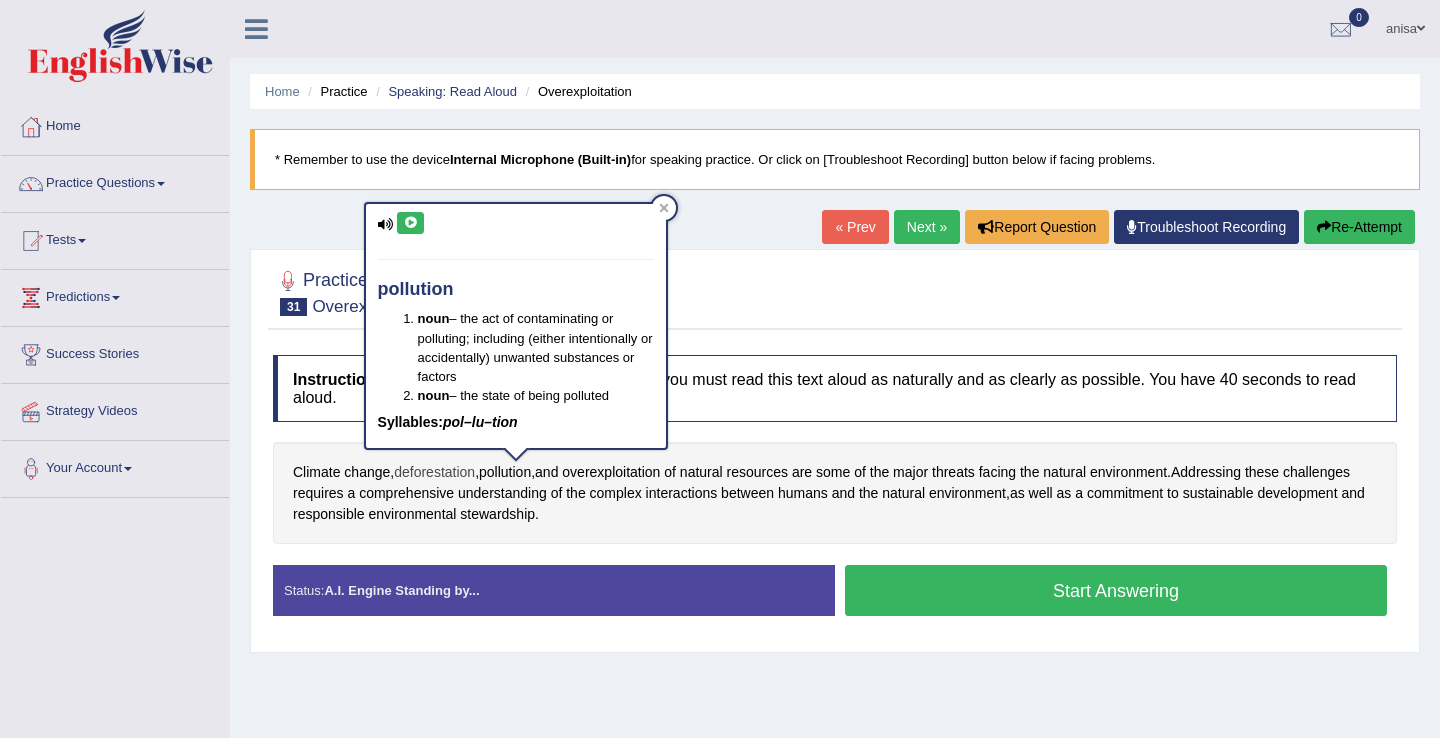 click on "deforestation" at bounding box center (434, 472) 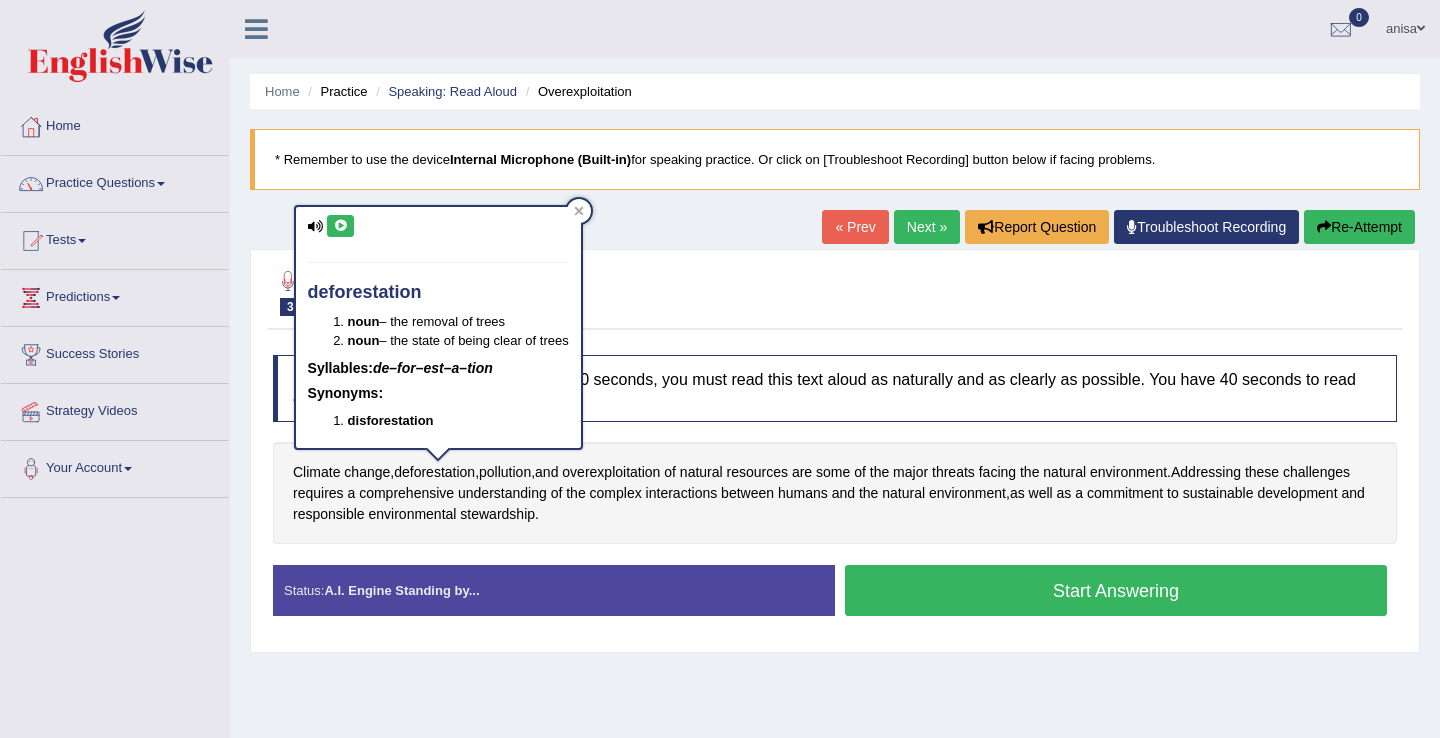 click at bounding box center (340, 226) 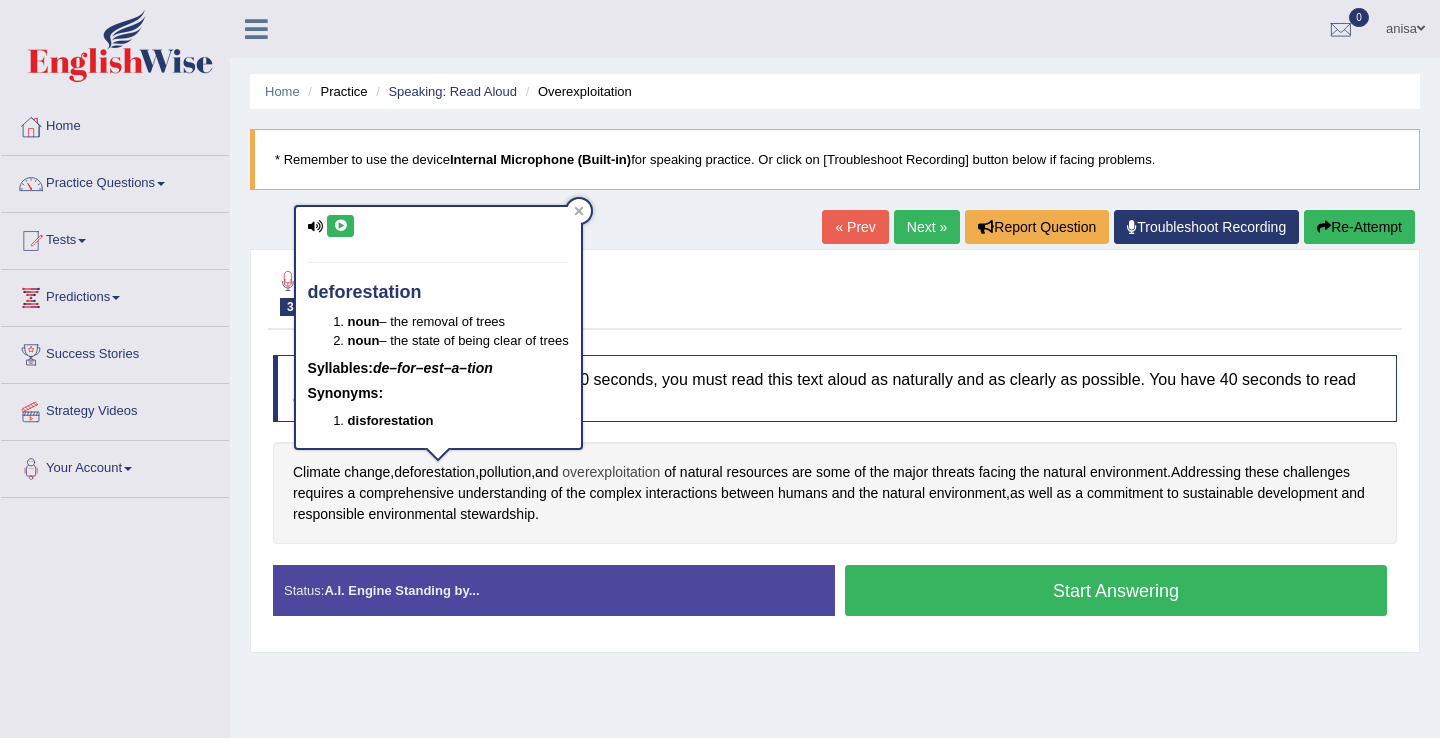 click on "overexploitation" at bounding box center [611, 472] 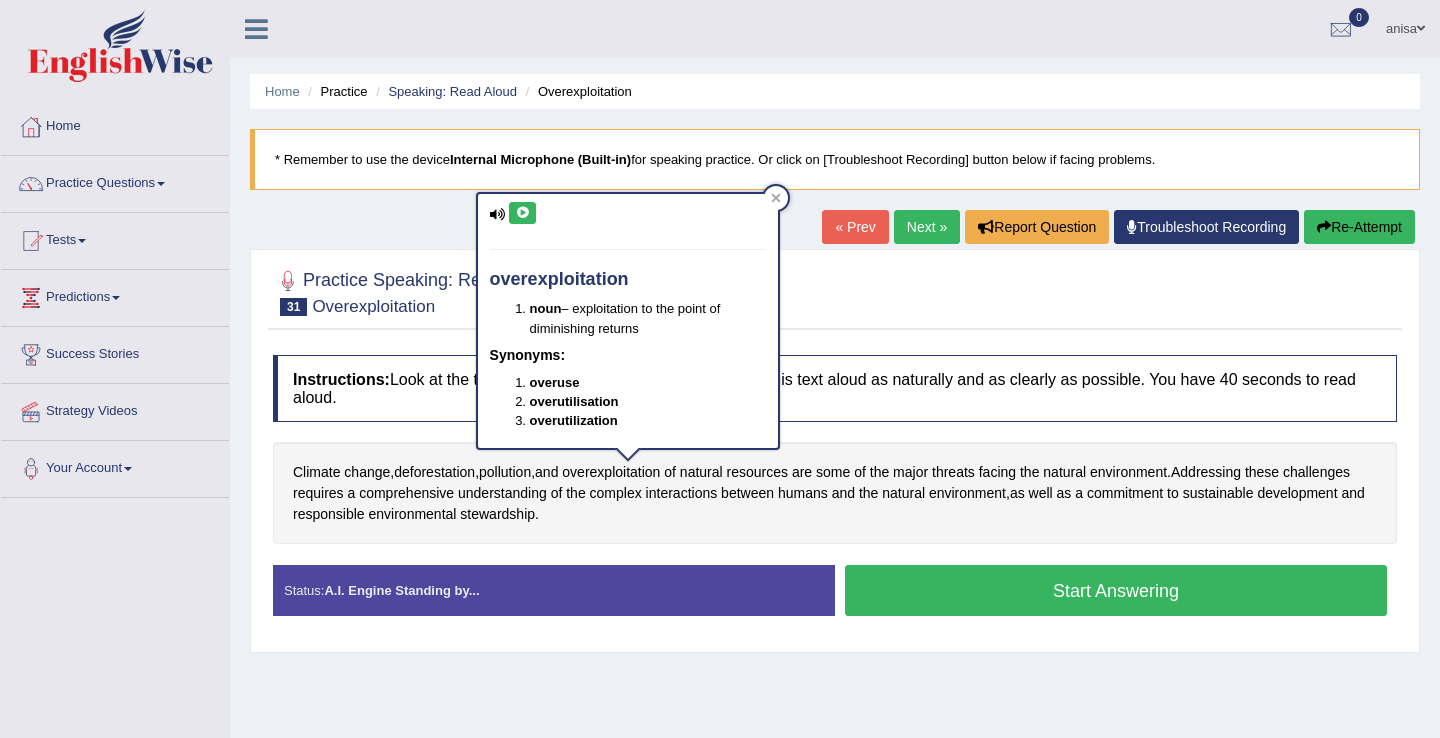 click at bounding box center (522, 213) 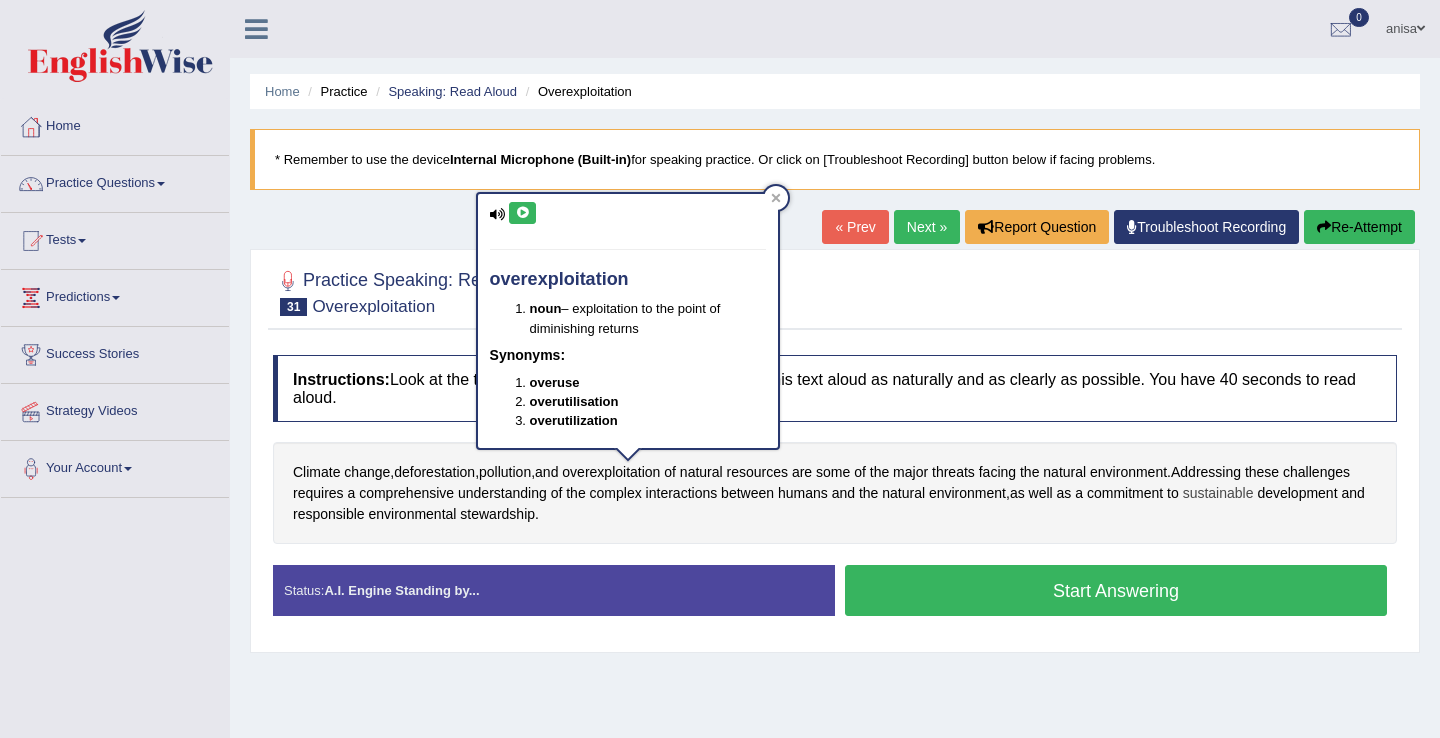 click on "sustainable" at bounding box center (1218, 493) 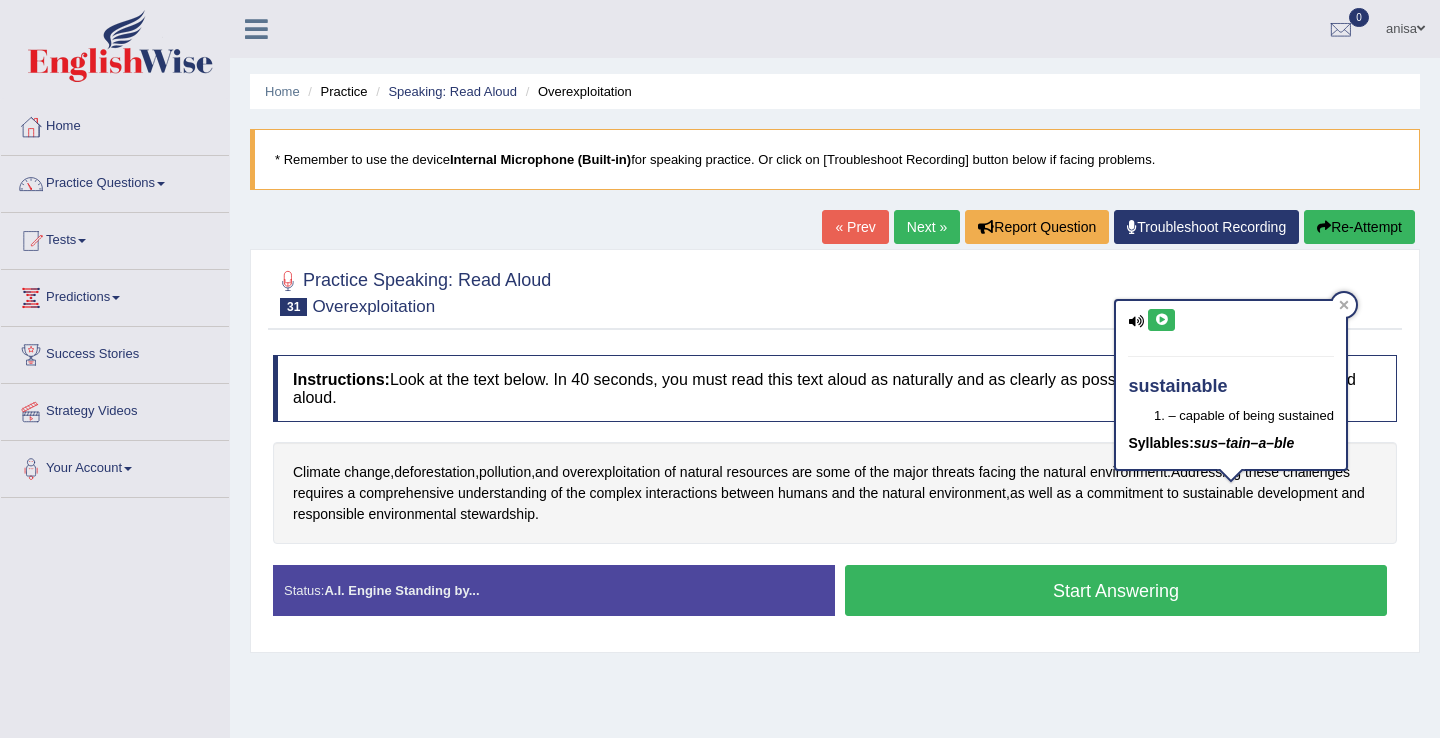 click on "sustainable  – capable of being sustained Syllables:  sus–tain–a–ble" at bounding box center [1231, 385] 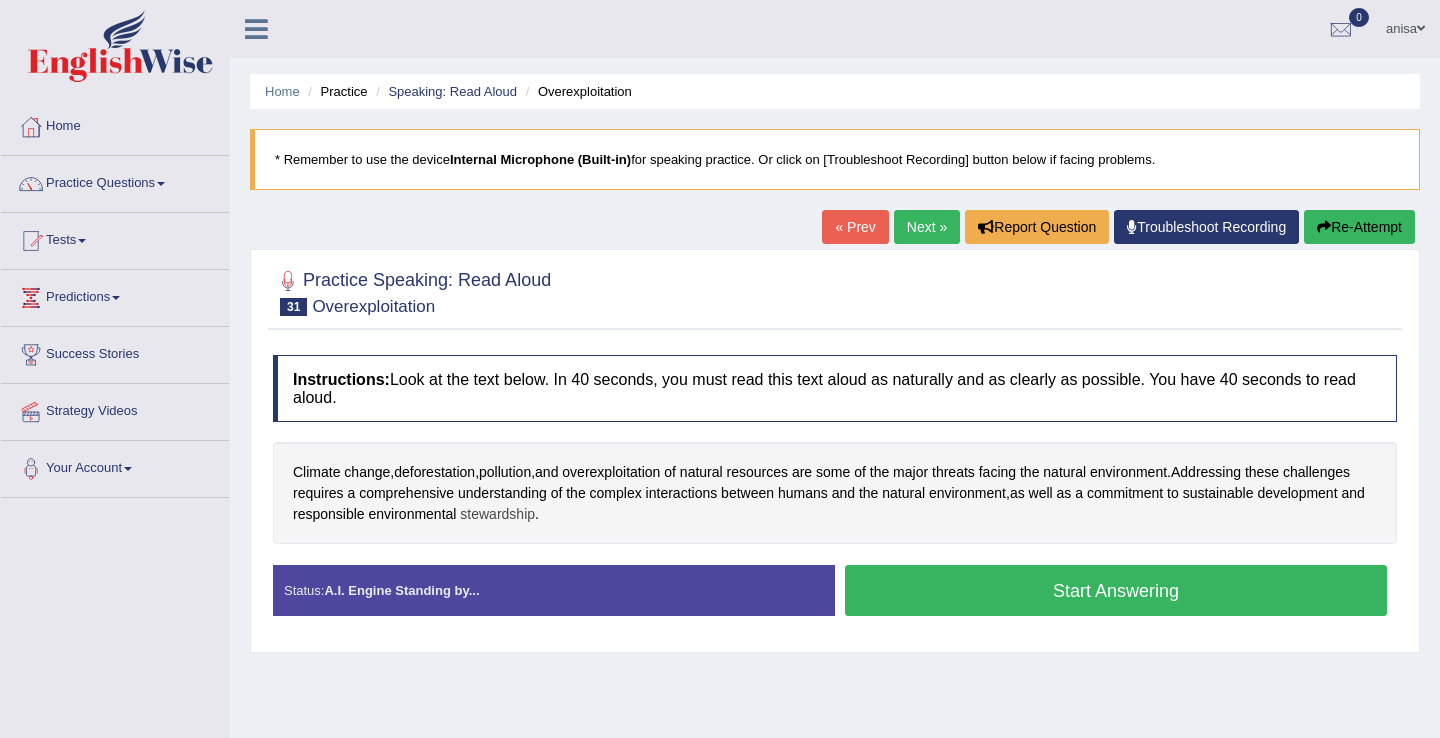 click on "stewardship" at bounding box center (497, 514) 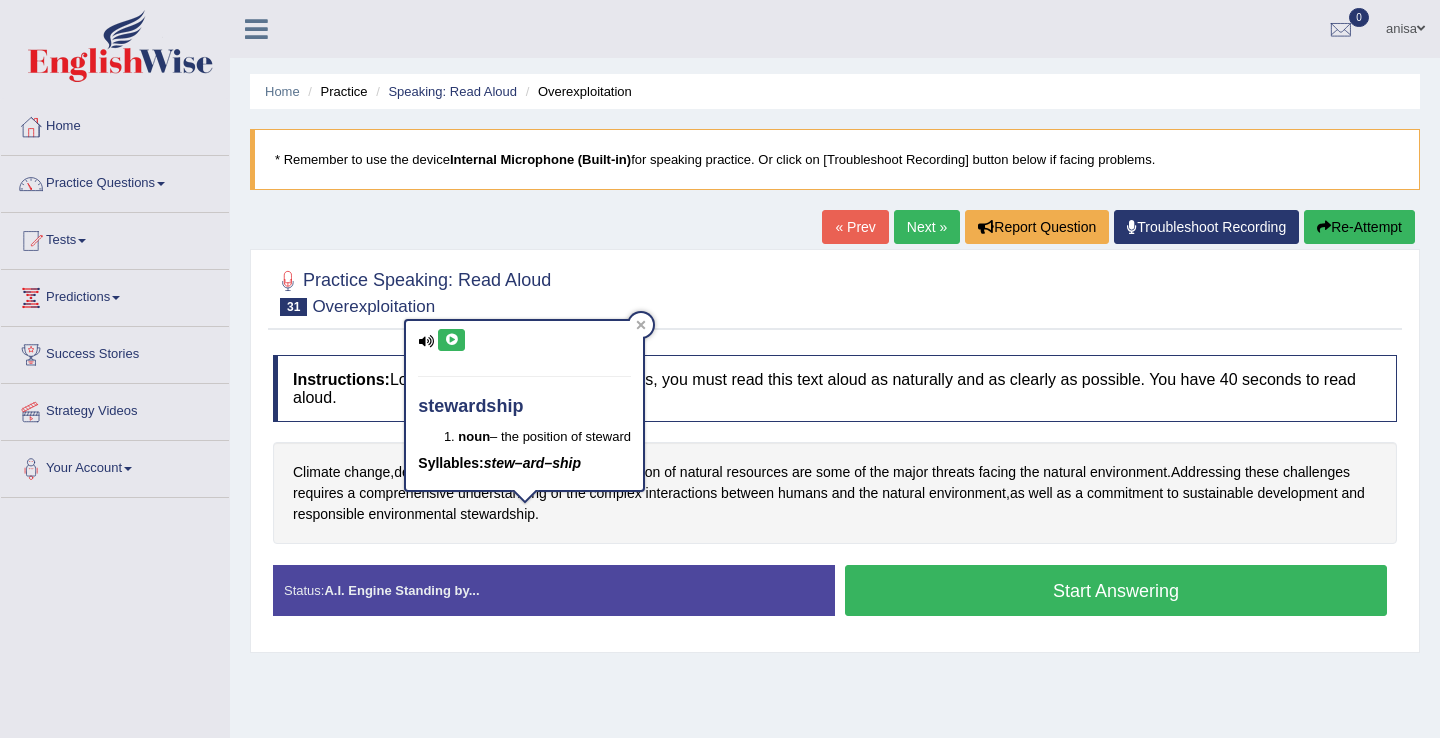 click at bounding box center (451, 340) 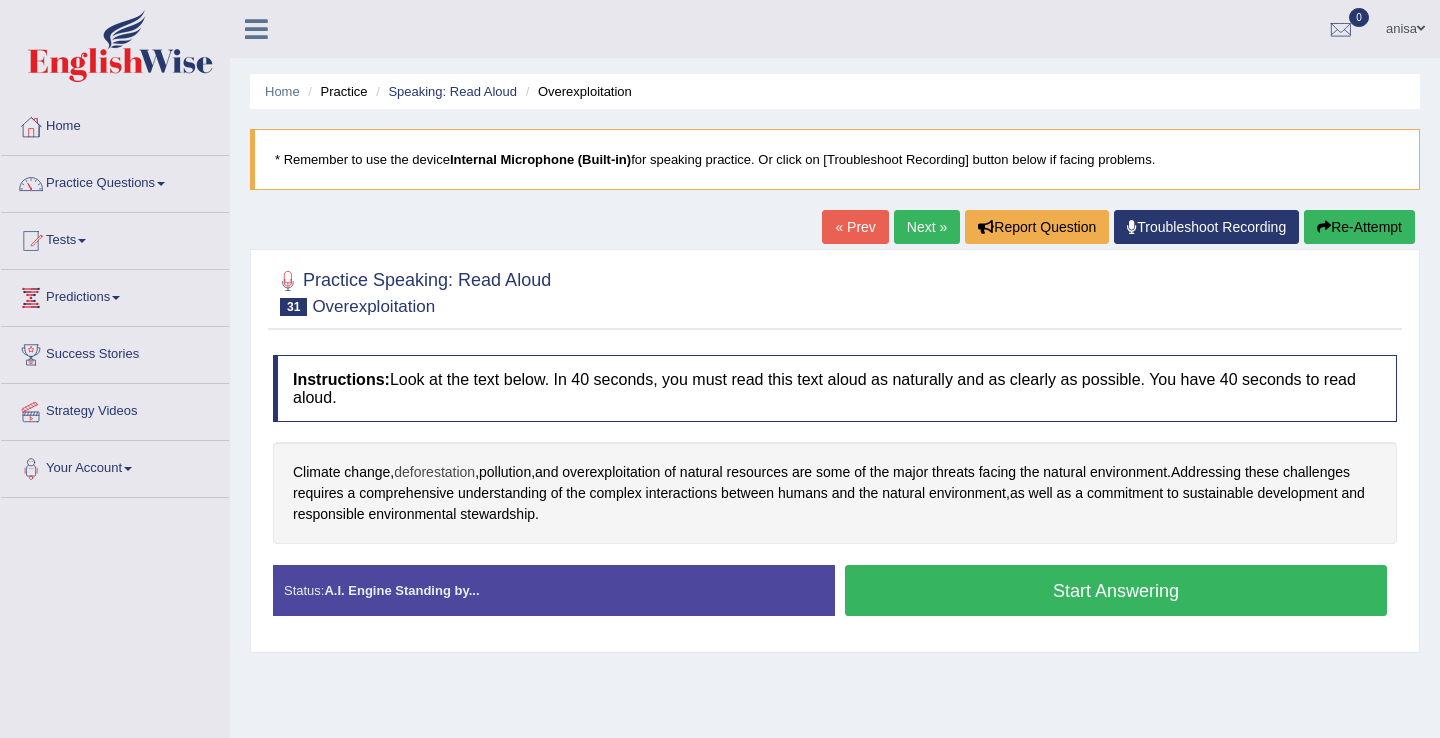 click on "deforestation" at bounding box center [434, 472] 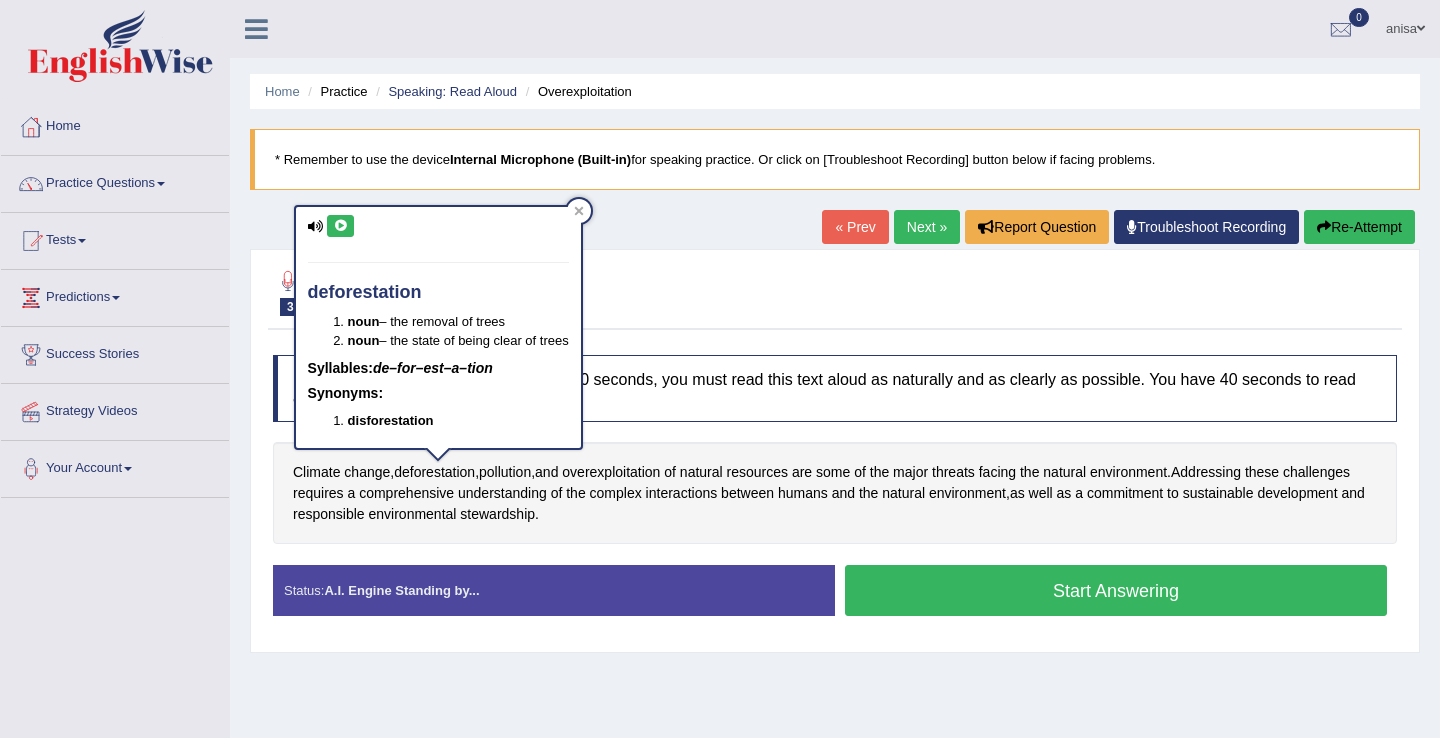 click at bounding box center [340, 226] 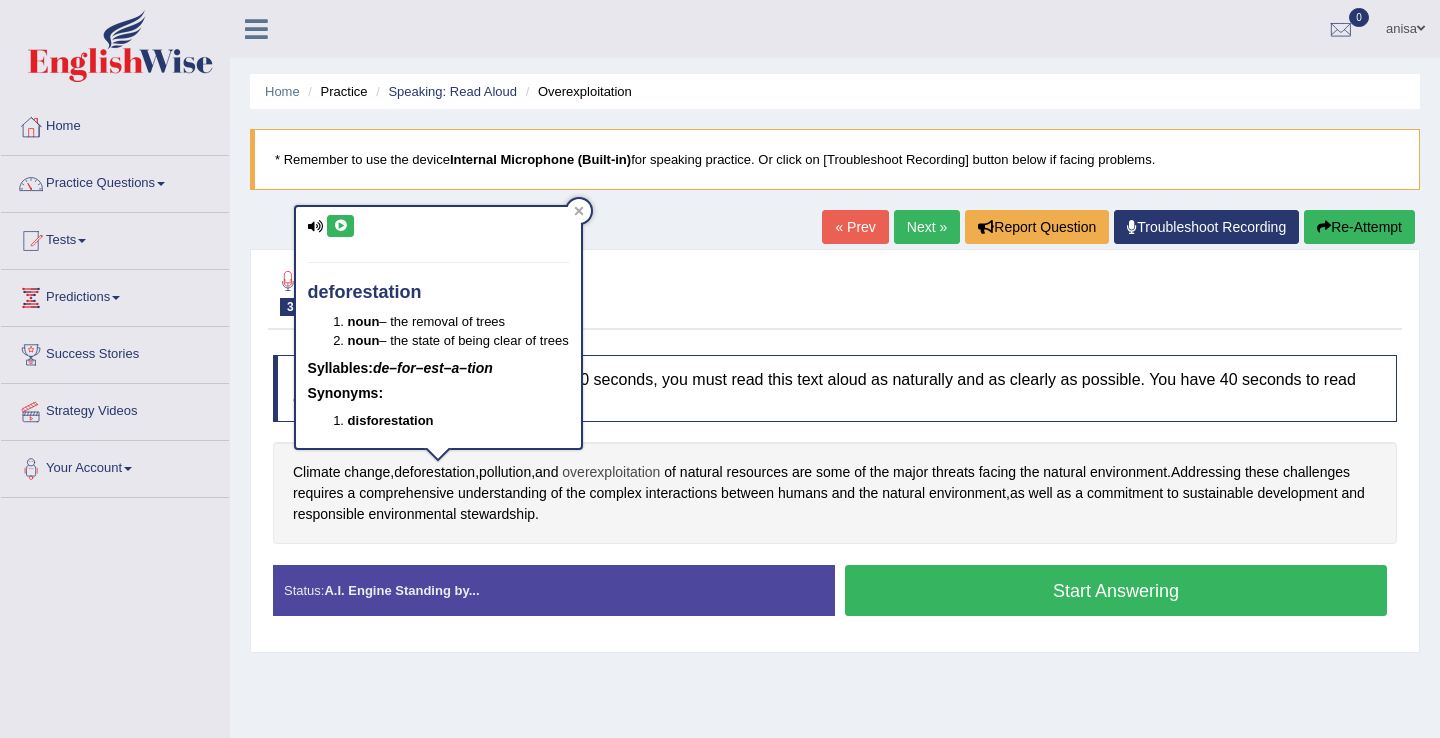 click on "overexploitation" at bounding box center [611, 472] 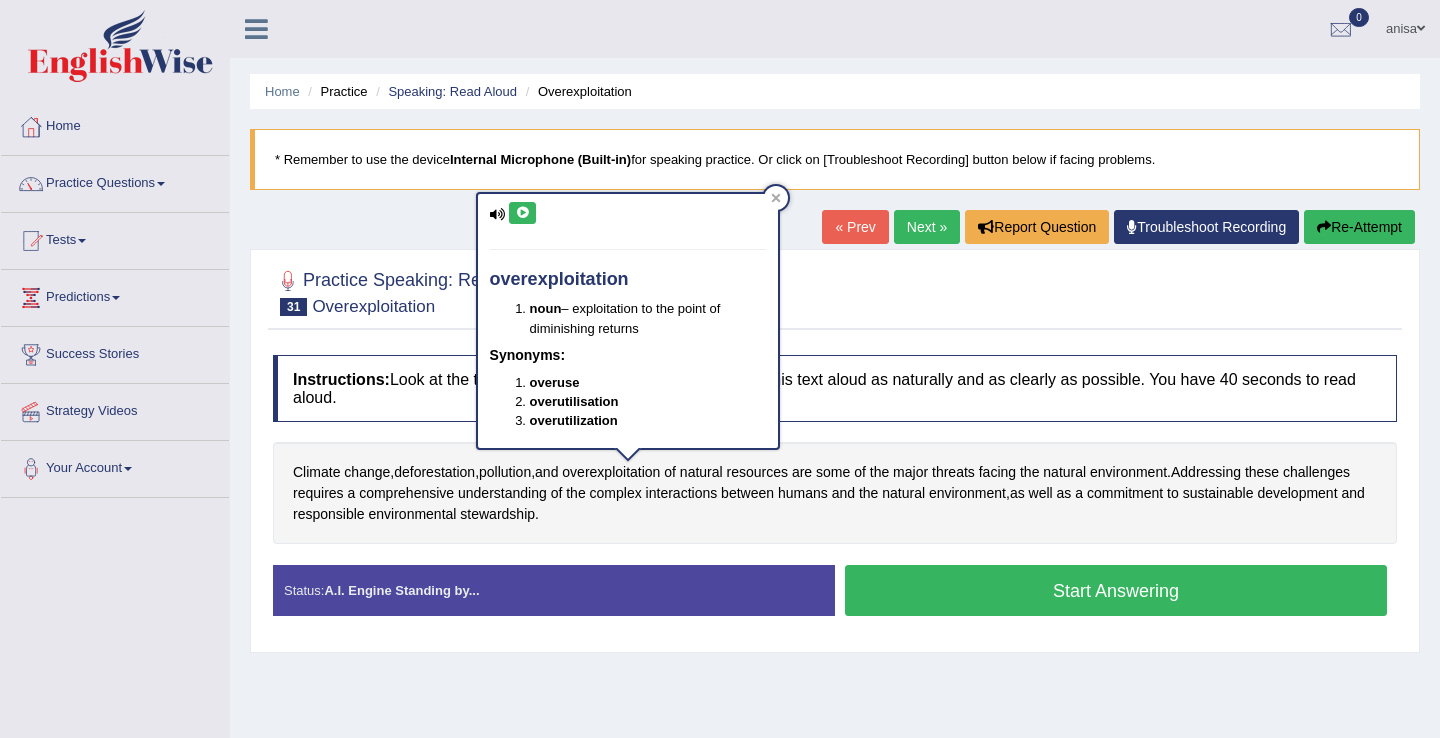 click at bounding box center [522, 213] 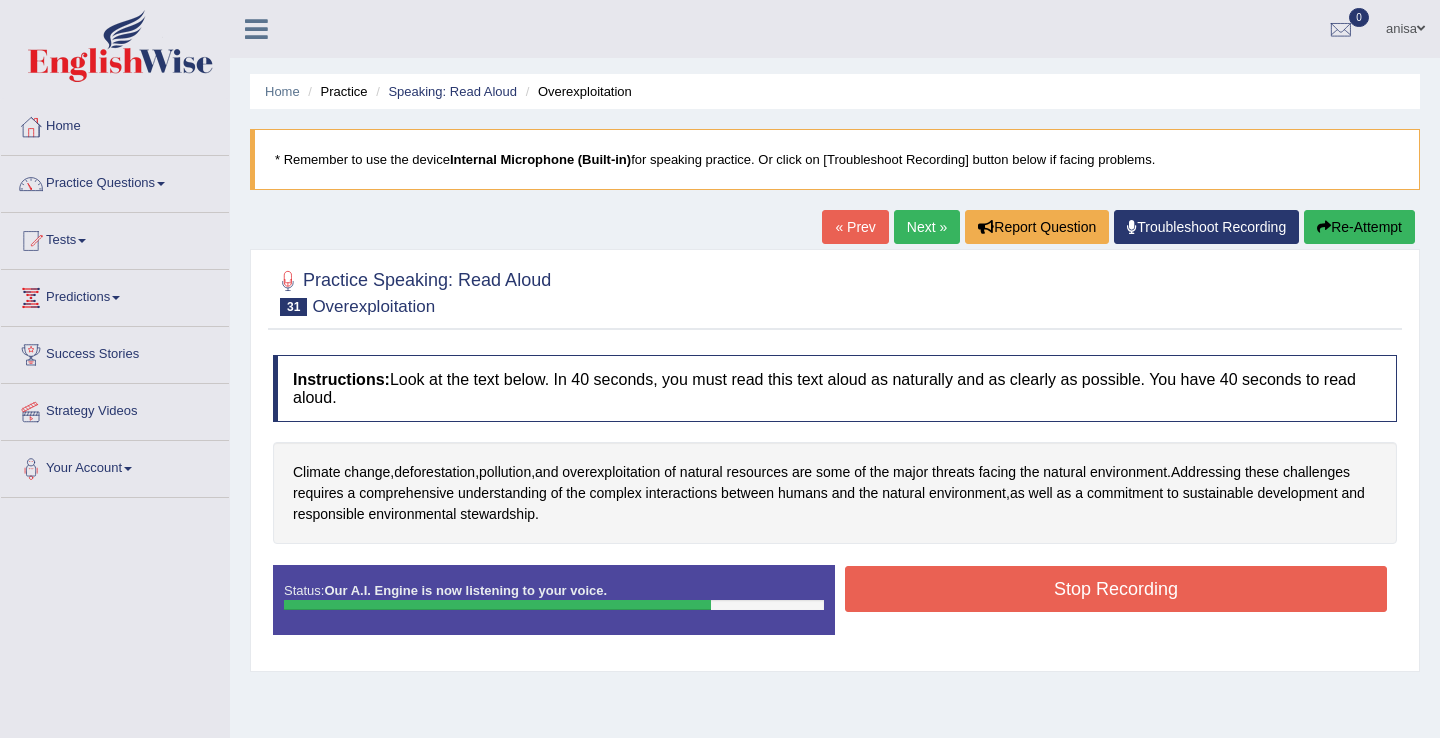 click on "Stop Recording" at bounding box center (1116, 589) 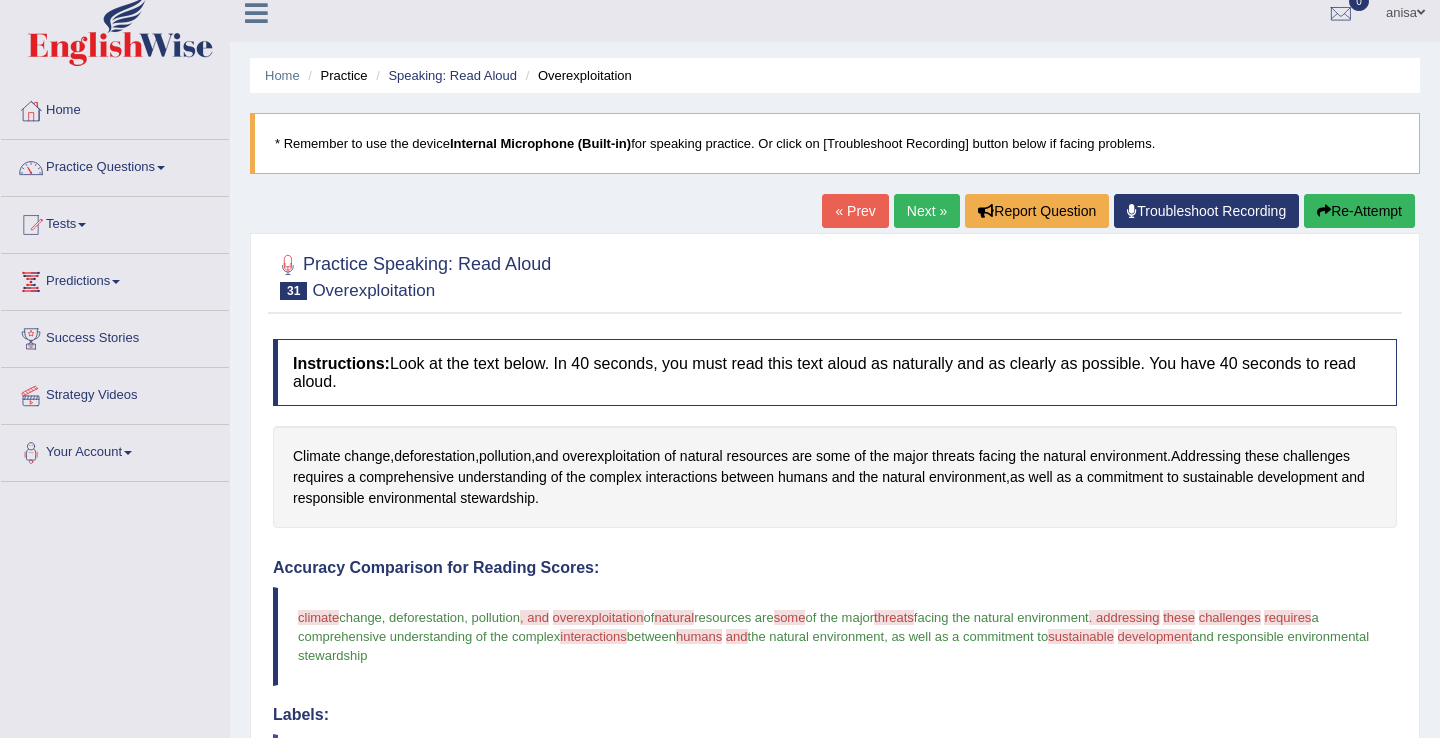 scroll, scrollTop: 0, scrollLeft: 0, axis: both 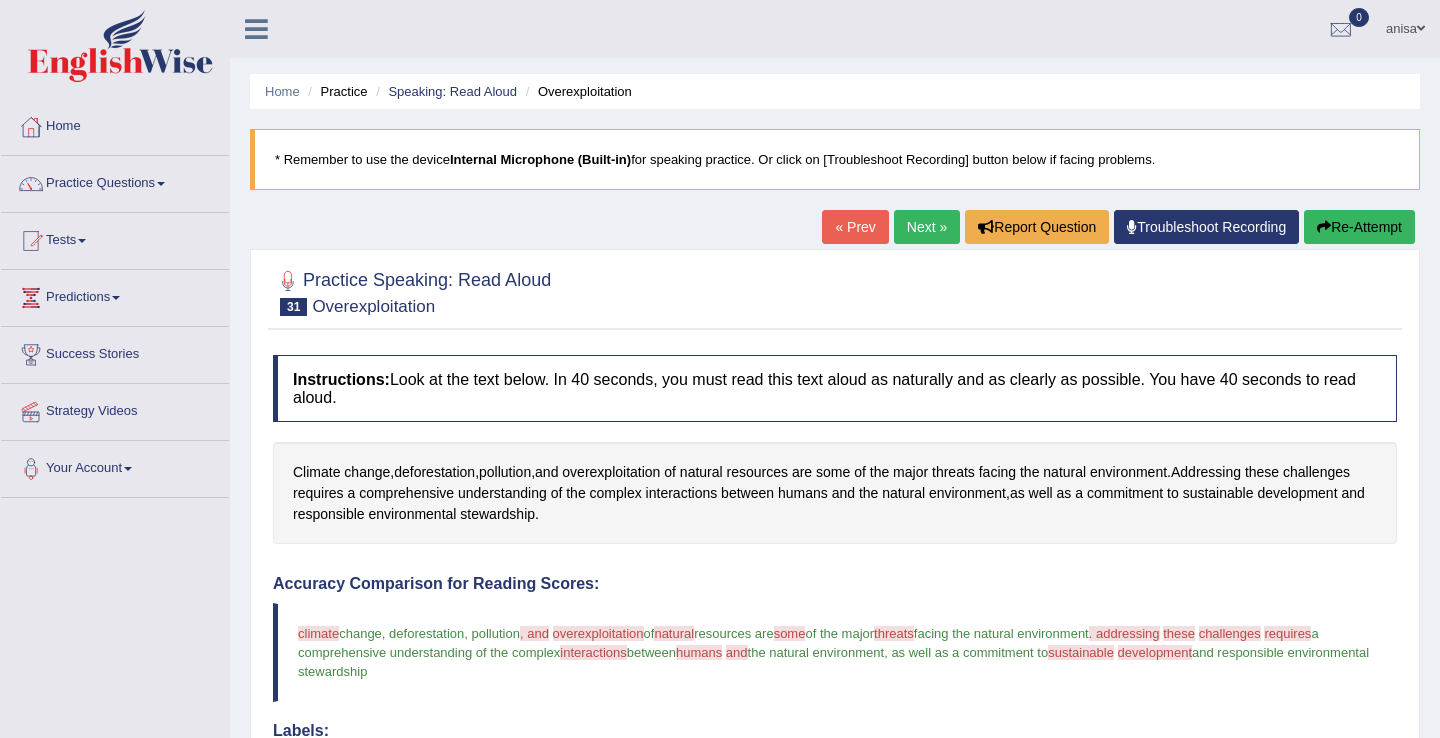 click on "« Prev" at bounding box center [855, 227] 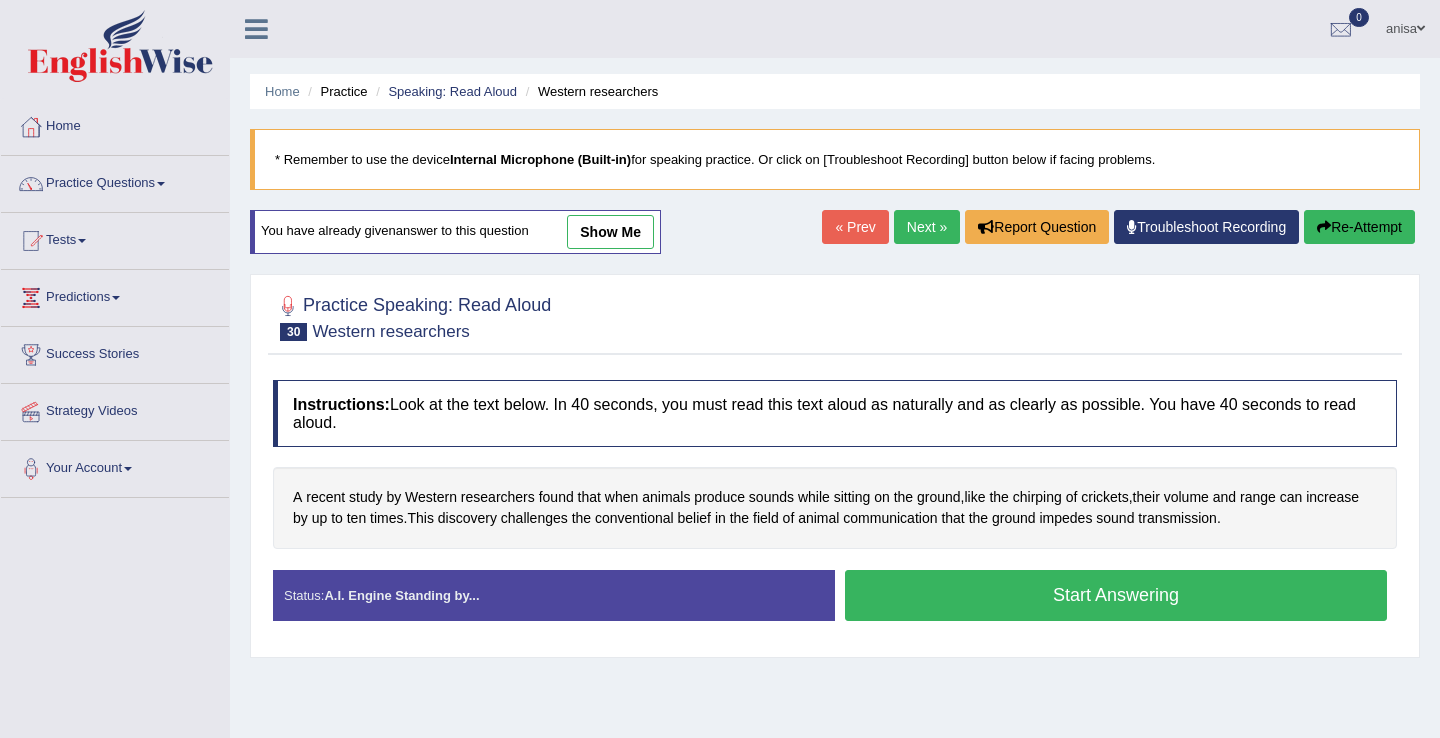 scroll, scrollTop: 0, scrollLeft: 0, axis: both 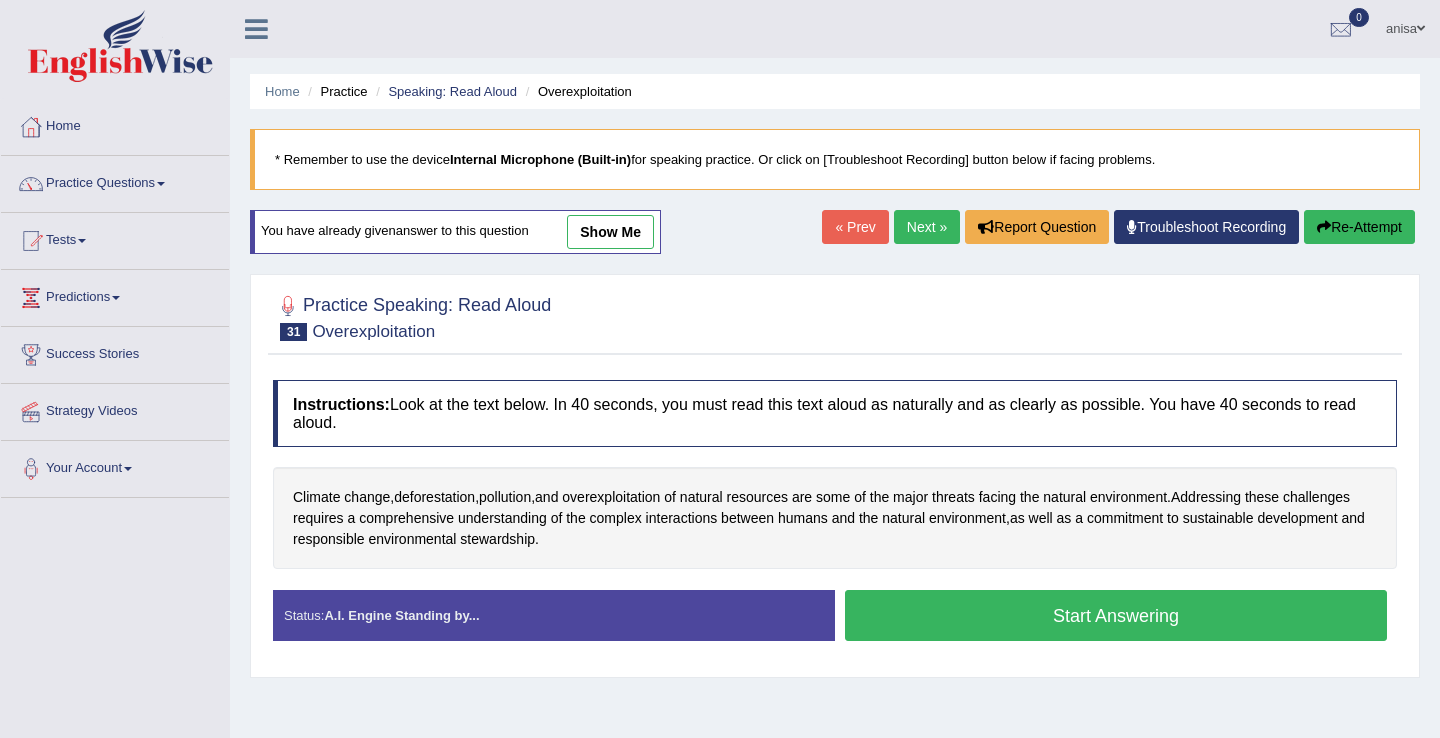 click on "Start Answering" at bounding box center [1116, 615] 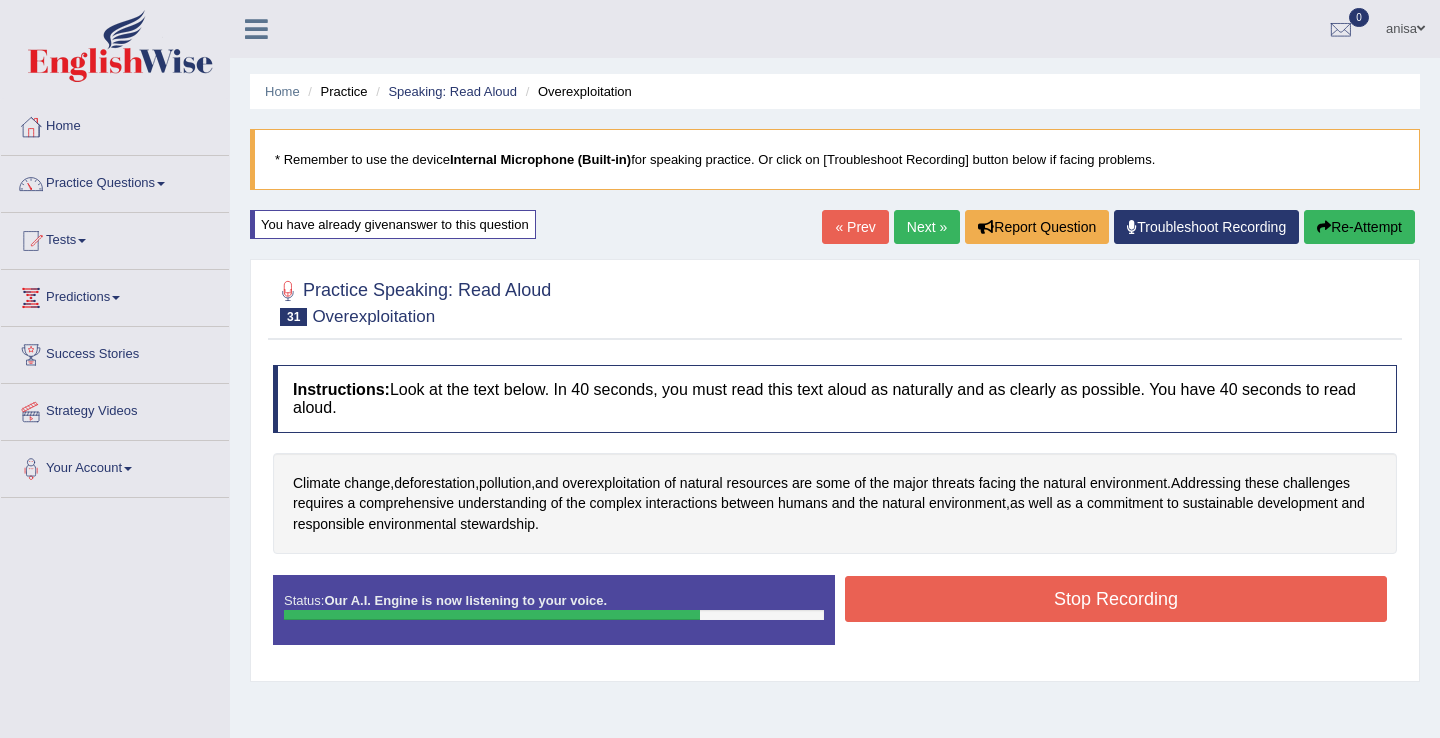 click on "Stop Recording" at bounding box center (1116, 599) 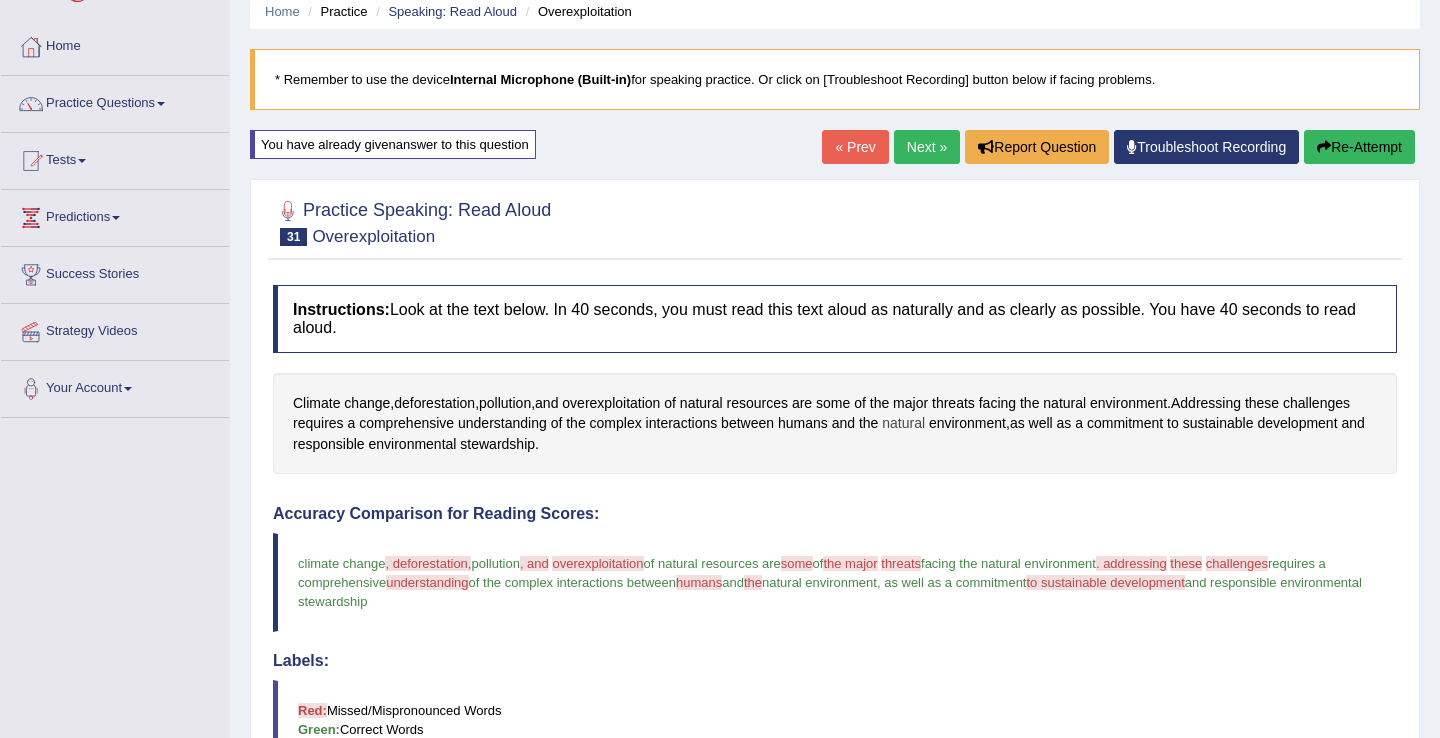 scroll, scrollTop: 65, scrollLeft: 0, axis: vertical 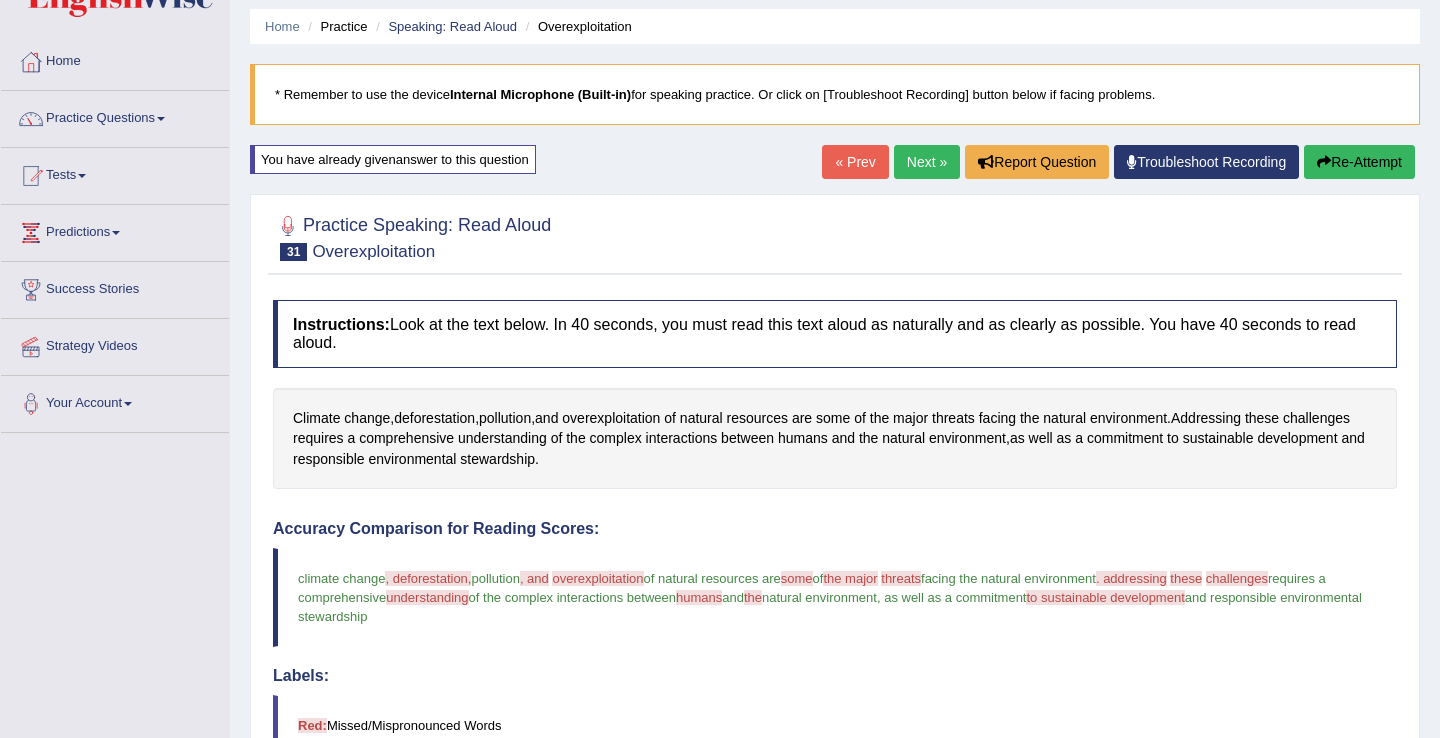 click on "Next »" at bounding box center (927, 162) 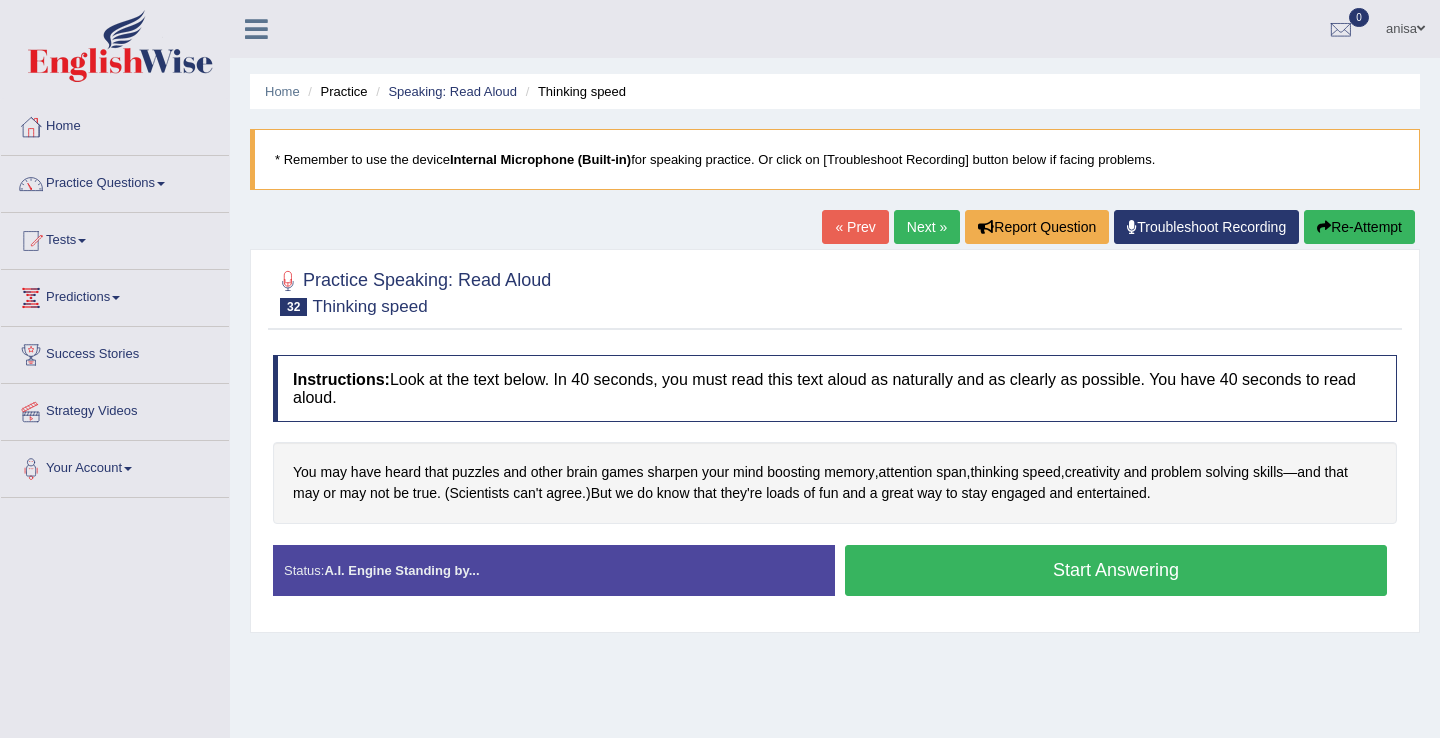 scroll, scrollTop: 0, scrollLeft: 0, axis: both 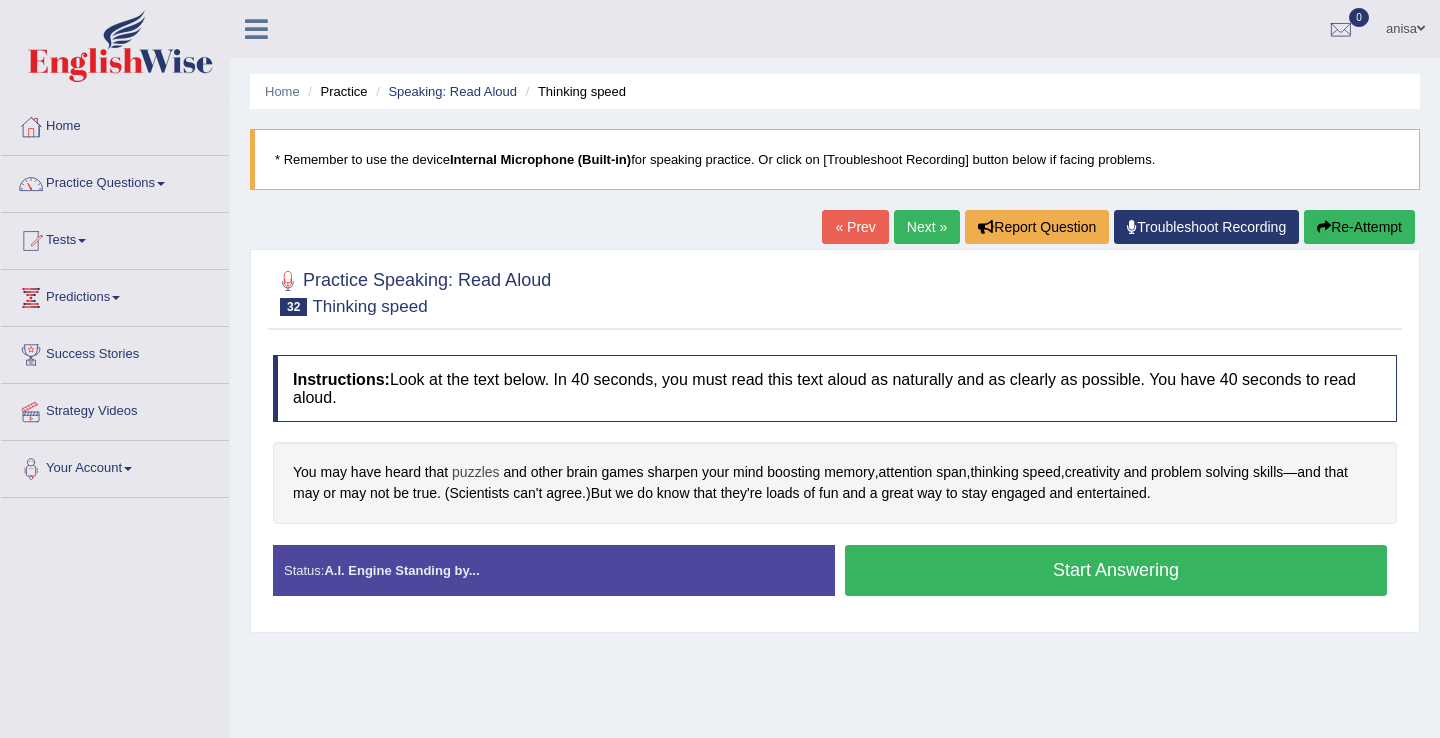 click on "puzzles" at bounding box center (475, 472) 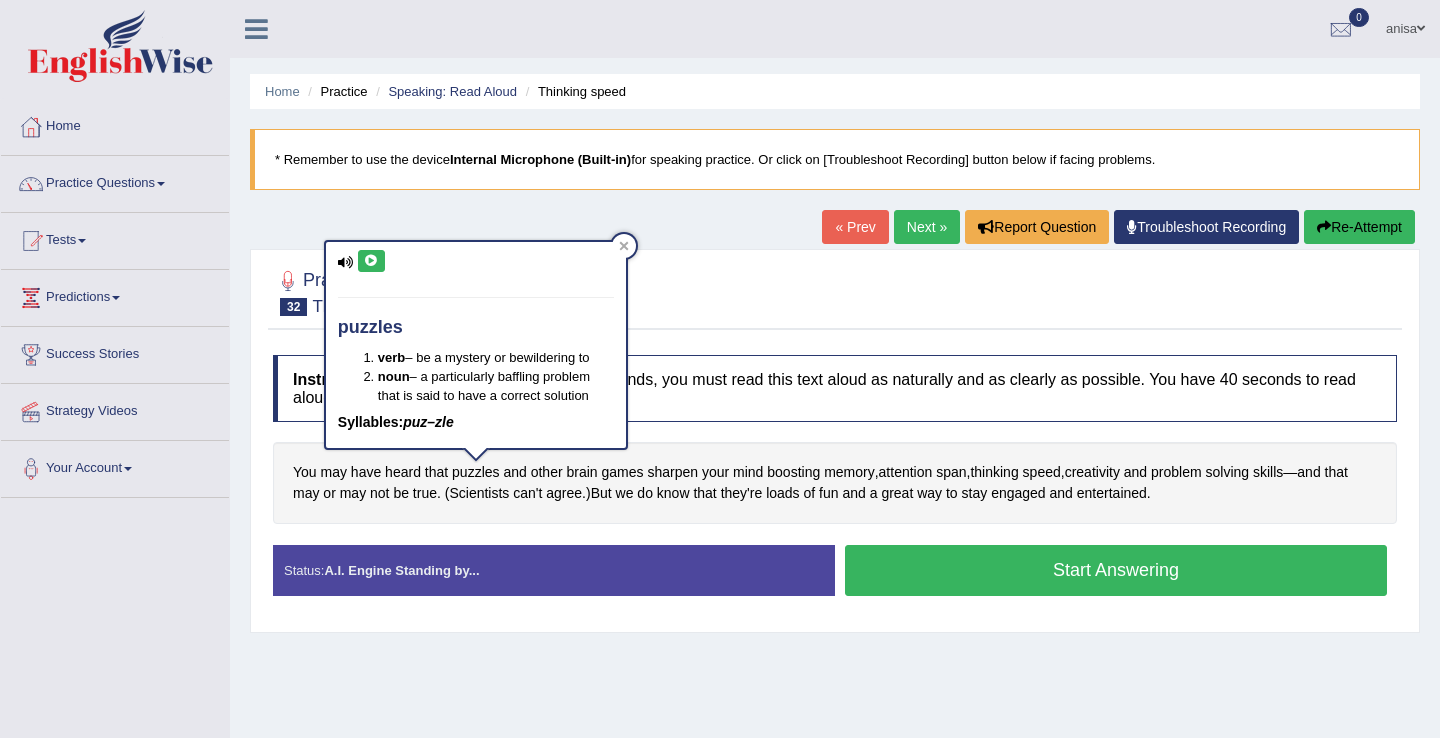 click at bounding box center (371, 261) 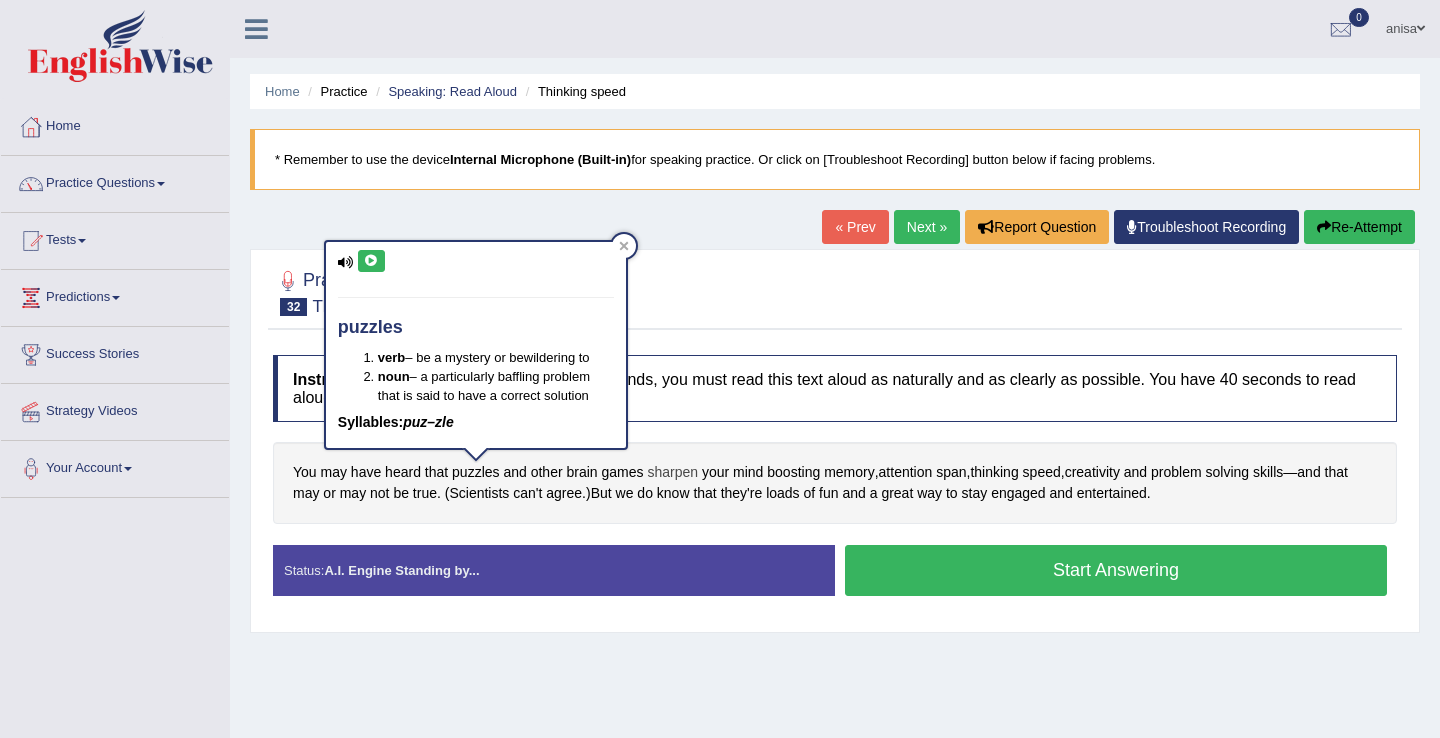 click on "sharpen" at bounding box center (672, 472) 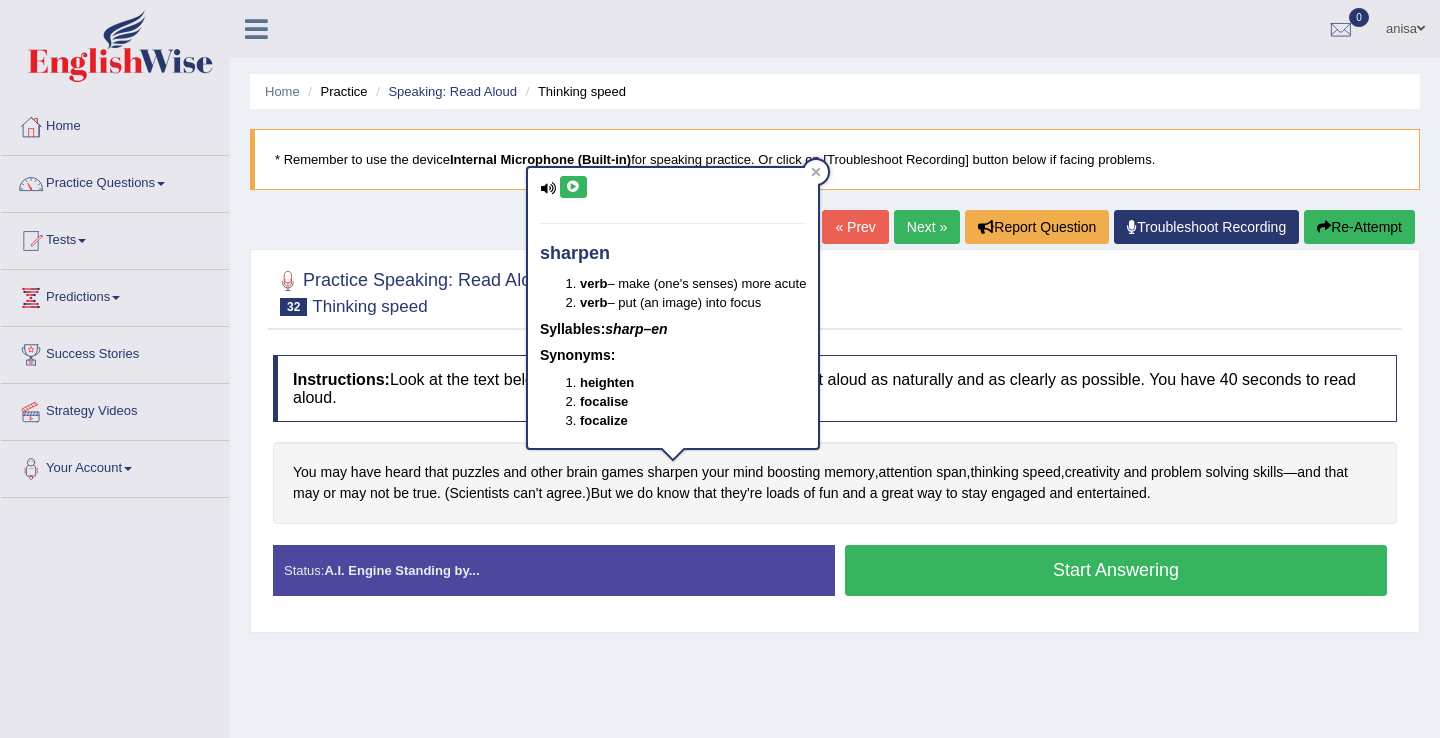 click at bounding box center (573, 187) 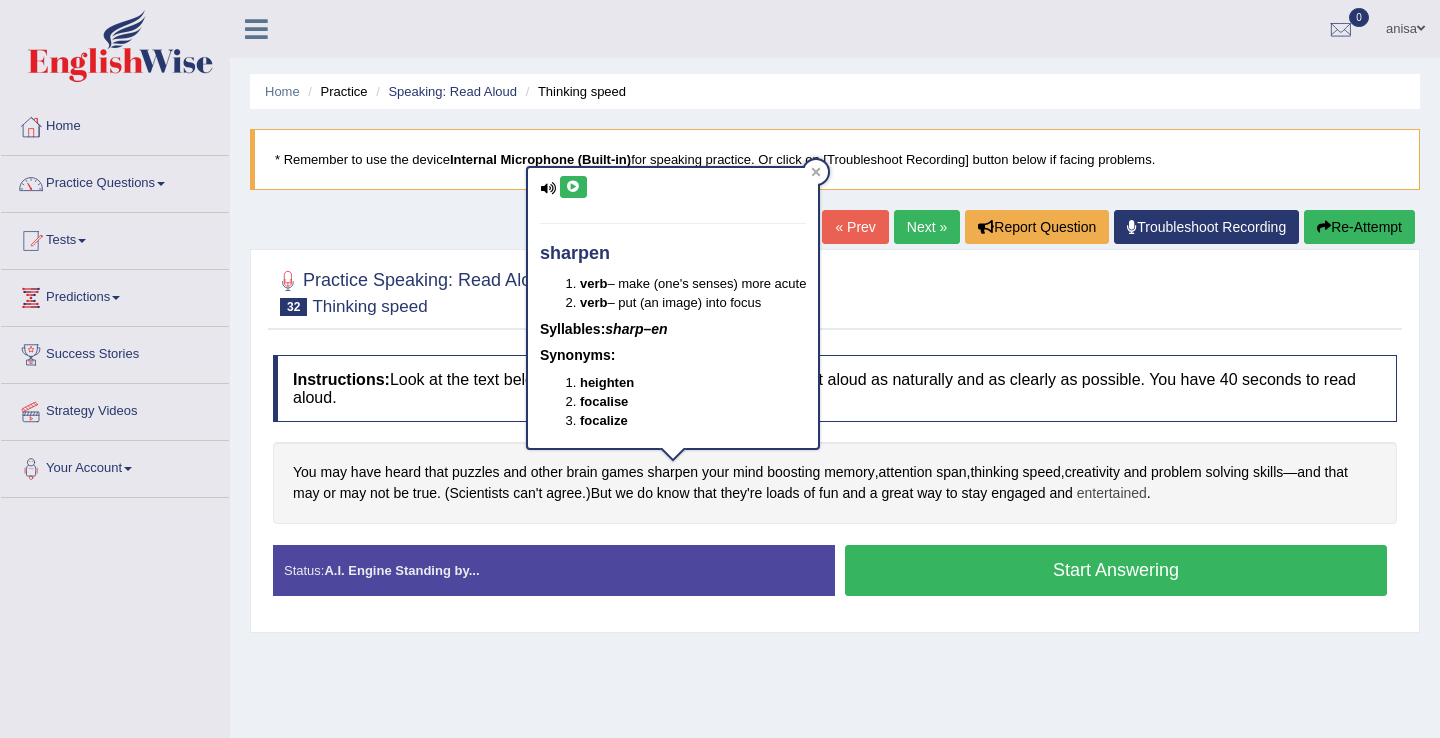 click on "entertained" at bounding box center (1112, 493) 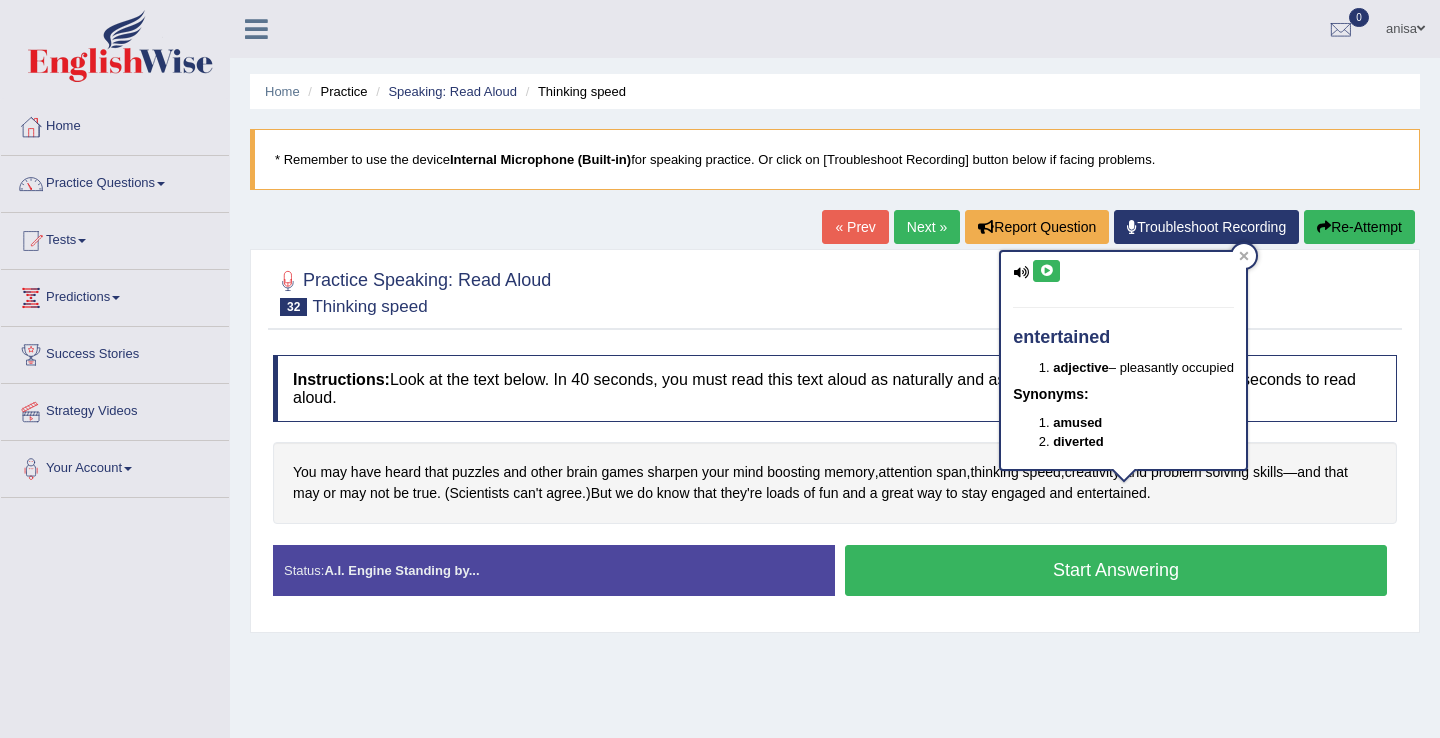click at bounding box center [1046, 271] 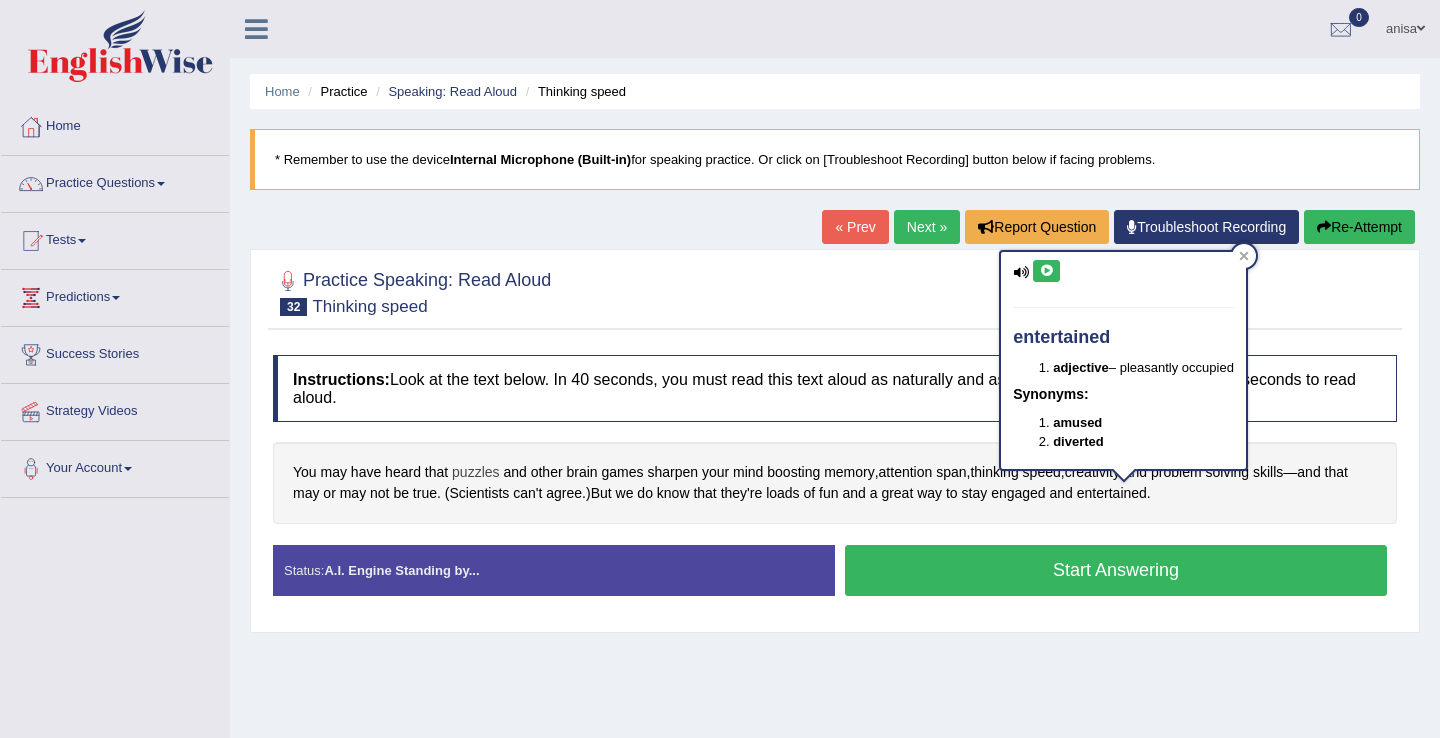 click on "puzzles" at bounding box center (475, 472) 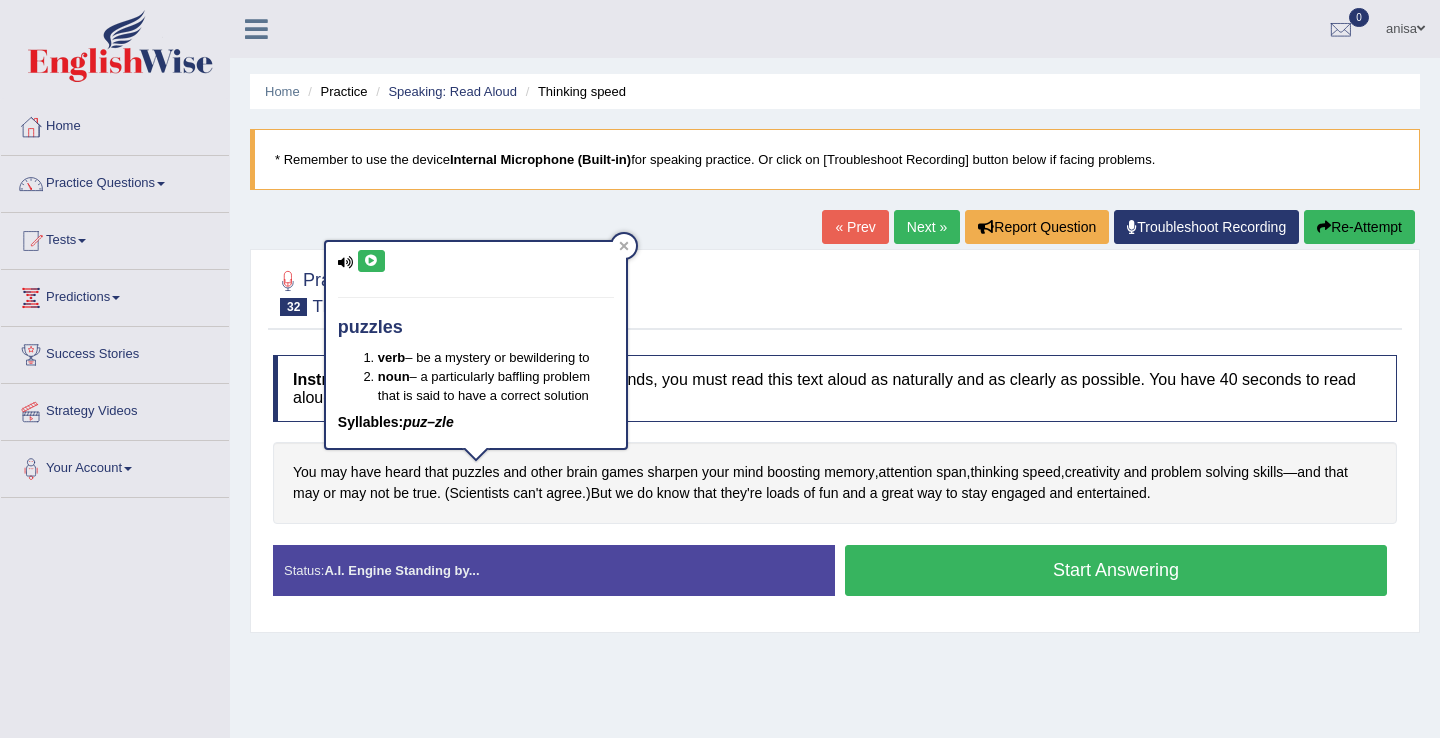 click at bounding box center [371, 261] 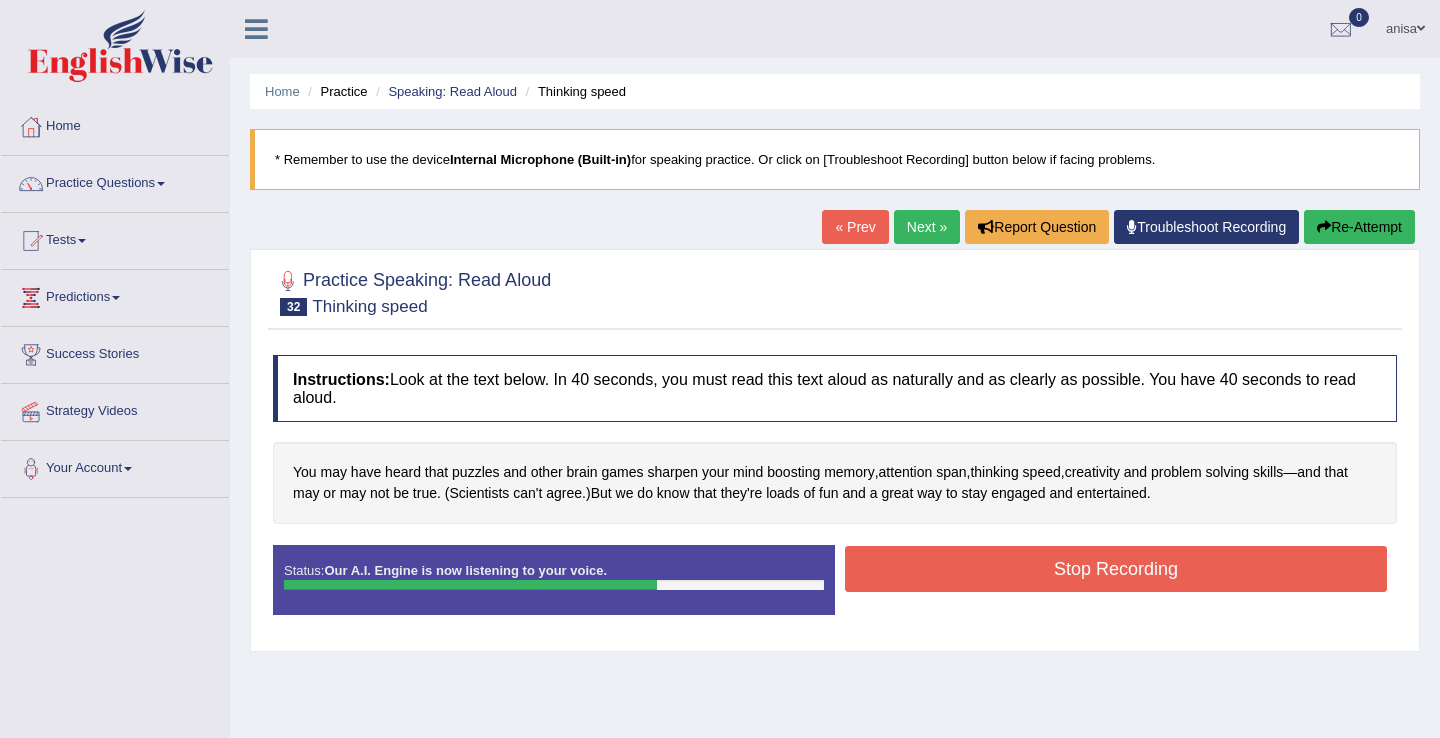 click on "Stop Recording" at bounding box center (1116, 569) 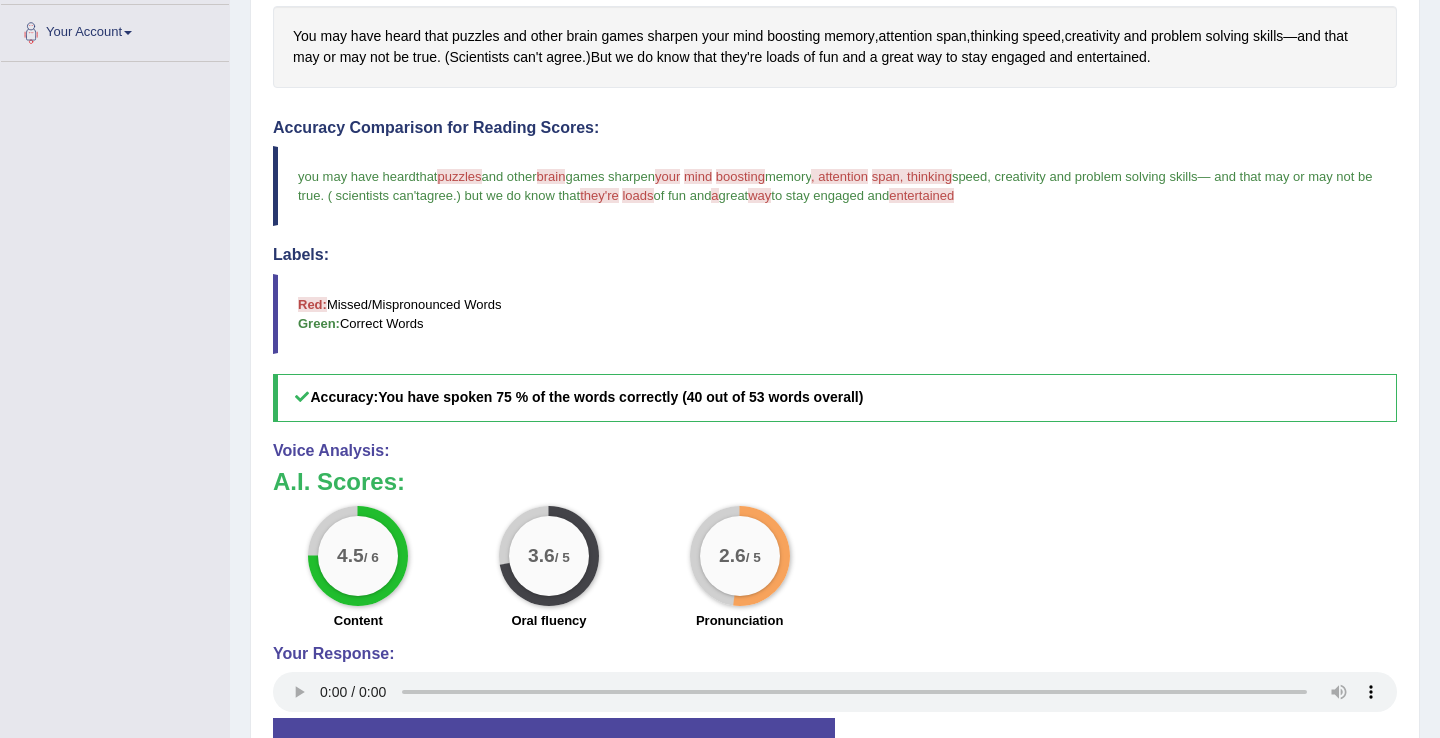 scroll, scrollTop: 589, scrollLeft: 0, axis: vertical 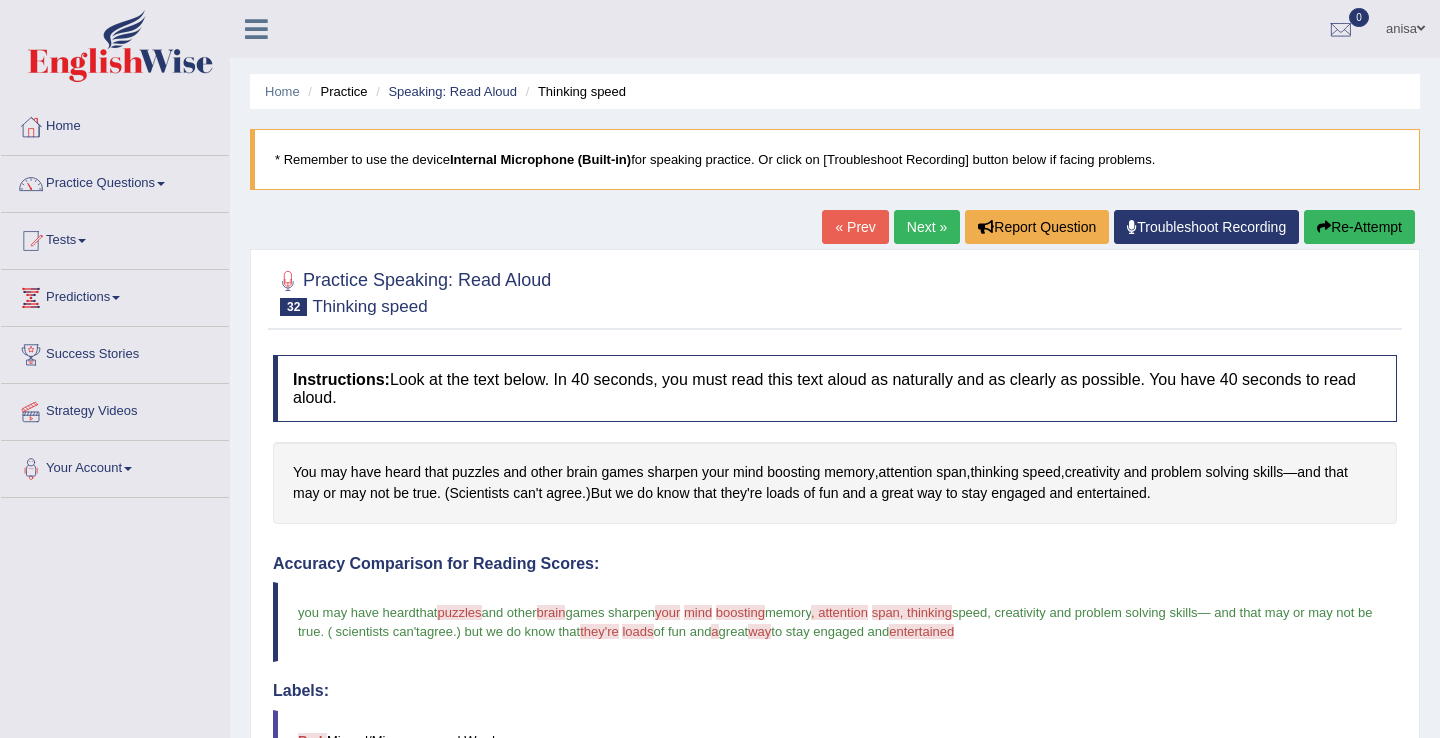 click on "Next »" at bounding box center [927, 227] 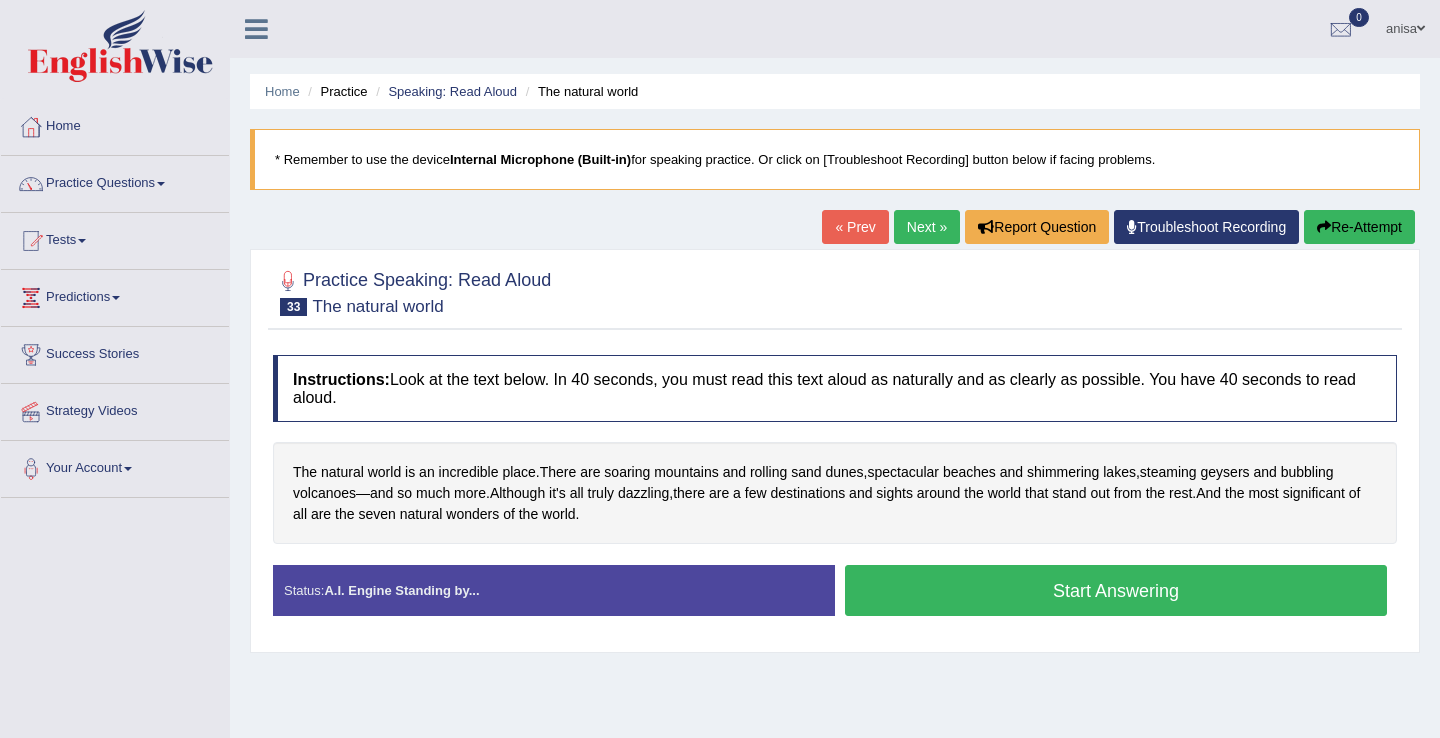 scroll, scrollTop: 0, scrollLeft: 0, axis: both 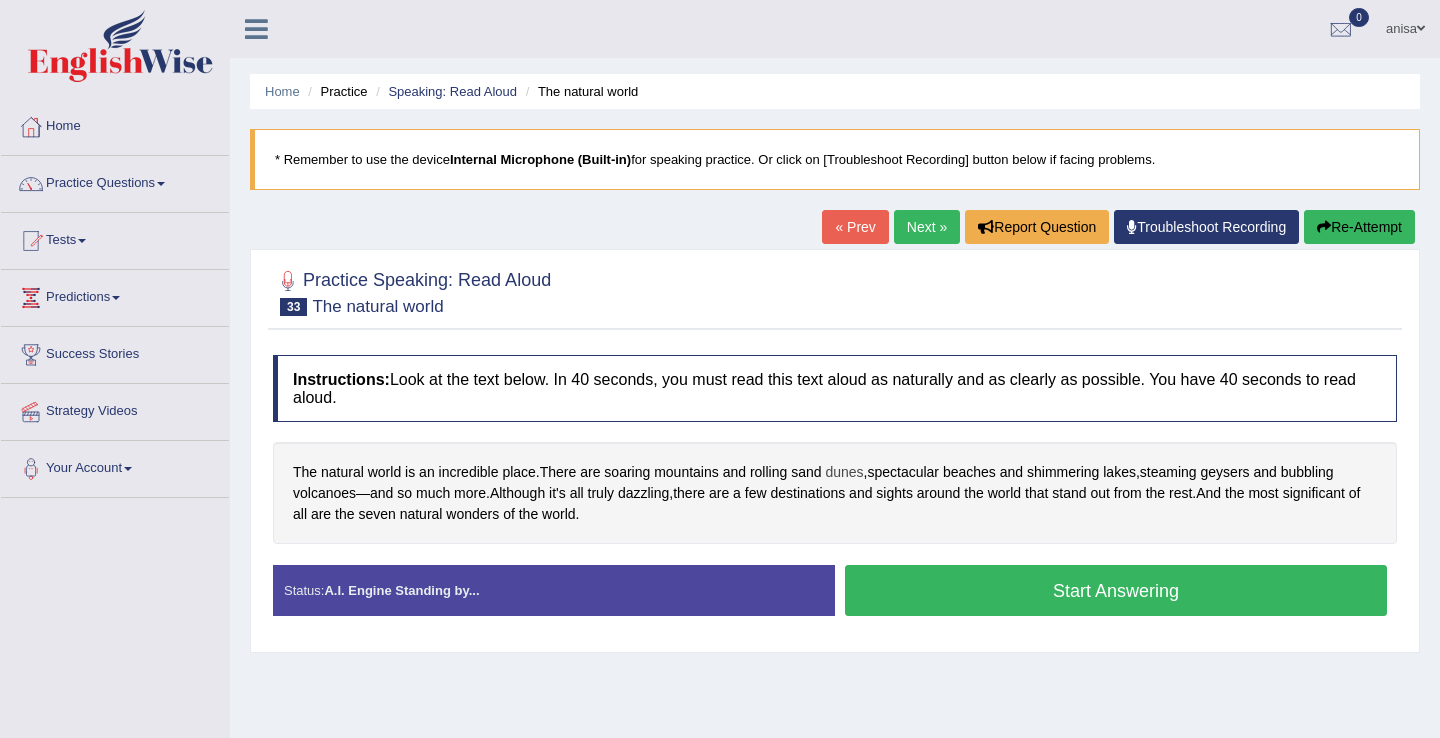 click on "dunes" at bounding box center (844, 472) 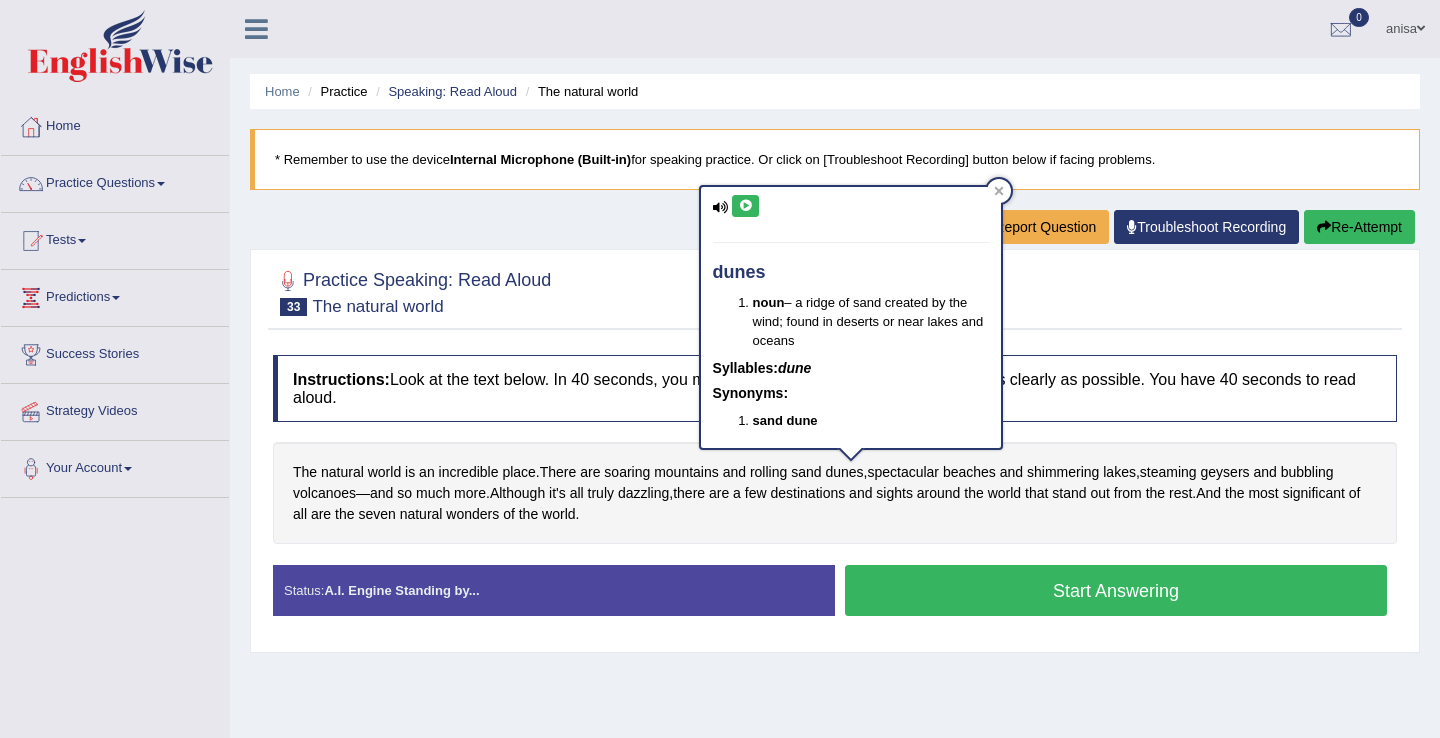 click at bounding box center (745, 206) 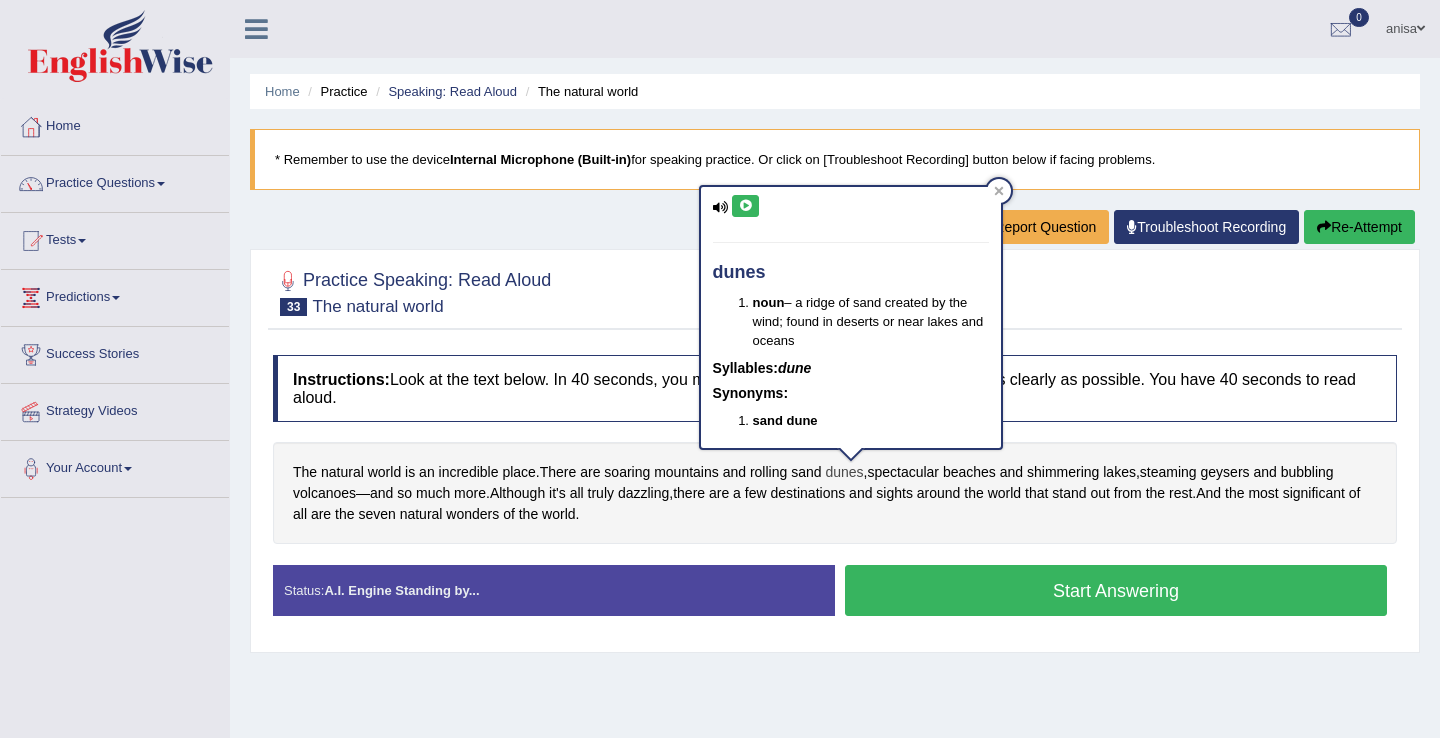 click on "dunes" at bounding box center (844, 472) 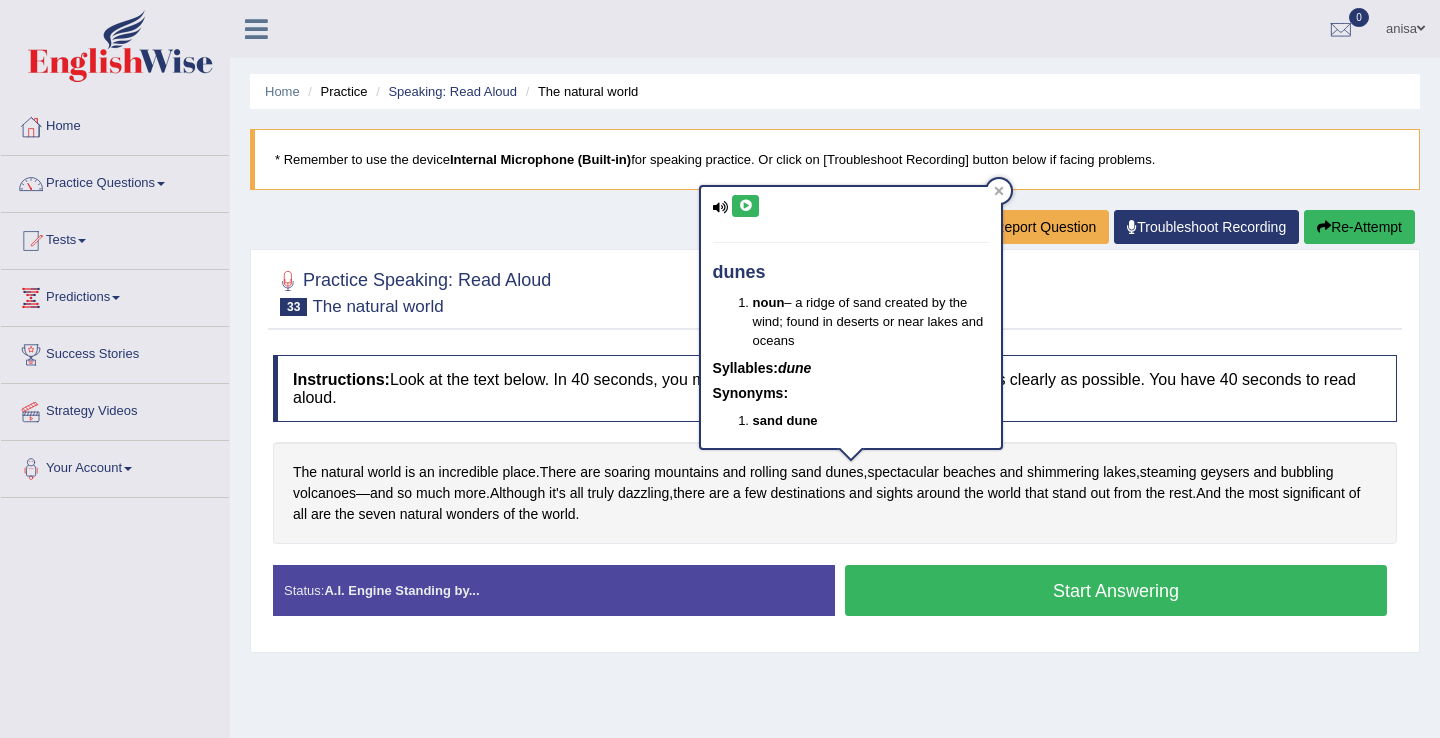 click at bounding box center (745, 206) 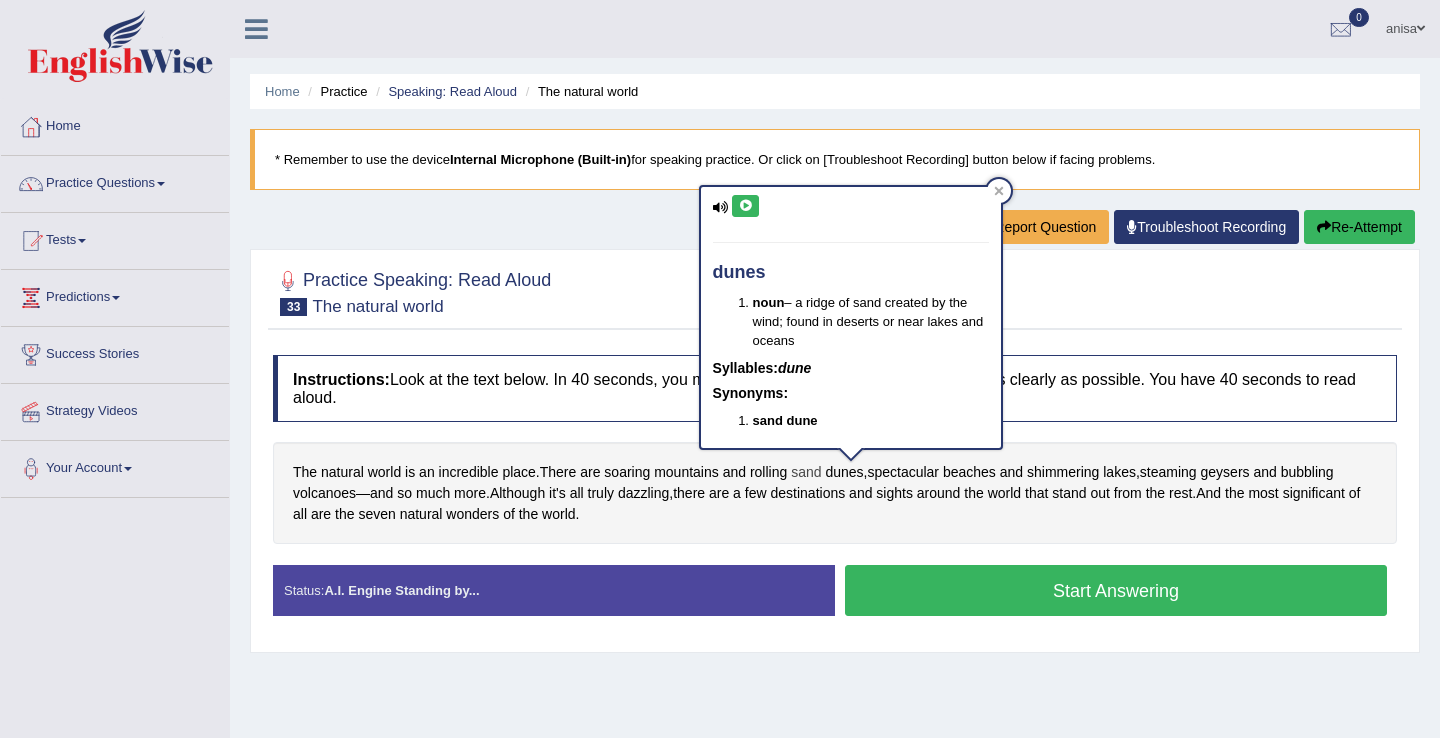click on "sand" at bounding box center (806, 472) 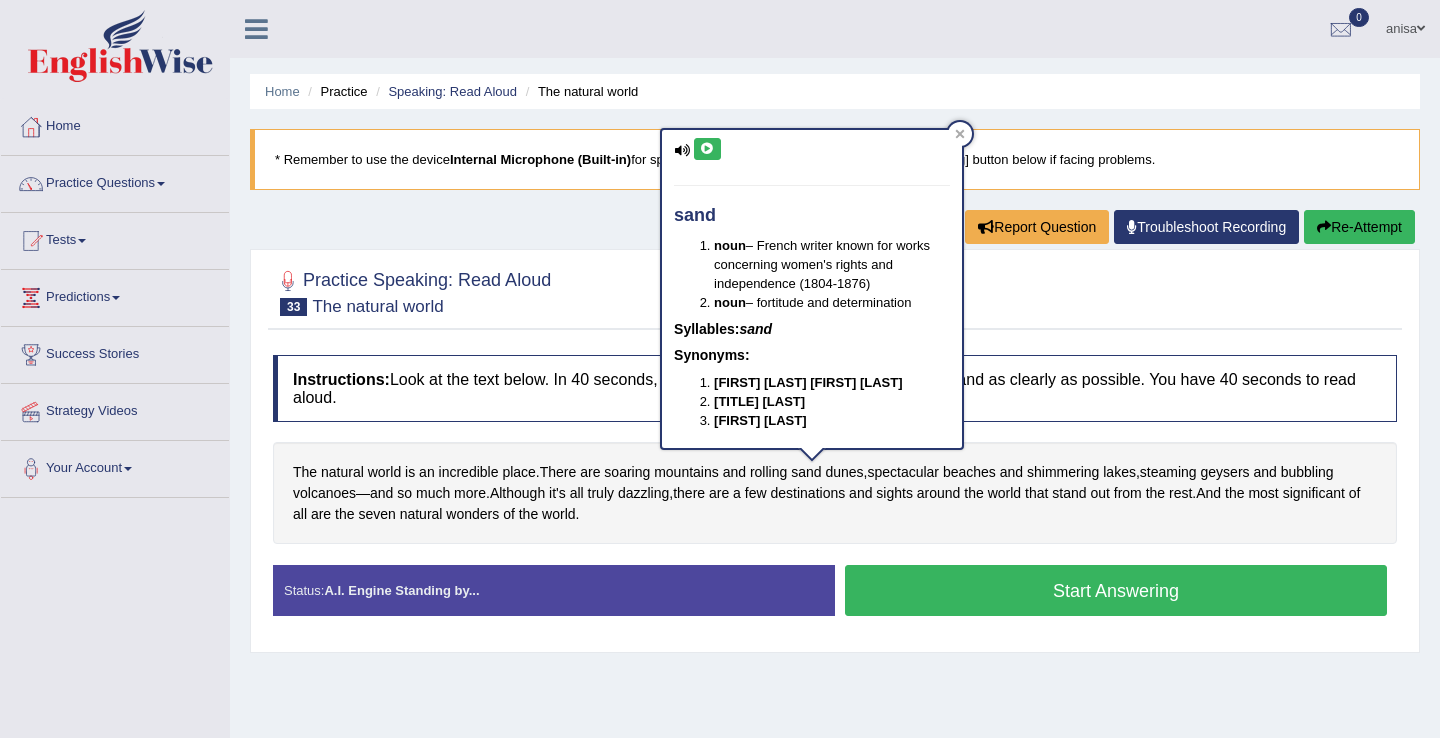 click at bounding box center [707, 149] 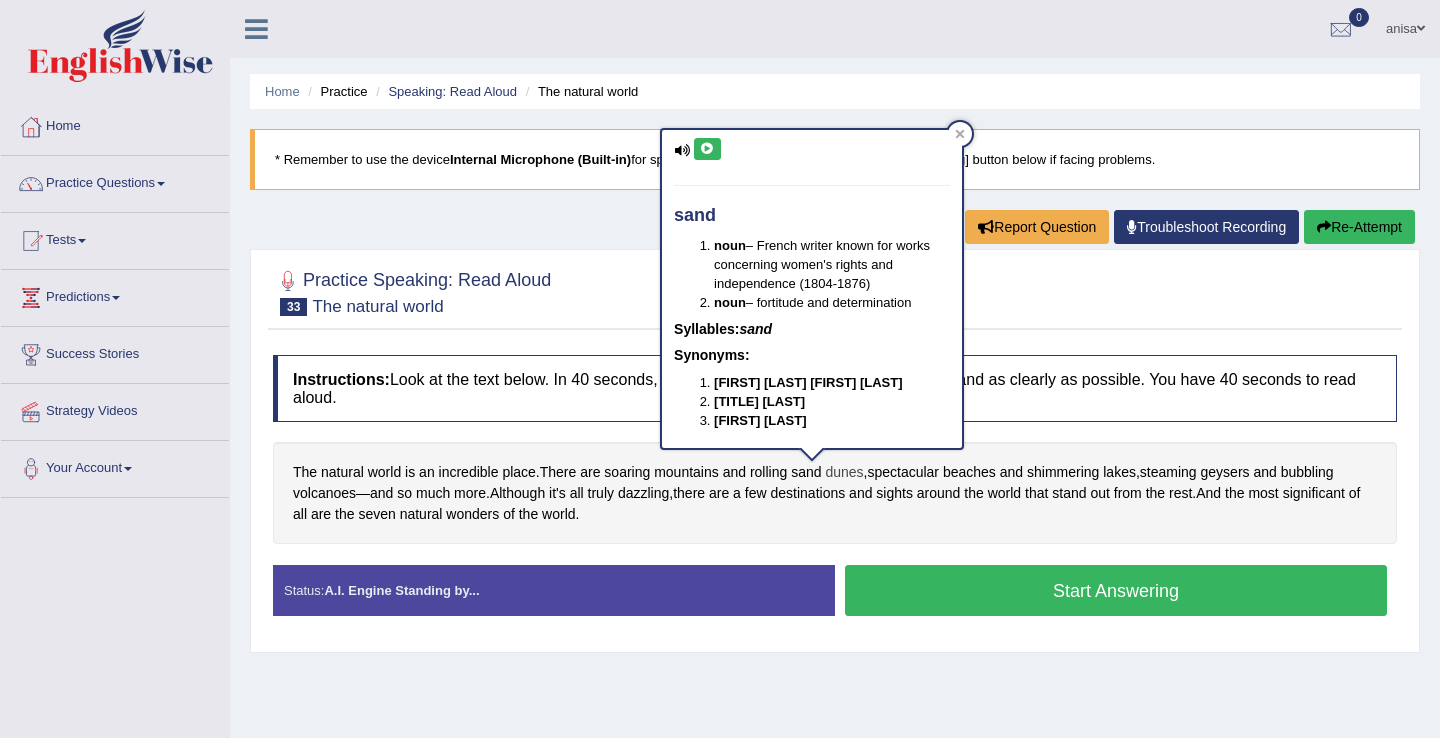 click on "dunes" at bounding box center (844, 472) 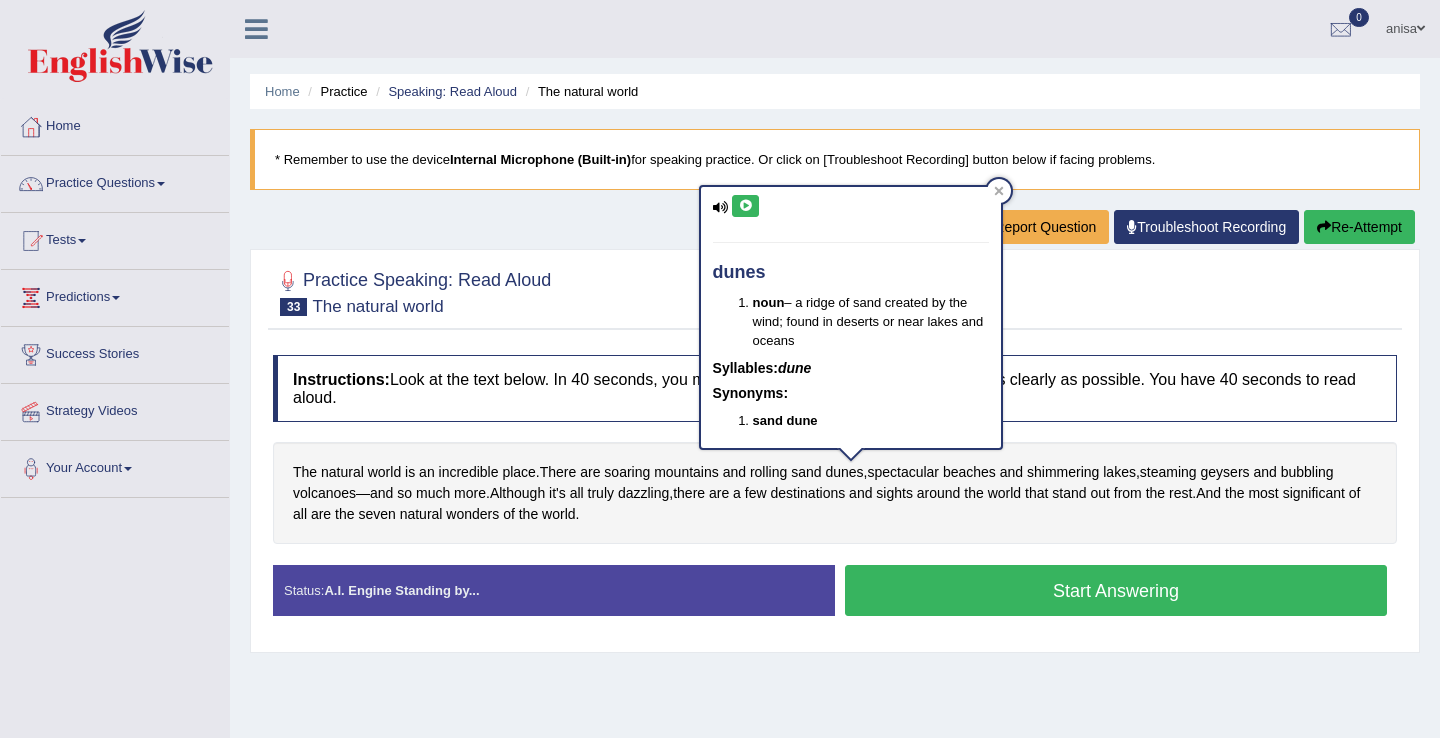 click at bounding box center (745, 206) 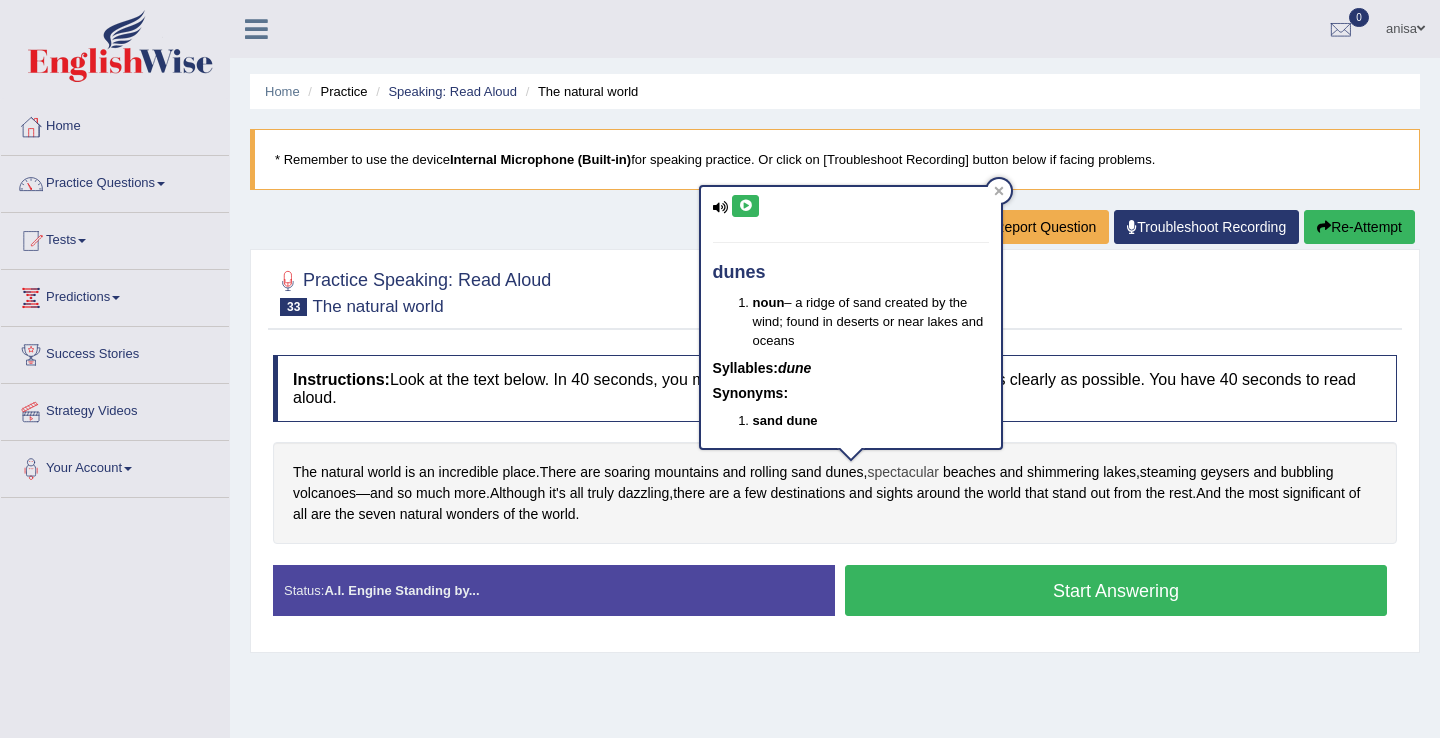 click on "spectacular" at bounding box center [903, 472] 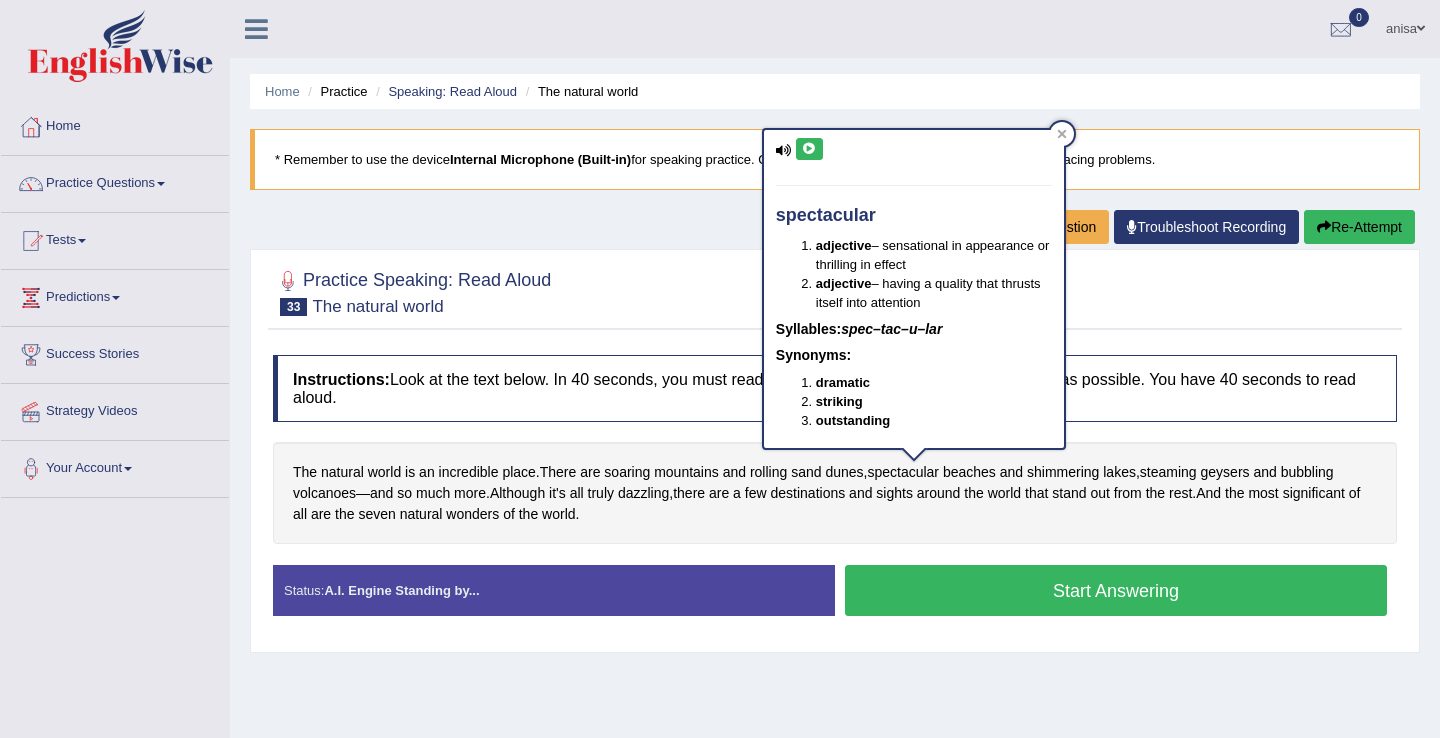 click at bounding box center (809, 149) 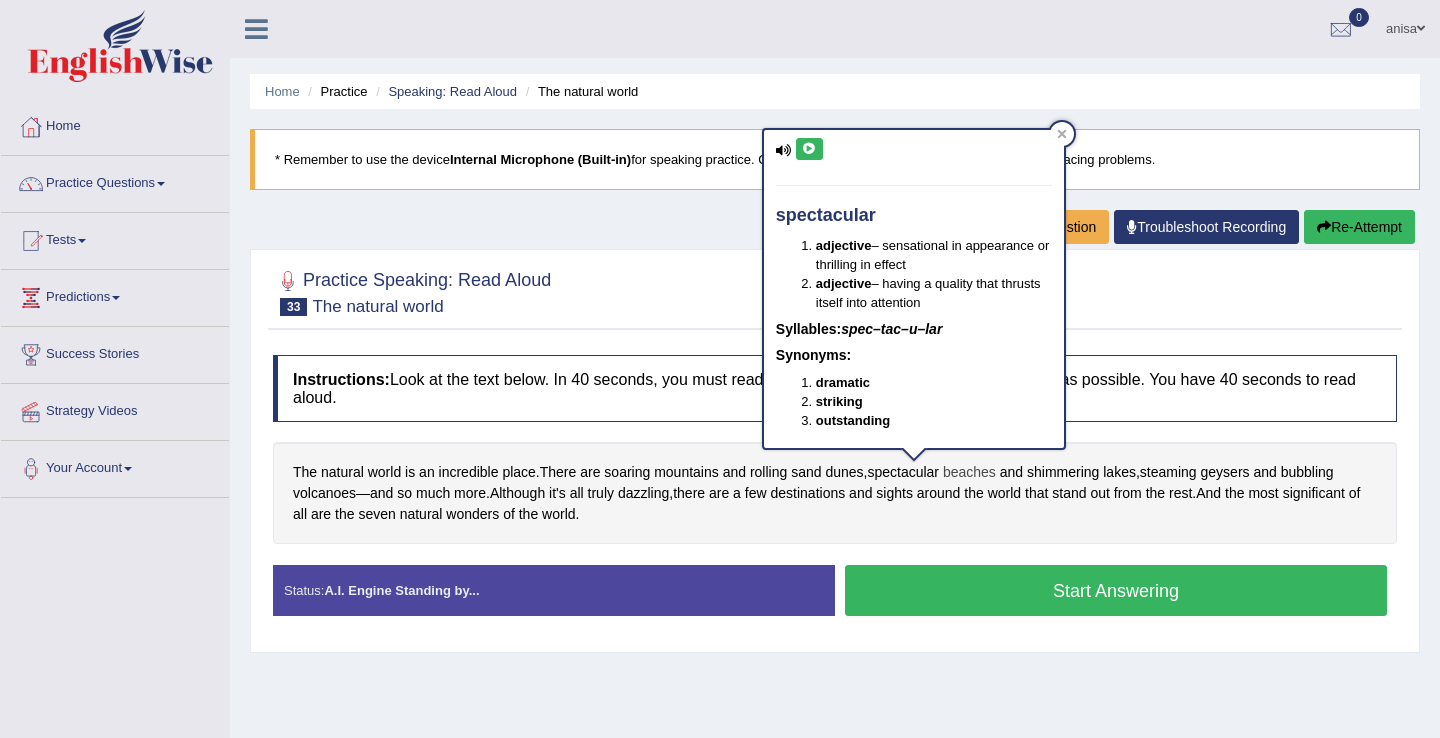 click on "beaches" at bounding box center (969, 472) 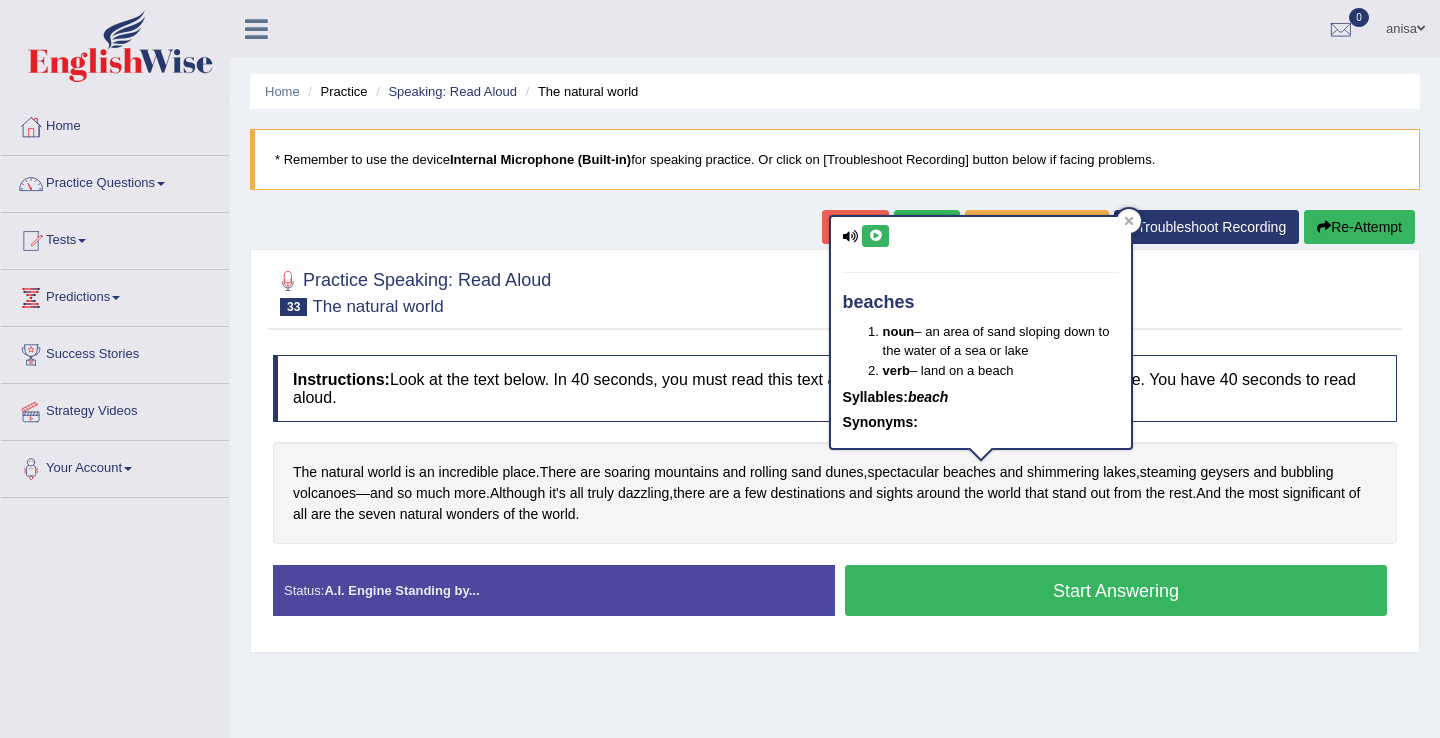 click at bounding box center [875, 236] 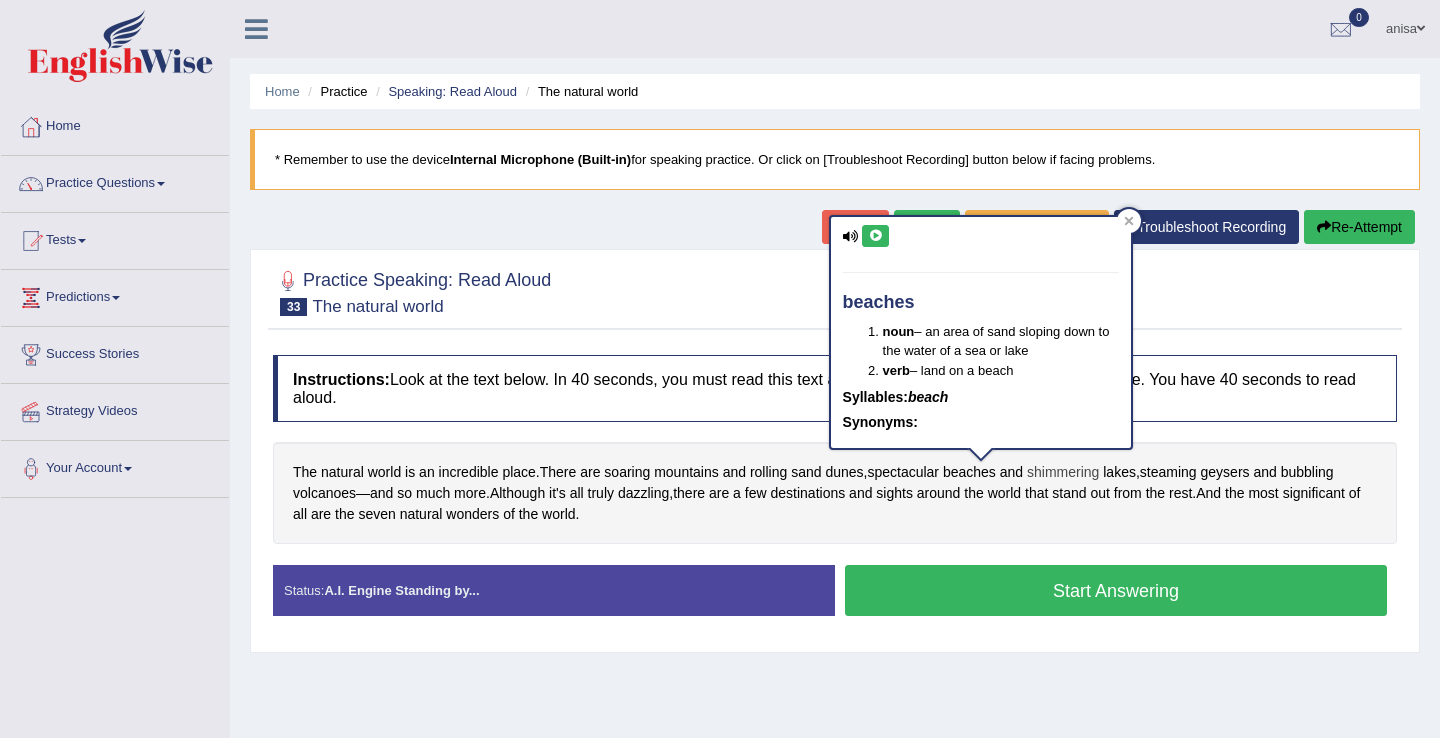 click on "shimmering" at bounding box center (1063, 472) 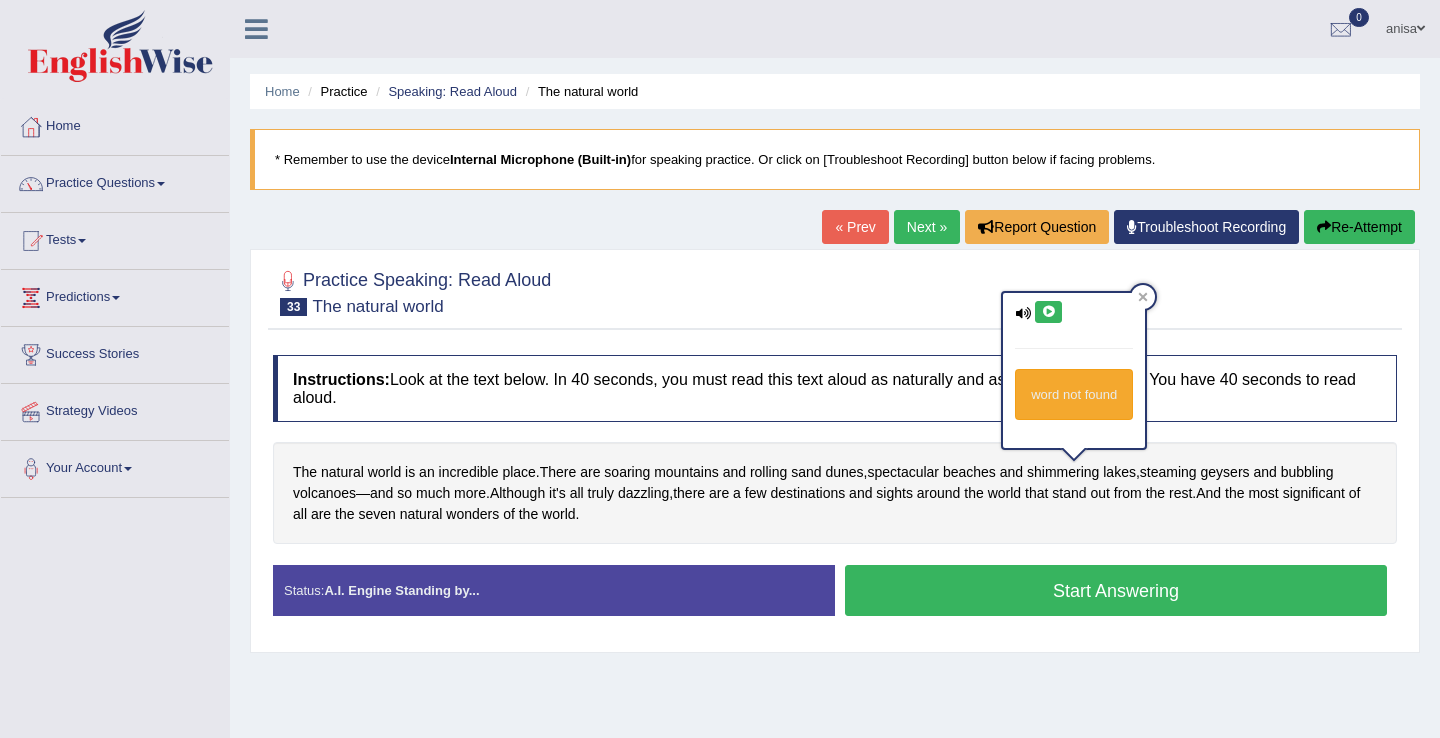 click at bounding box center [1048, 312] 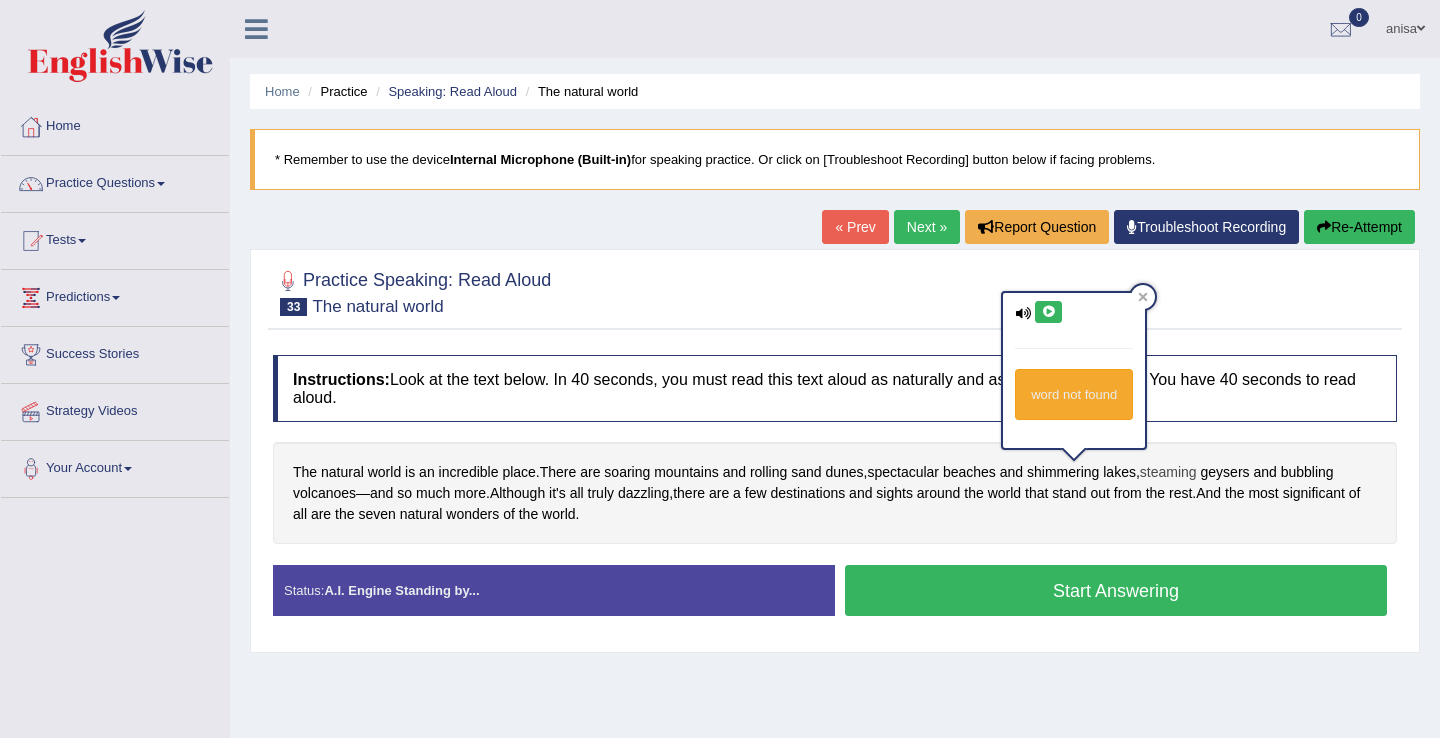 click on "steaming" at bounding box center (1168, 472) 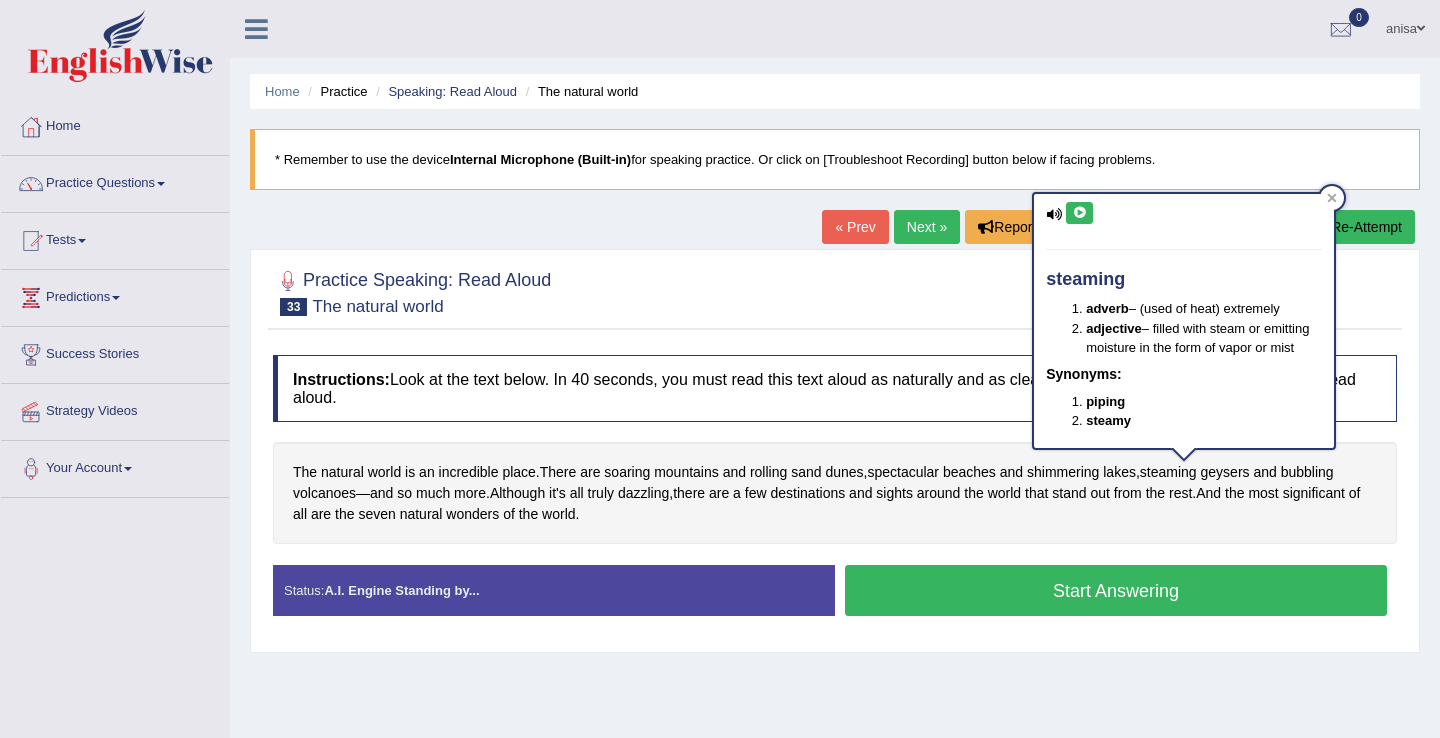 click at bounding box center (1079, 213) 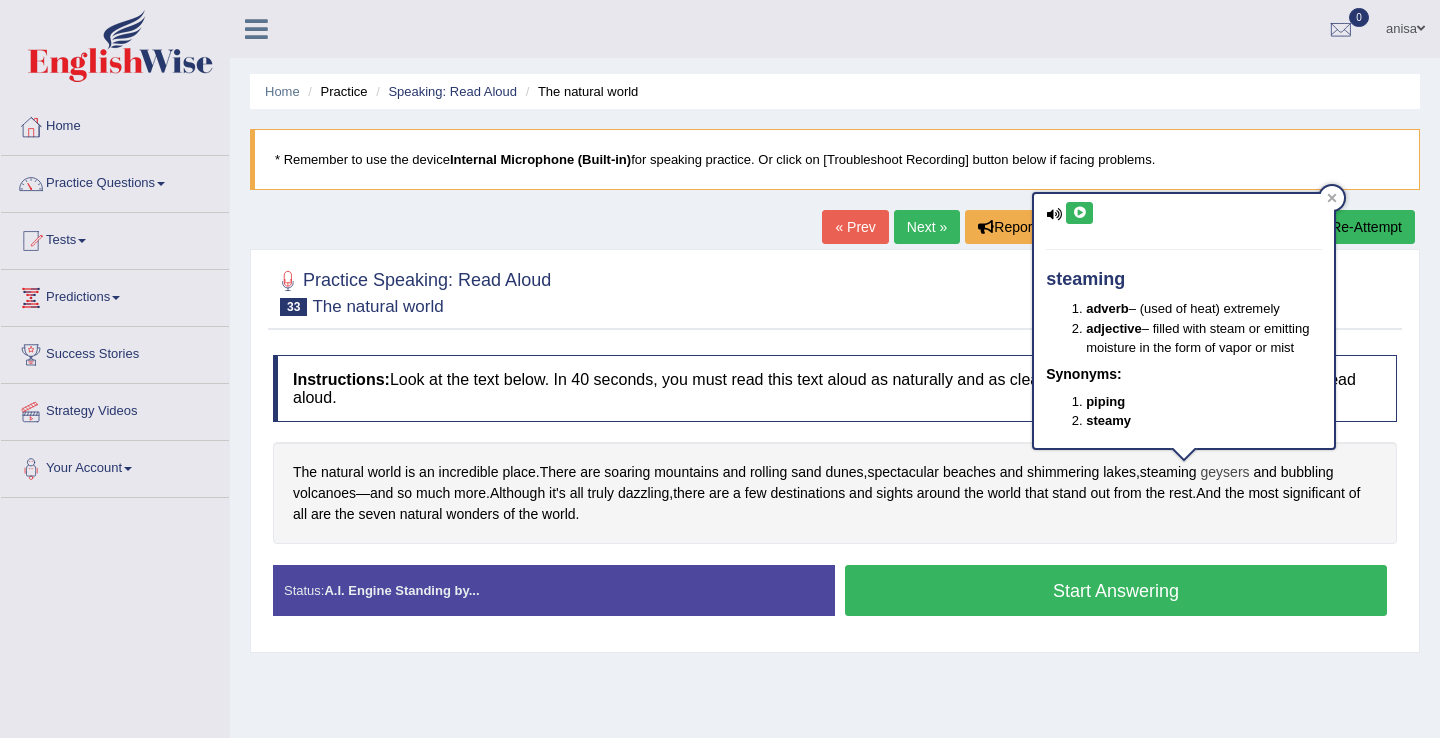 click on "geysers" at bounding box center [1225, 472] 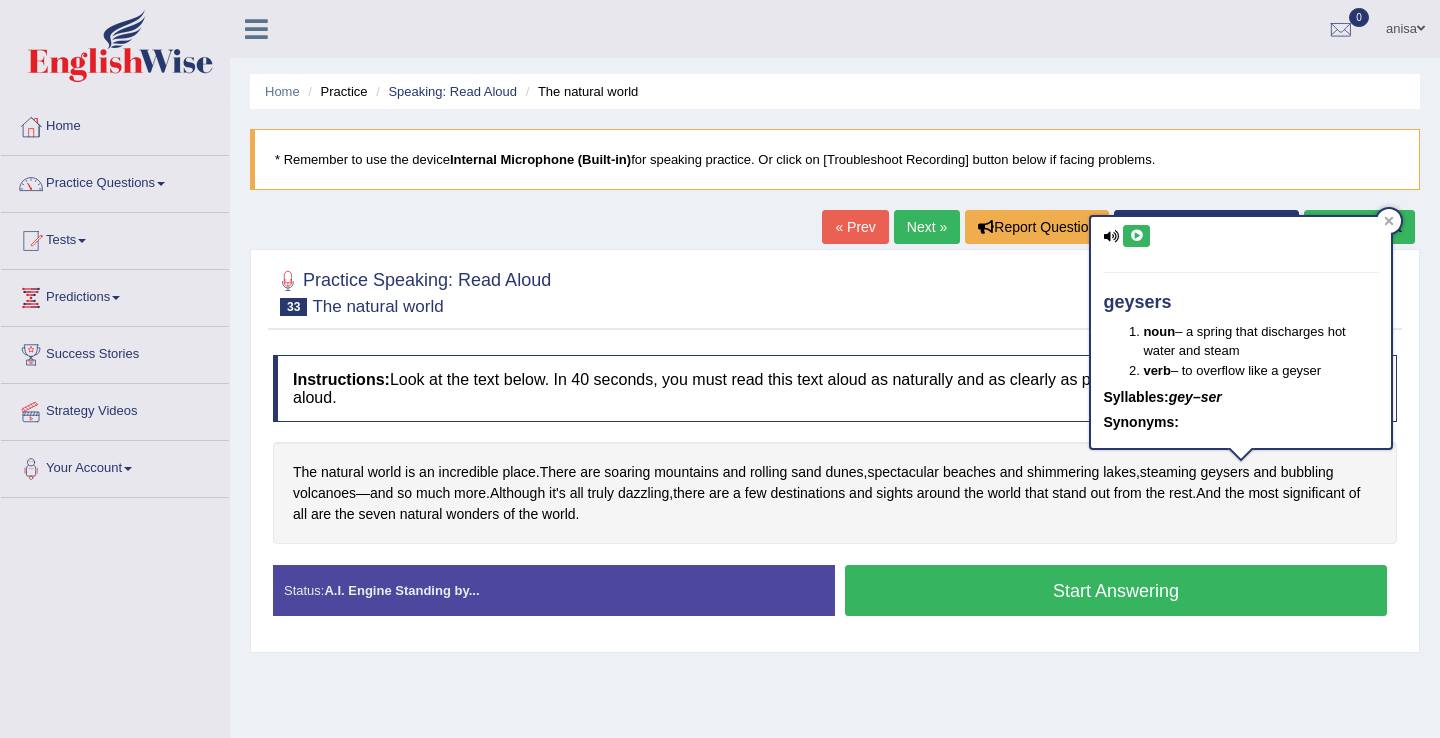 click at bounding box center [1136, 236] 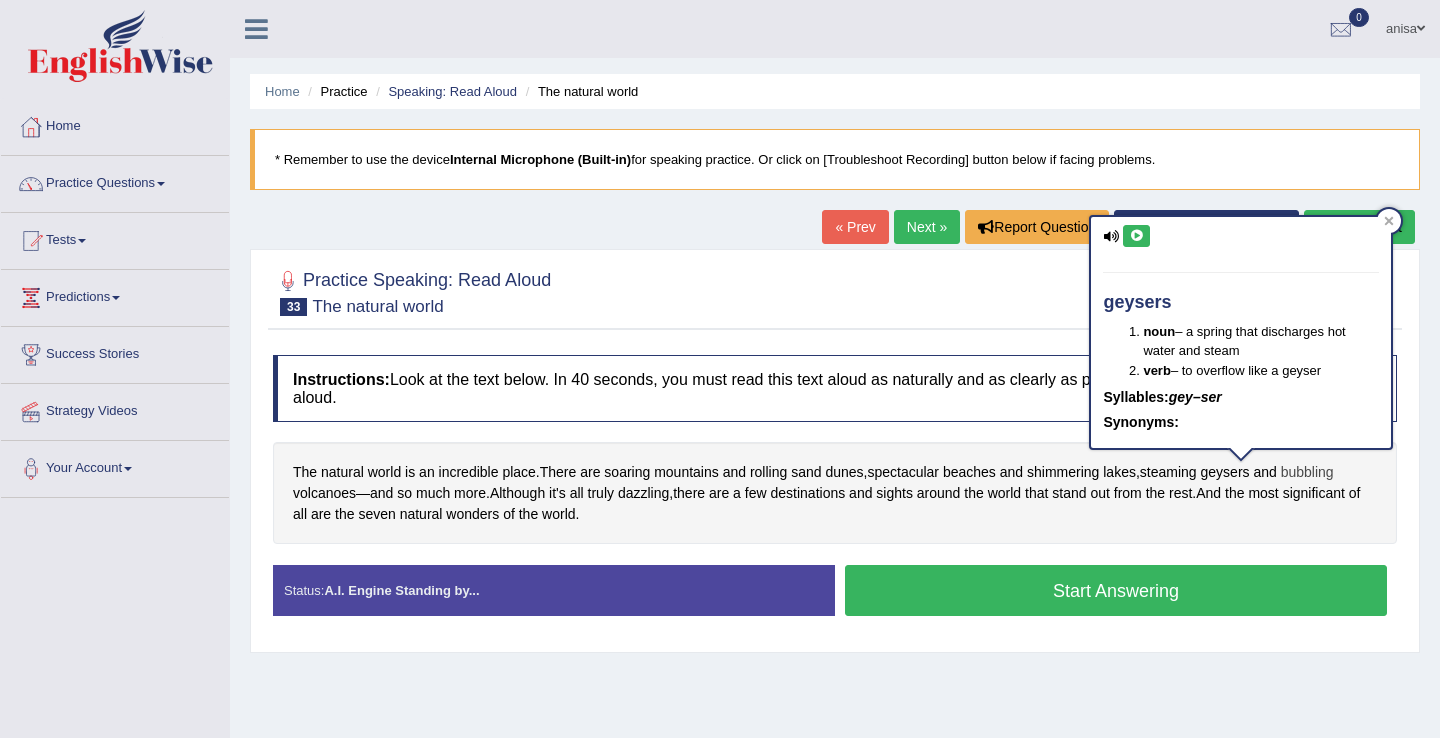 click on "bubbling" at bounding box center (1307, 472) 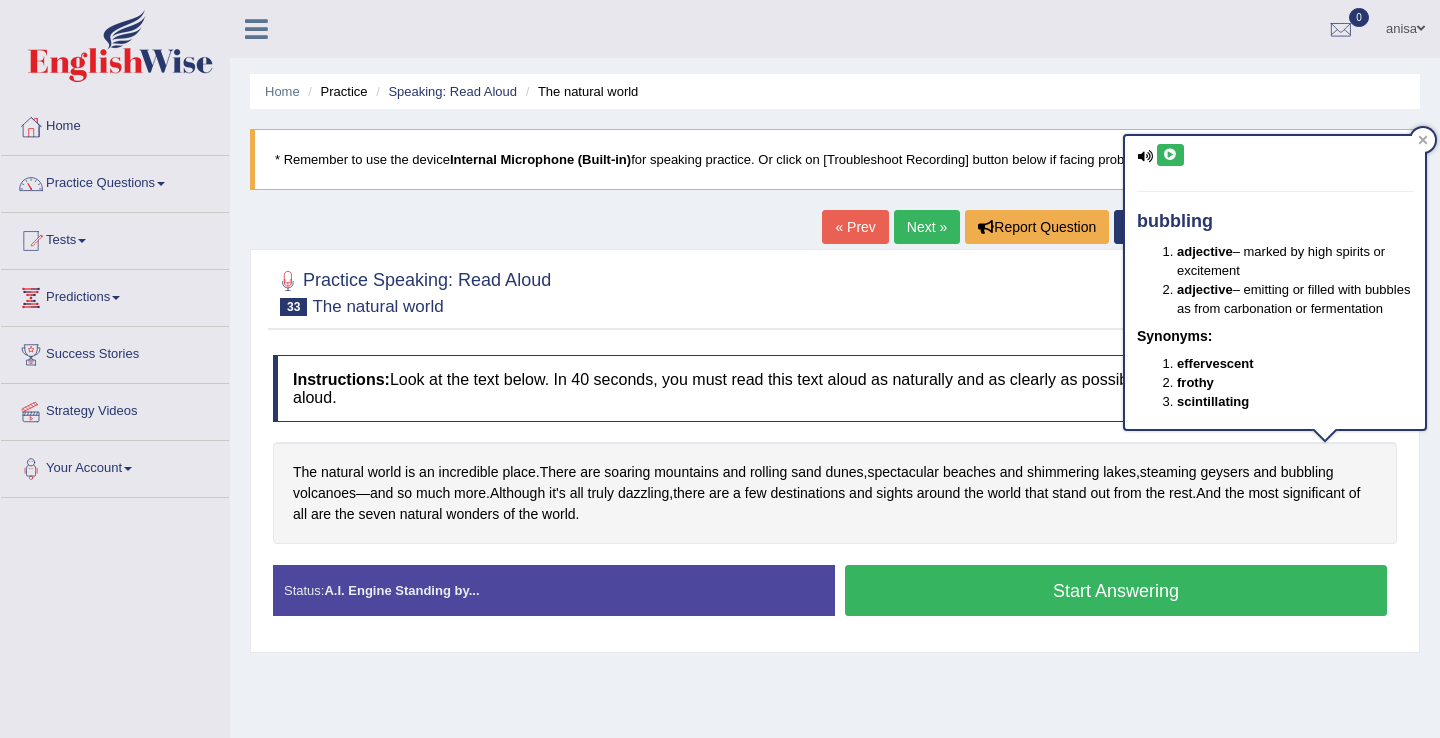 click at bounding box center (1170, 155) 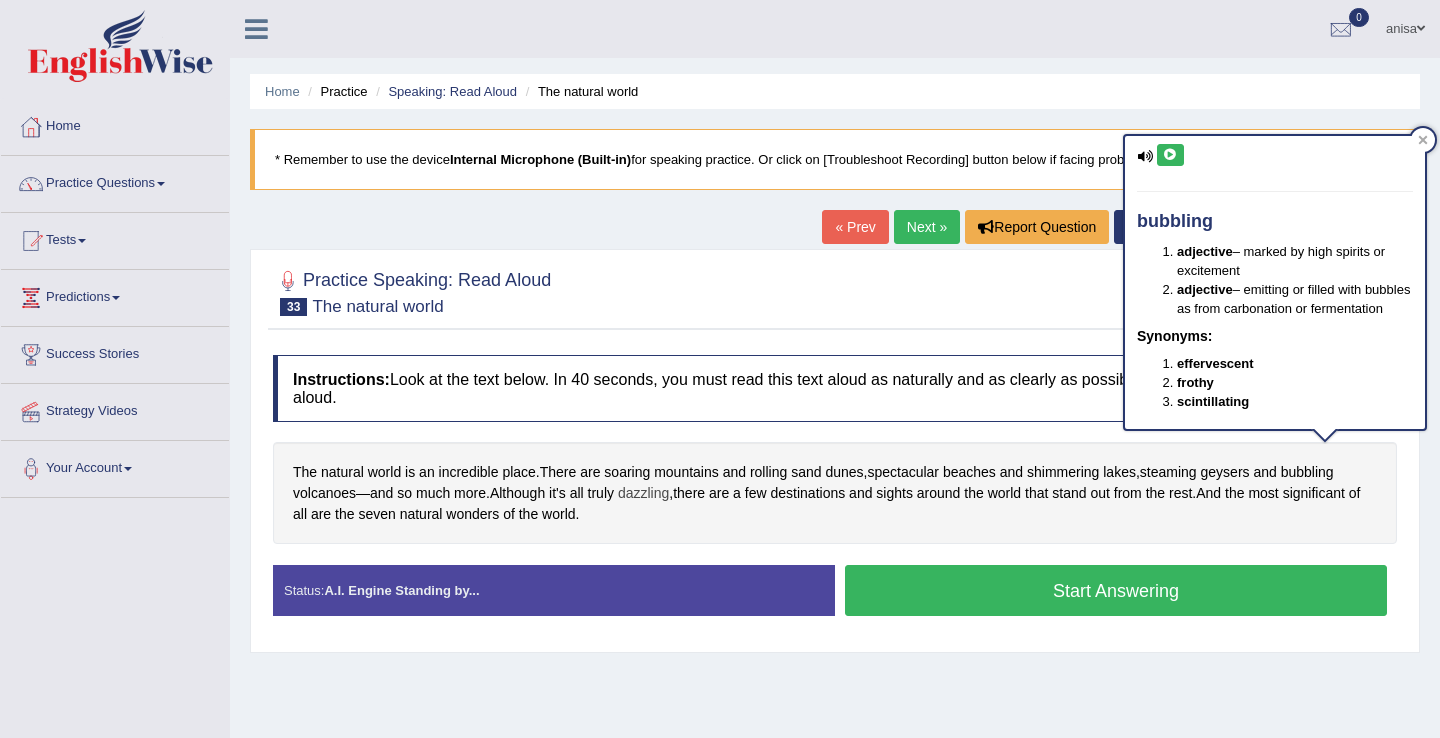 click on "dazzling" at bounding box center [643, 493] 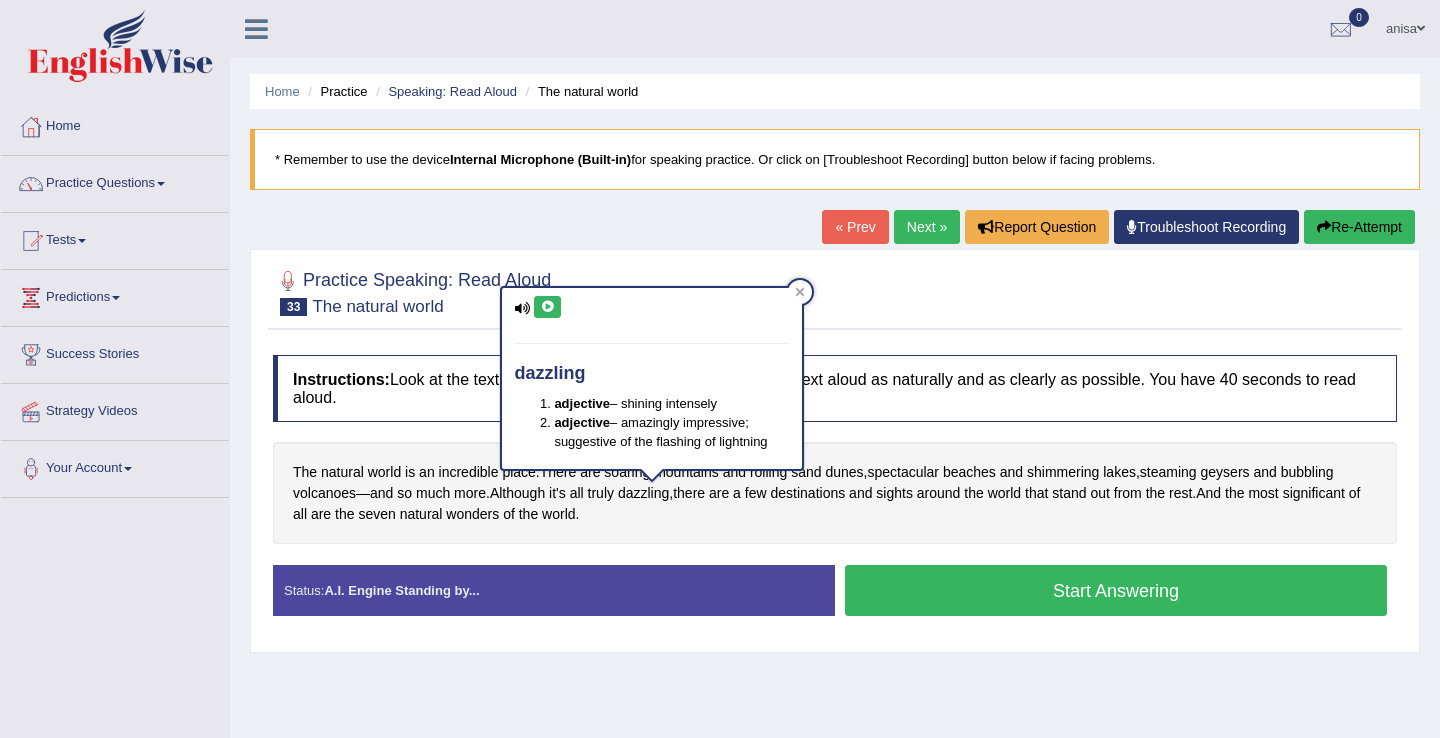 click at bounding box center (547, 307) 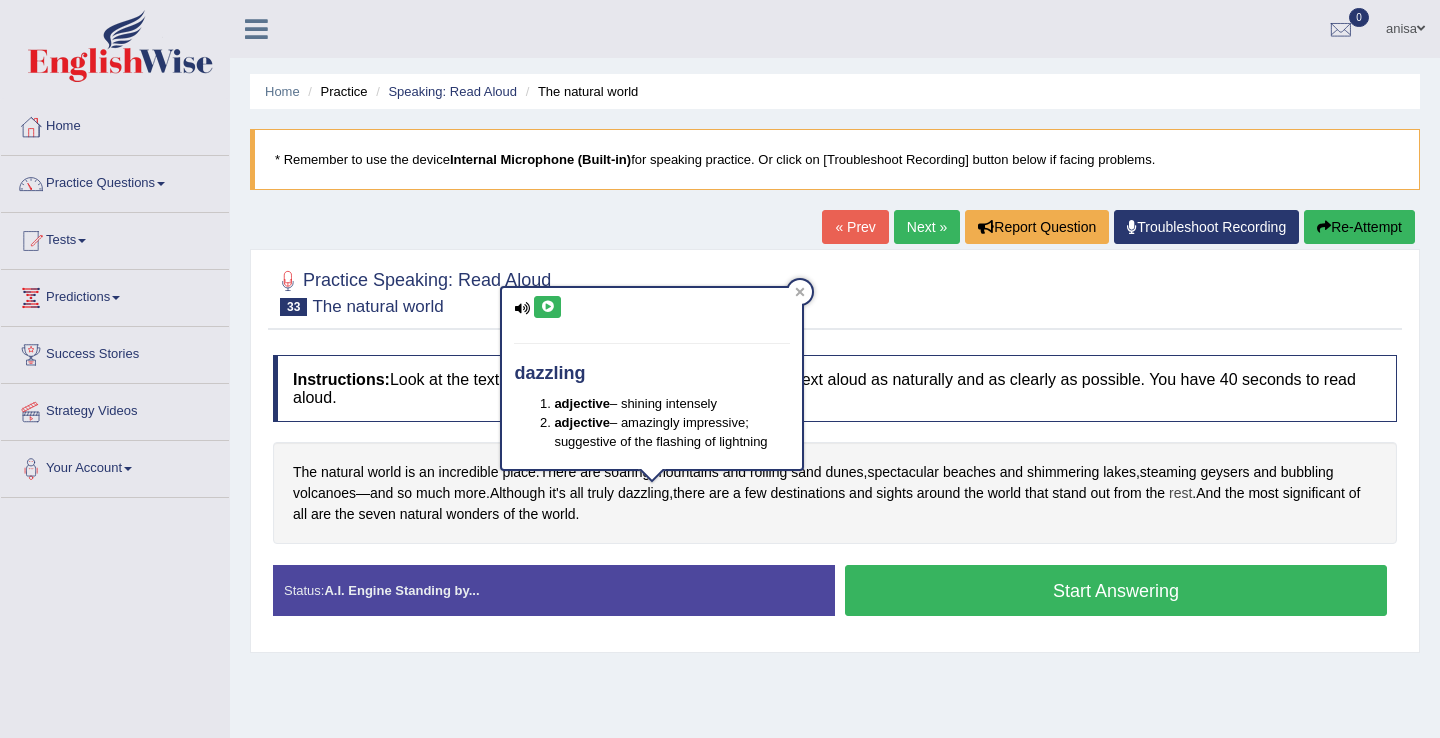 click on "rest" at bounding box center (1180, 493) 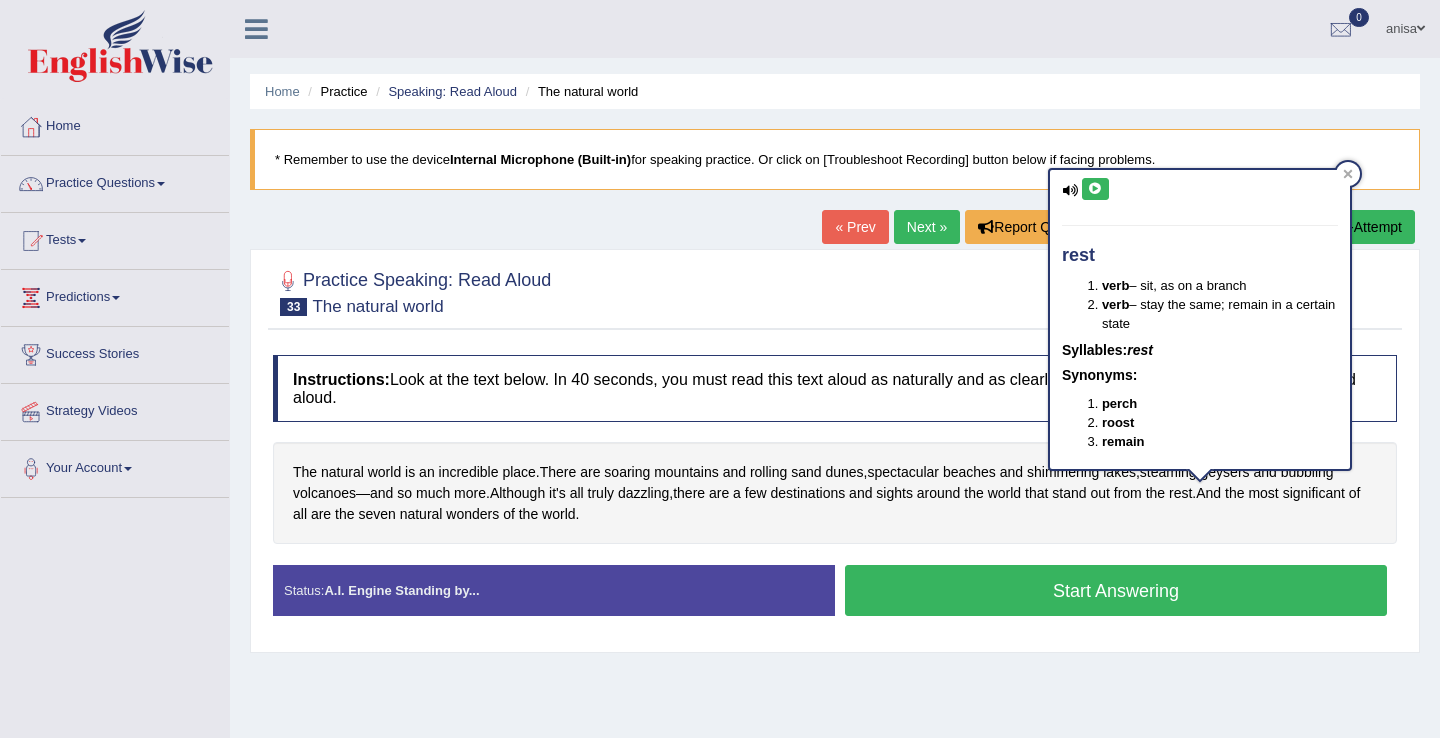 click at bounding box center (1095, 189) 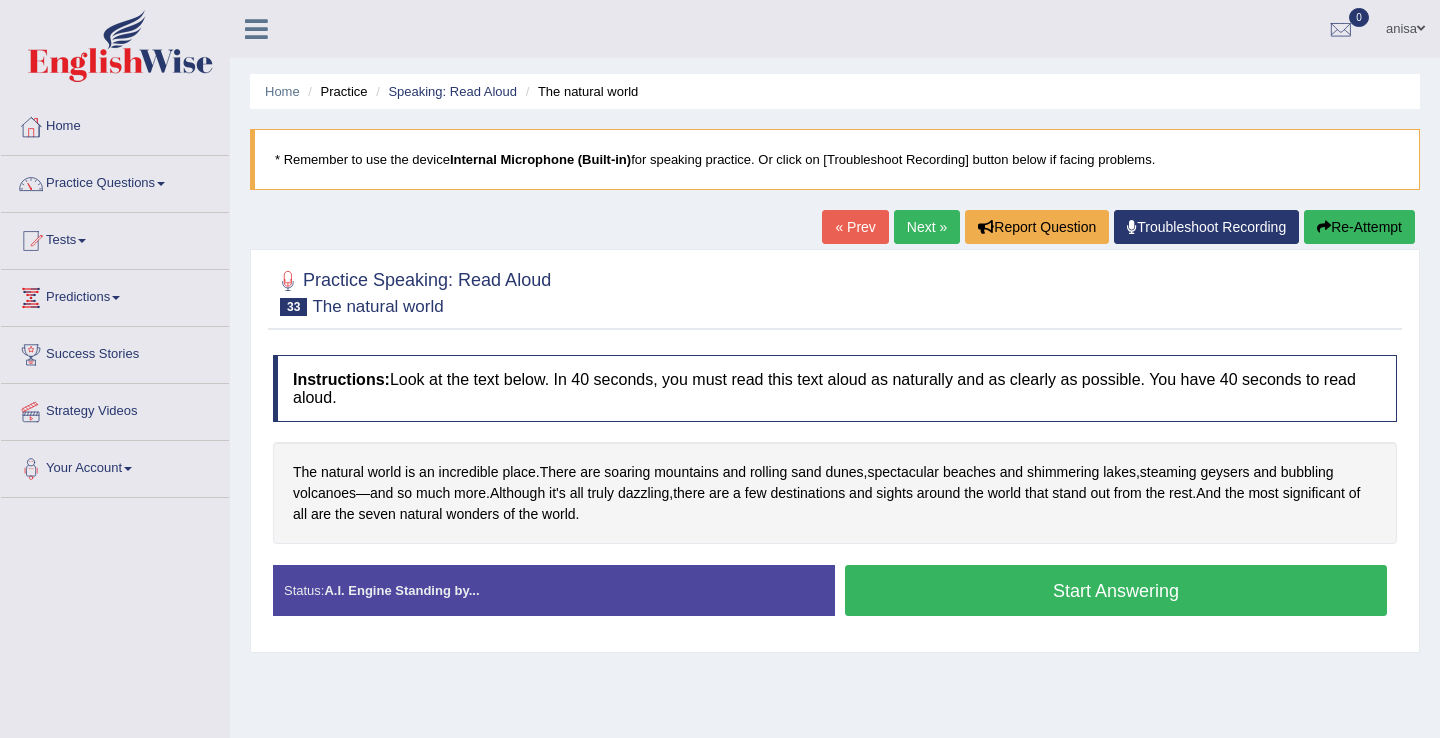click on "Start Answering" at bounding box center [1116, 590] 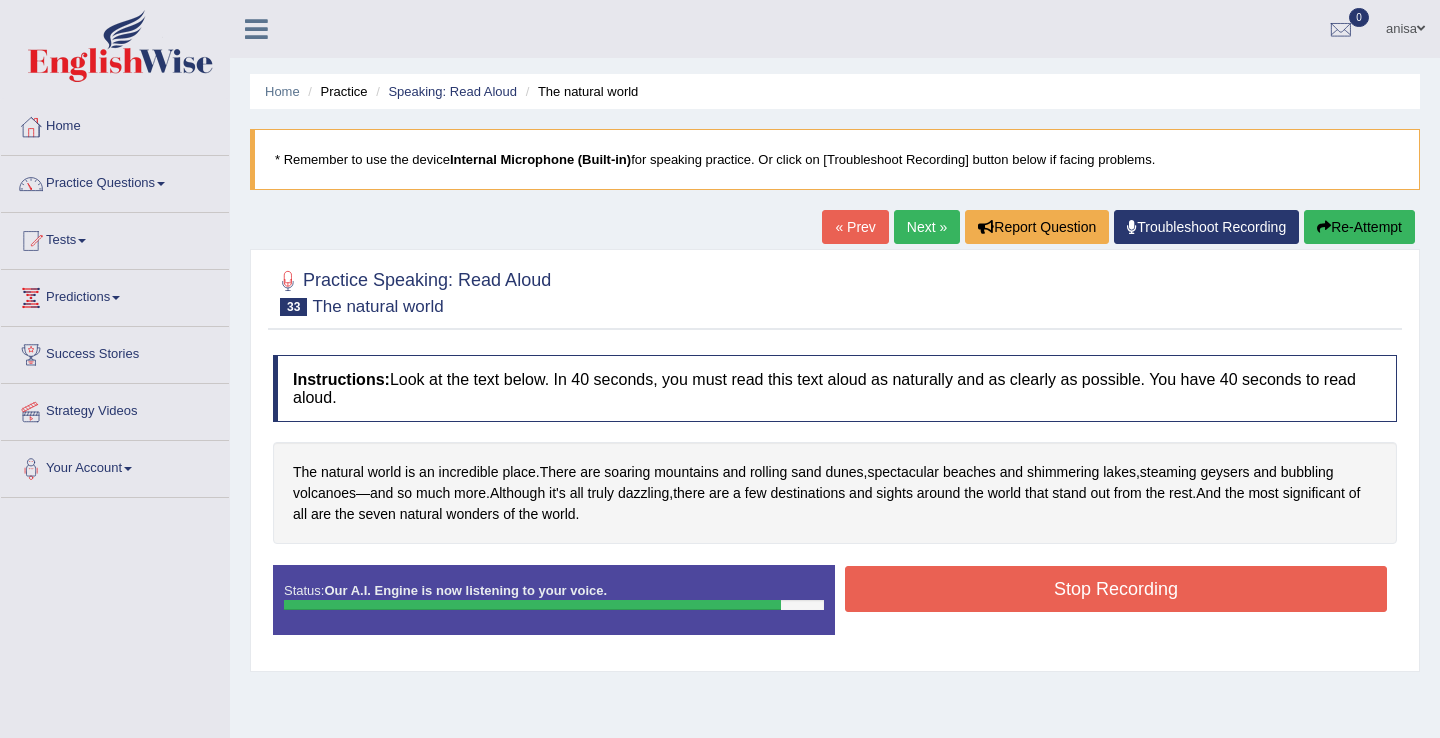click on "Stop Recording" at bounding box center (1116, 589) 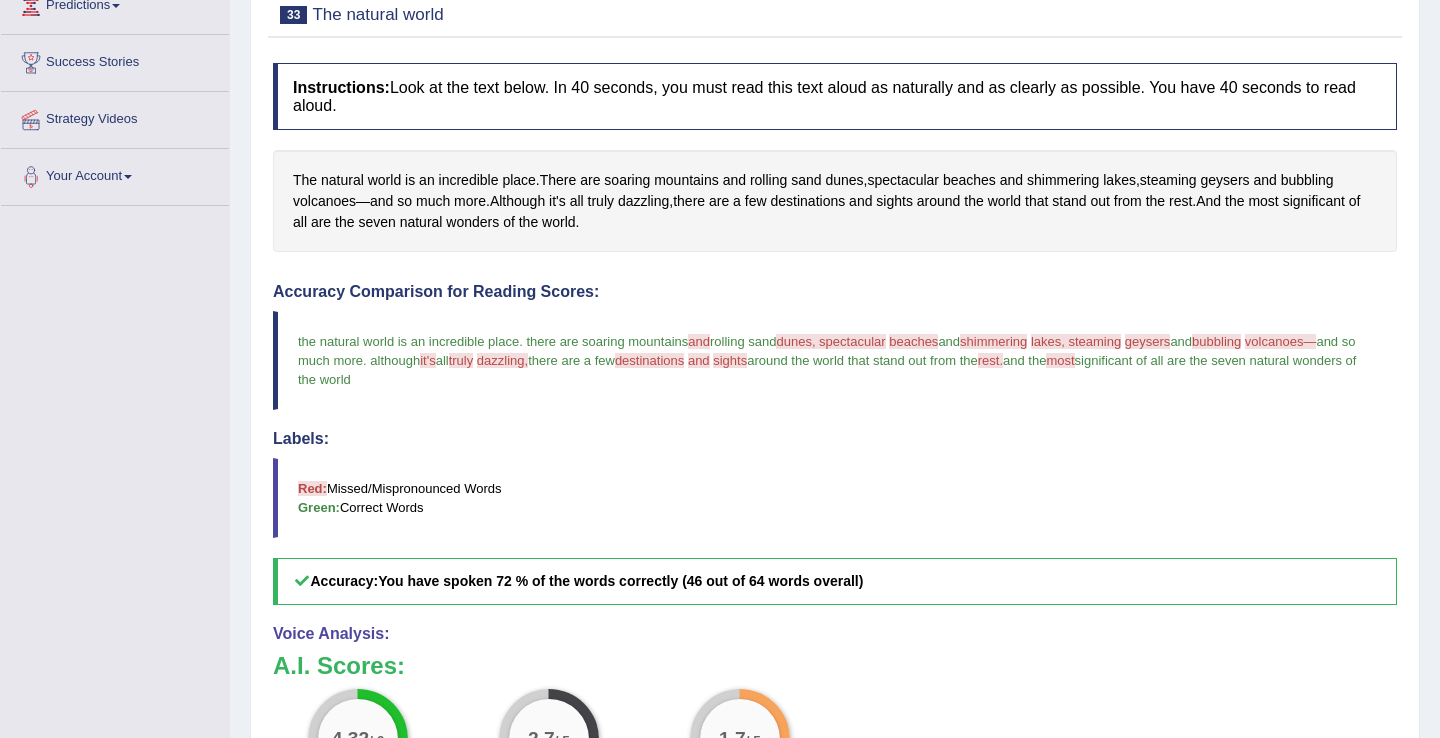 scroll, scrollTop: 0, scrollLeft: 0, axis: both 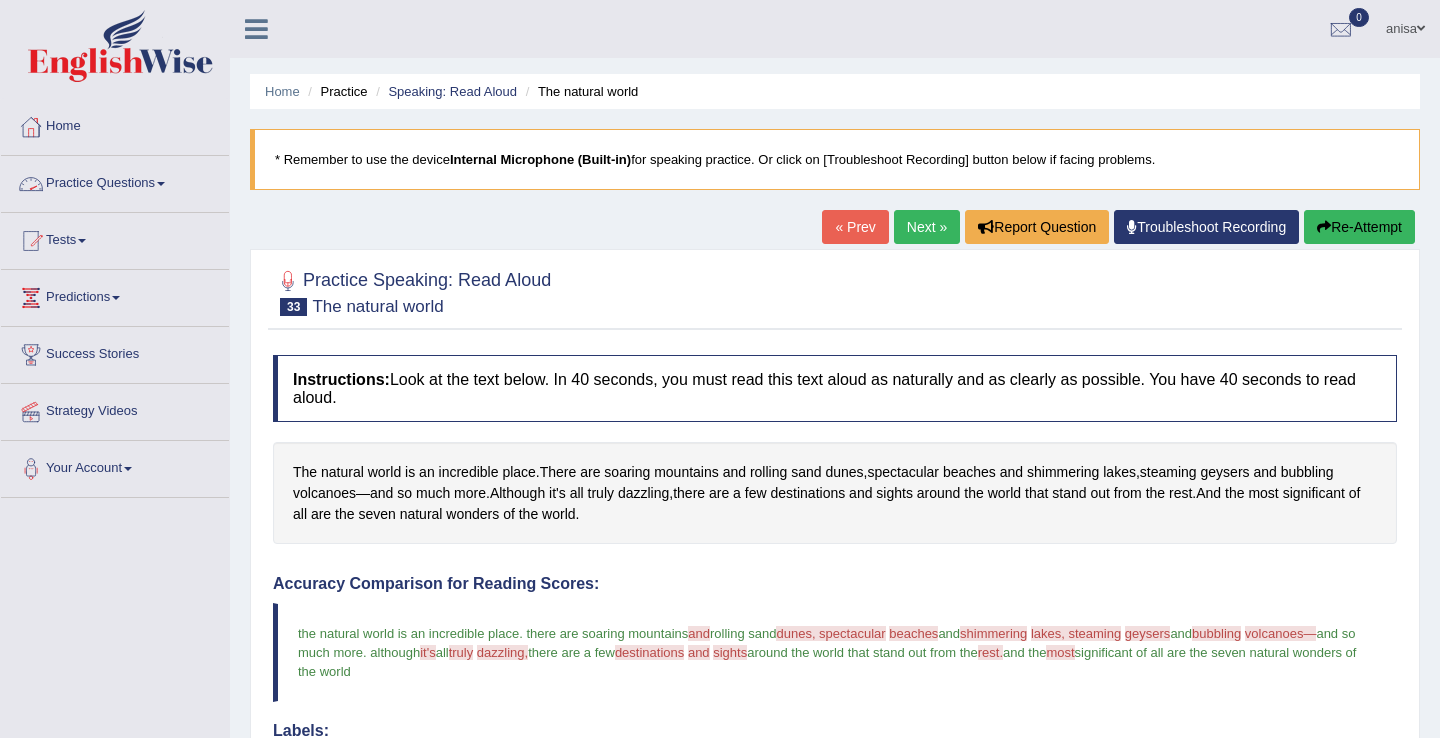 click on "Practice Questions" at bounding box center (115, 181) 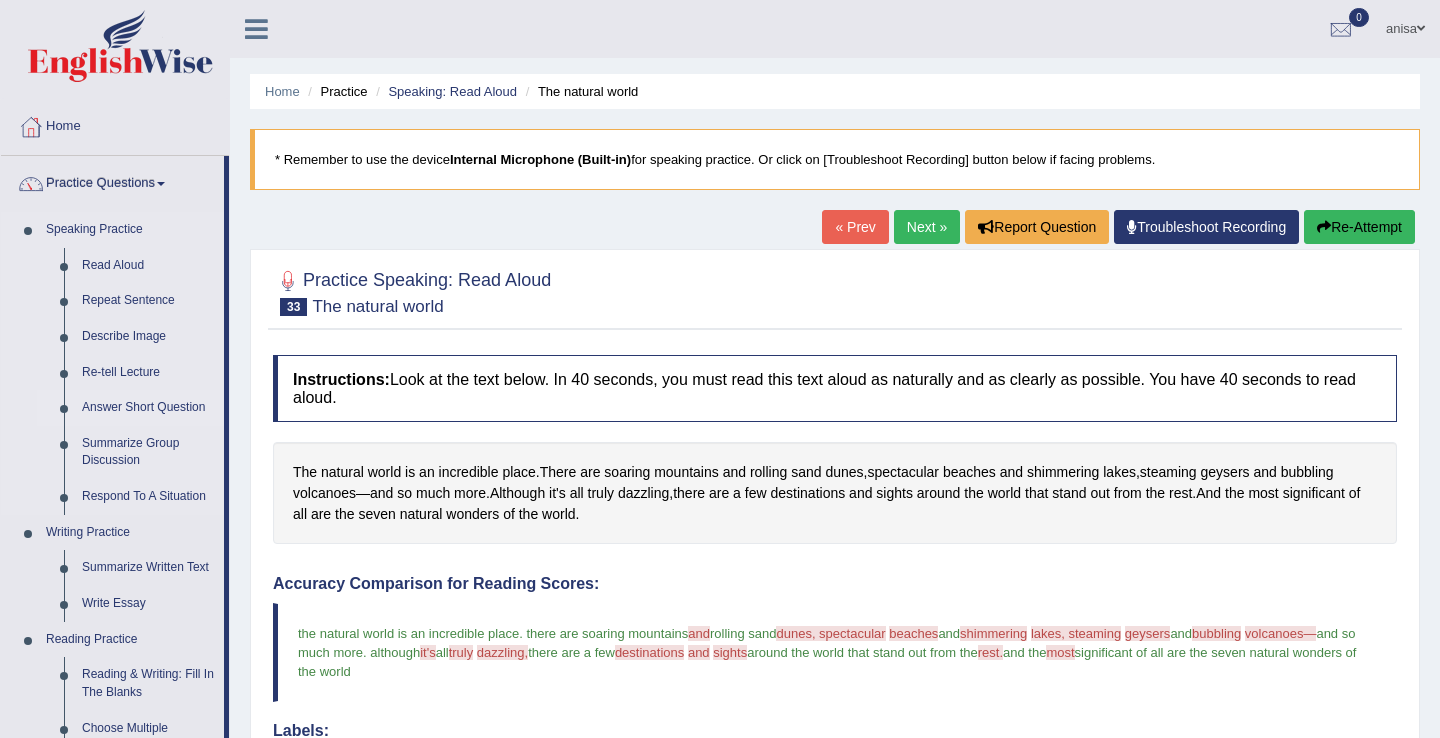 click on "Answer Short Question" at bounding box center [148, 408] 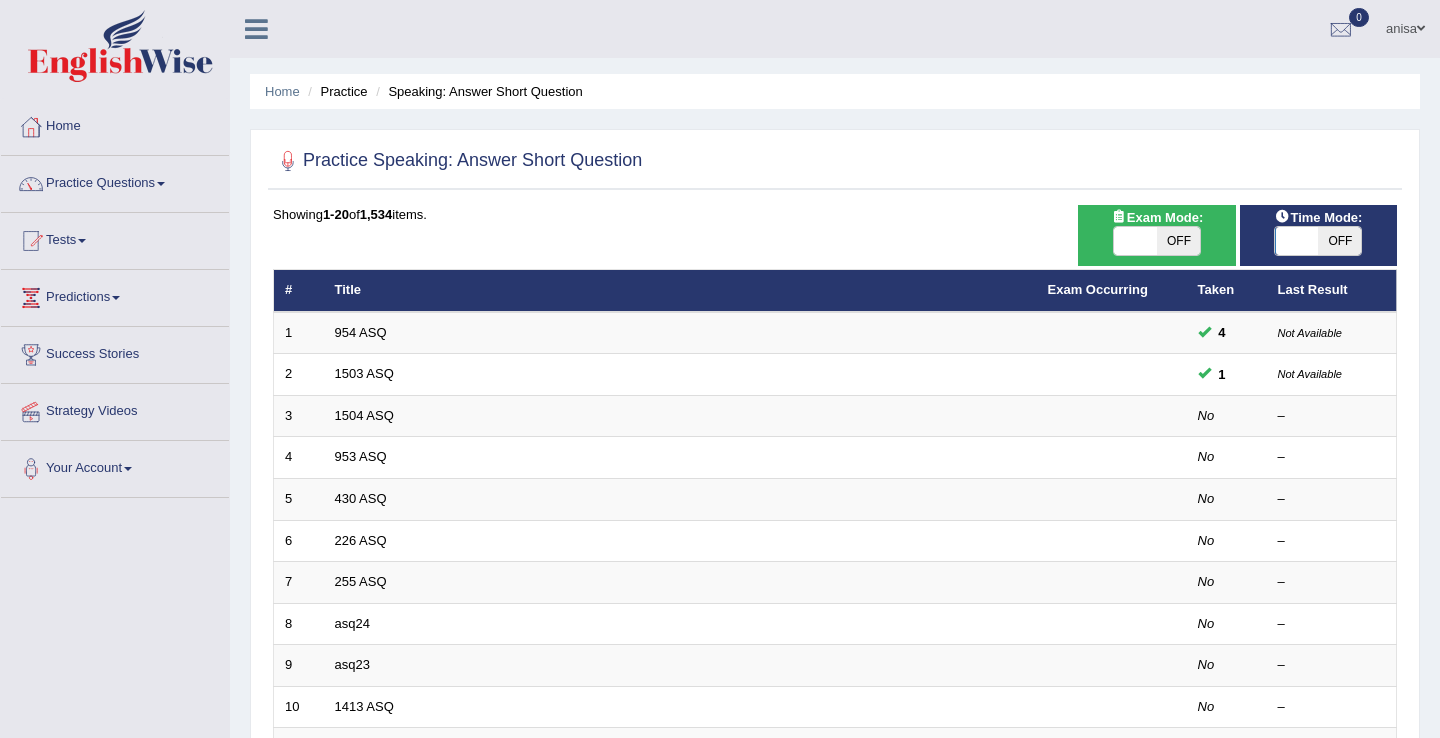 scroll, scrollTop: 0, scrollLeft: 0, axis: both 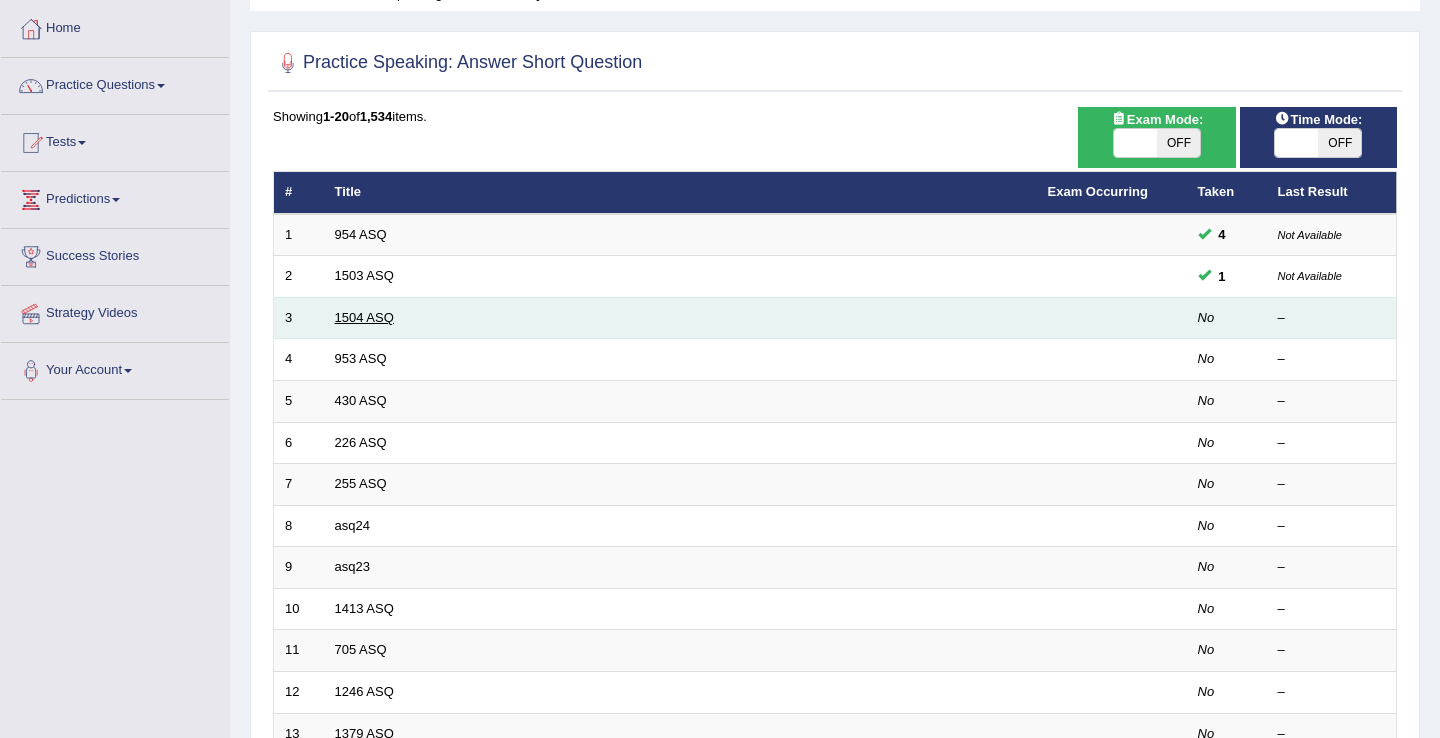 click on "1504 ASQ" at bounding box center (364, 317) 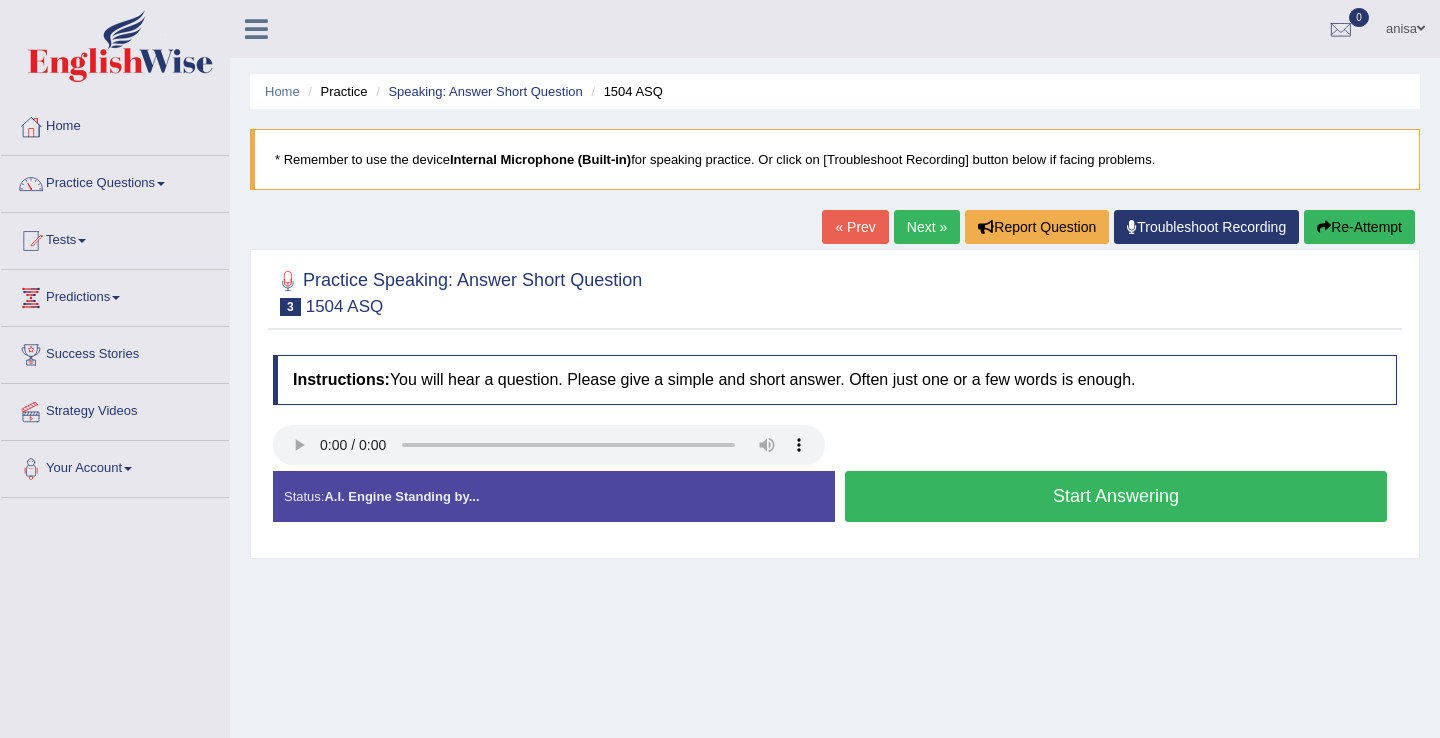 scroll, scrollTop: 0, scrollLeft: 0, axis: both 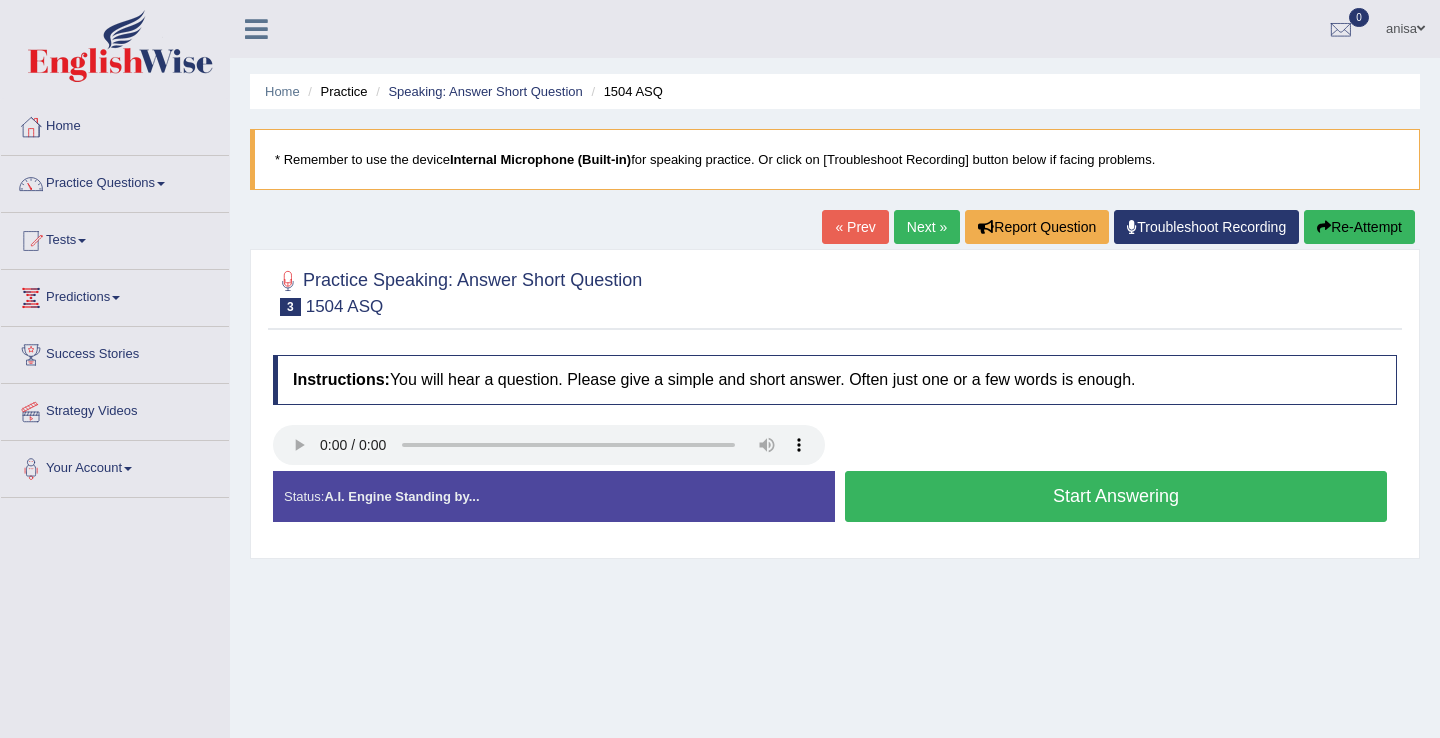 click on "Start Answering" at bounding box center [1116, 496] 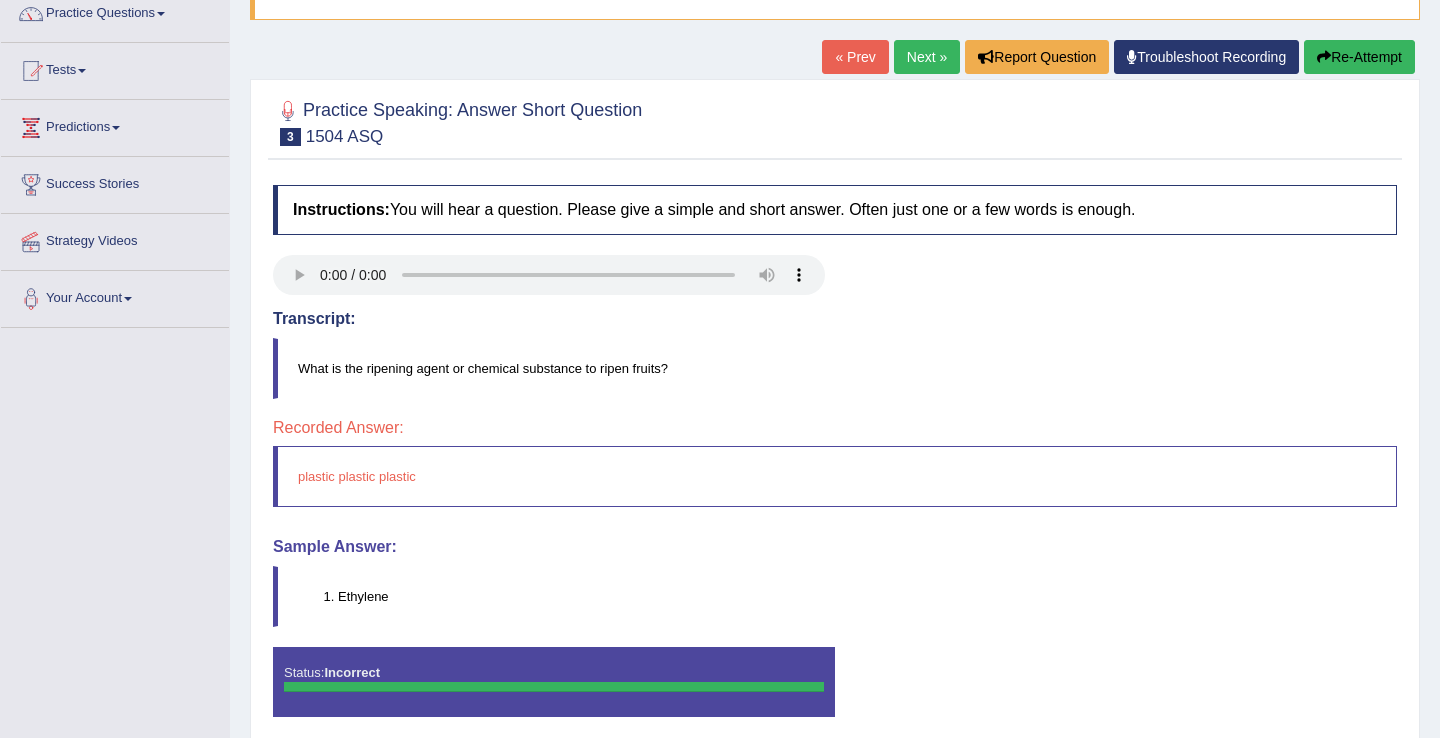 scroll, scrollTop: 312, scrollLeft: 0, axis: vertical 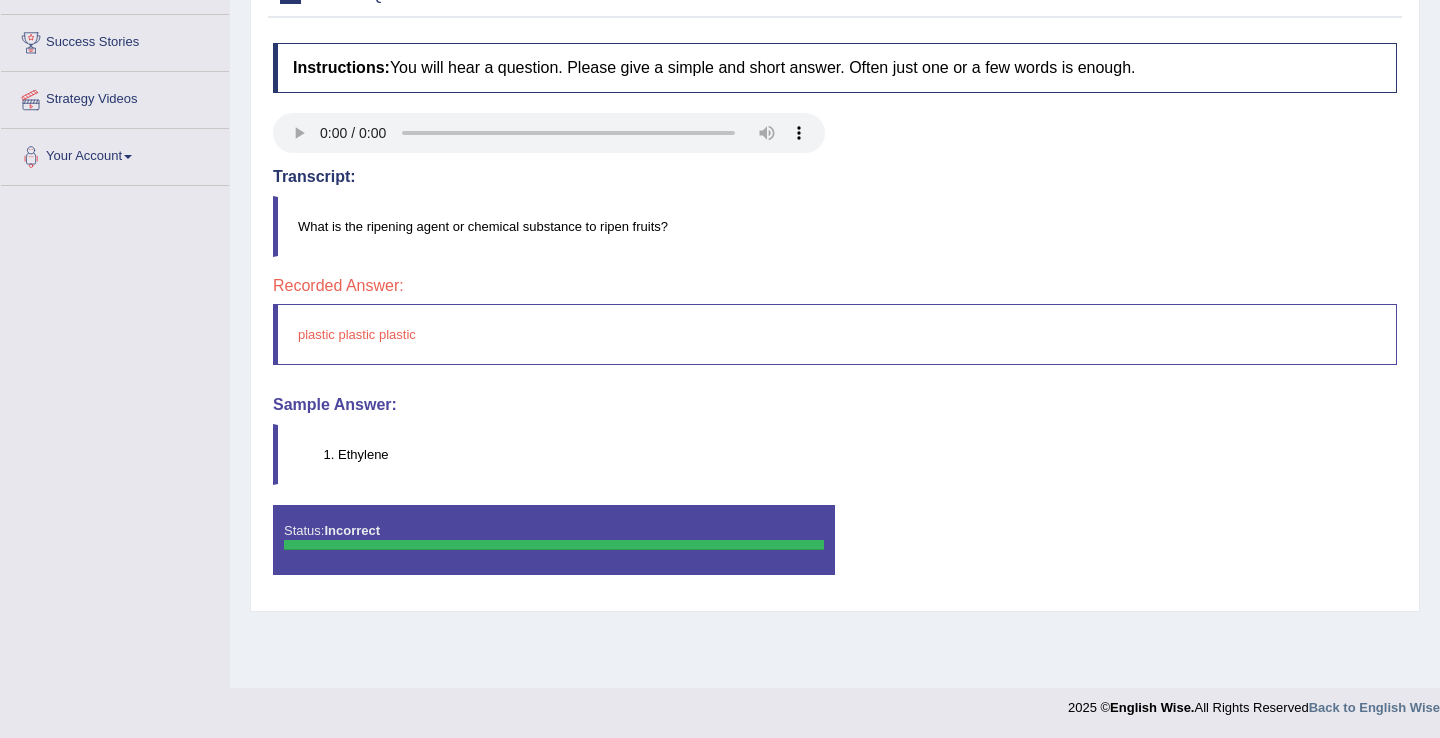 click on "Ethylene" at bounding box center [835, 454] 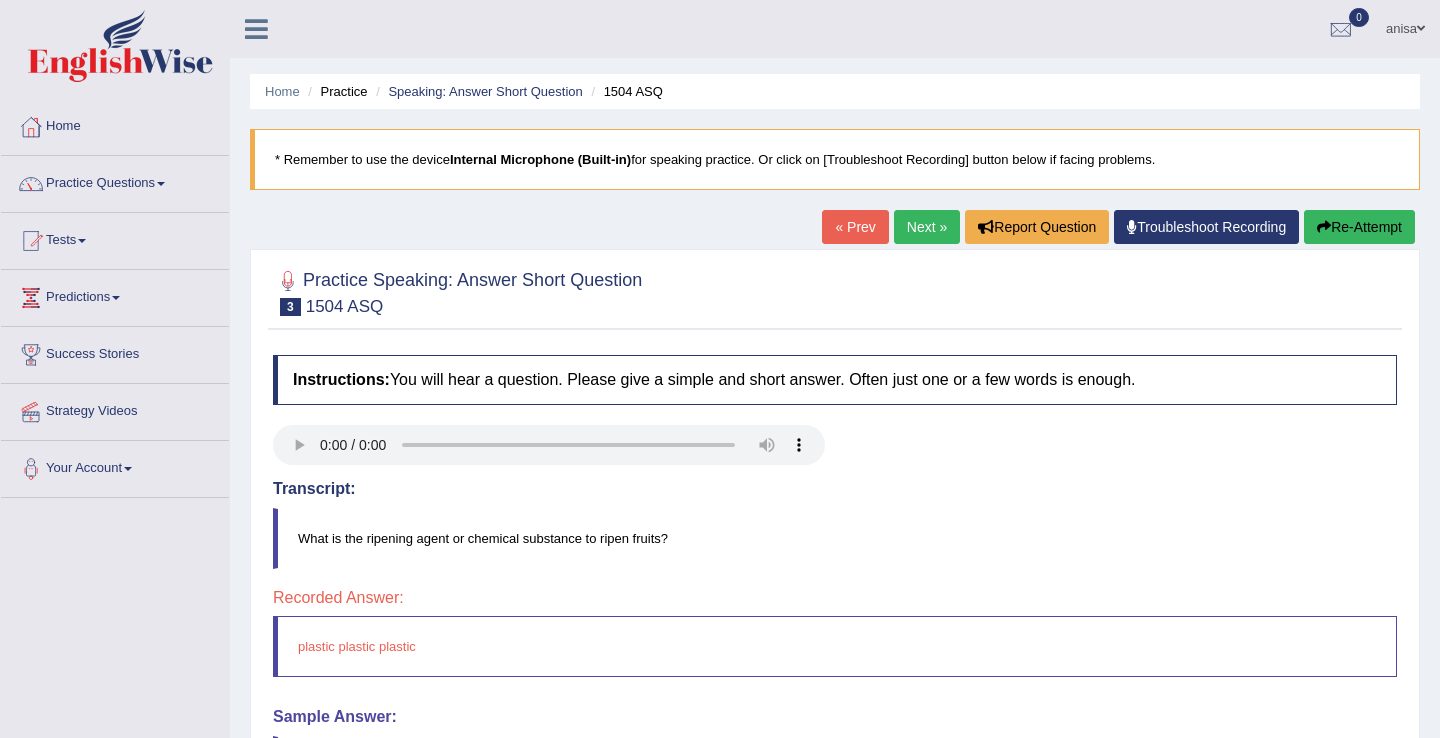 click on "« Prev" at bounding box center [855, 227] 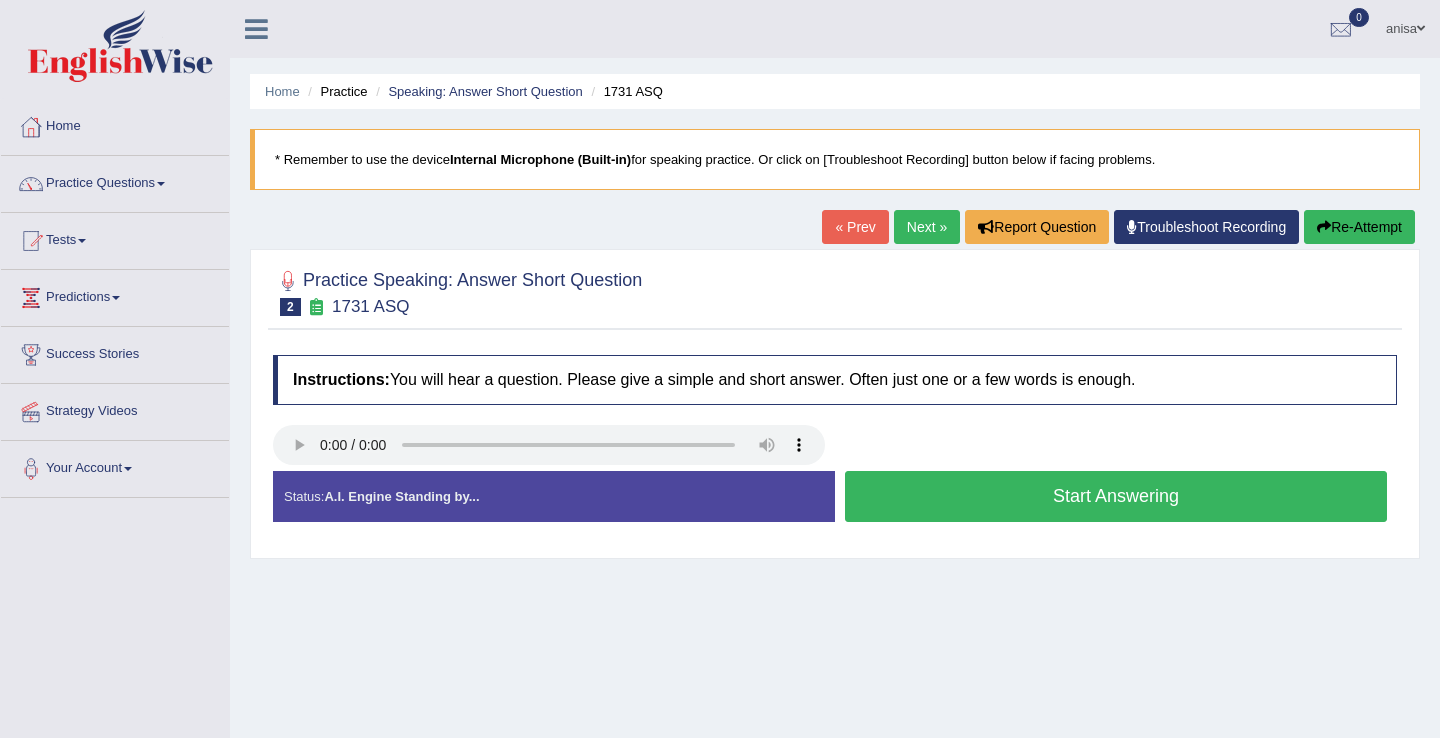 scroll, scrollTop: 0, scrollLeft: 0, axis: both 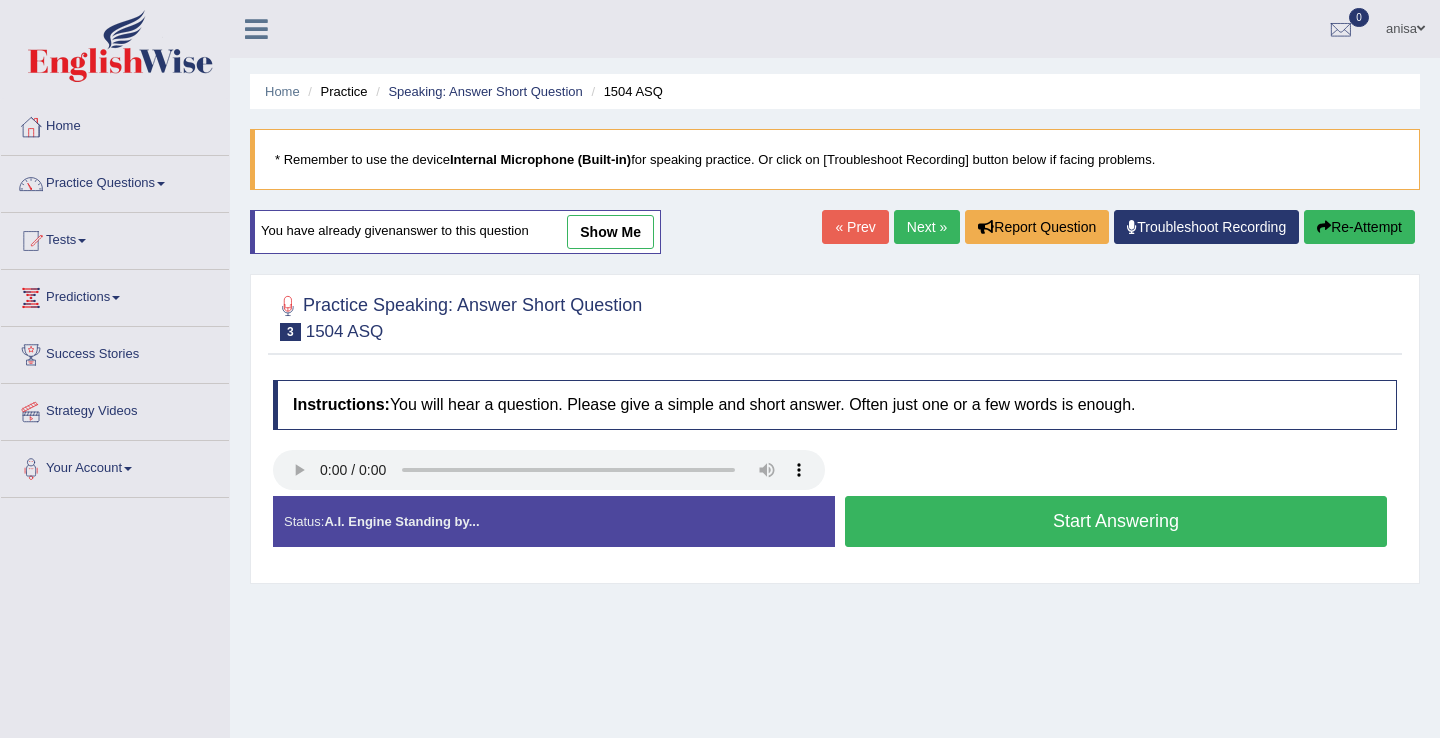 click on "Start Answering" at bounding box center (1116, 521) 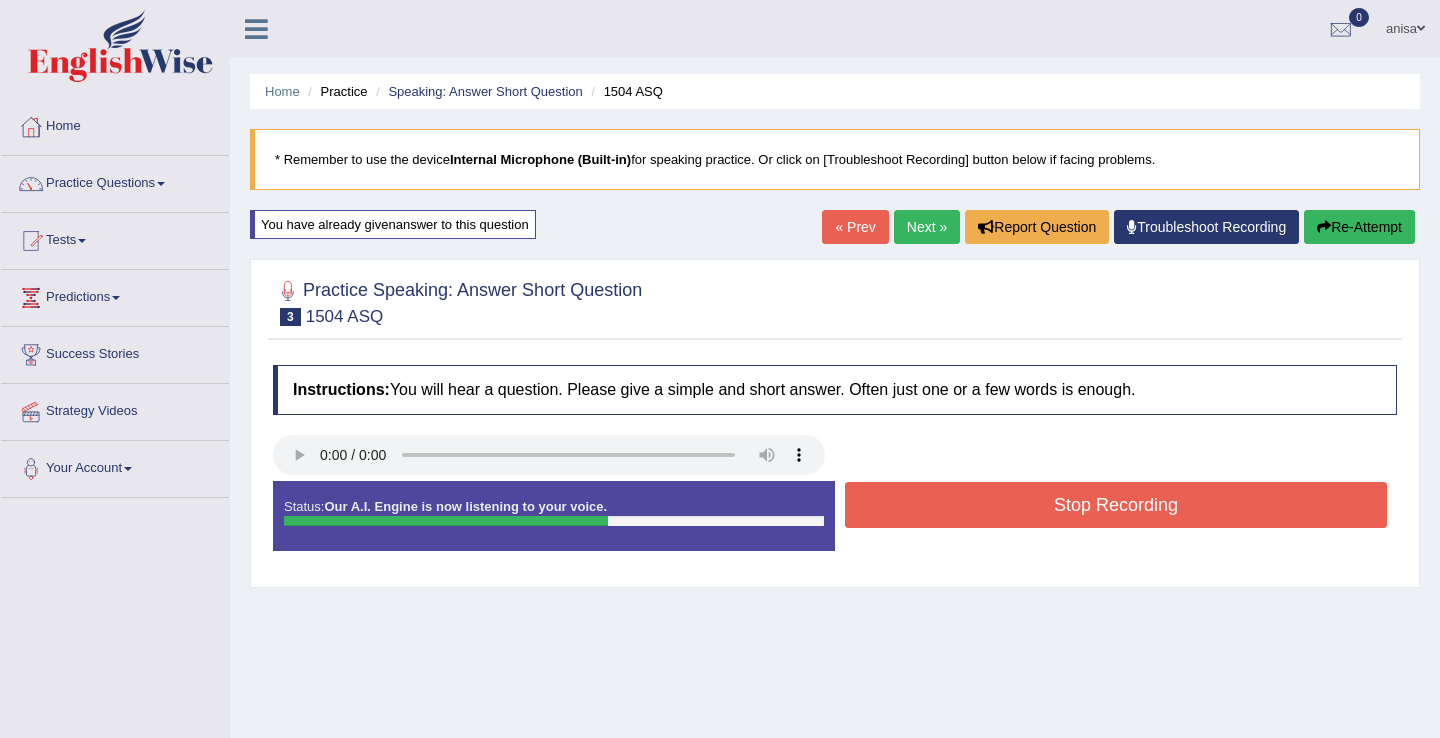 click on "Stop Recording" at bounding box center [1116, 505] 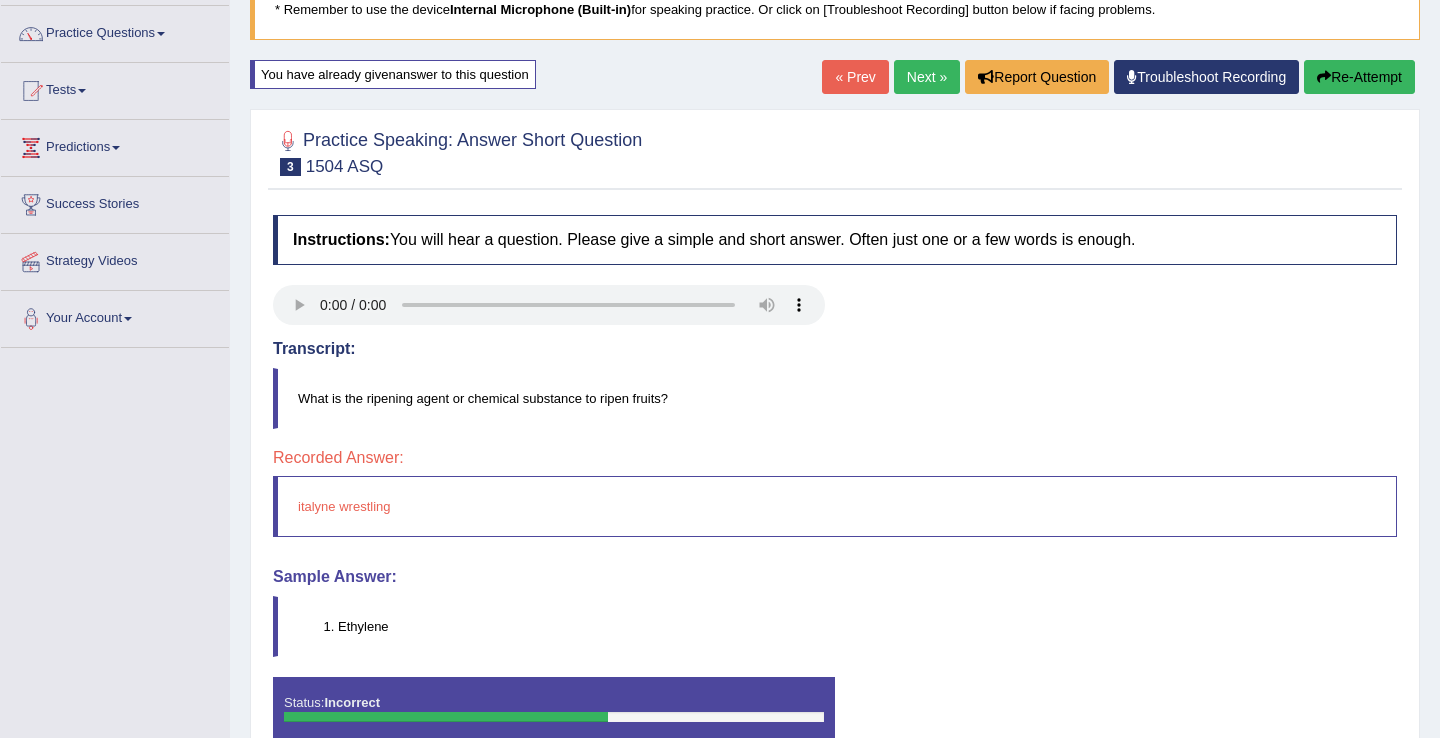 scroll, scrollTop: 0, scrollLeft: 0, axis: both 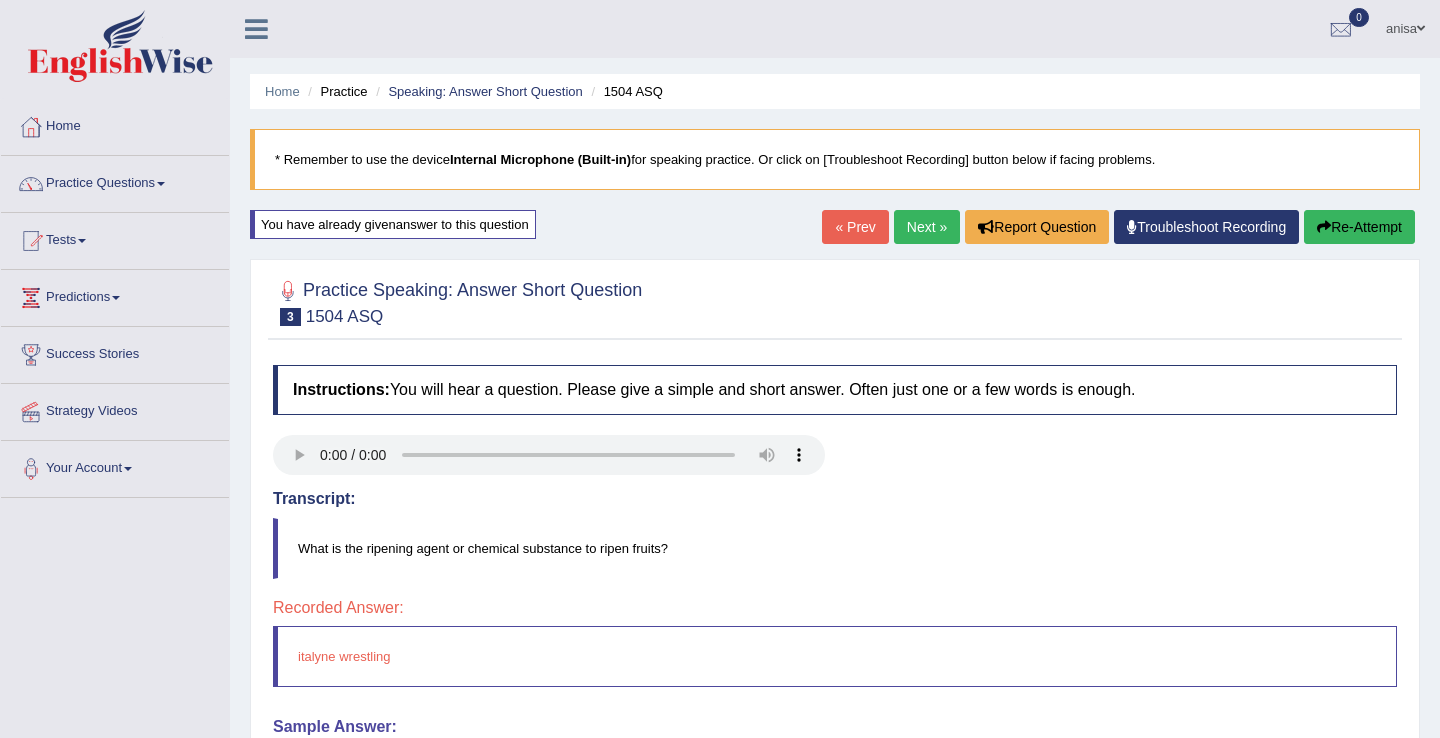 click on "Next »" at bounding box center (927, 227) 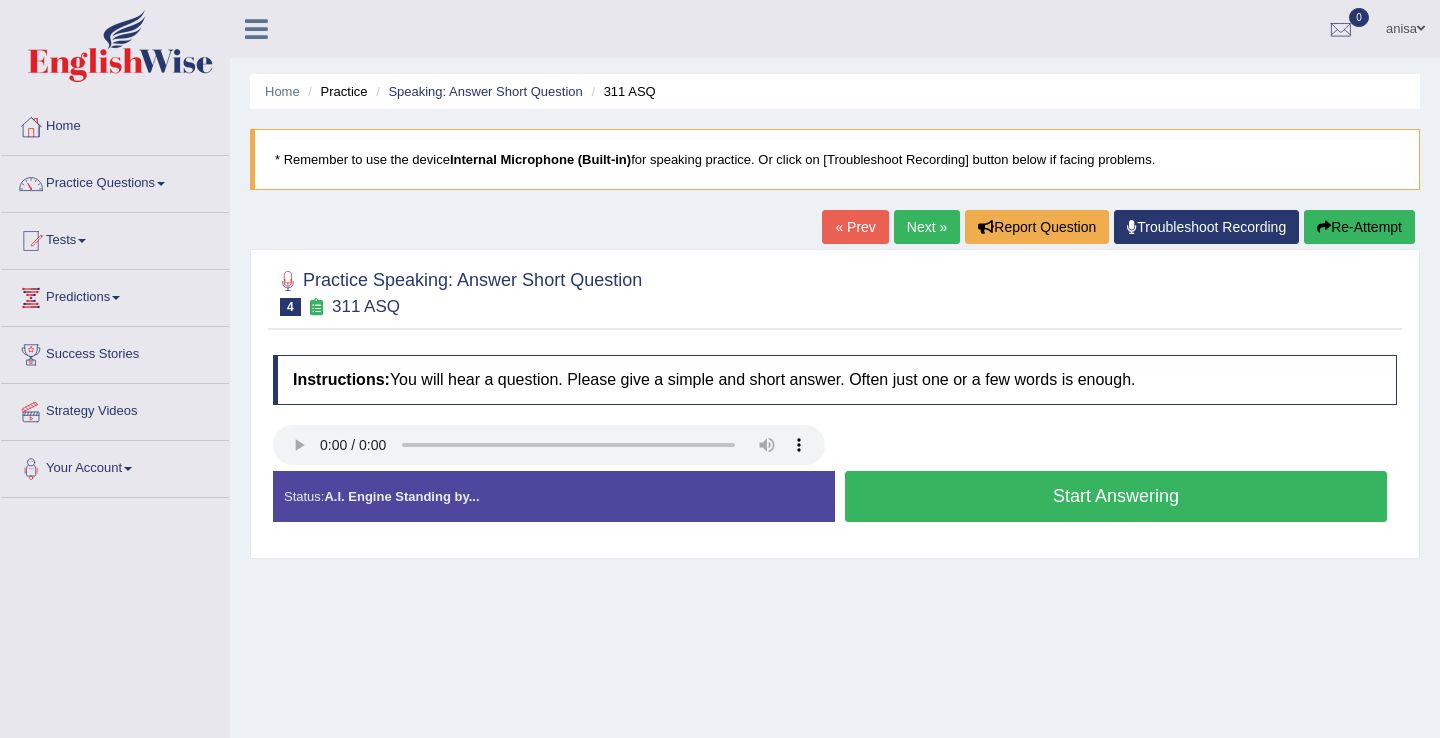 scroll, scrollTop: 0, scrollLeft: 0, axis: both 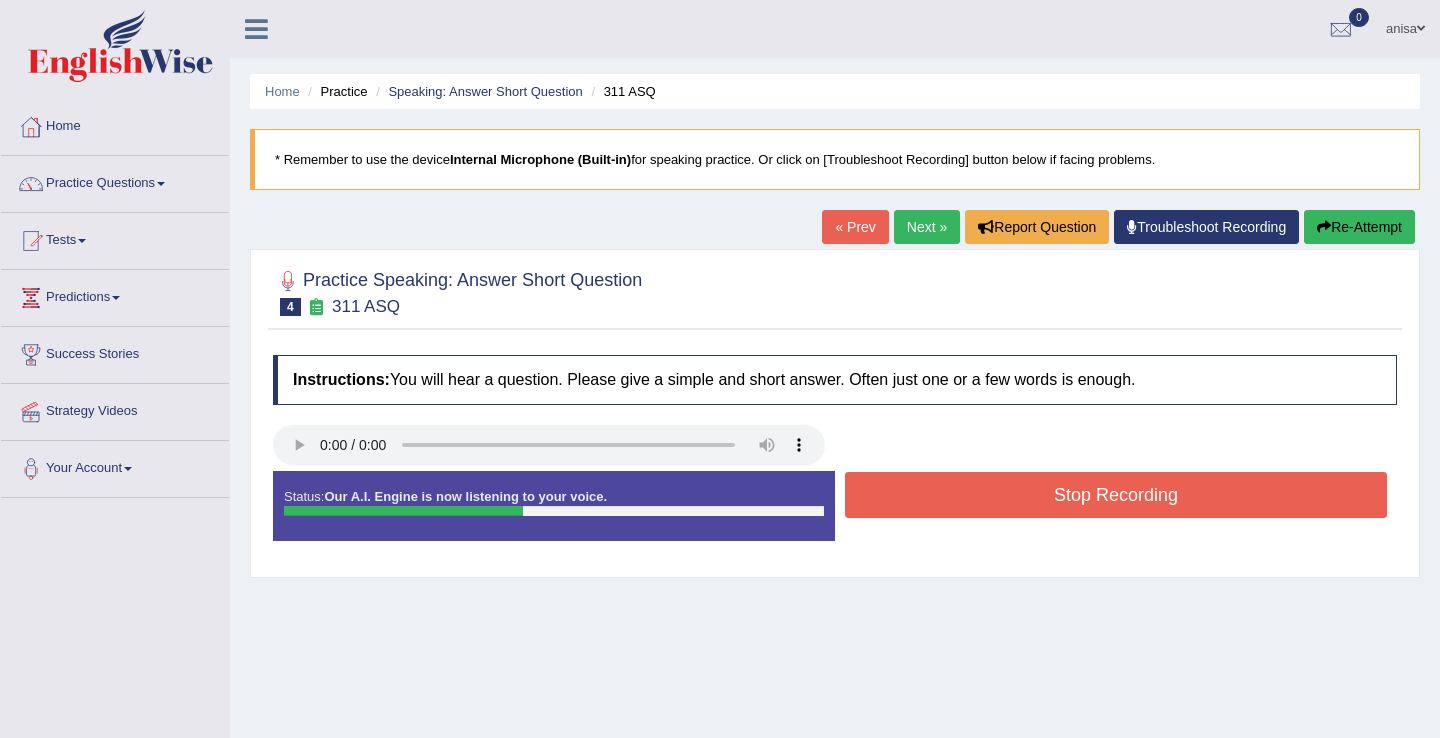 click on "Stop Recording" at bounding box center [1116, 495] 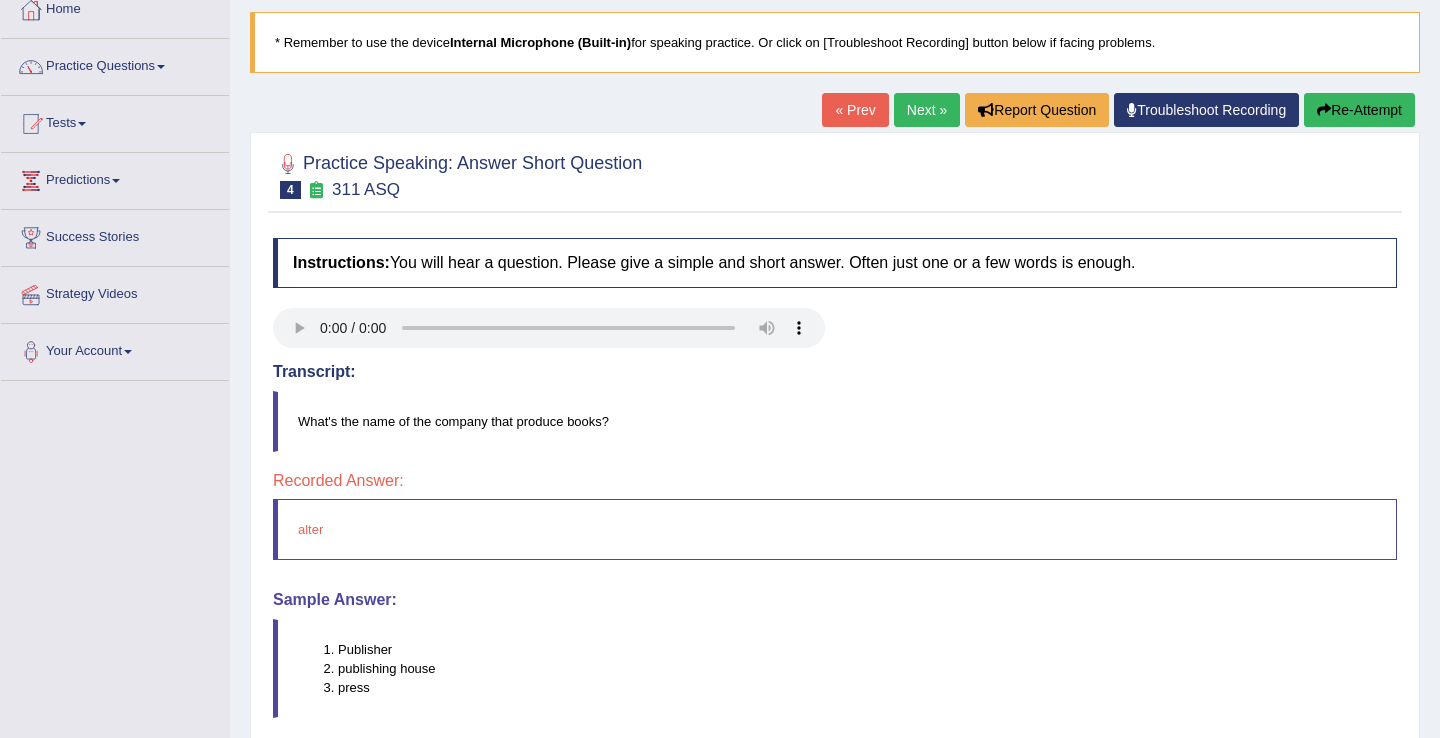 scroll, scrollTop: 132, scrollLeft: 0, axis: vertical 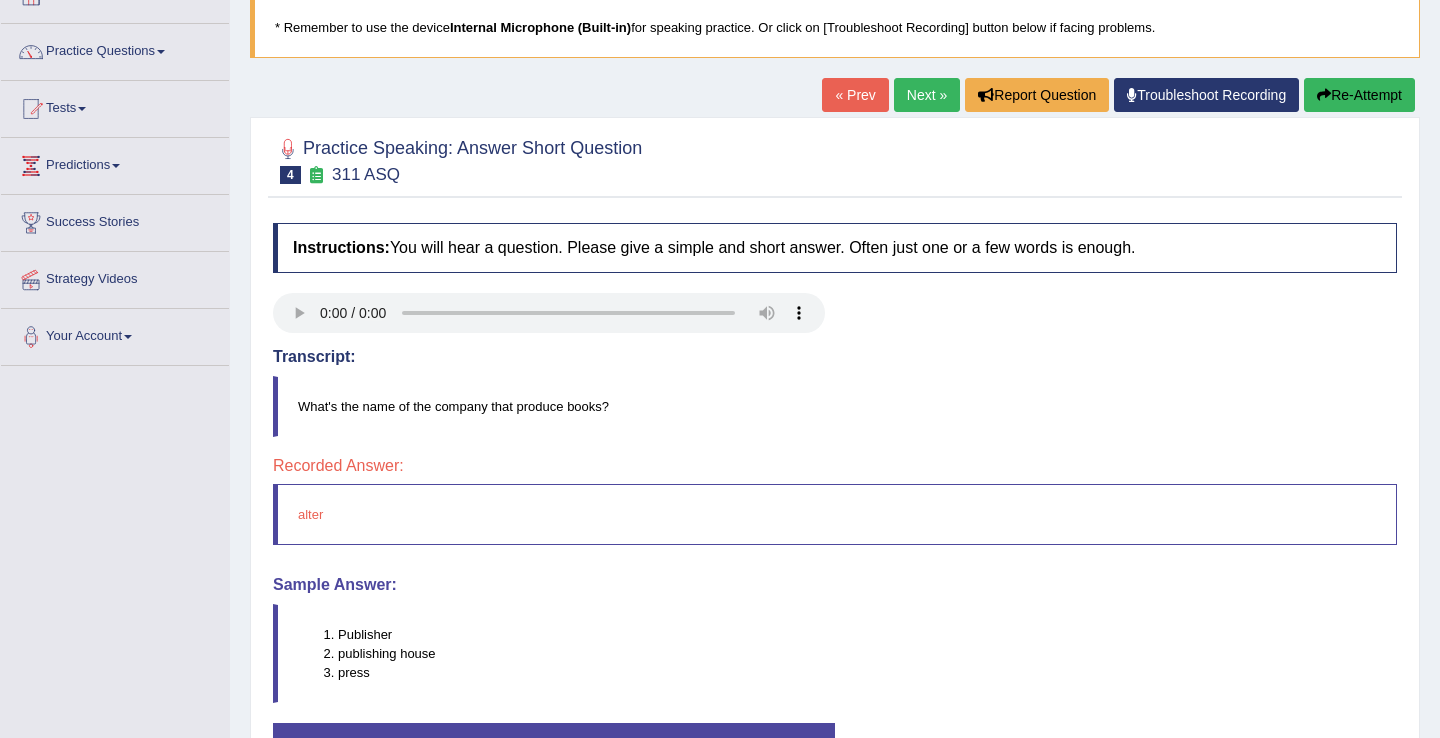 click on "« Prev" at bounding box center [855, 95] 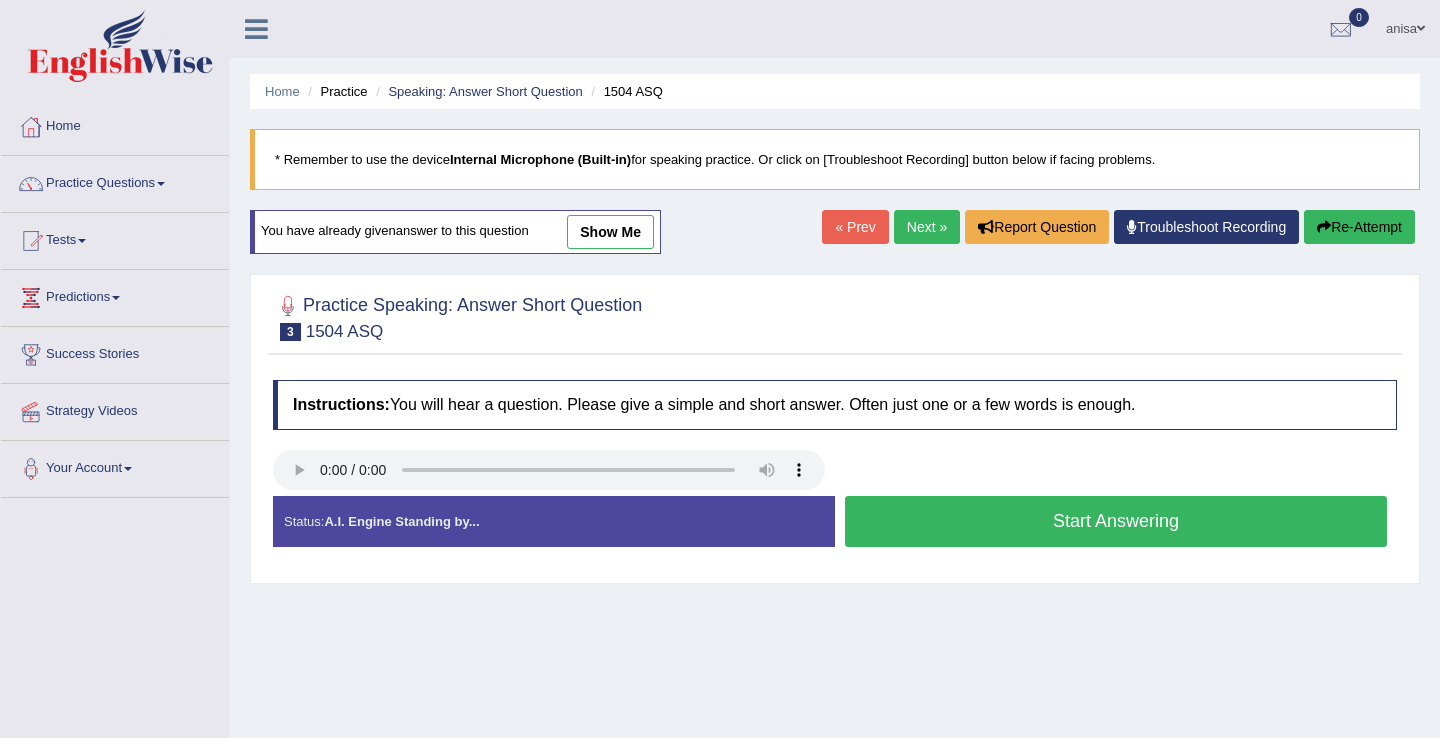 scroll, scrollTop: 0, scrollLeft: 0, axis: both 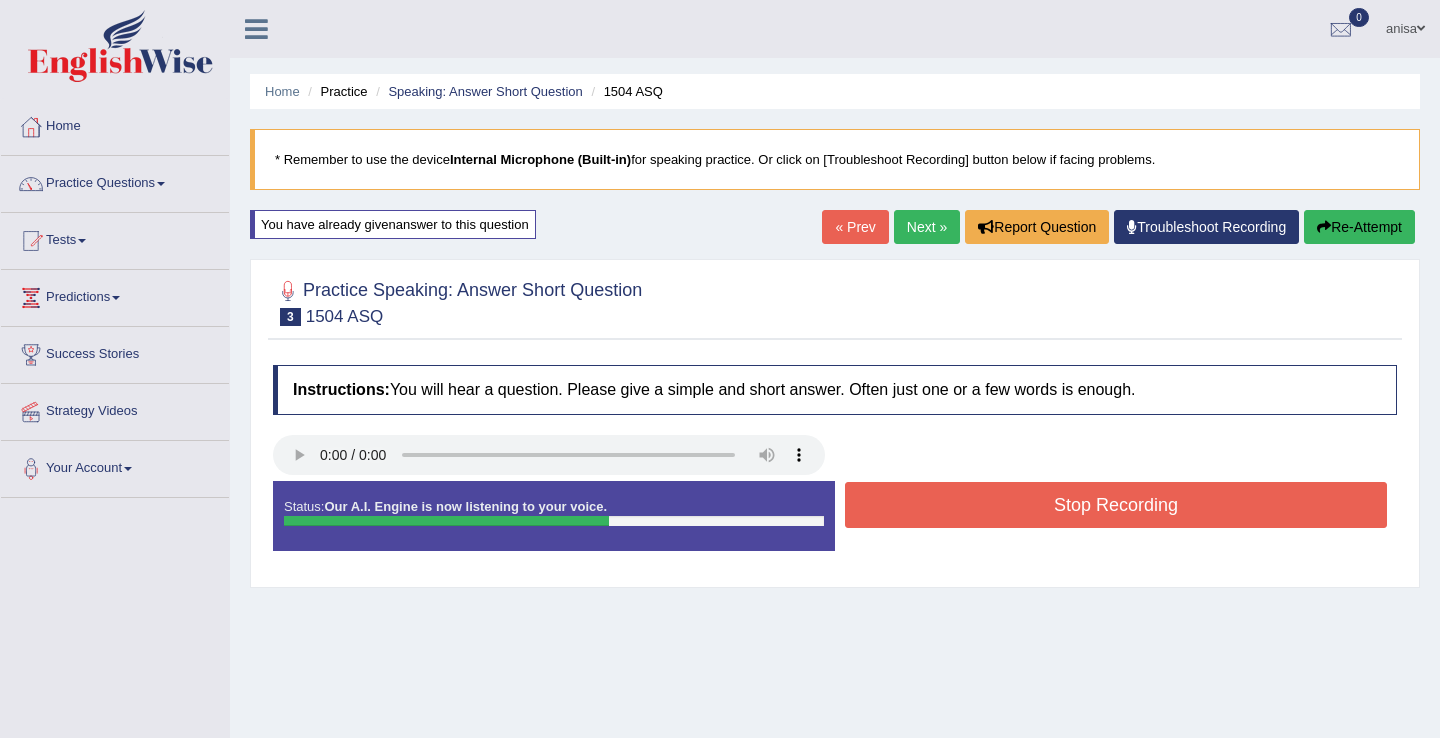 click on "Status:  Our A.I. Engine is now listening to your voice. Start Answering Stop Recording" at bounding box center [835, 526] 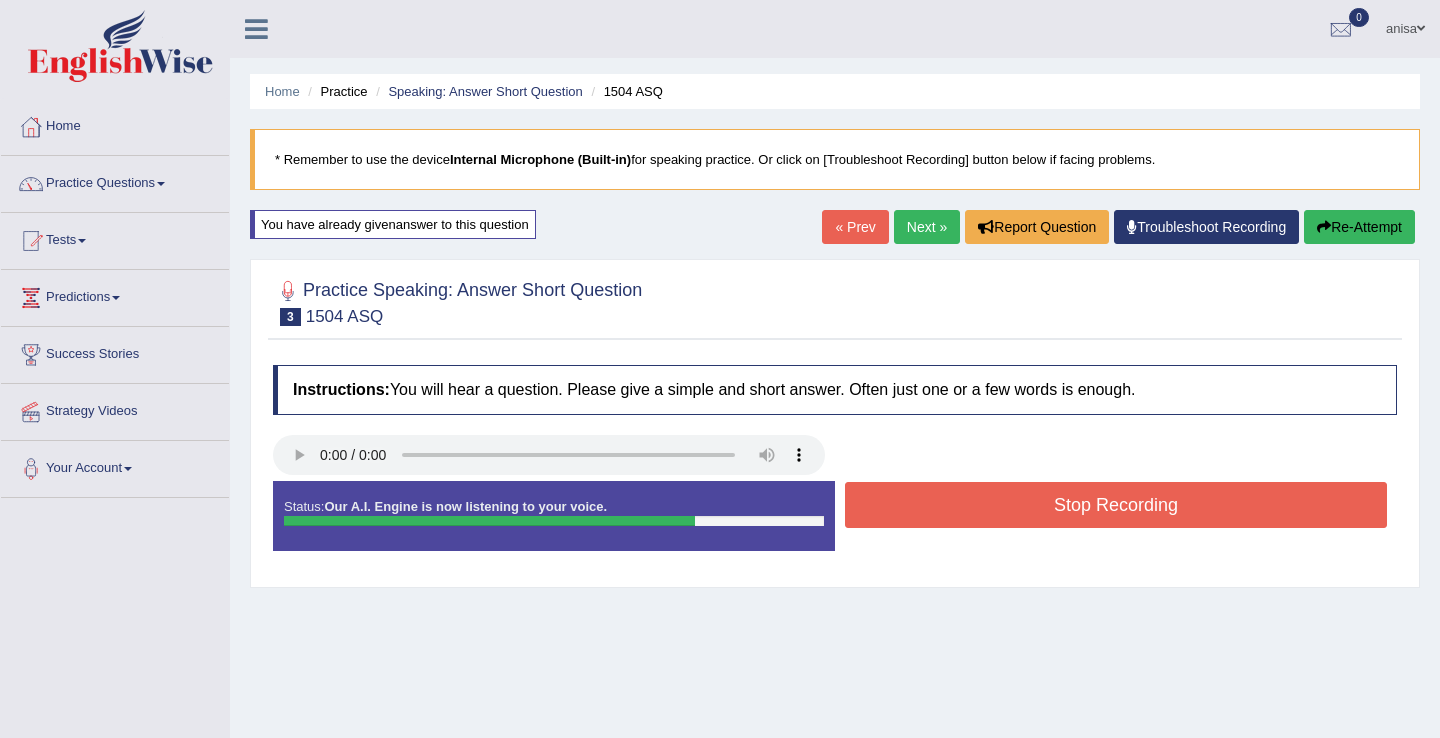 click on "Stop Recording" at bounding box center (1116, 505) 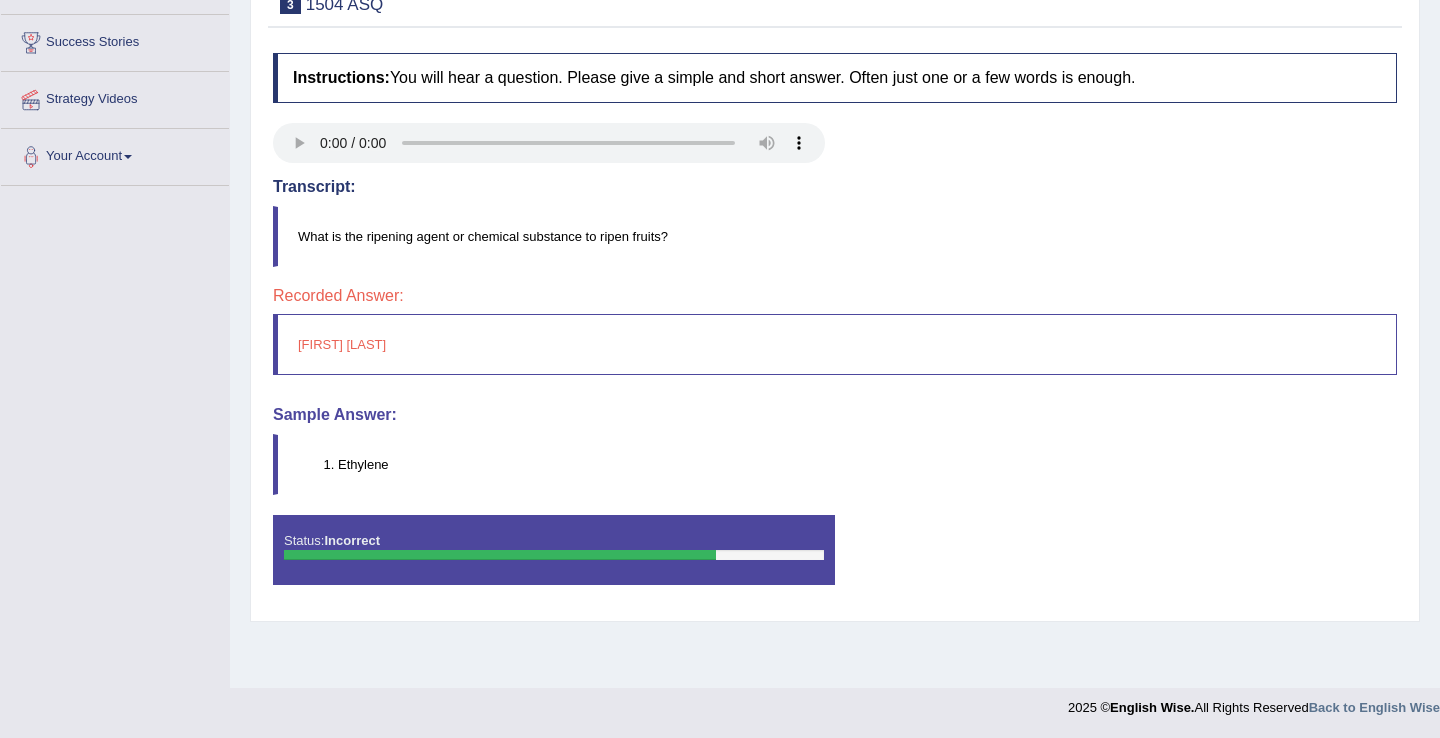 scroll, scrollTop: 0, scrollLeft: 0, axis: both 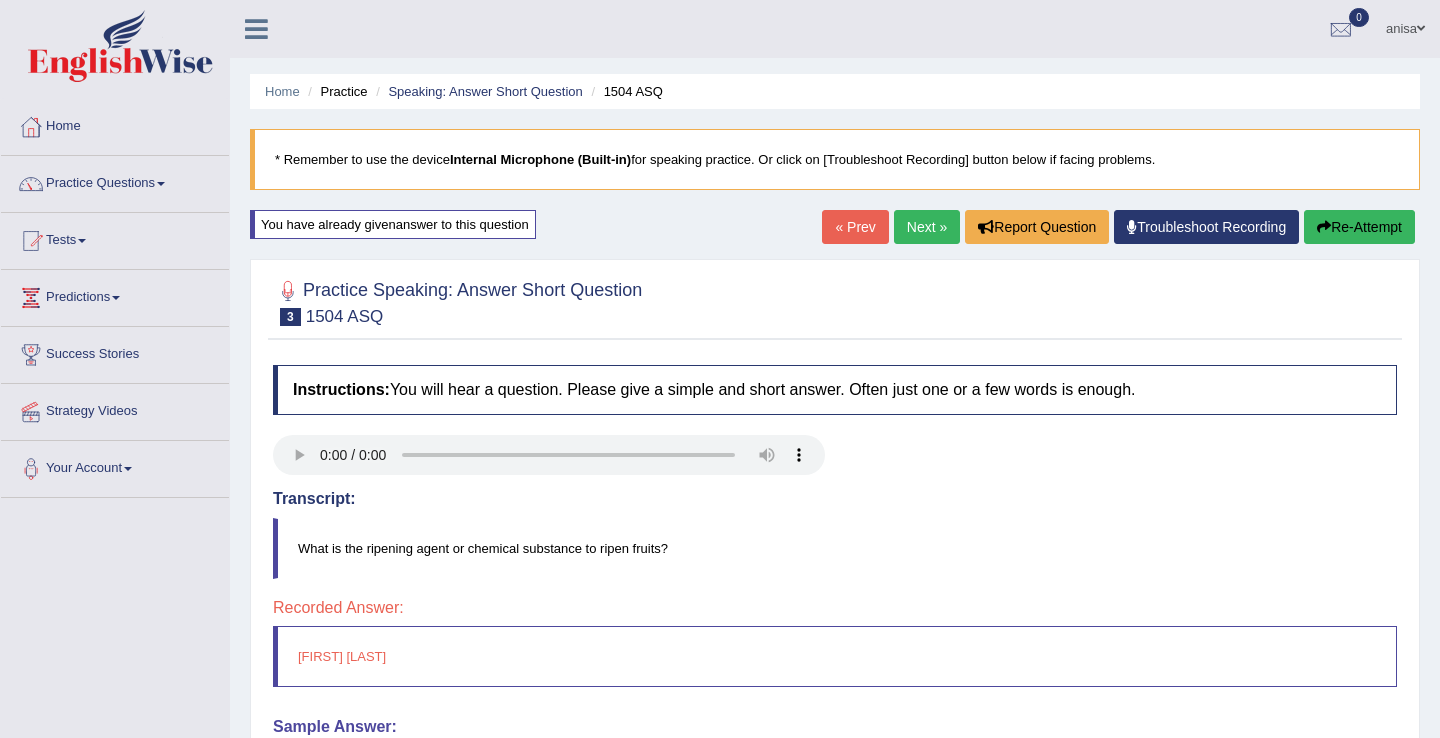 click on "« Prev" at bounding box center (855, 227) 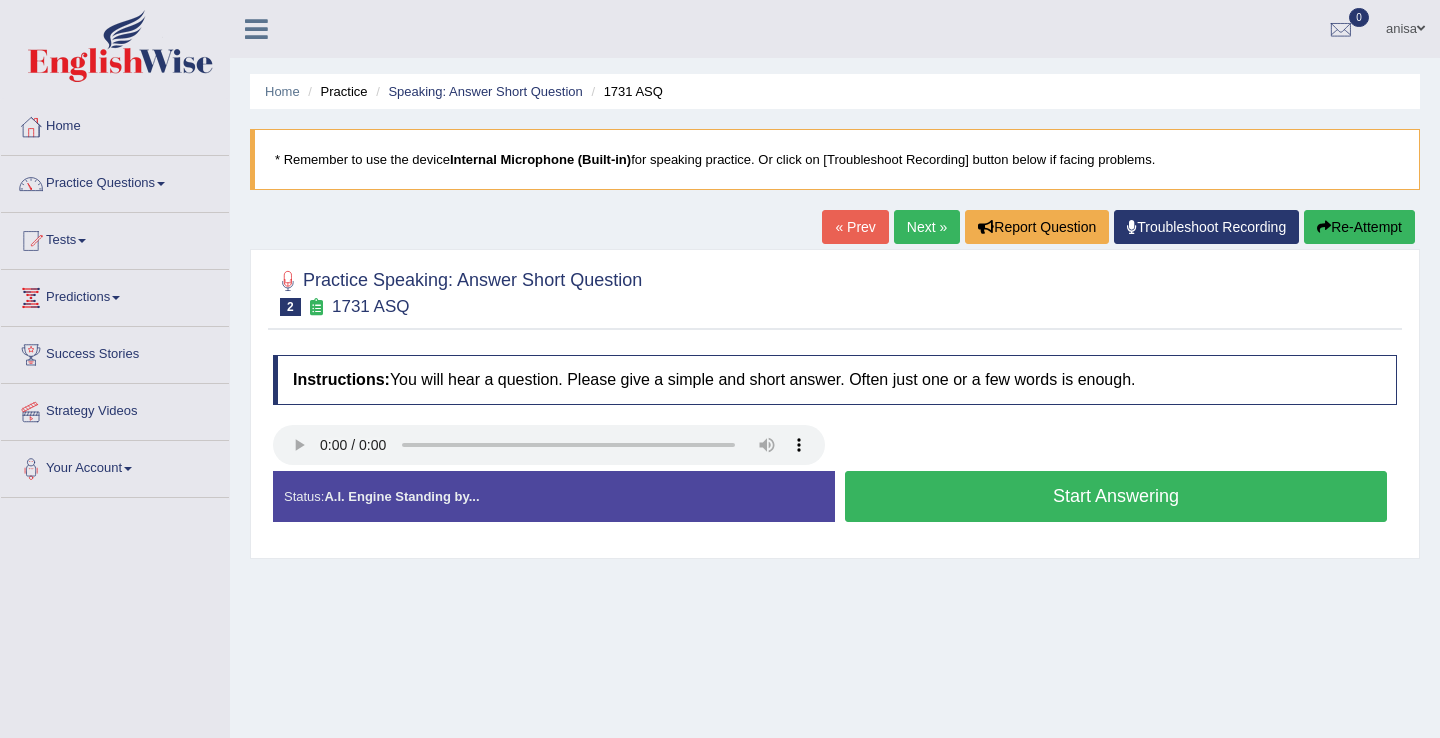 scroll, scrollTop: 0, scrollLeft: 0, axis: both 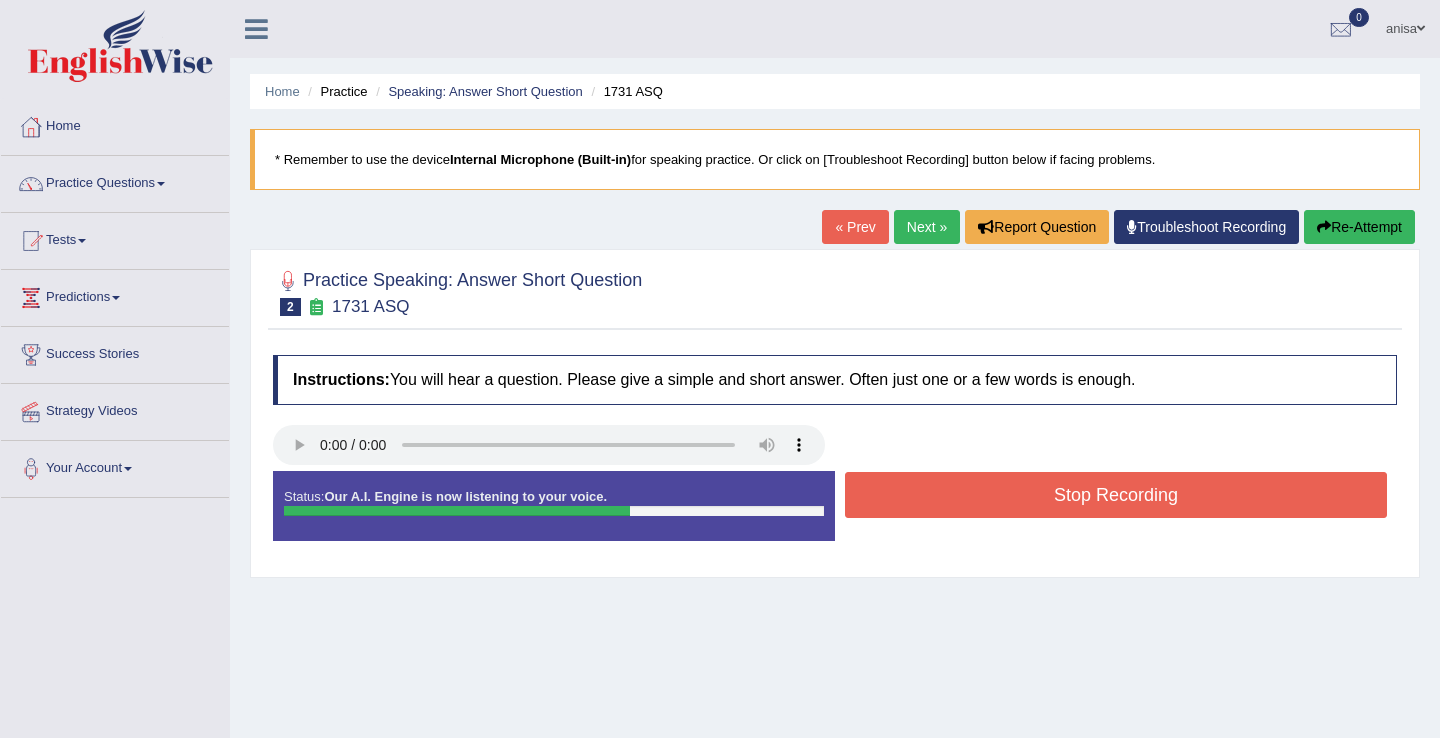 click on "Stop Recording" at bounding box center (1116, 495) 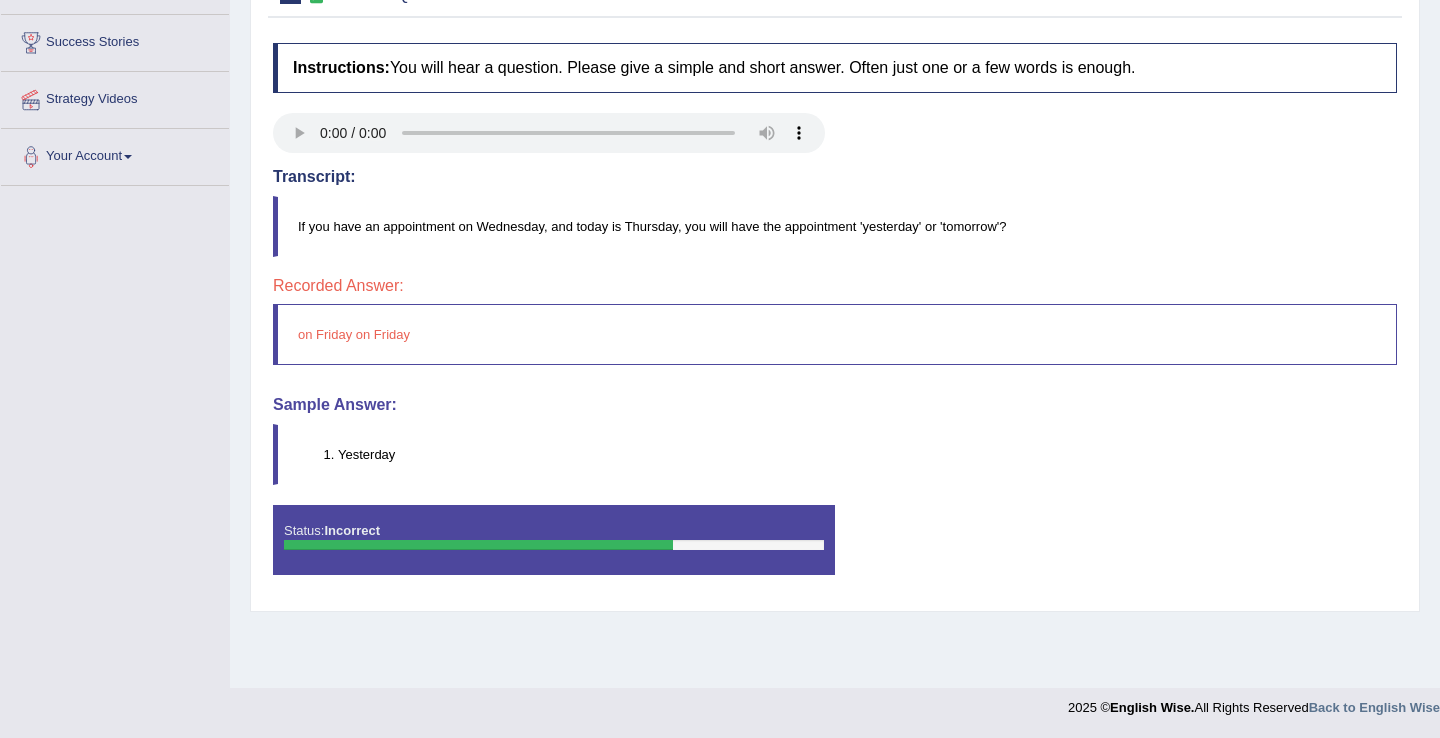 scroll, scrollTop: 0, scrollLeft: 0, axis: both 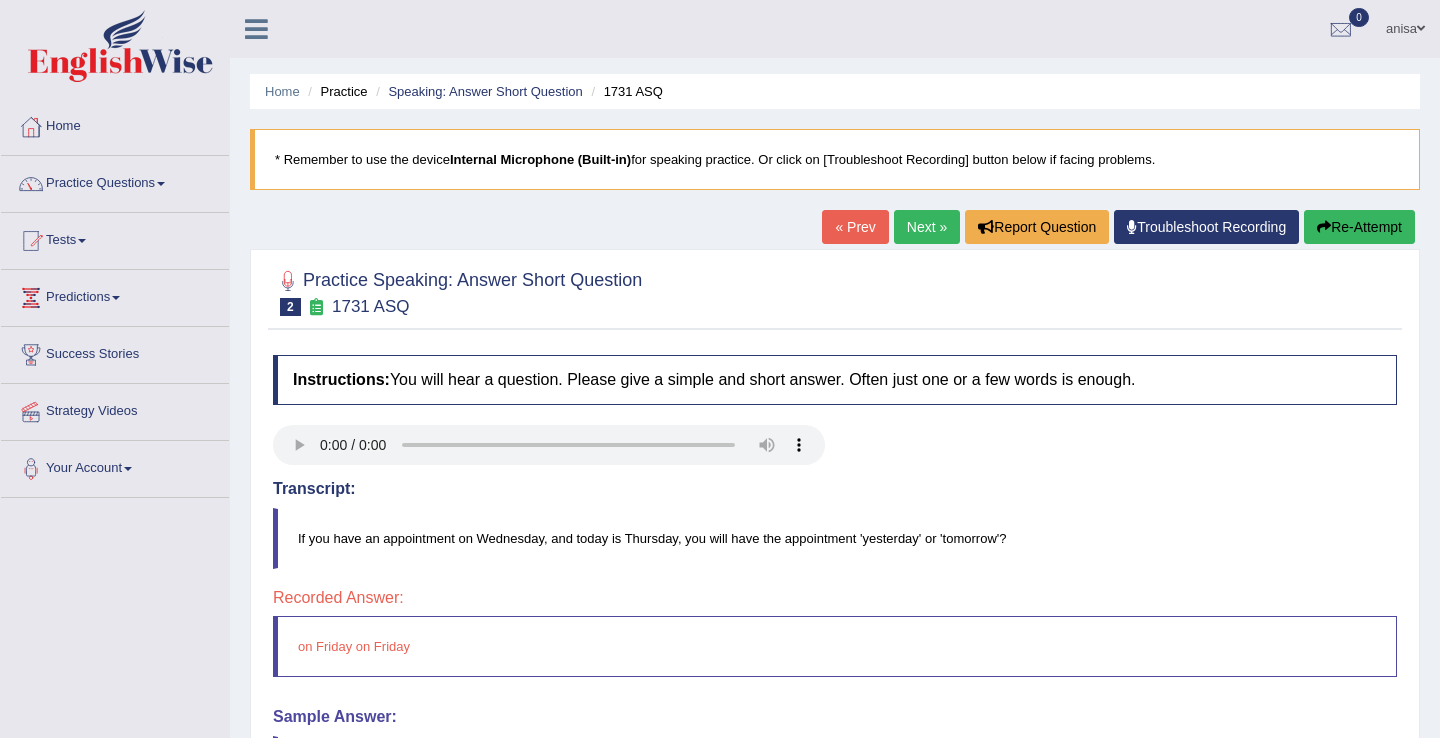 click on "« Prev" at bounding box center (855, 227) 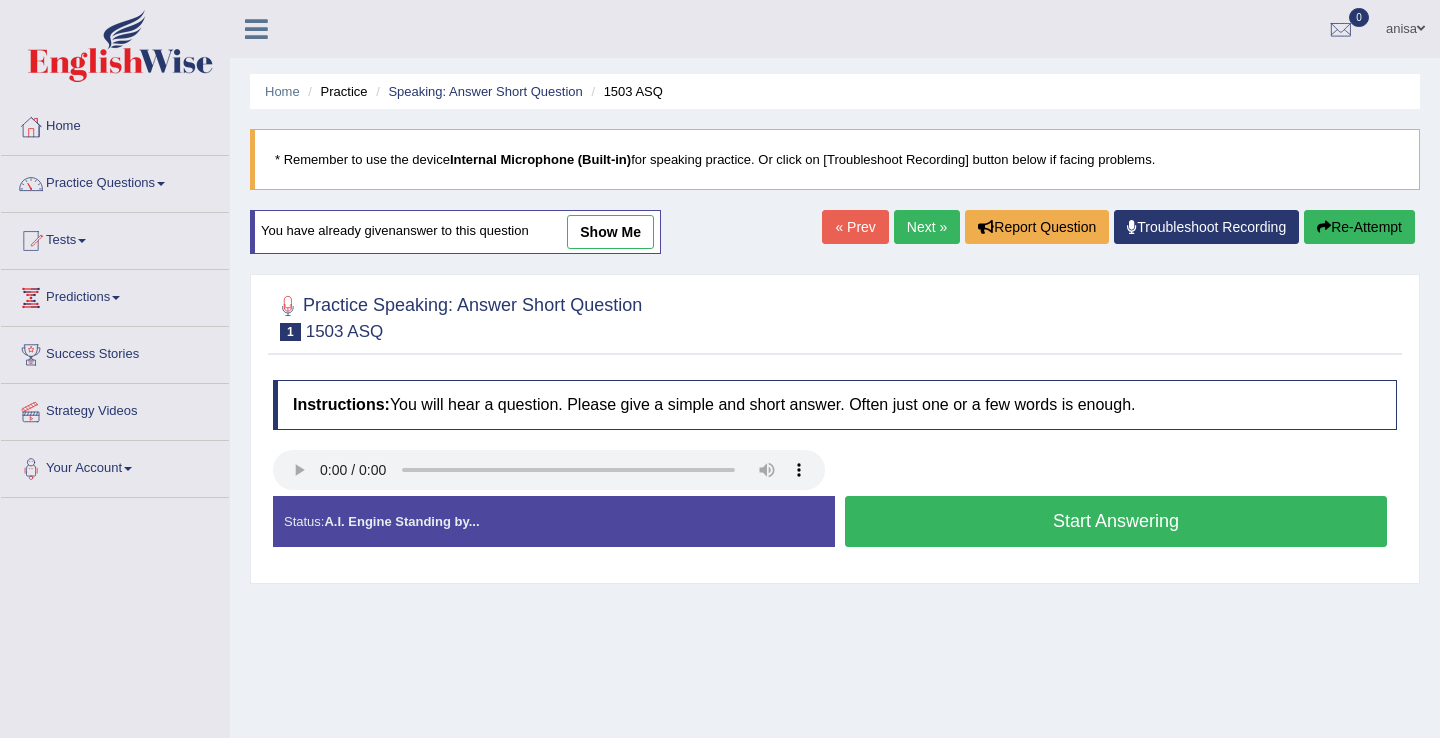 scroll, scrollTop: 0, scrollLeft: 0, axis: both 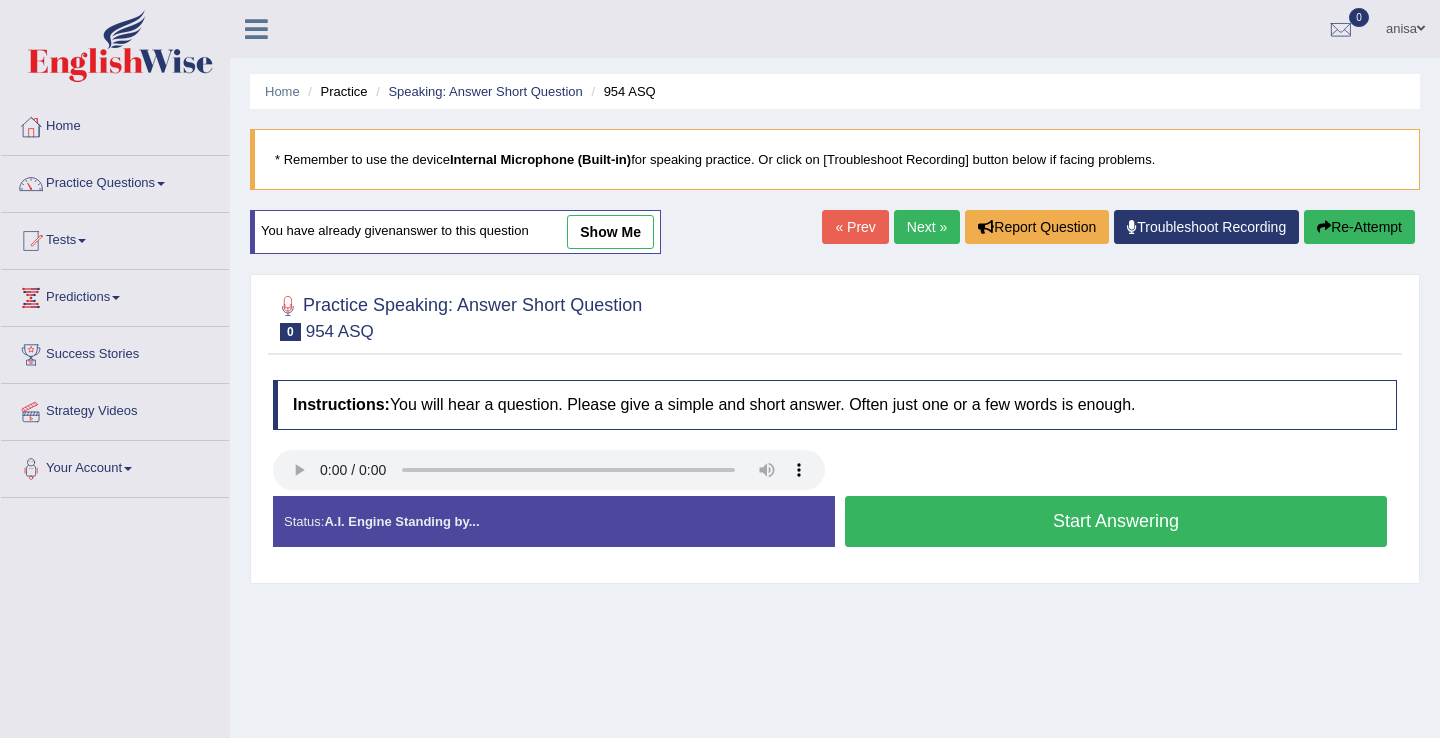 click on "Next »" at bounding box center [927, 227] 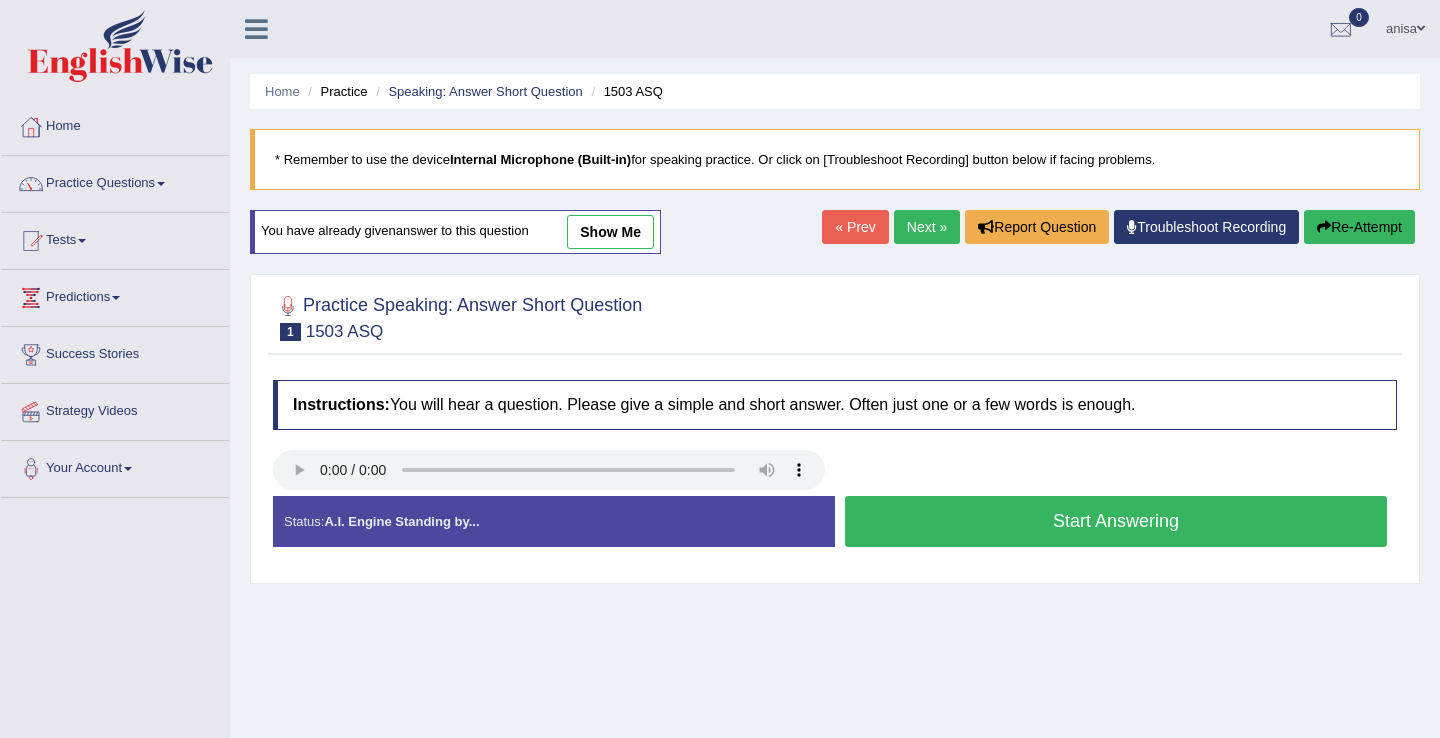 scroll, scrollTop: 0, scrollLeft: 0, axis: both 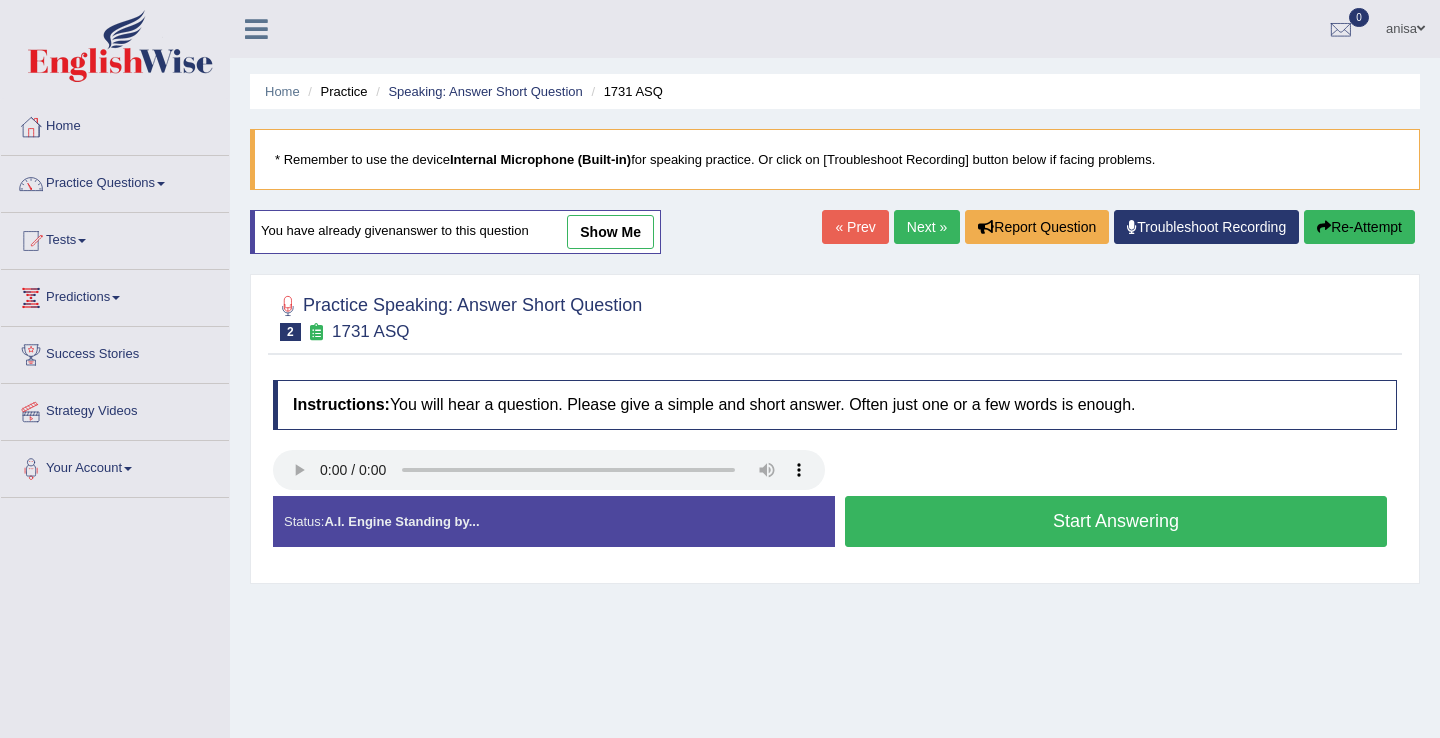 click on "Start Answering" at bounding box center [1116, 521] 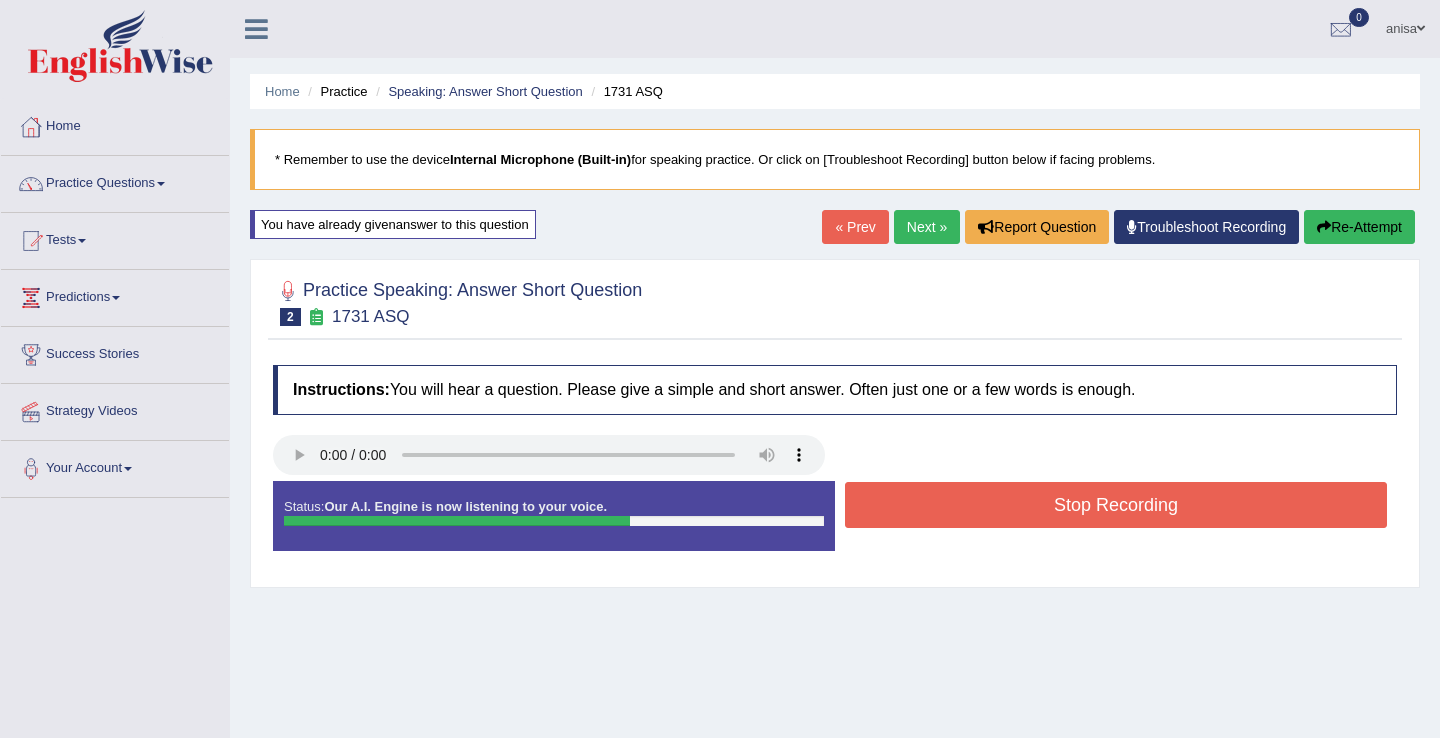 click on "Stop Recording" at bounding box center (1116, 505) 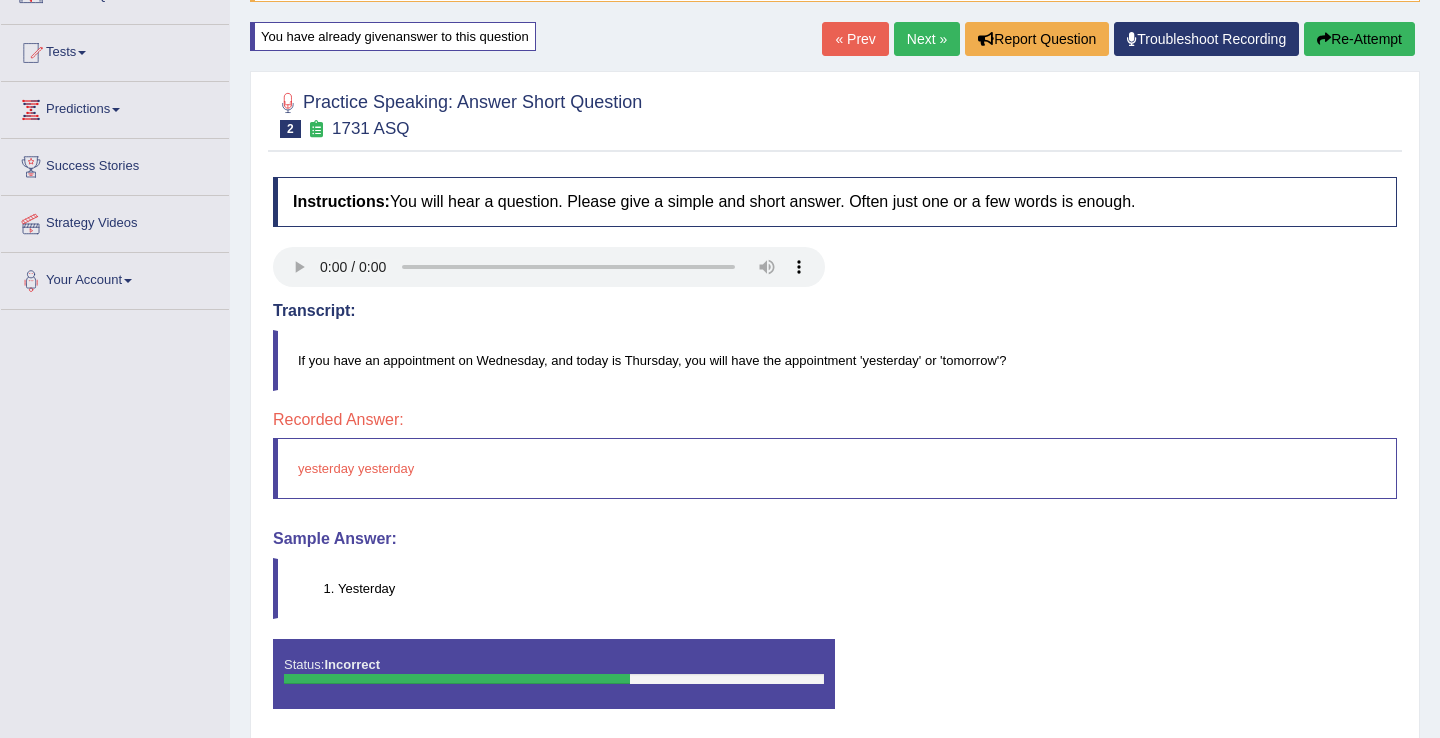 scroll, scrollTop: 0, scrollLeft: 0, axis: both 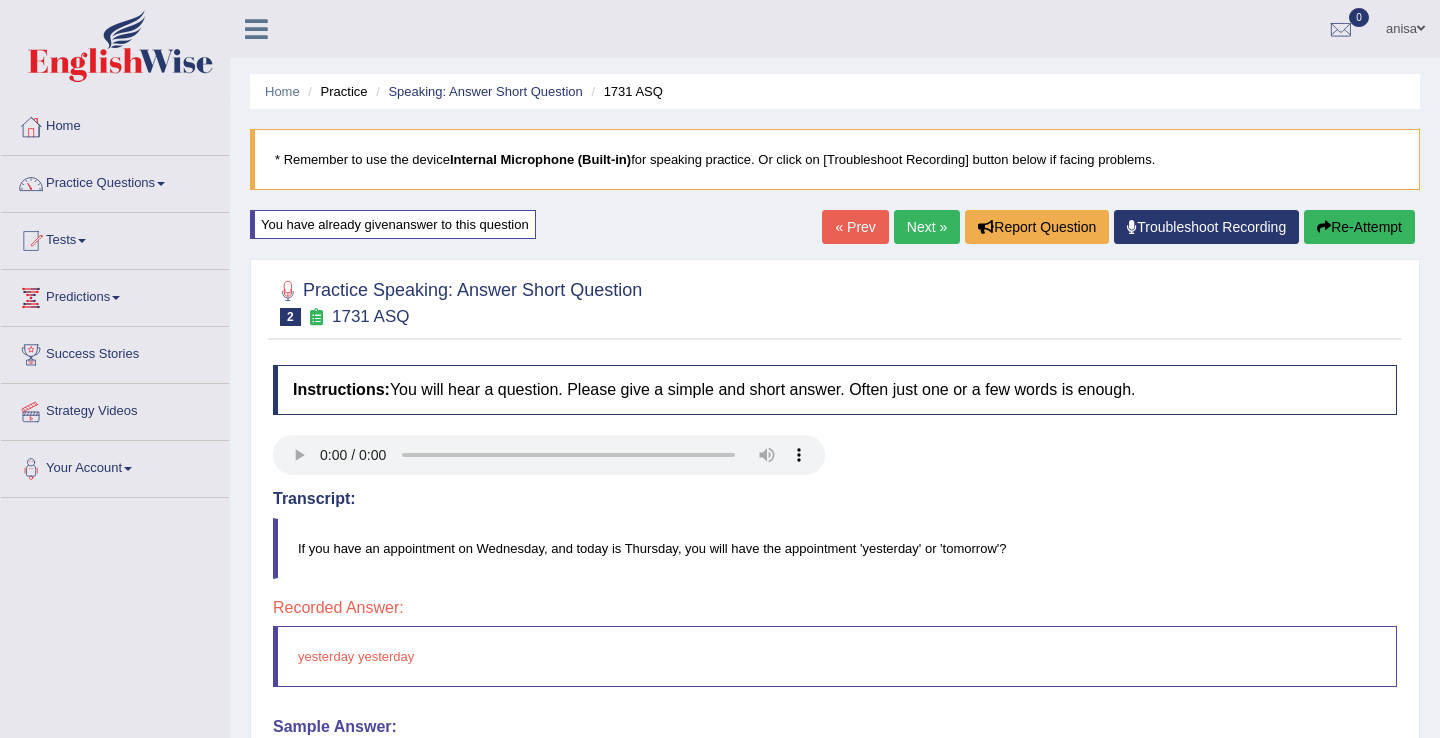 click on "« Prev" at bounding box center [855, 227] 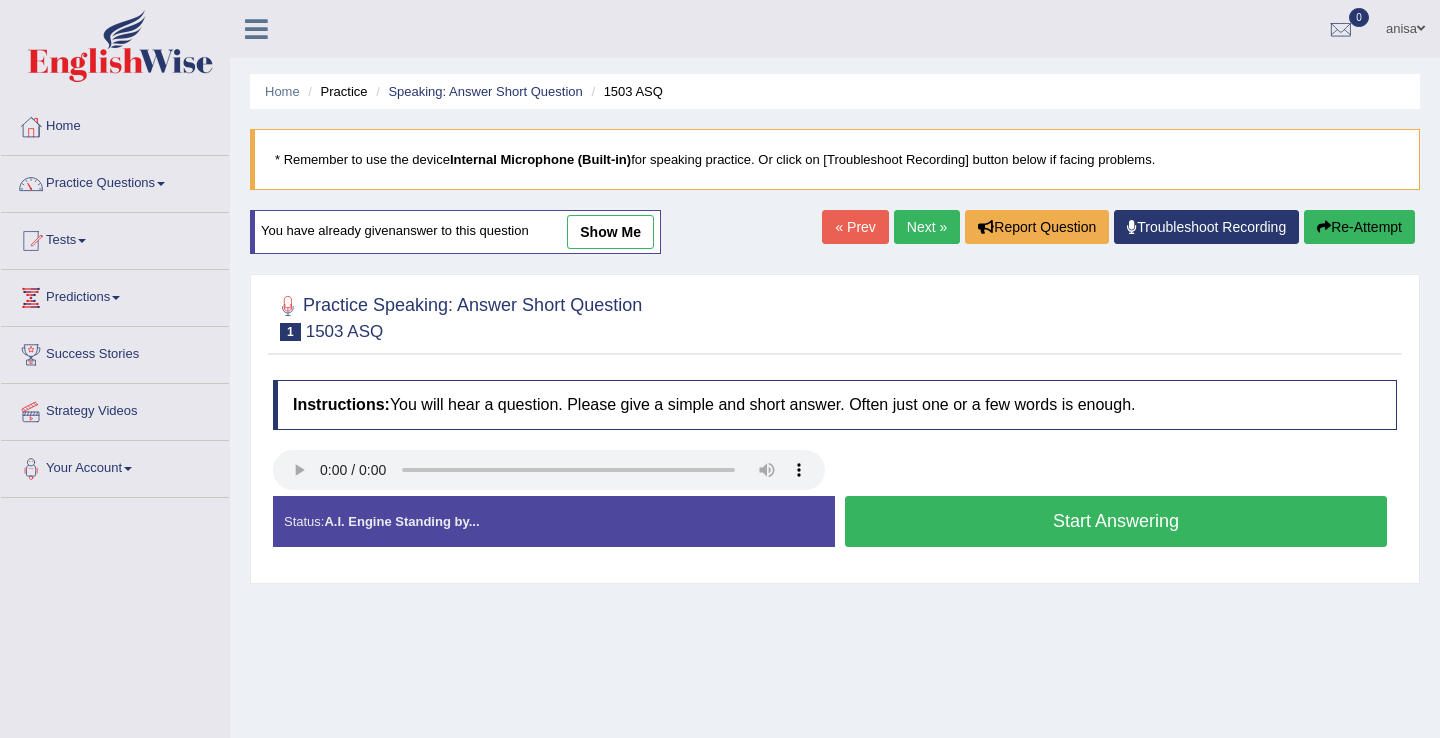 scroll, scrollTop: 0, scrollLeft: 0, axis: both 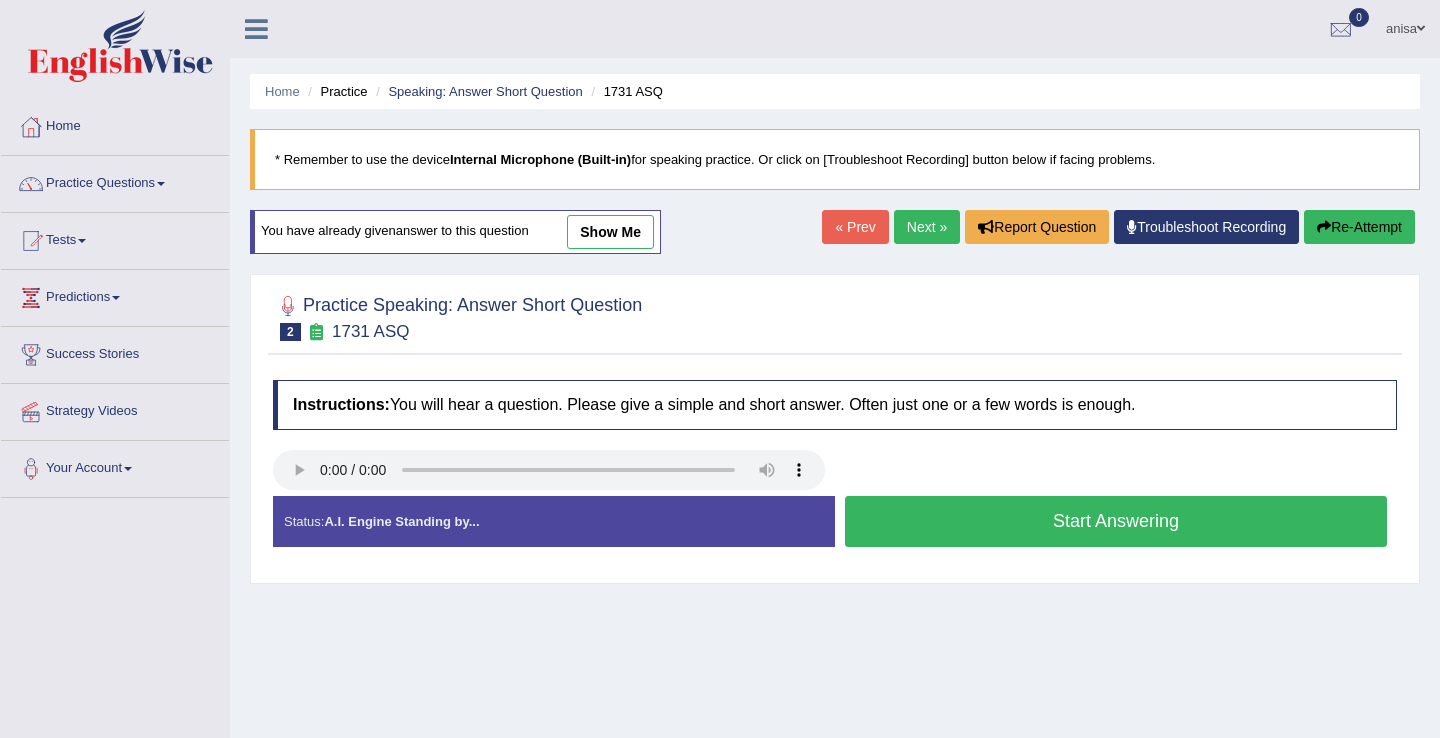click on "Start Answering" at bounding box center (1116, 521) 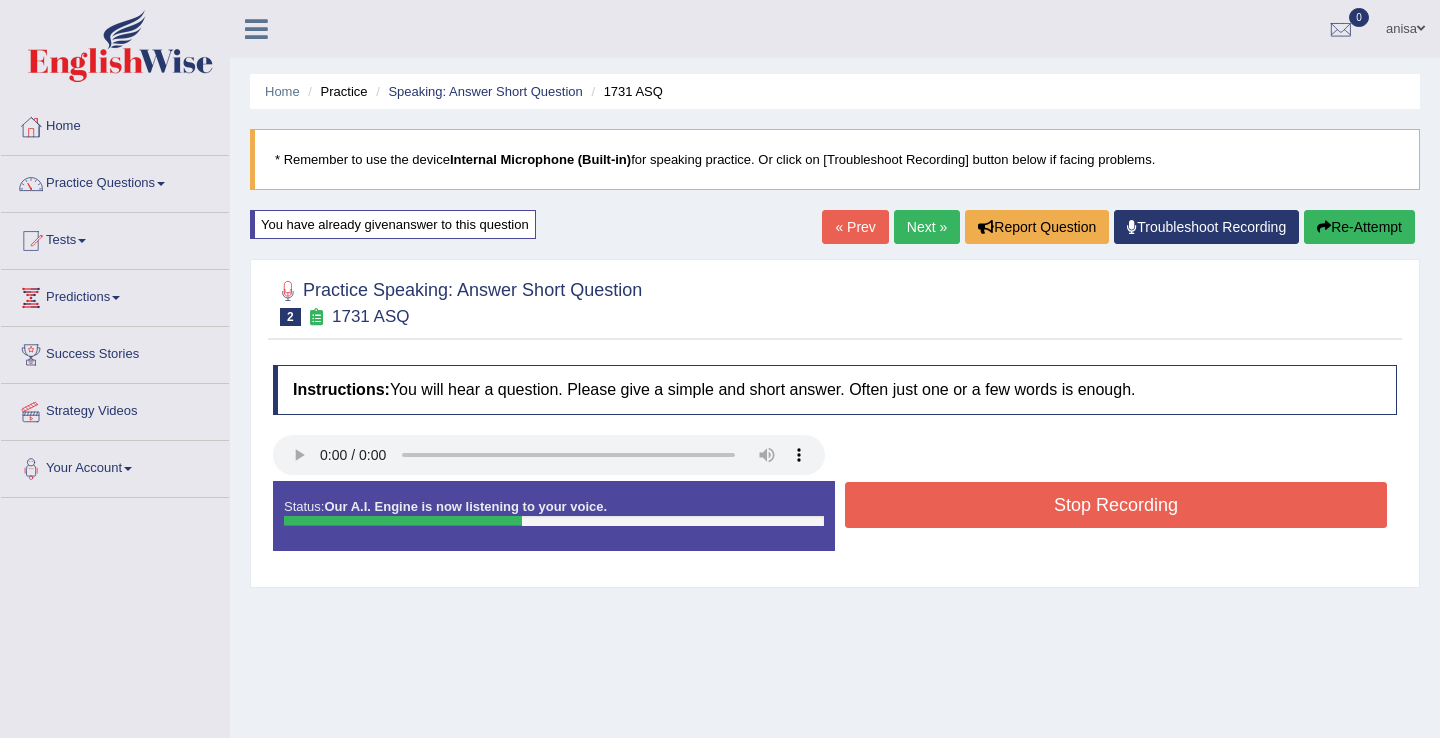 click on "Stop Recording" at bounding box center [1116, 505] 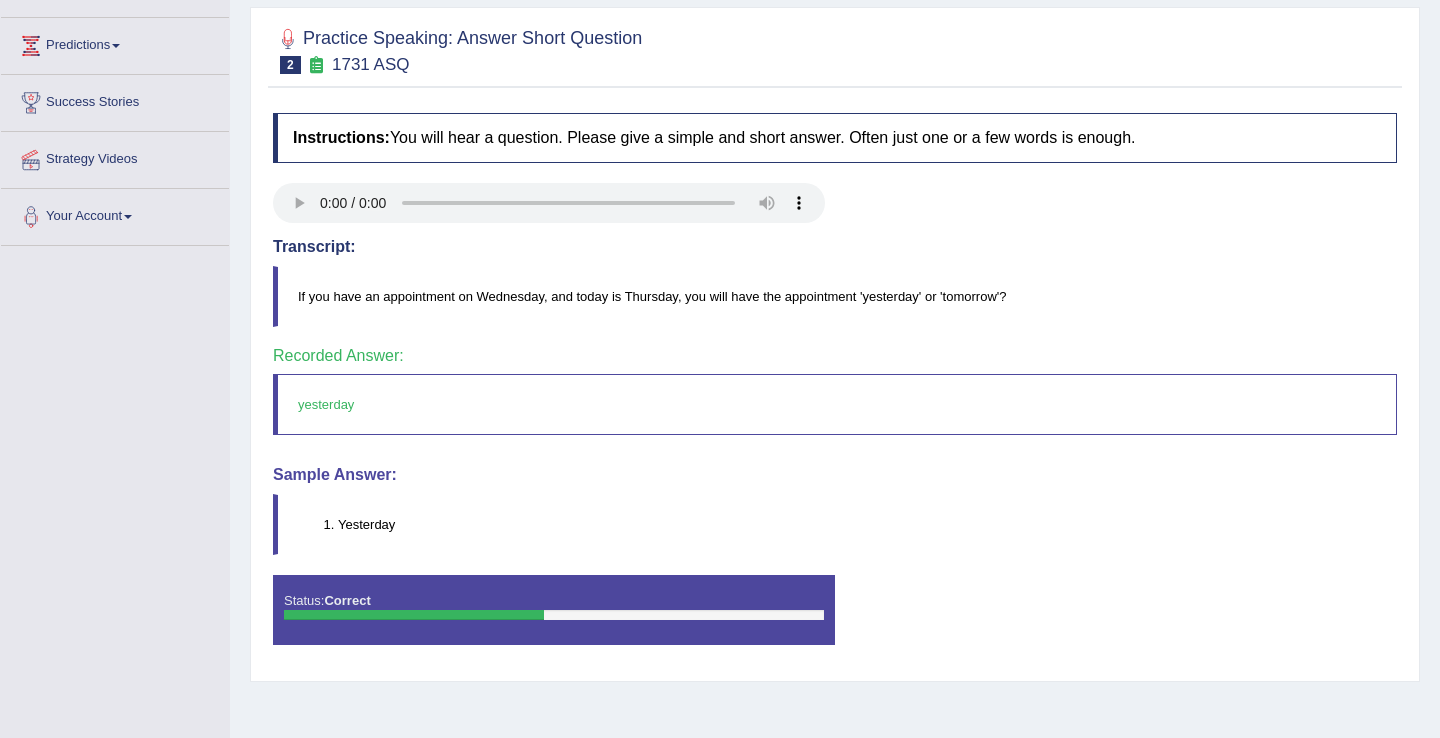 scroll, scrollTop: 0, scrollLeft: 0, axis: both 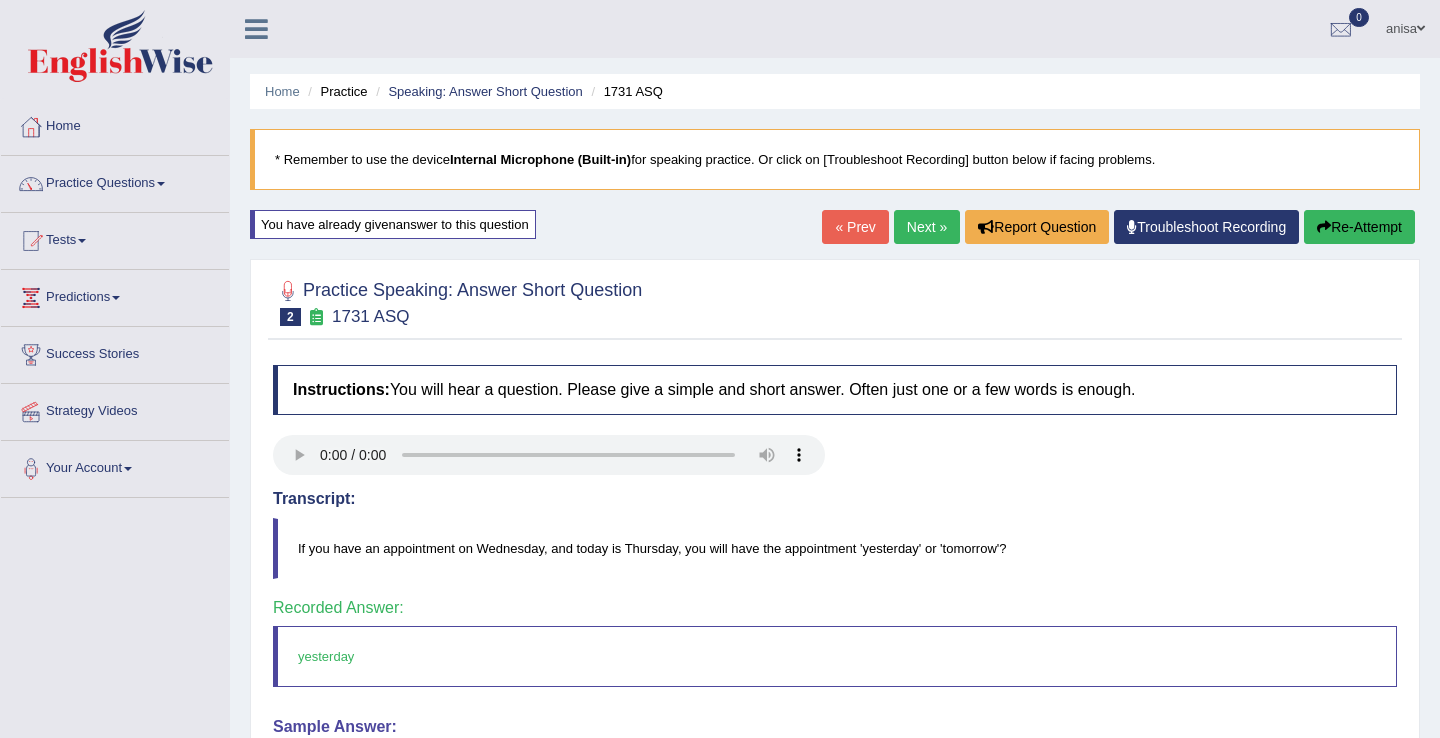 click on "Next »" at bounding box center (927, 227) 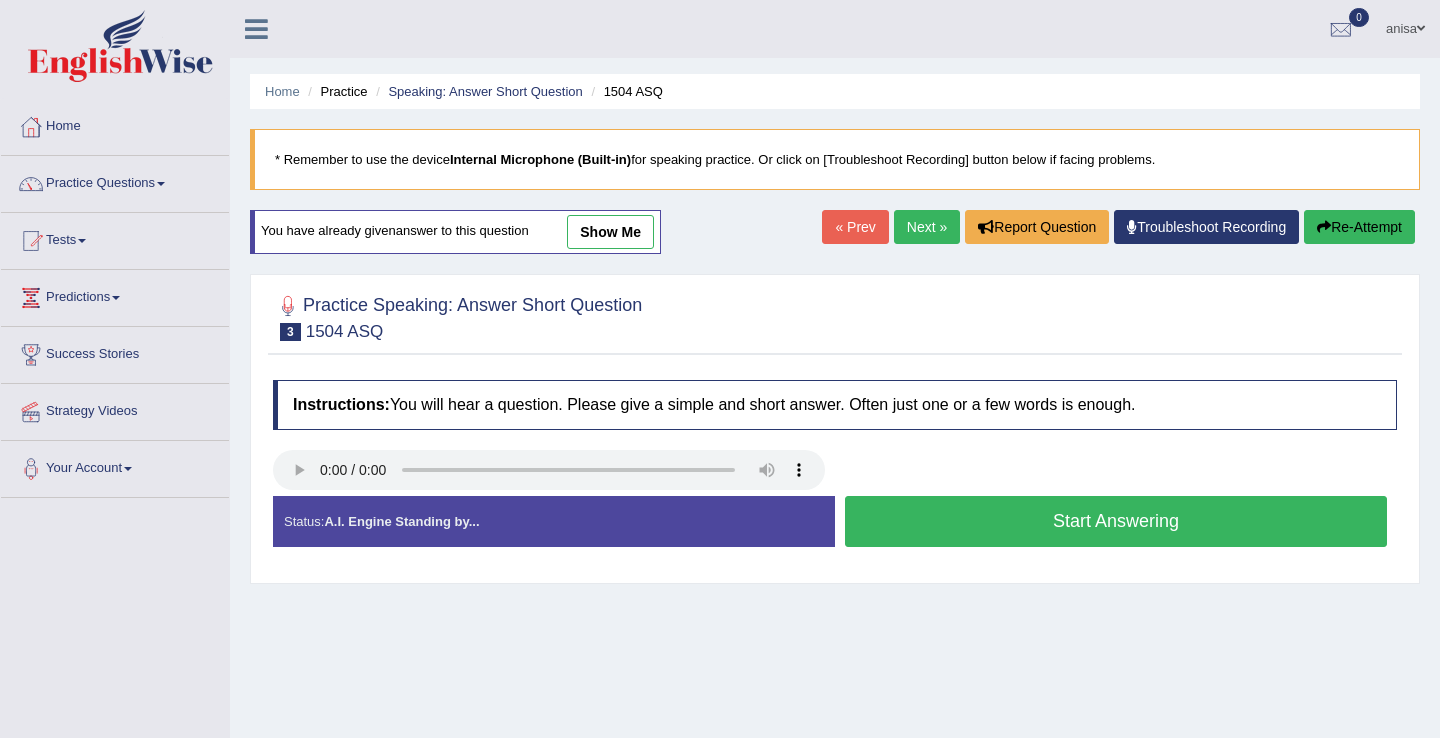 scroll, scrollTop: 0, scrollLeft: 0, axis: both 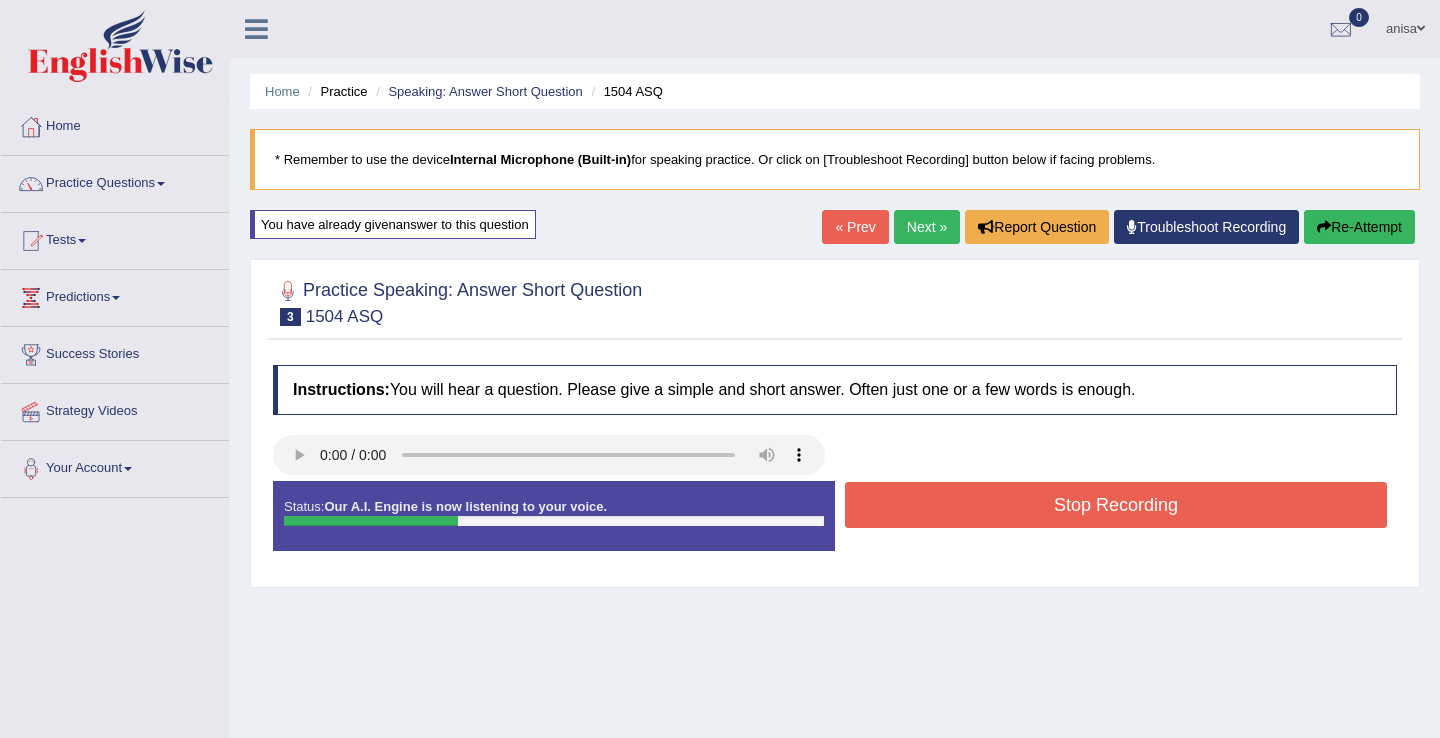 click on "Stop Recording" at bounding box center [1116, 505] 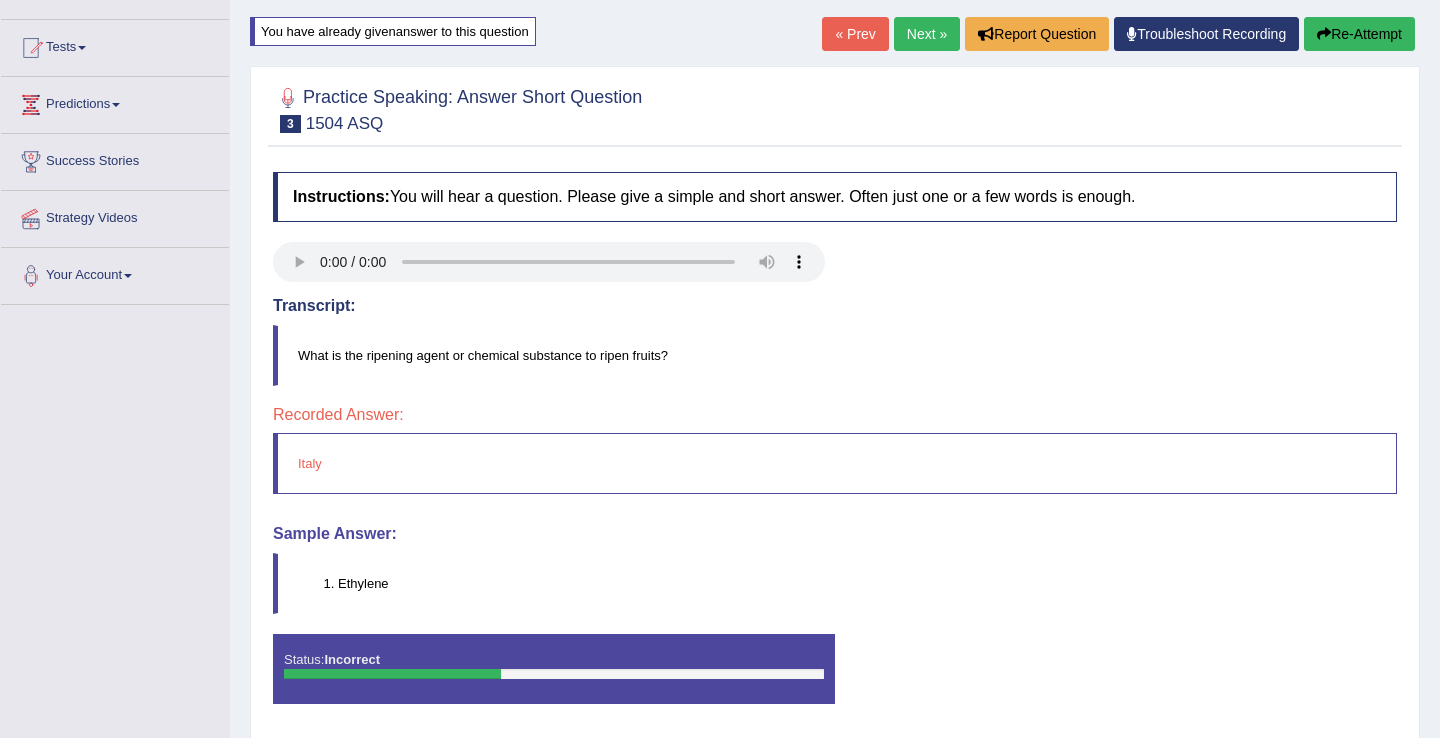 scroll, scrollTop: 0, scrollLeft: 0, axis: both 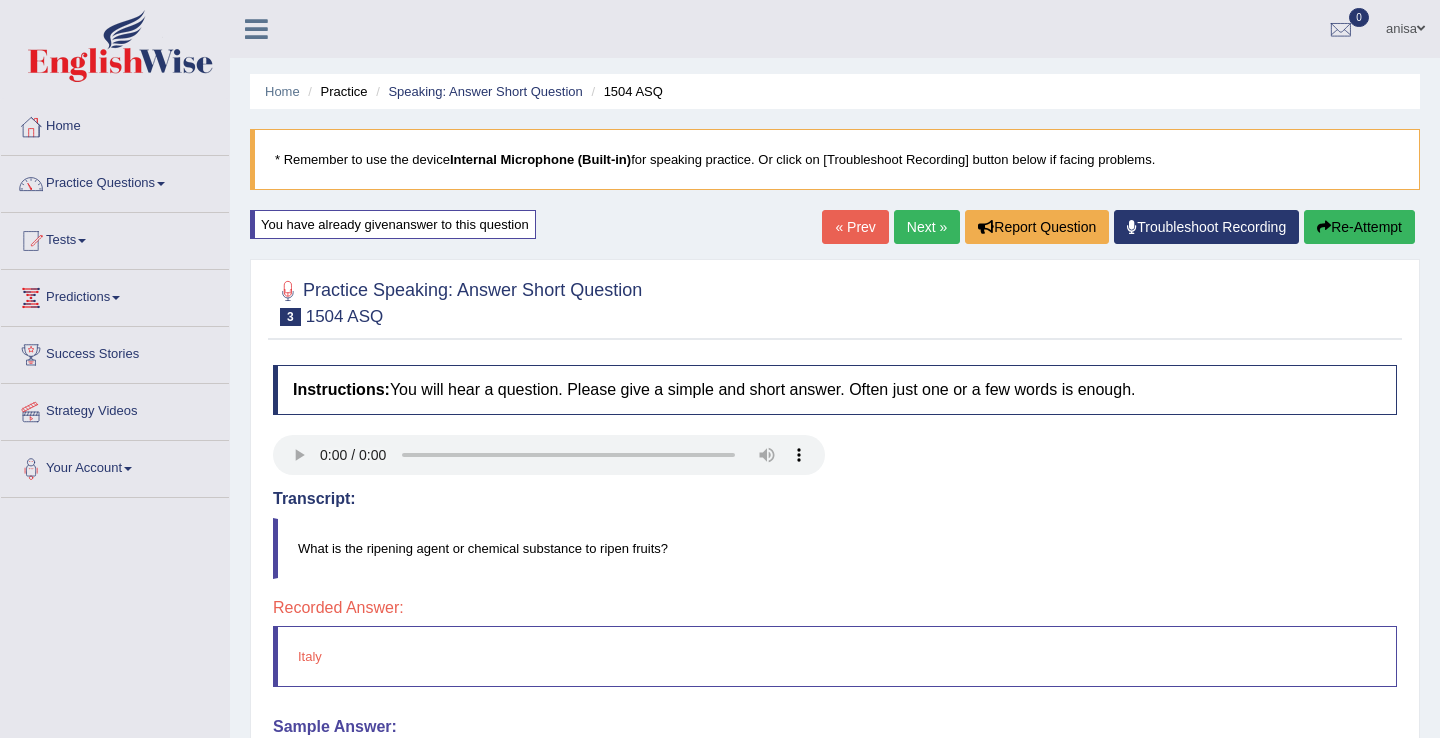 click on "Next »" at bounding box center (927, 227) 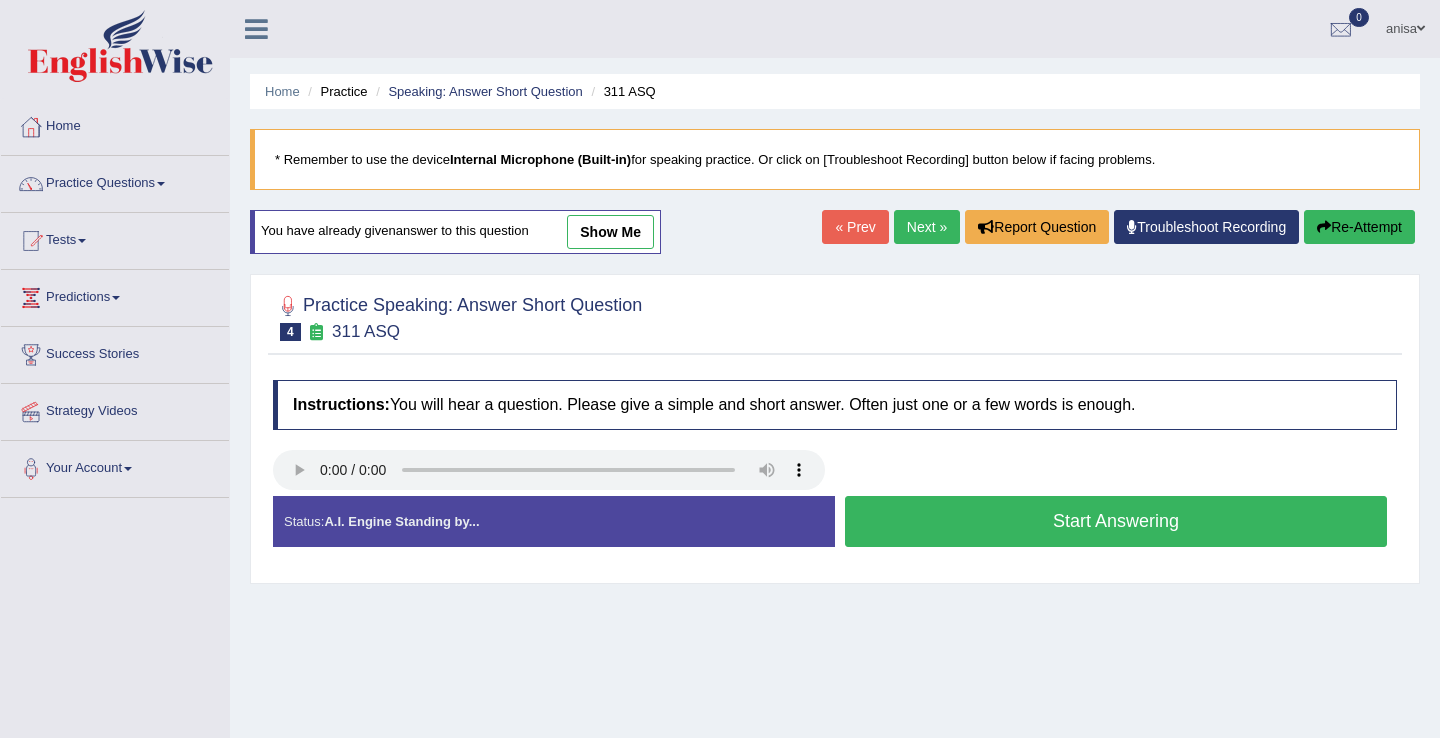 scroll, scrollTop: 0, scrollLeft: 0, axis: both 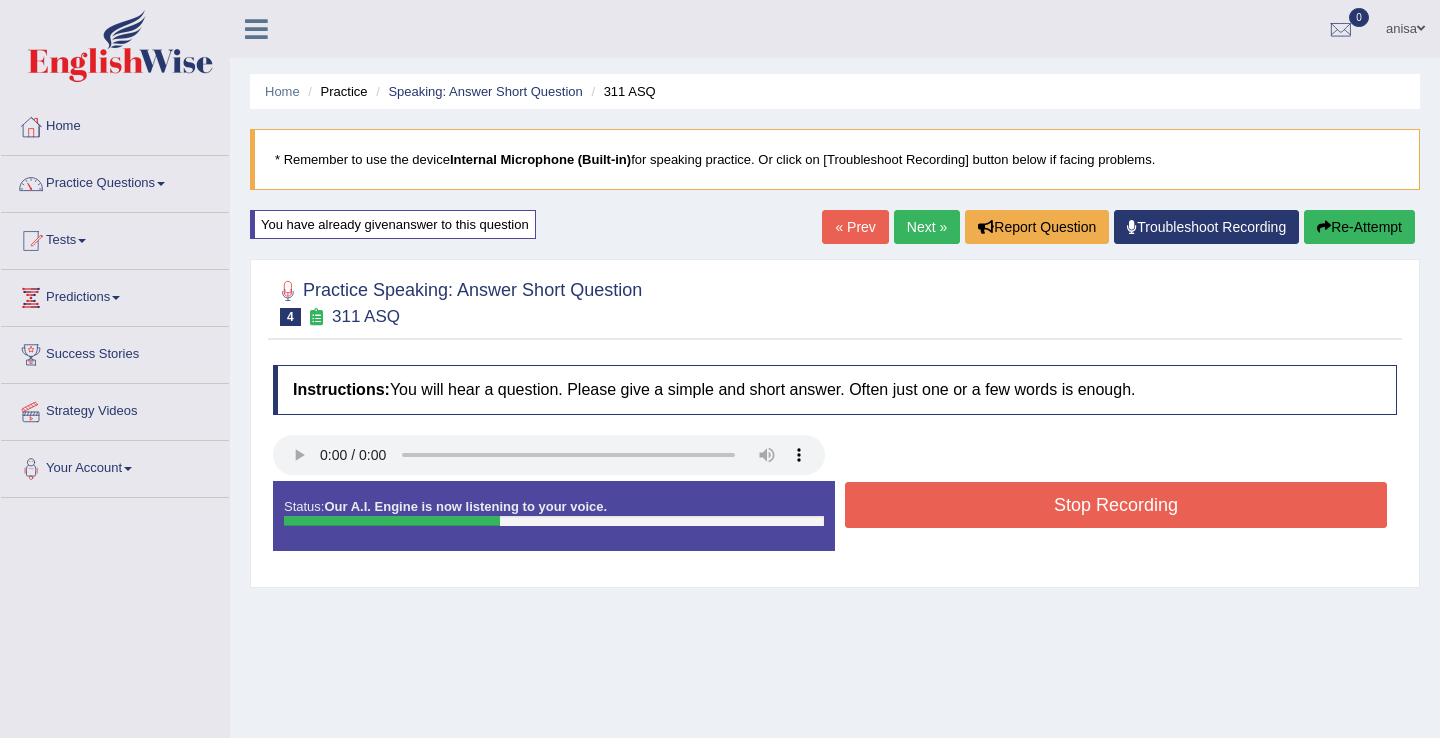 click on "Stop Recording" at bounding box center [1116, 505] 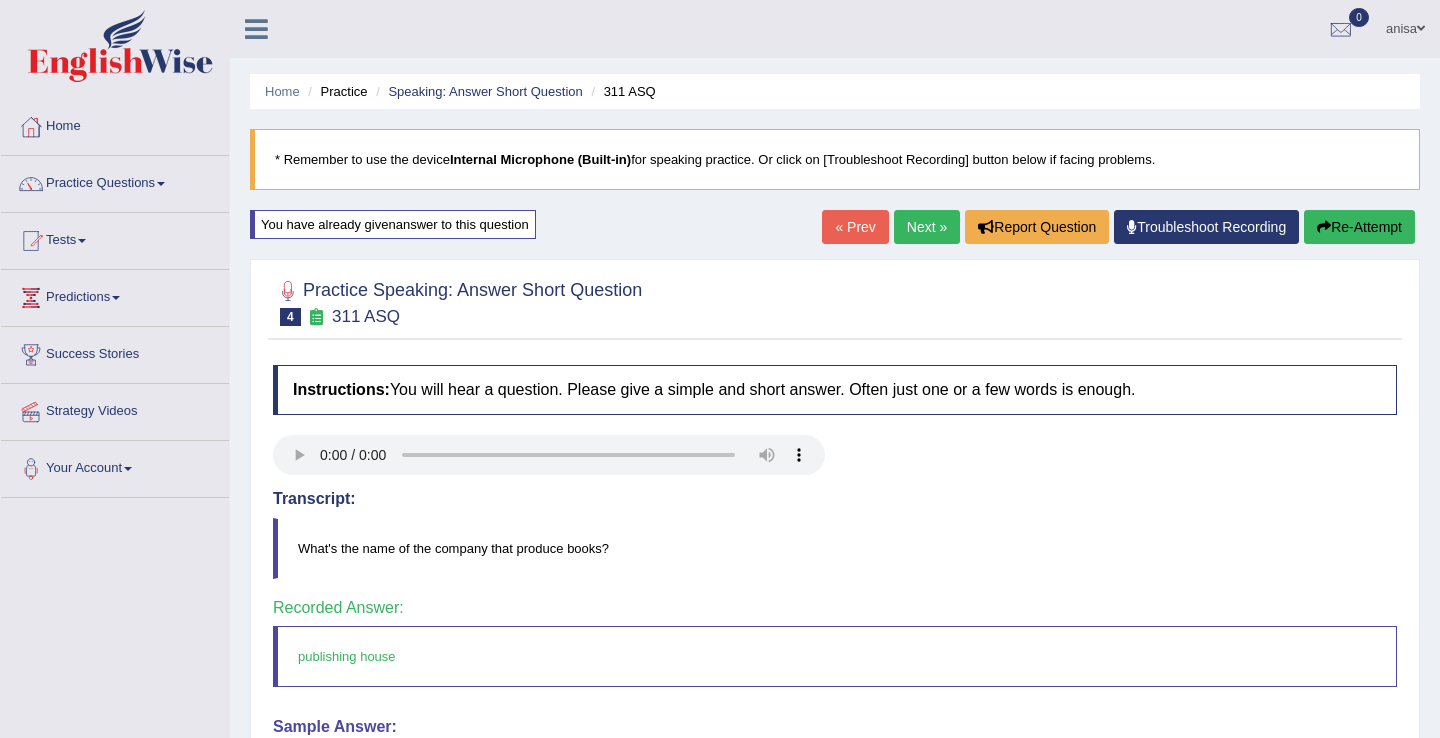 click on "Next »" at bounding box center [927, 227] 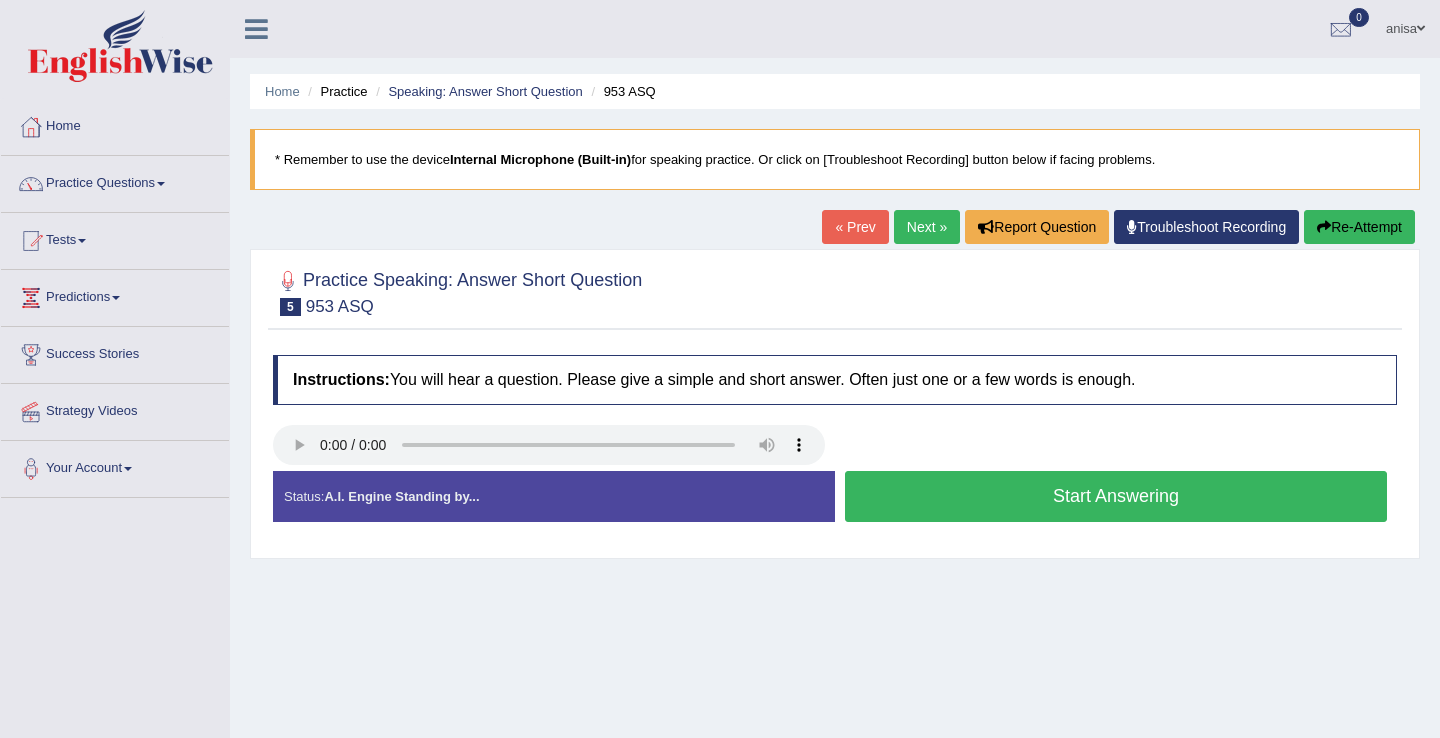 scroll, scrollTop: 0, scrollLeft: 0, axis: both 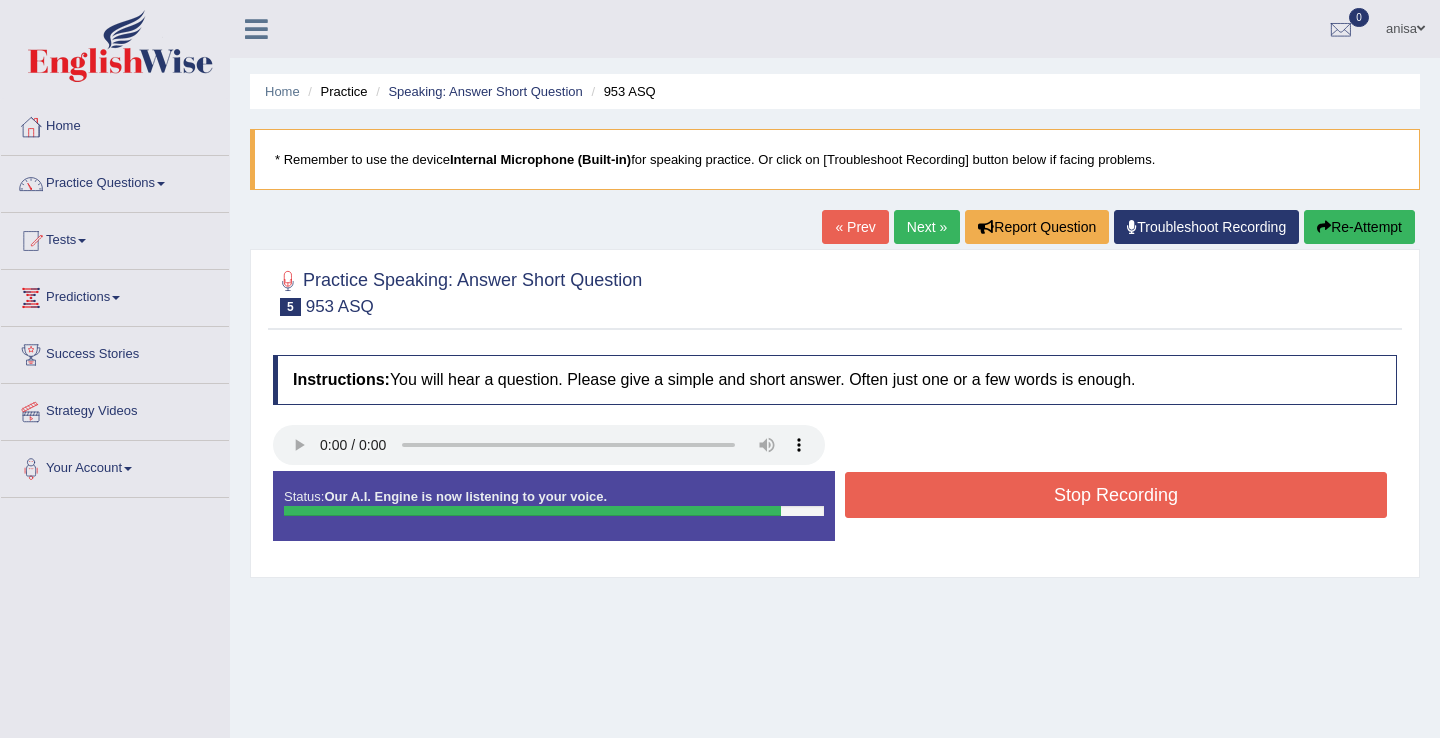 click on "Stop Recording" at bounding box center (1116, 495) 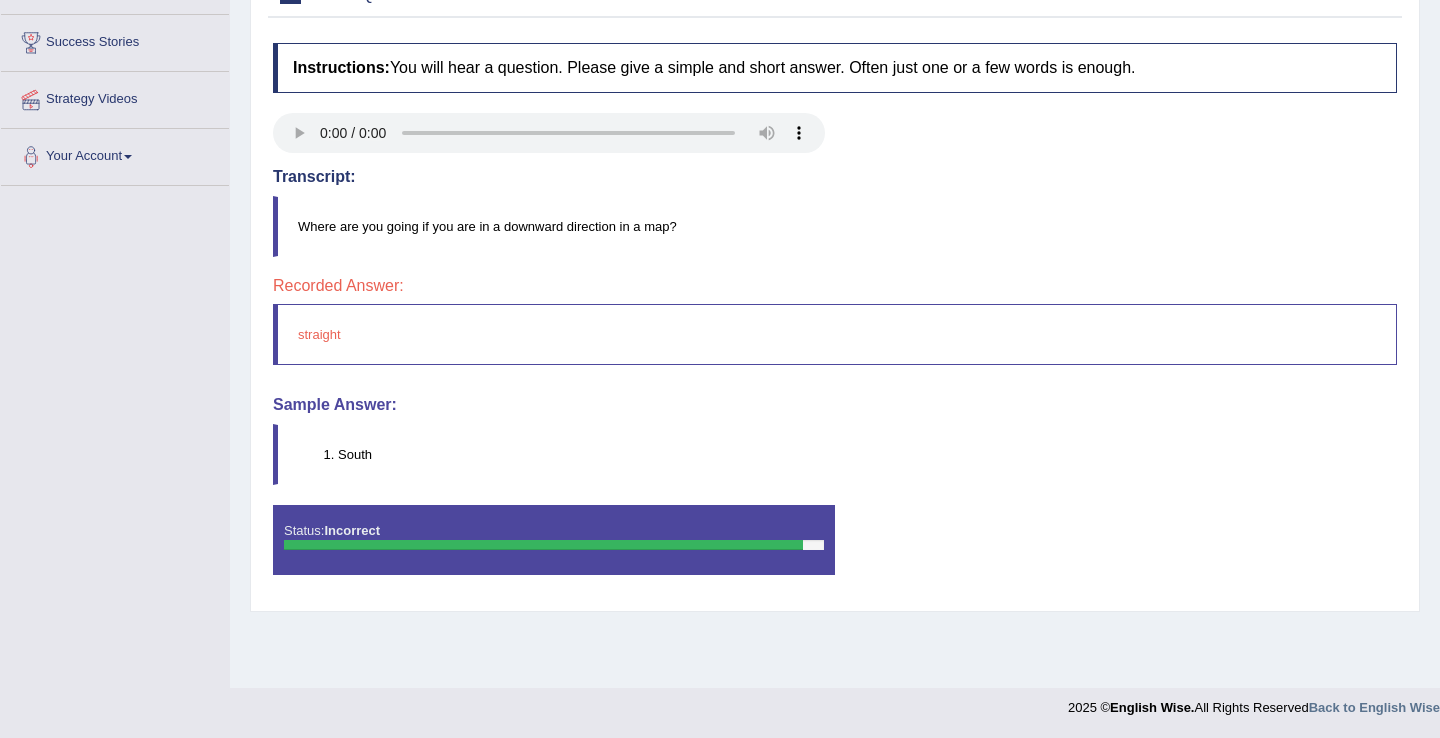 scroll, scrollTop: 0, scrollLeft: 0, axis: both 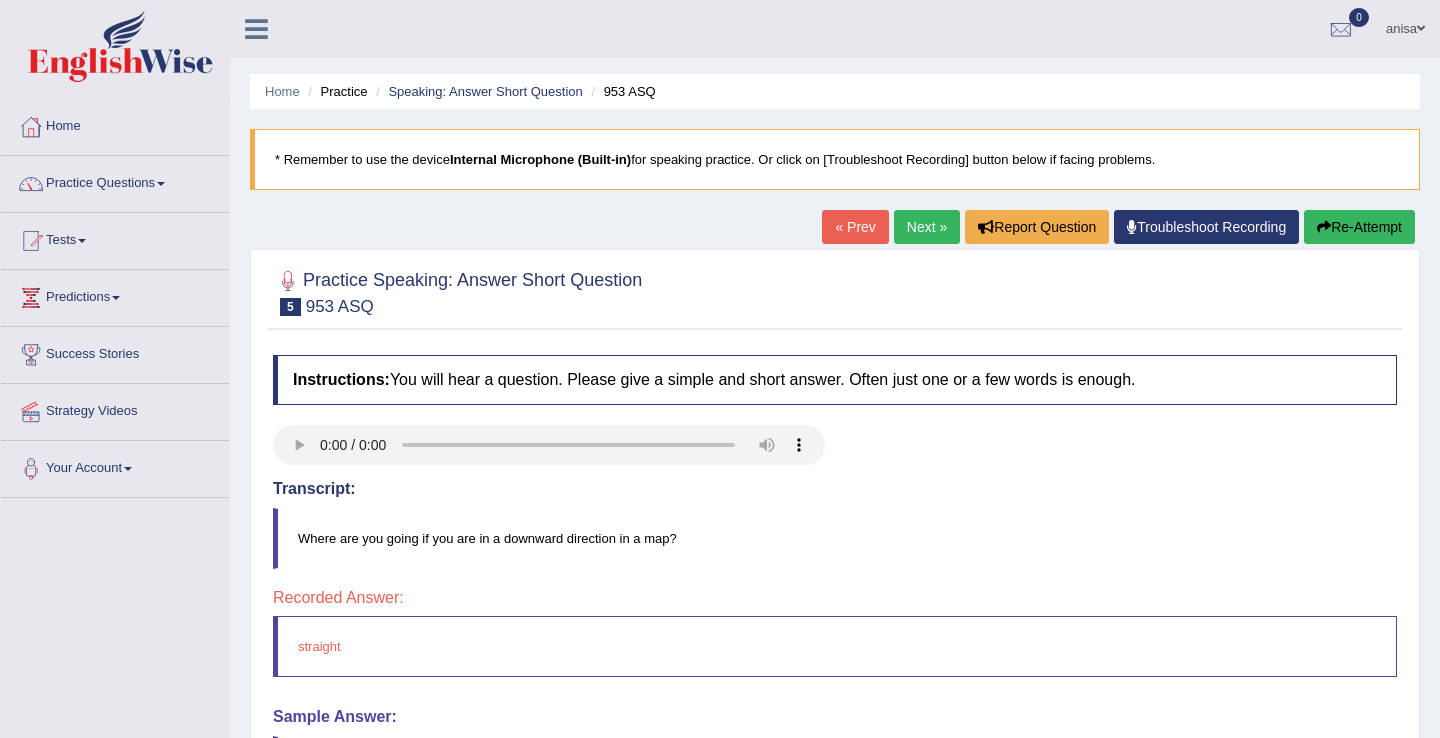 click on "Next »" at bounding box center (927, 227) 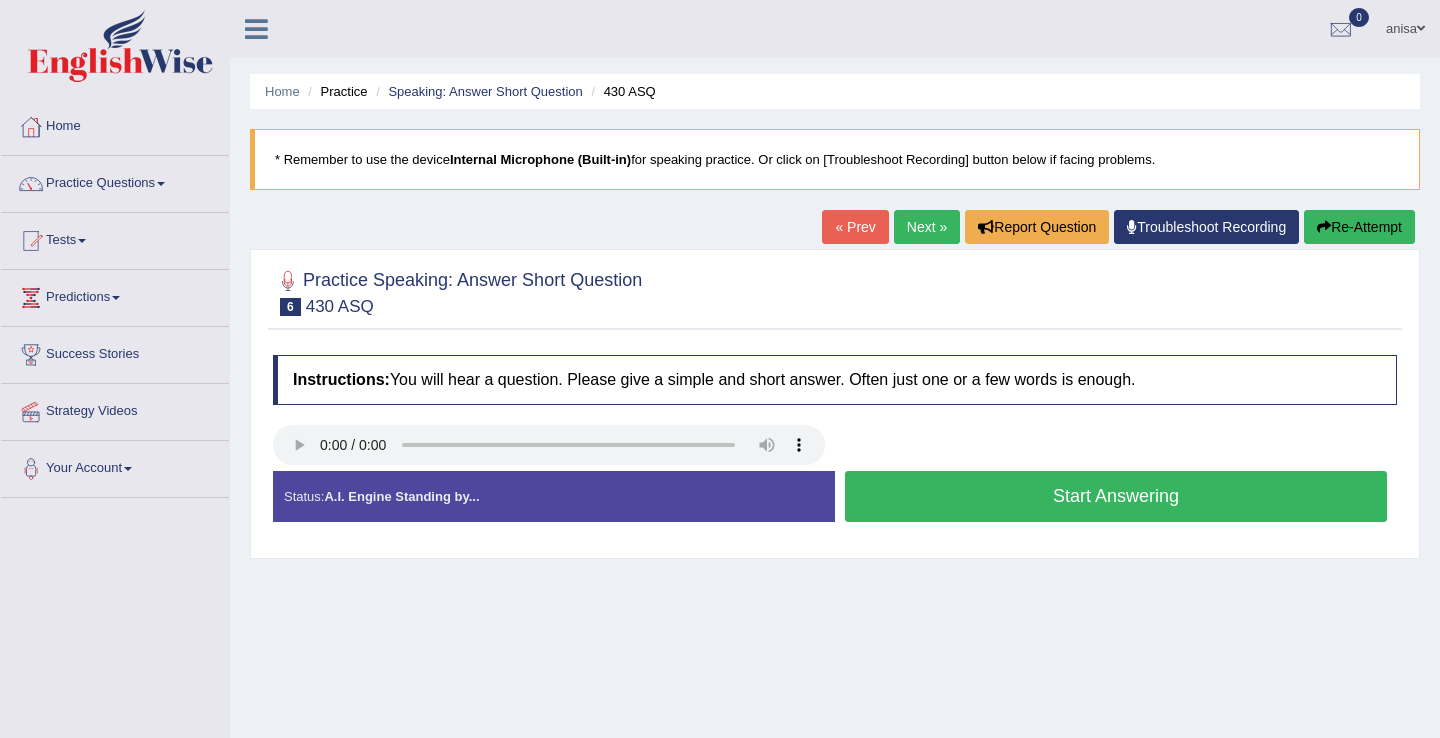 scroll, scrollTop: 0, scrollLeft: 0, axis: both 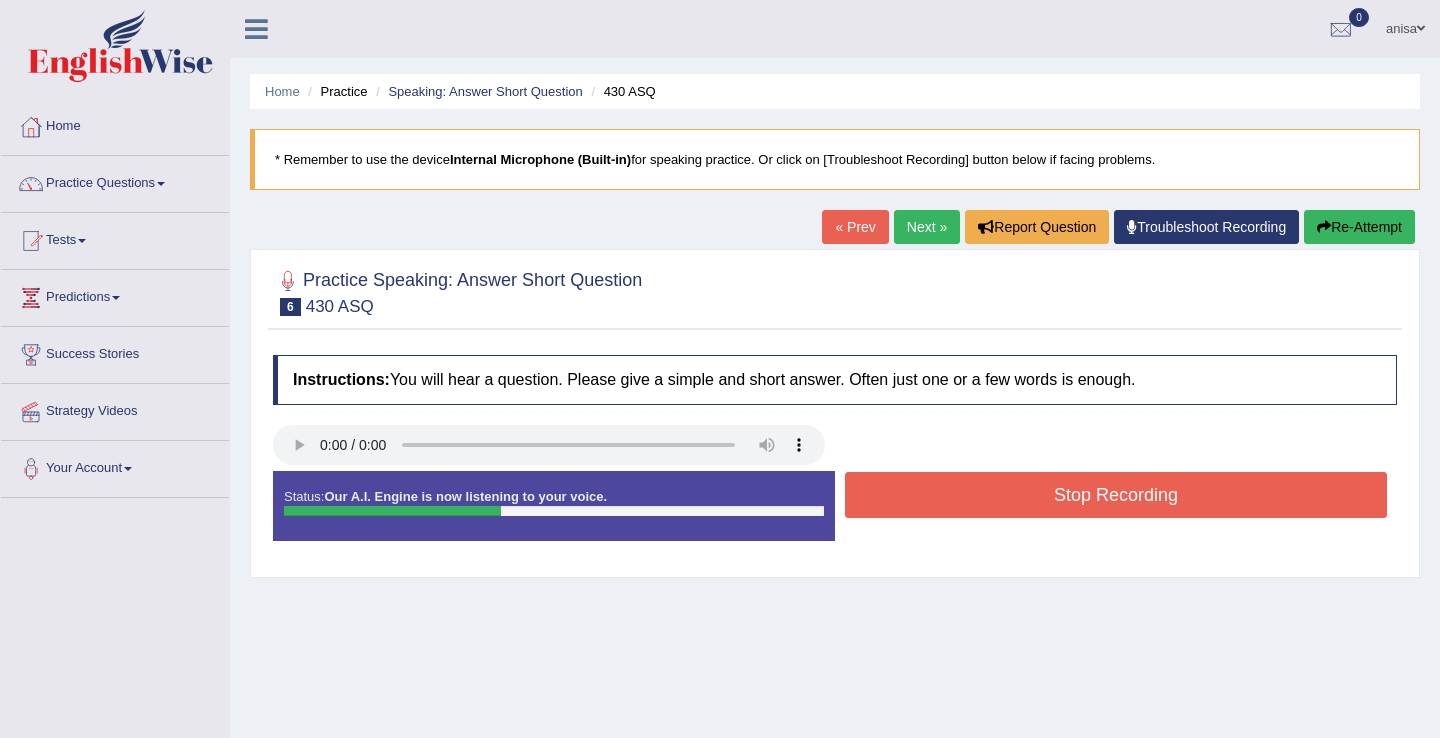 click on "Stop Recording" at bounding box center (1116, 495) 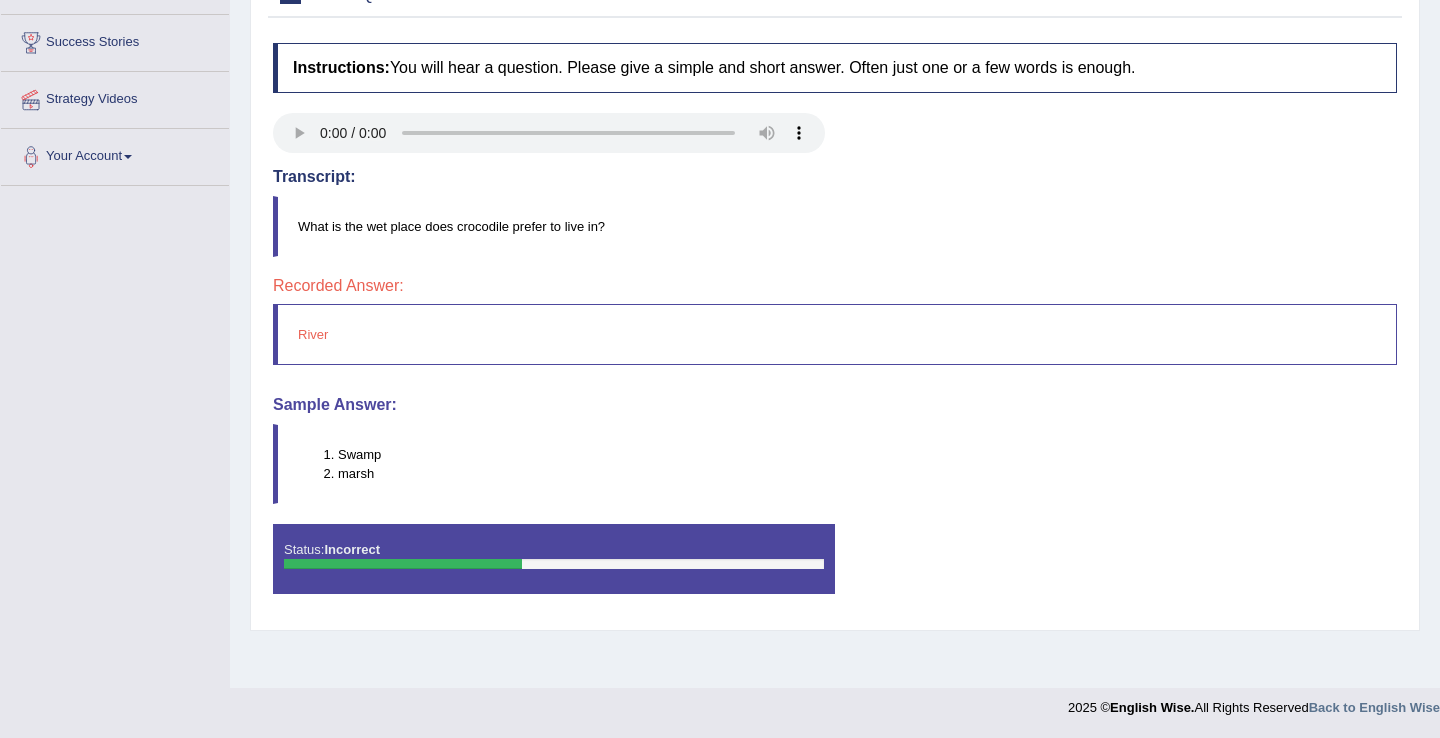 scroll, scrollTop: 0, scrollLeft: 0, axis: both 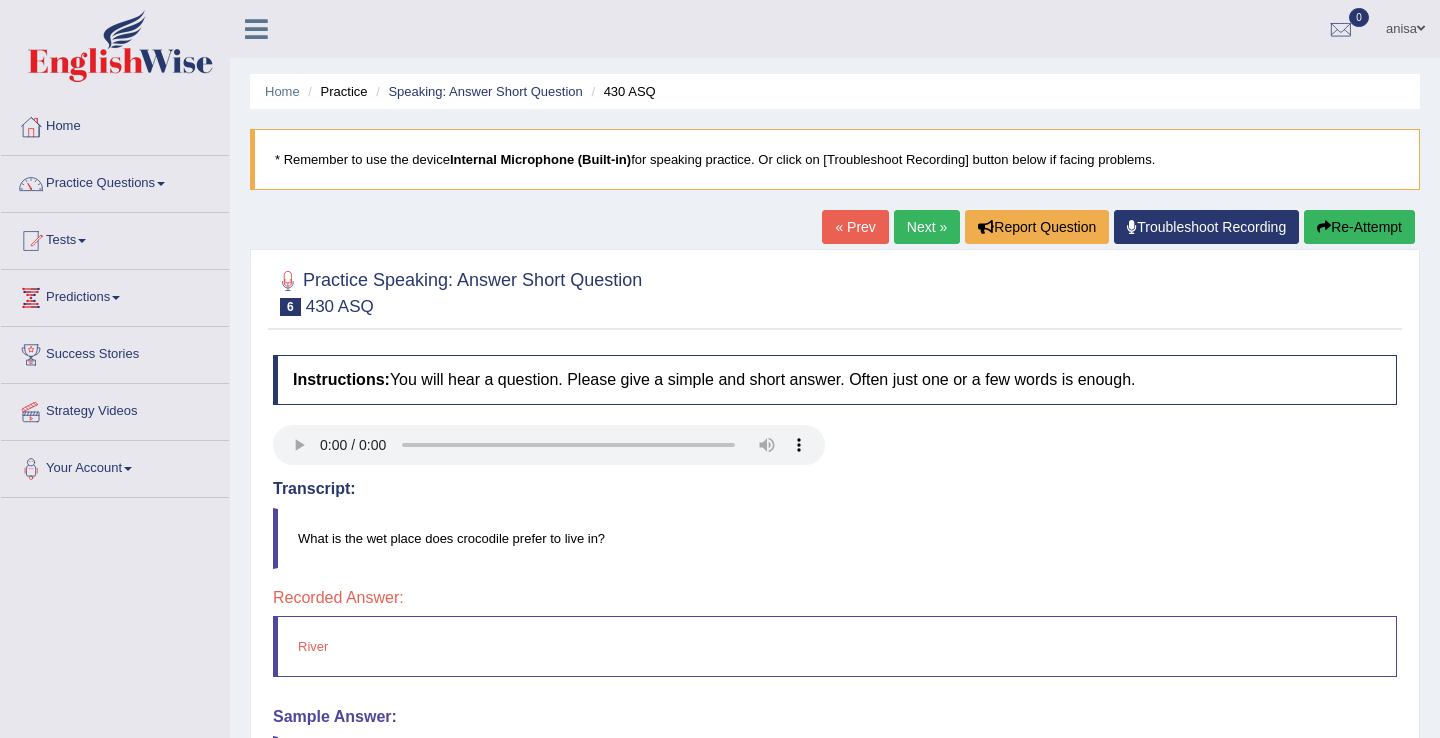 click on "Next »" at bounding box center (927, 227) 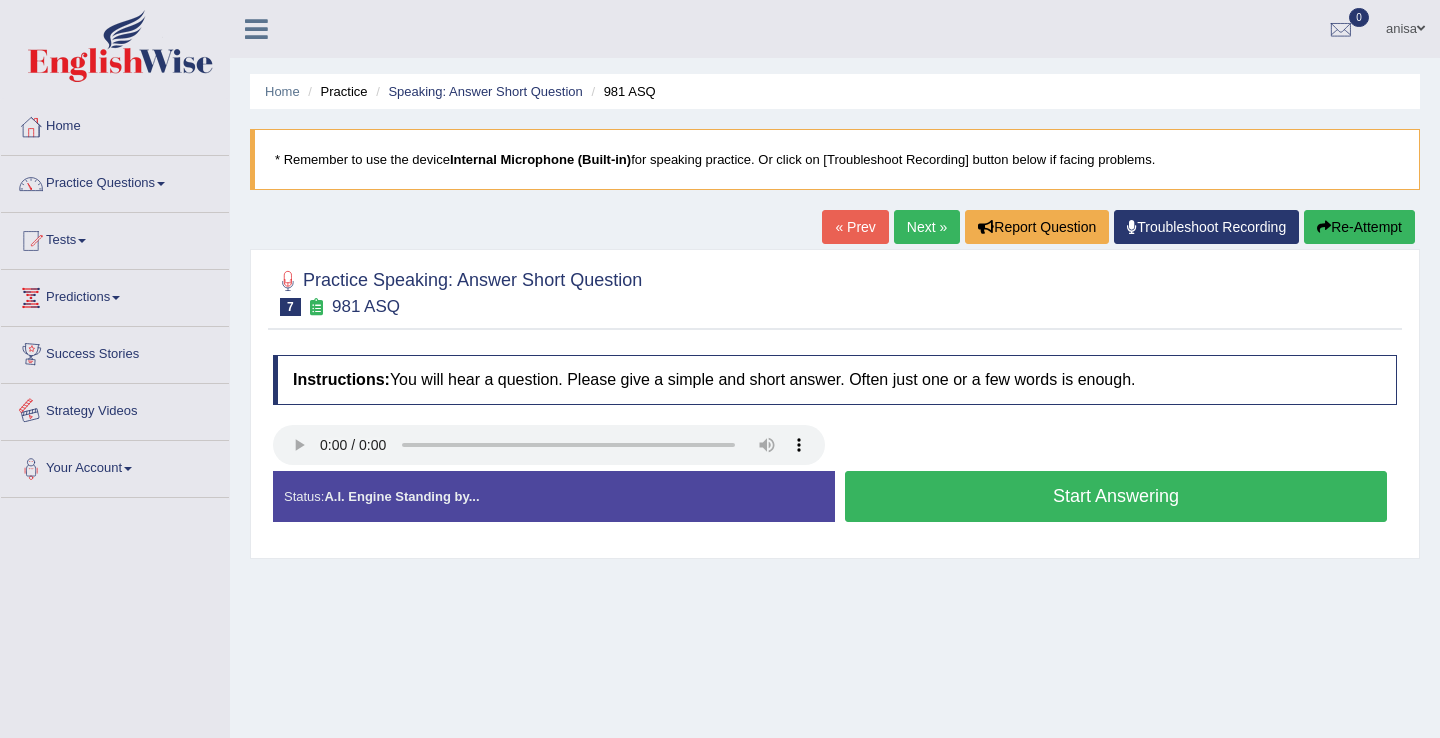scroll, scrollTop: 0, scrollLeft: 0, axis: both 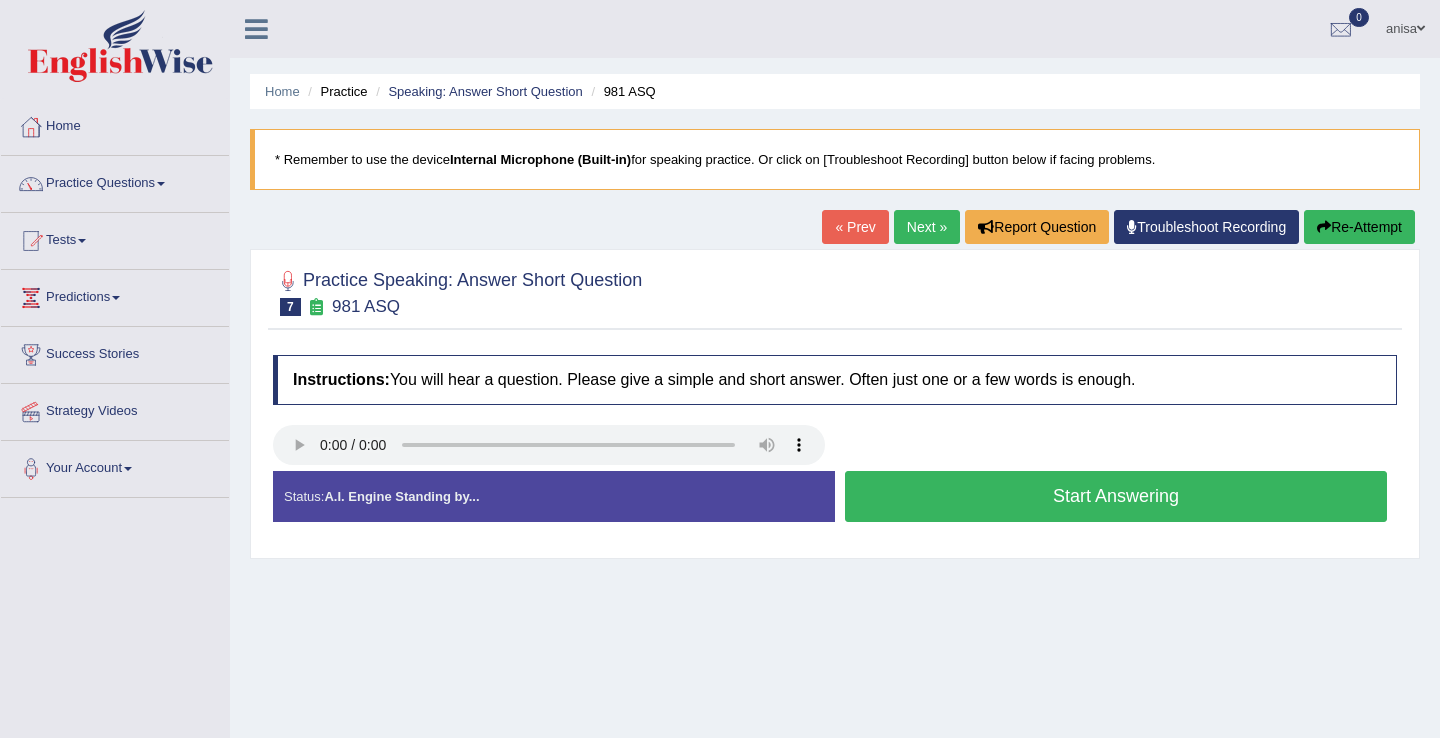 click on "Start Answering" at bounding box center (1116, 496) 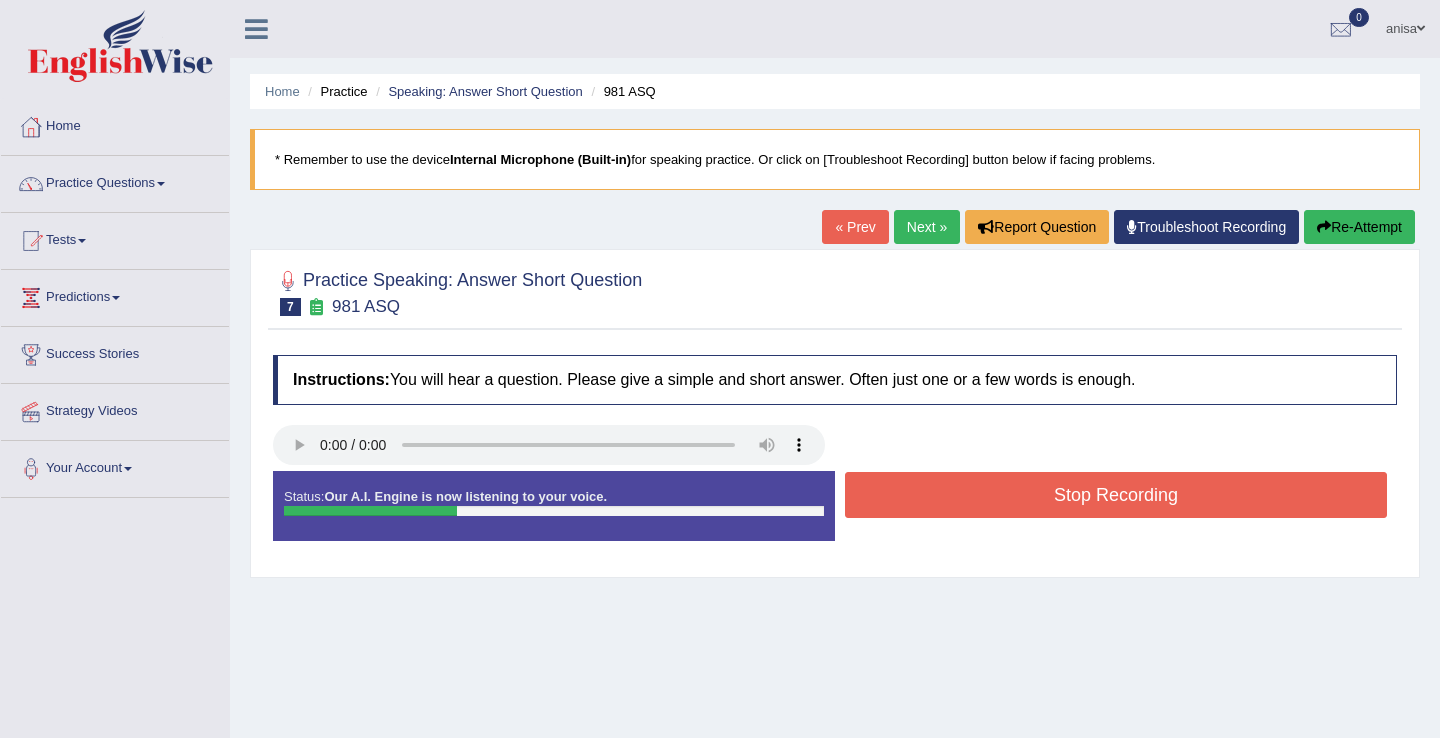 click on "Stop Recording" at bounding box center (1116, 495) 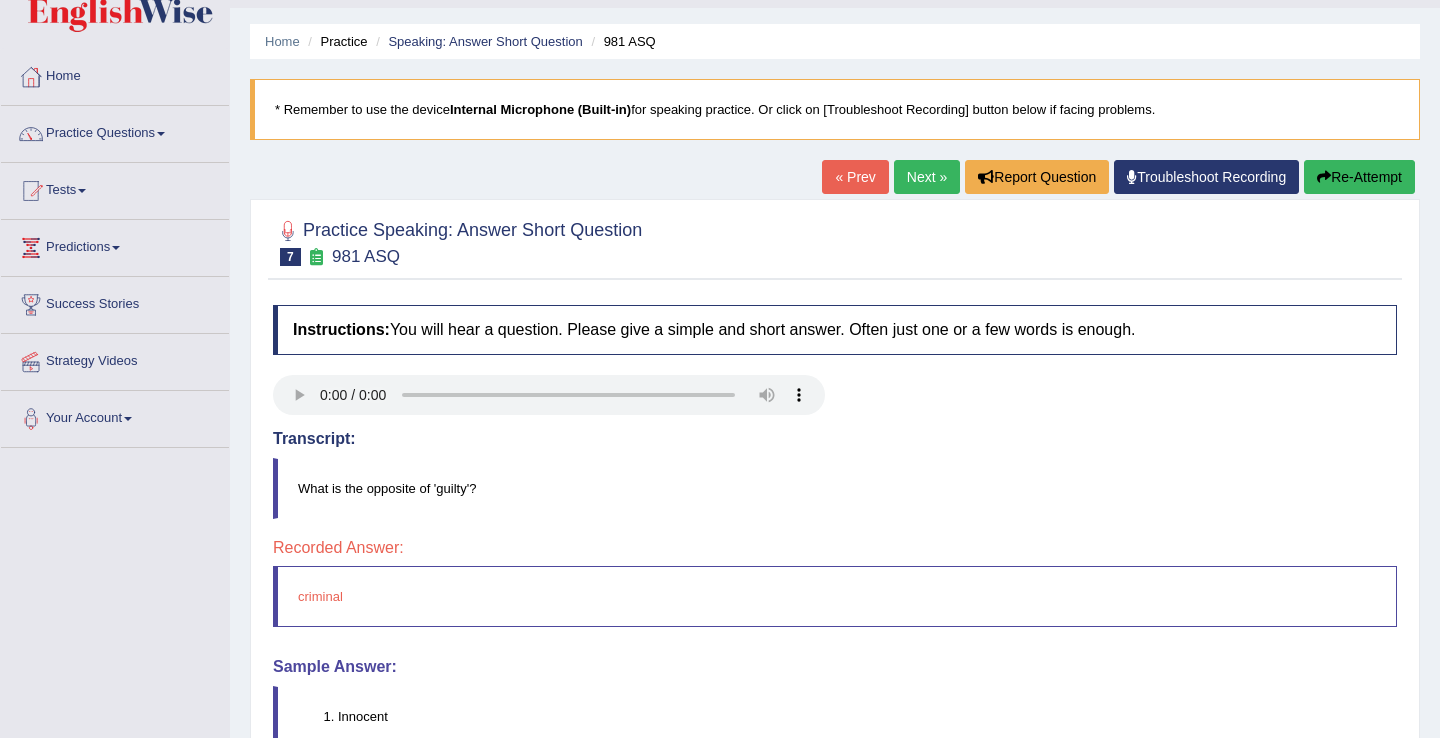 scroll, scrollTop: 0, scrollLeft: 0, axis: both 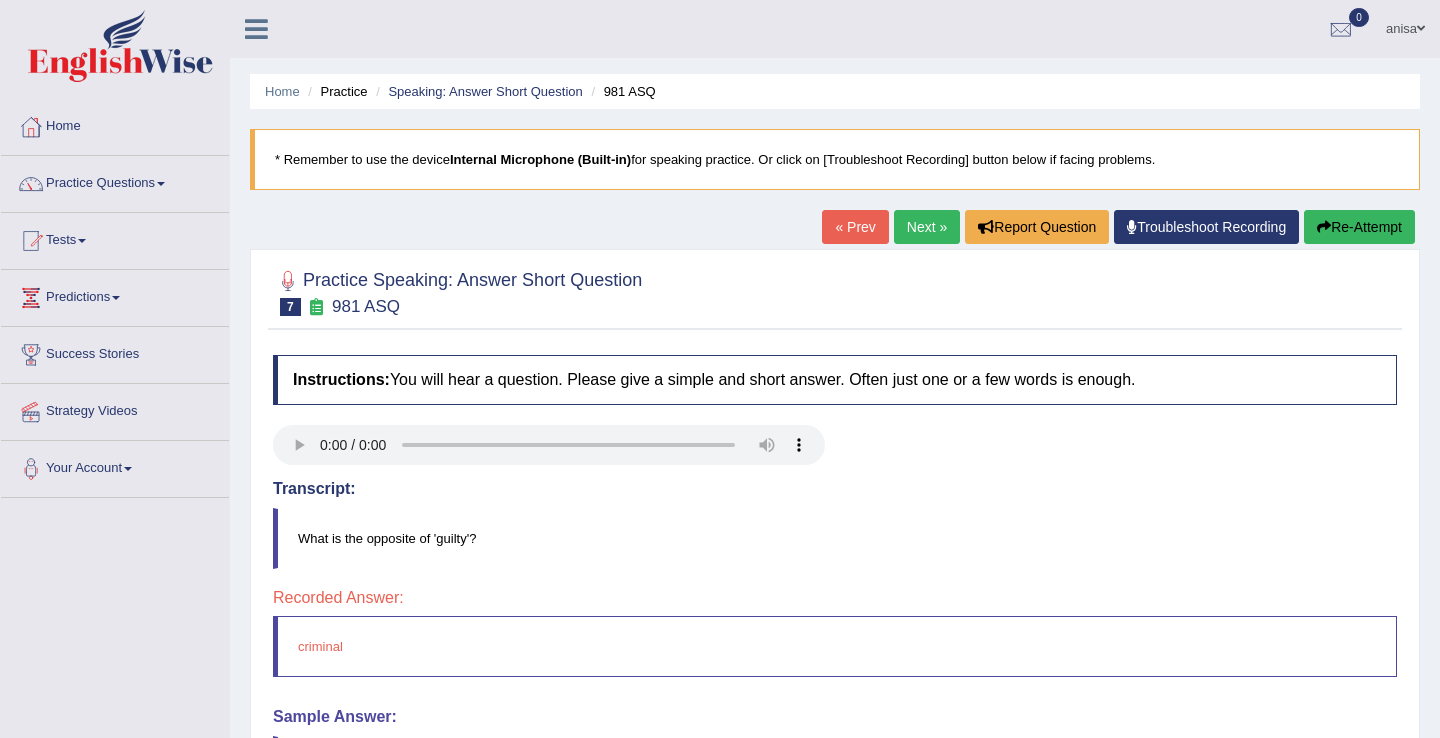 click on "Next »" at bounding box center (927, 227) 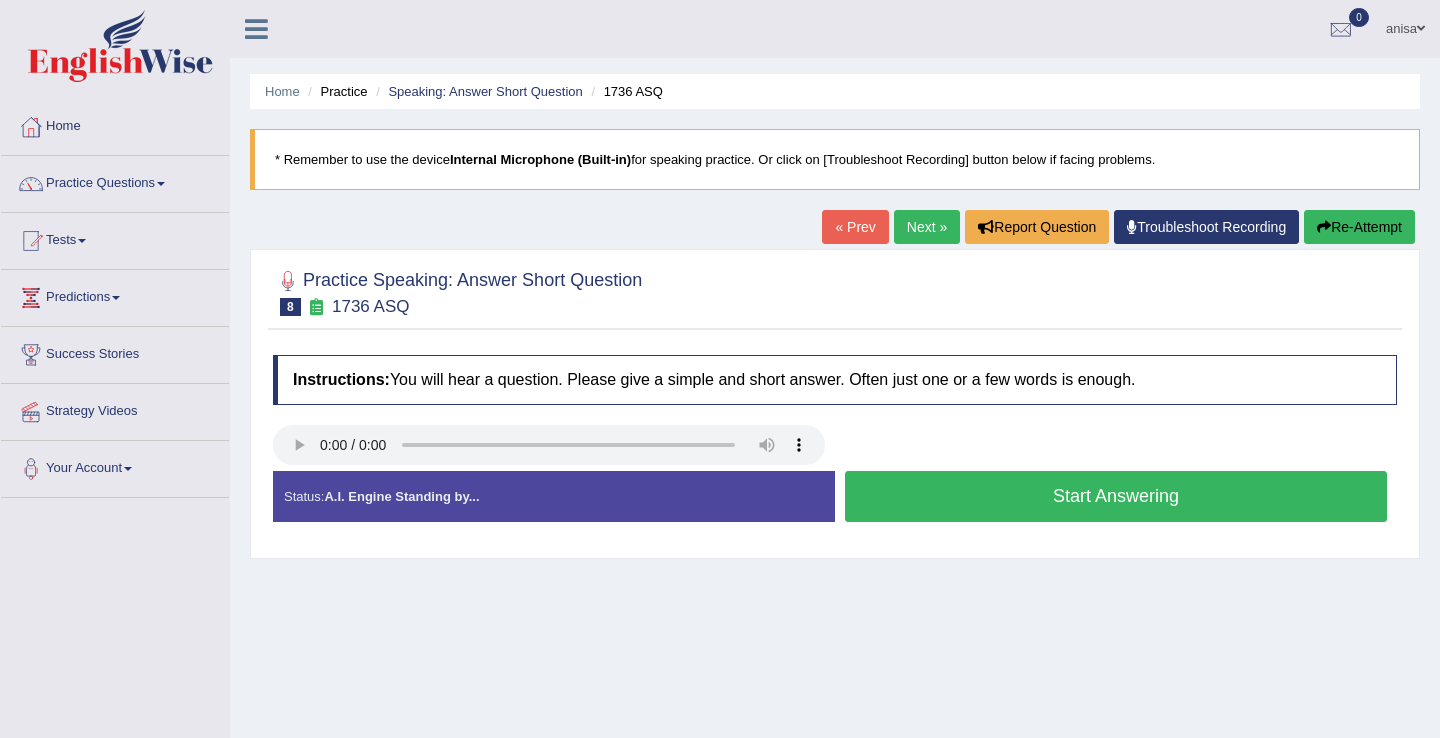 scroll, scrollTop: 0, scrollLeft: 0, axis: both 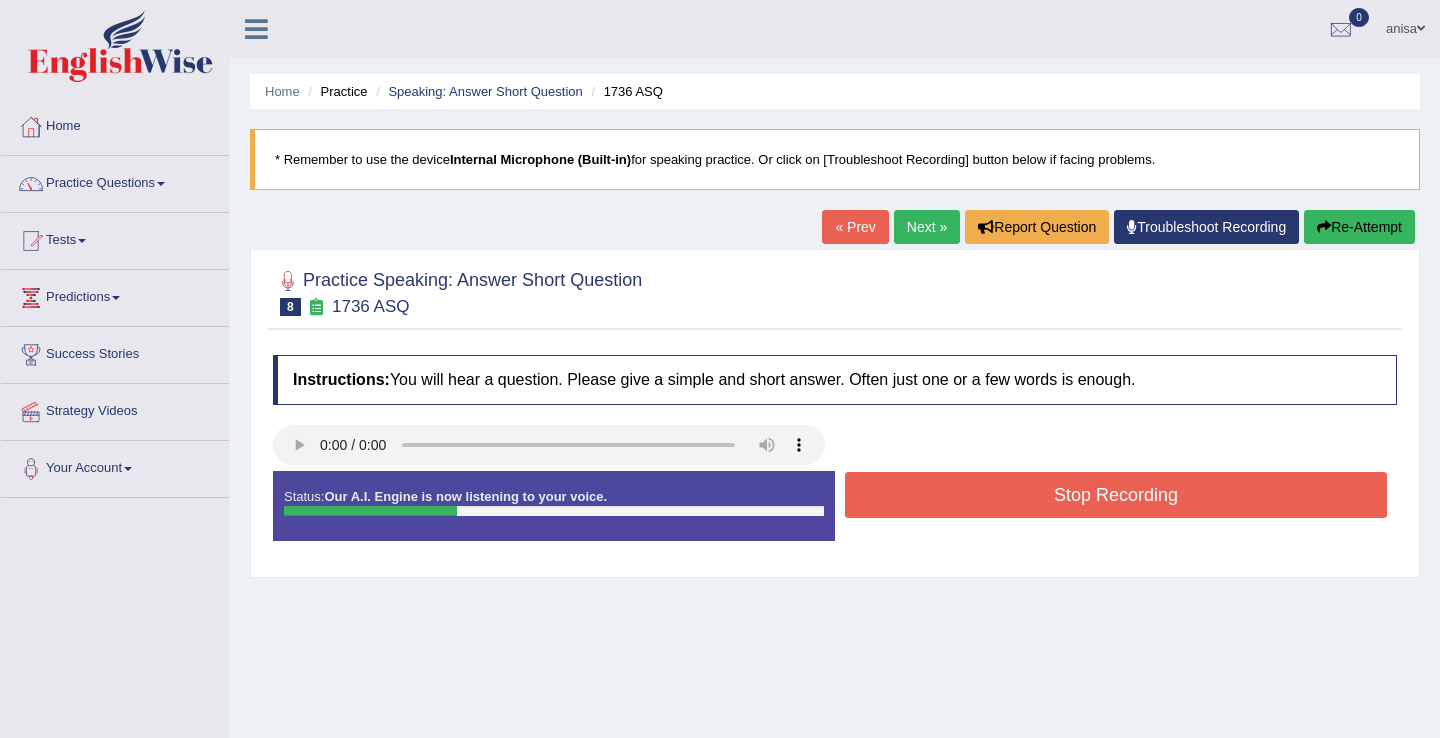 click on "Stop Recording" at bounding box center [1116, 495] 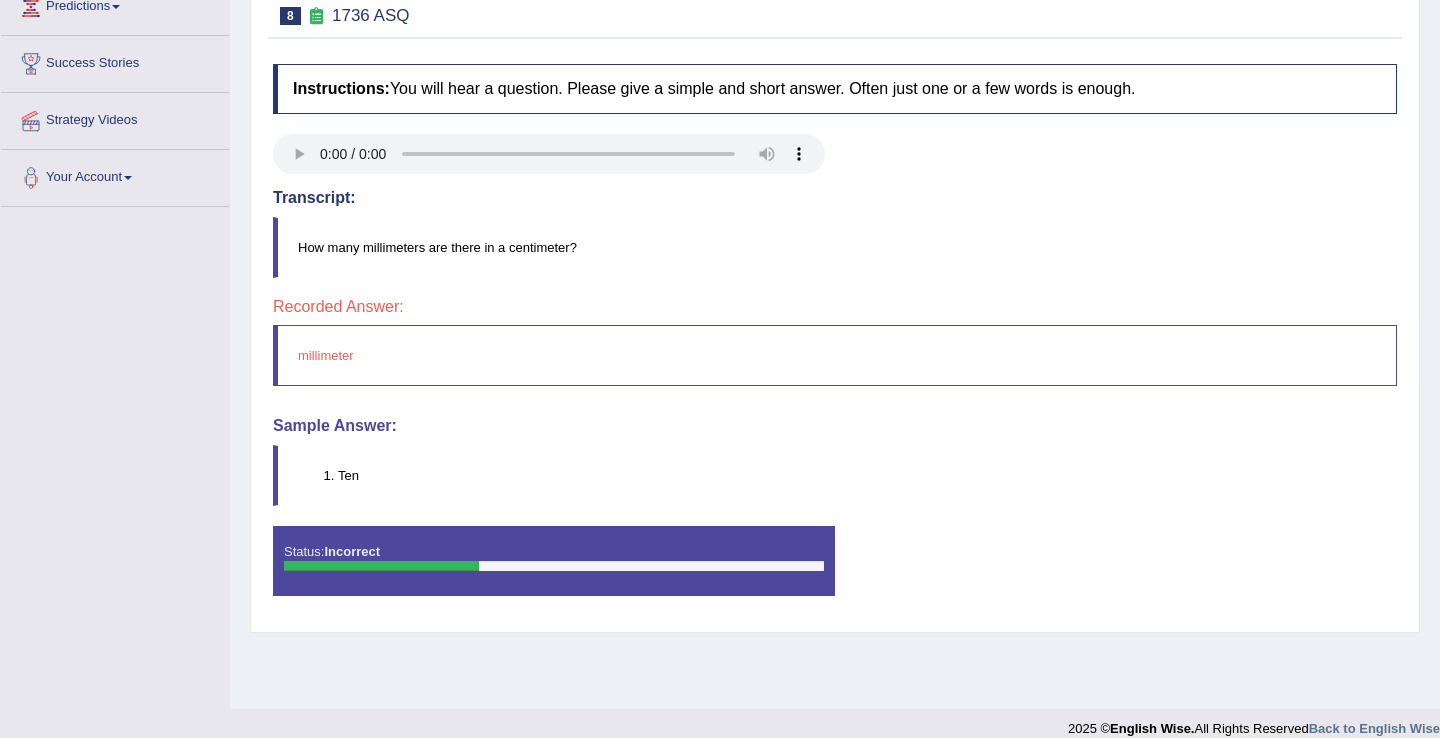 scroll, scrollTop: 312, scrollLeft: 0, axis: vertical 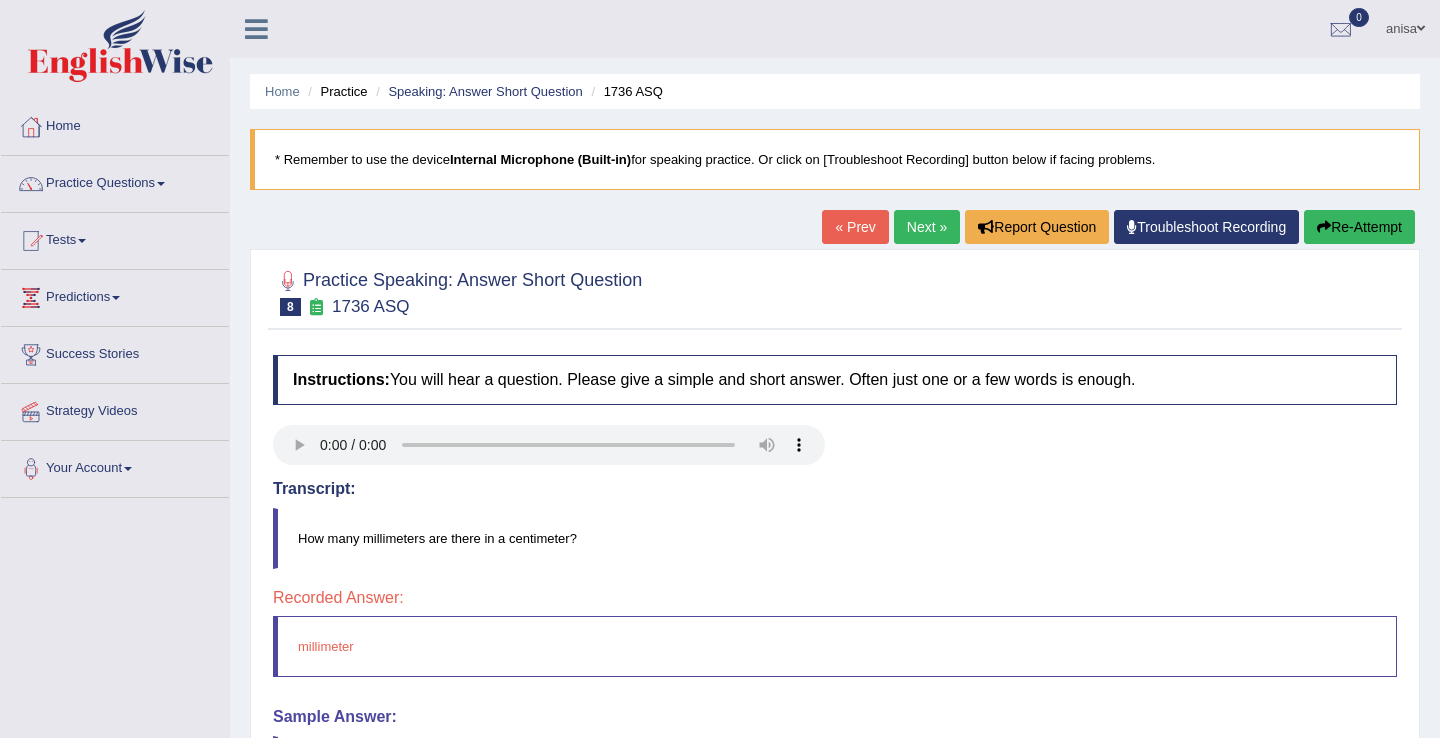 click on "Next »" at bounding box center (927, 227) 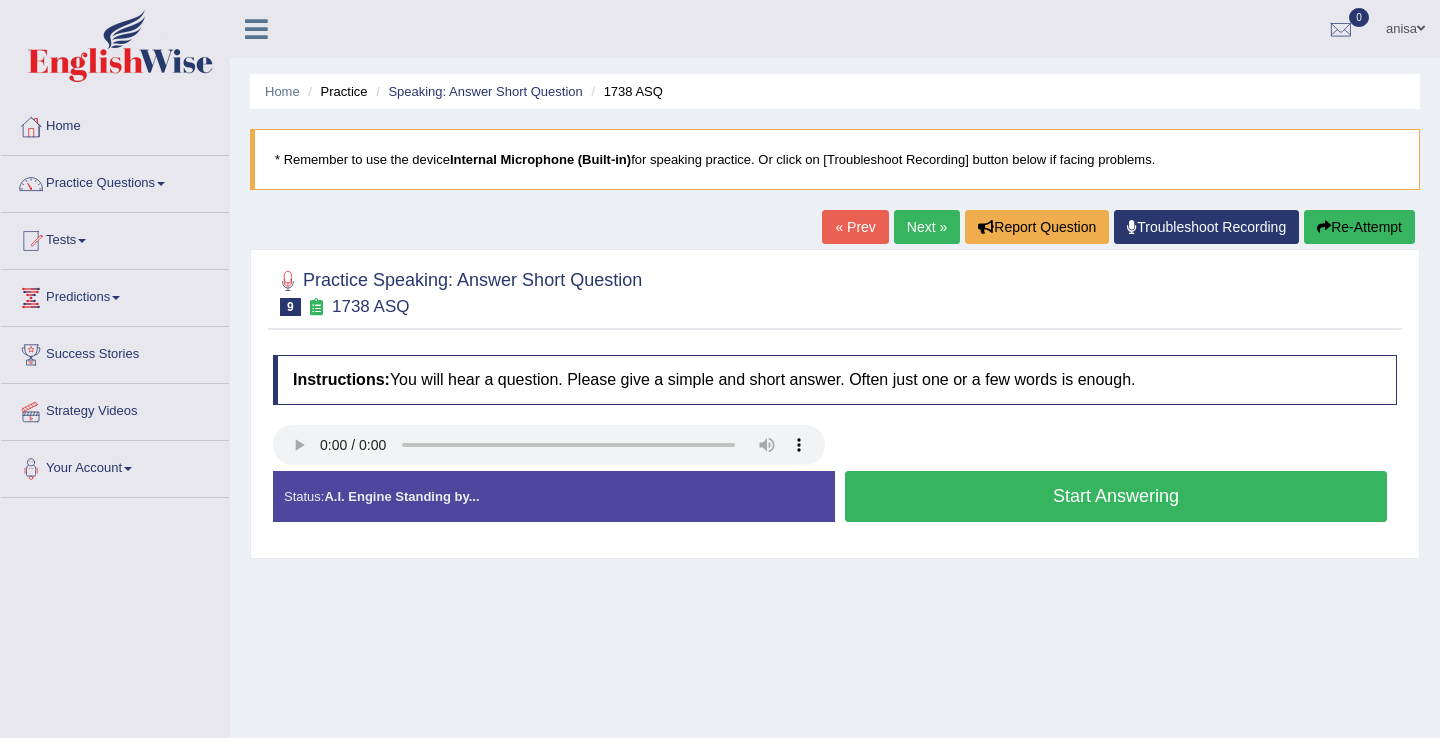 scroll, scrollTop: 0, scrollLeft: 0, axis: both 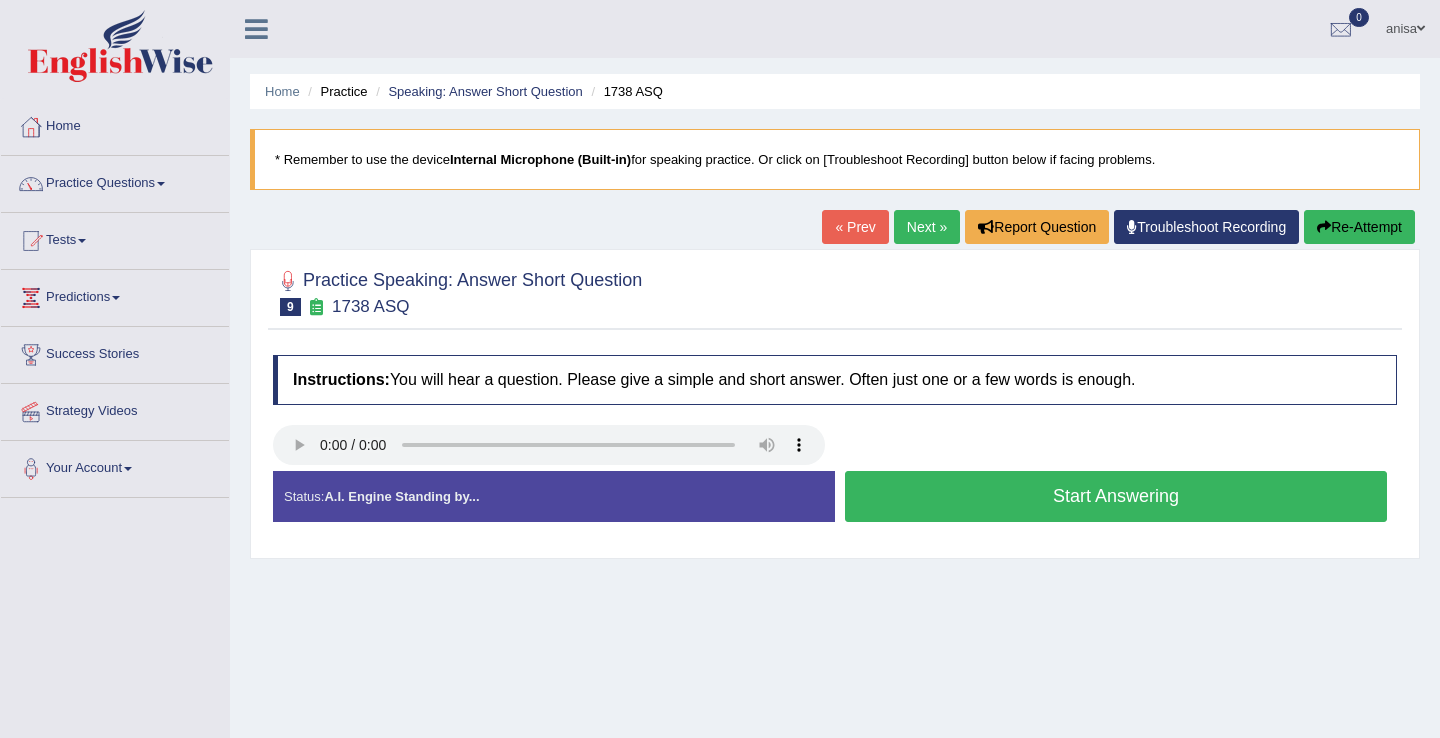 click on "Start Answering" at bounding box center [1116, 496] 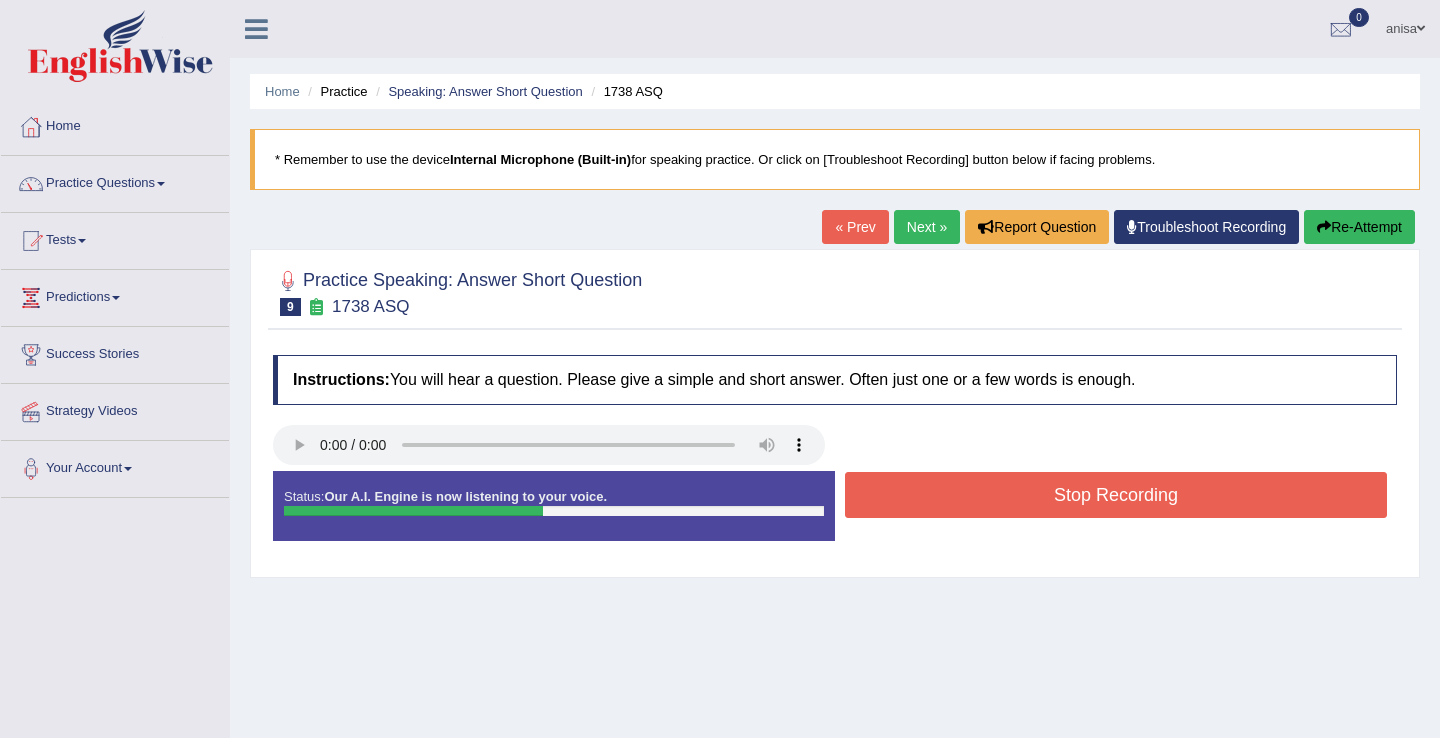 click on "Stop Recording" at bounding box center (1116, 495) 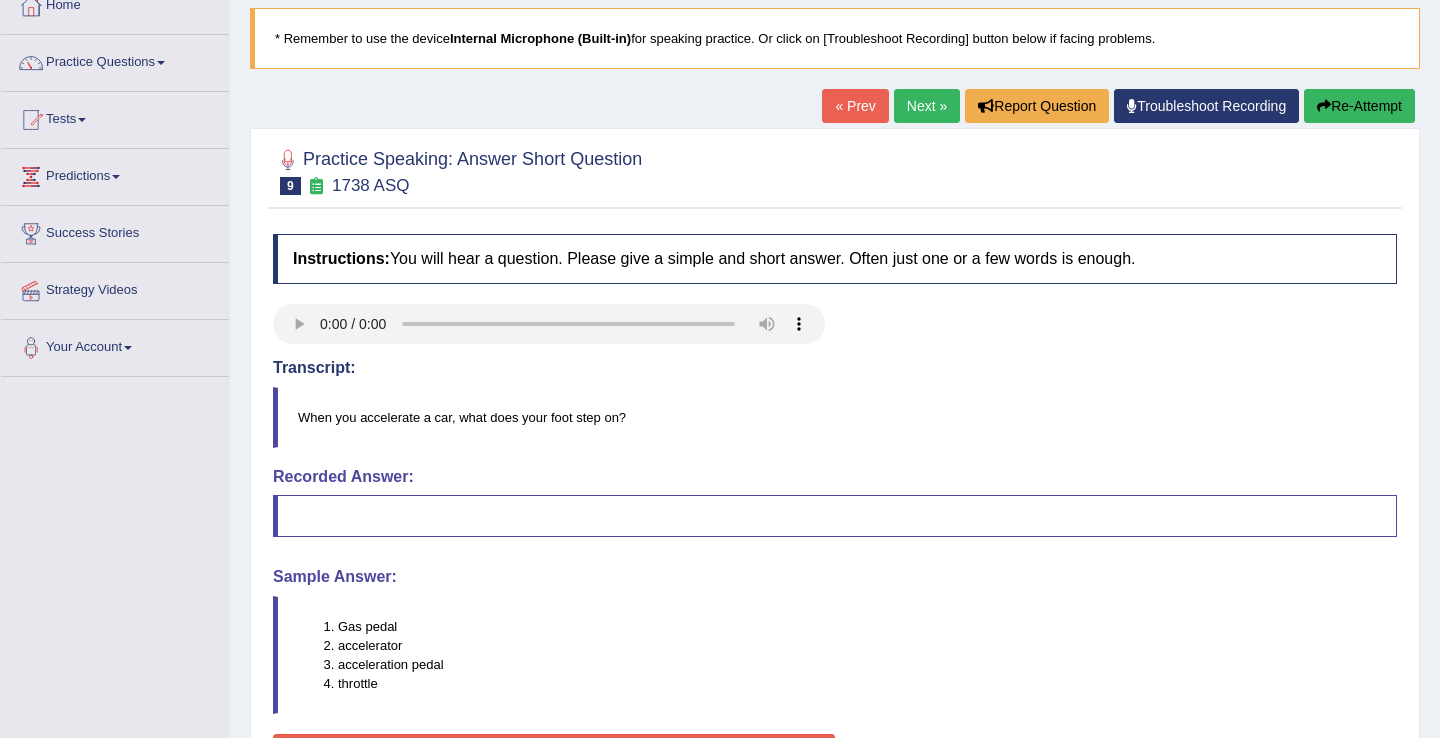 scroll, scrollTop: 0, scrollLeft: 0, axis: both 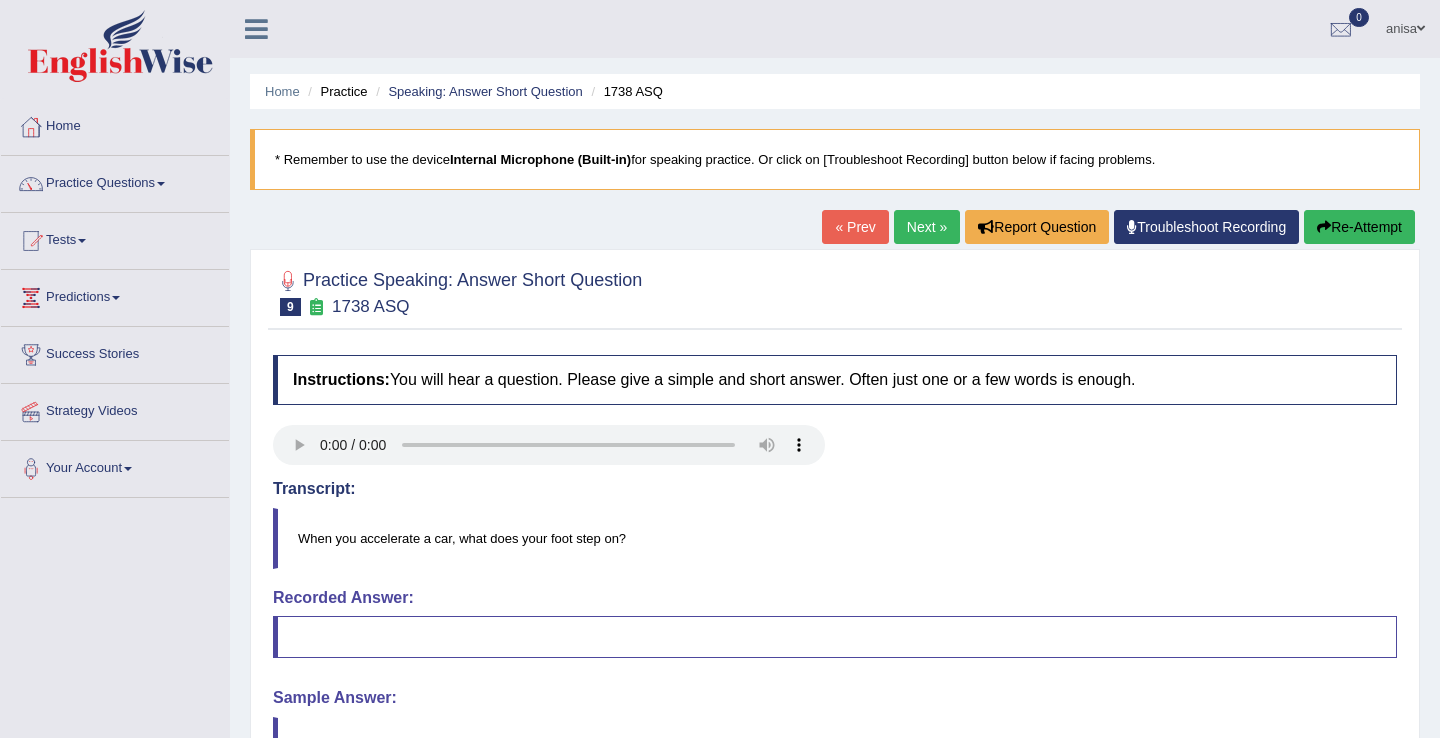 click on "« Prev" at bounding box center (855, 227) 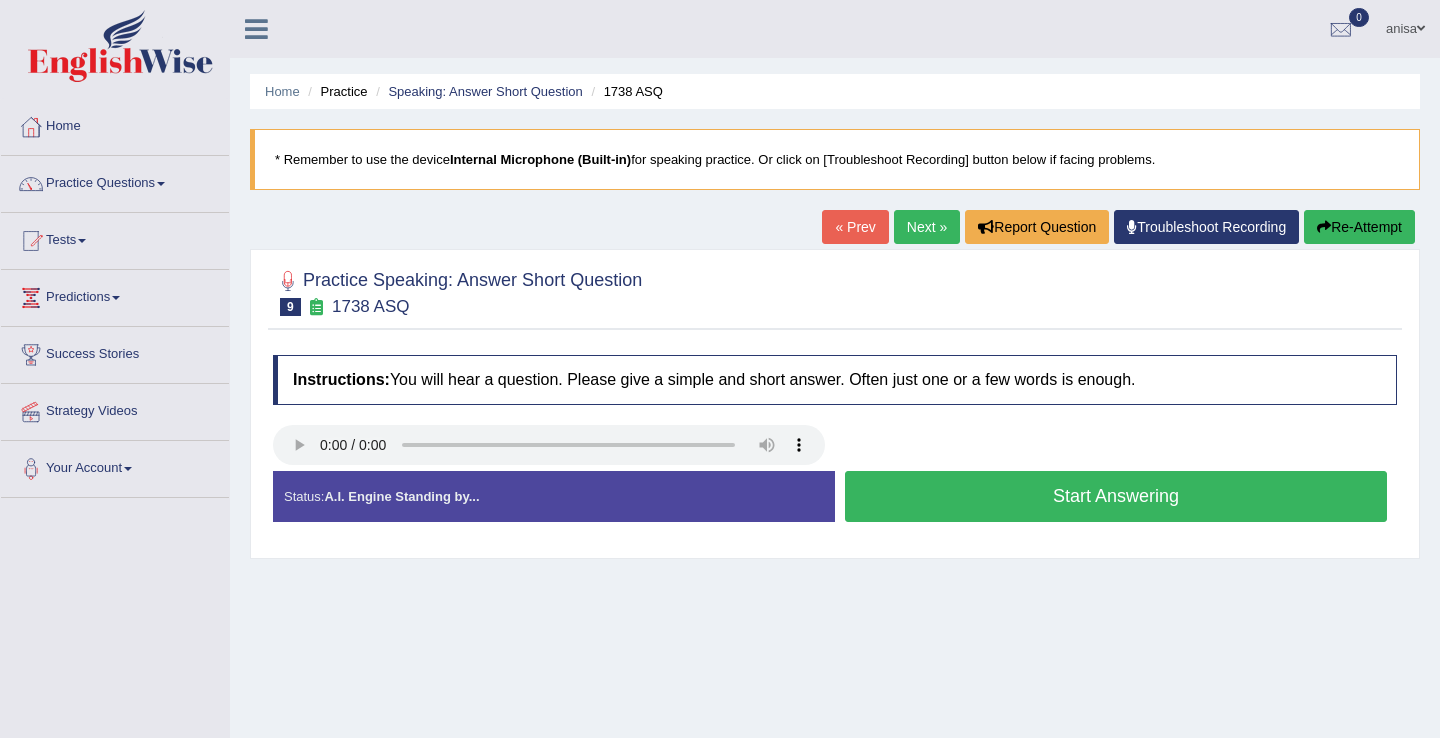 scroll, scrollTop: 0, scrollLeft: 0, axis: both 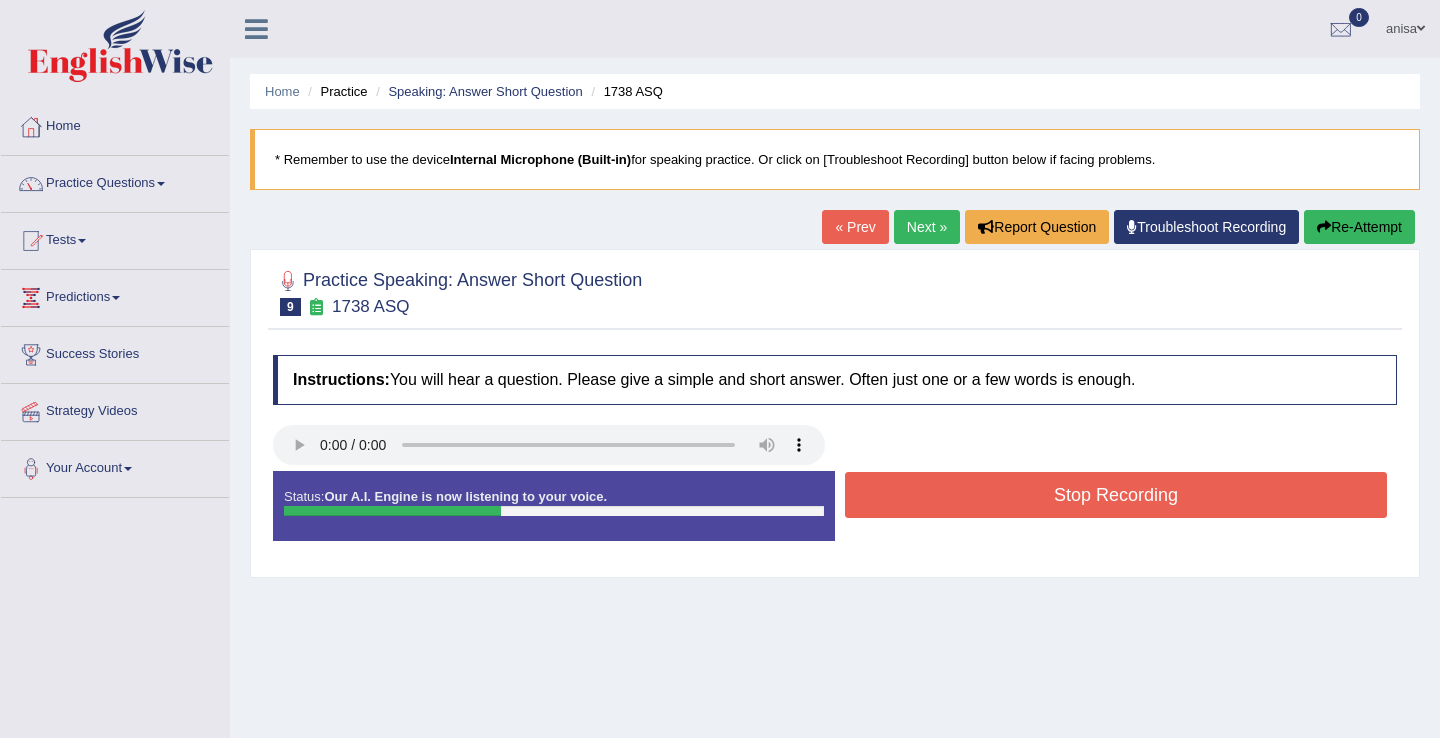click on "Stop Recording" at bounding box center (1116, 495) 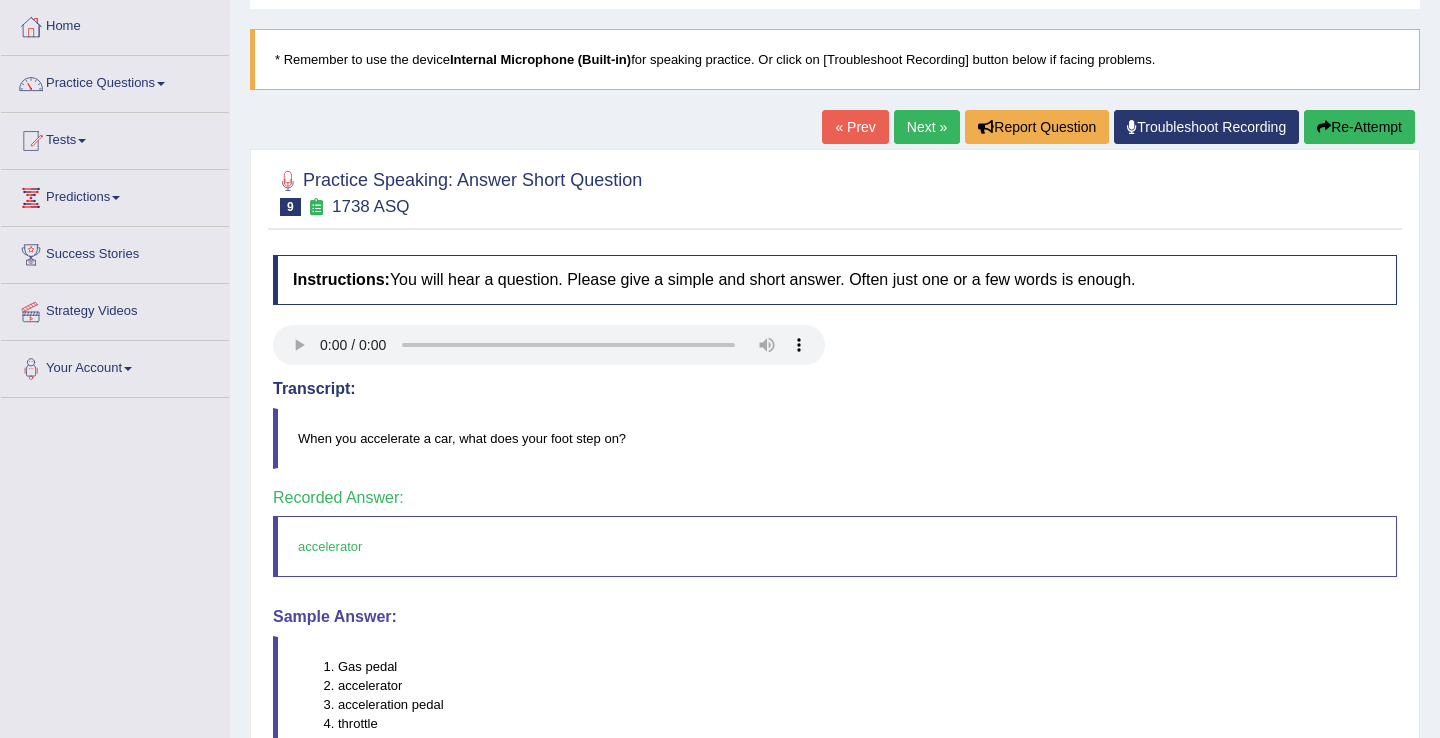 scroll, scrollTop: 0, scrollLeft: 0, axis: both 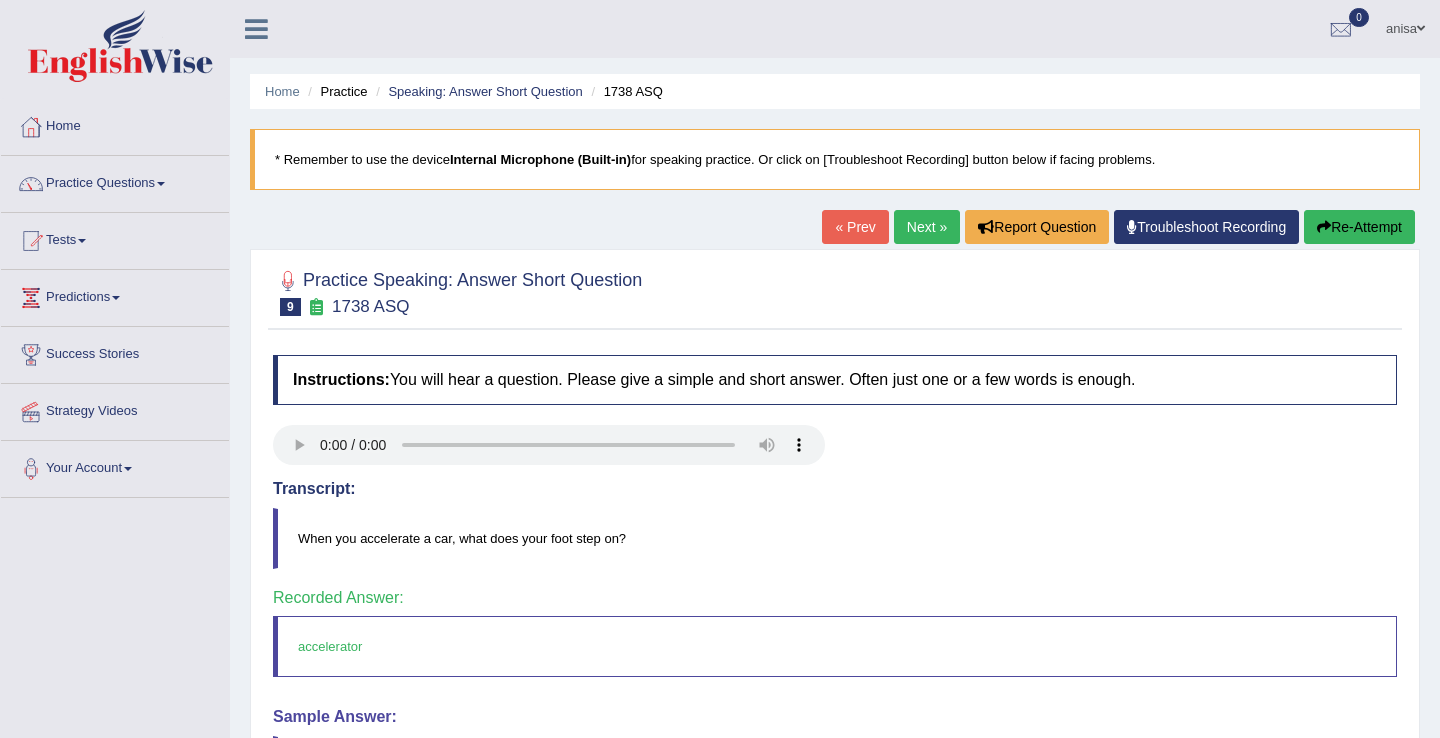click on "Next »" at bounding box center (927, 227) 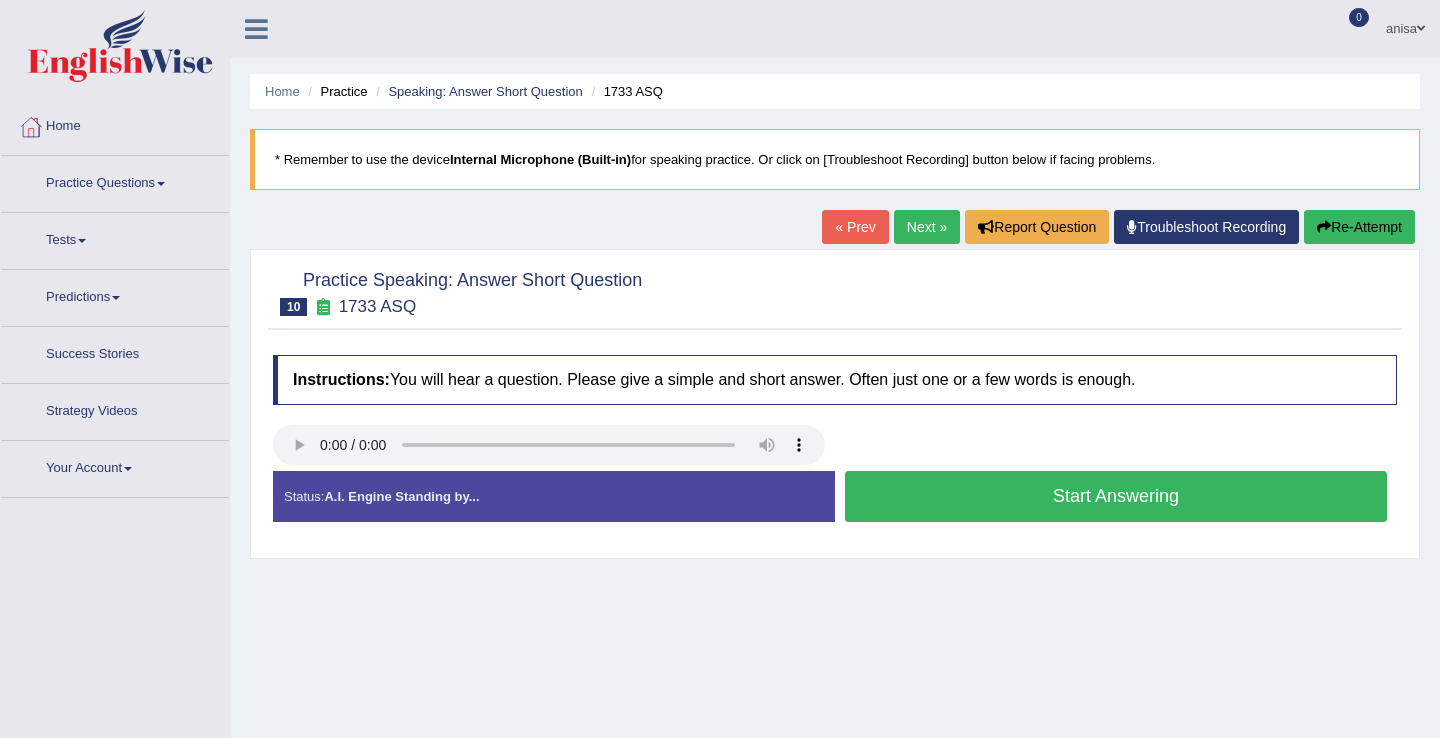 scroll, scrollTop: 0, scrollLeft: 0, axis: both 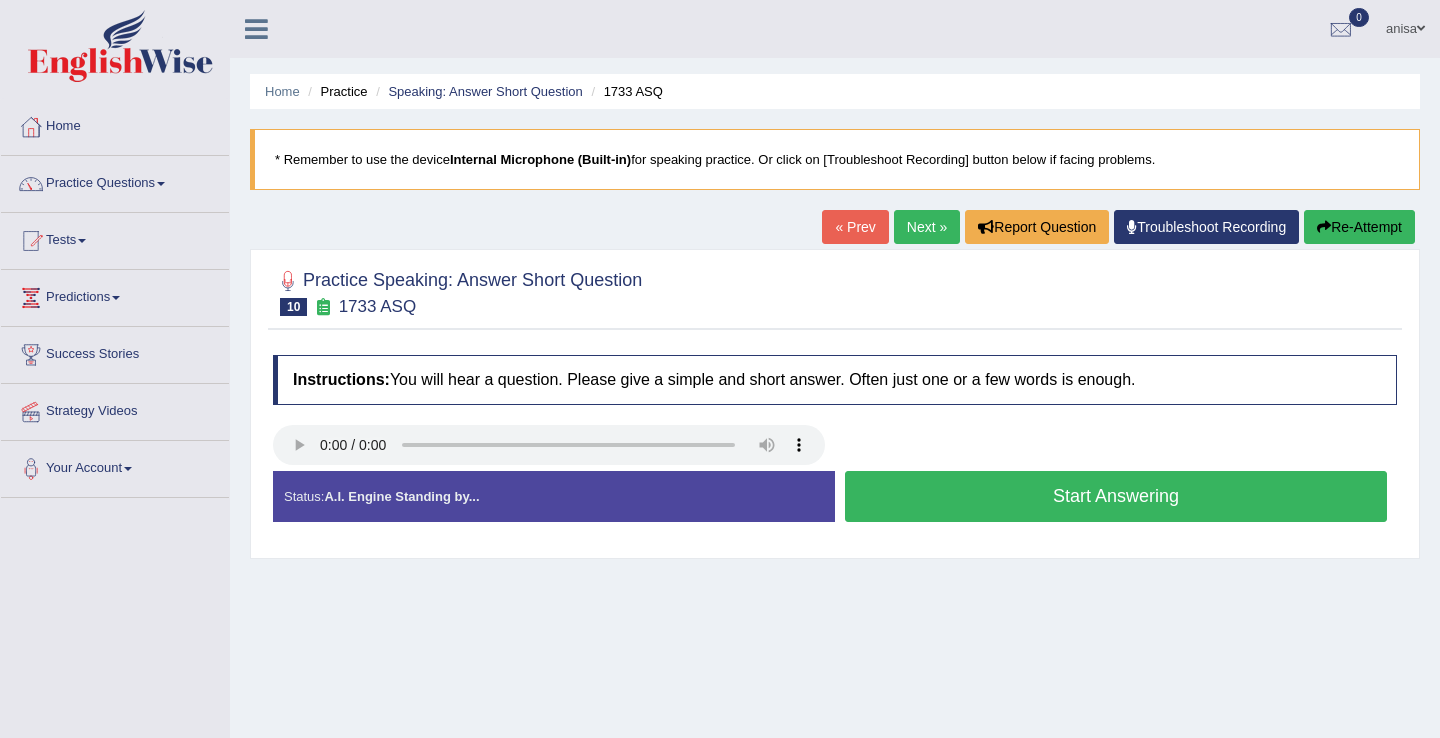 click on "Start Answering" at bounding box center (1116, 496) 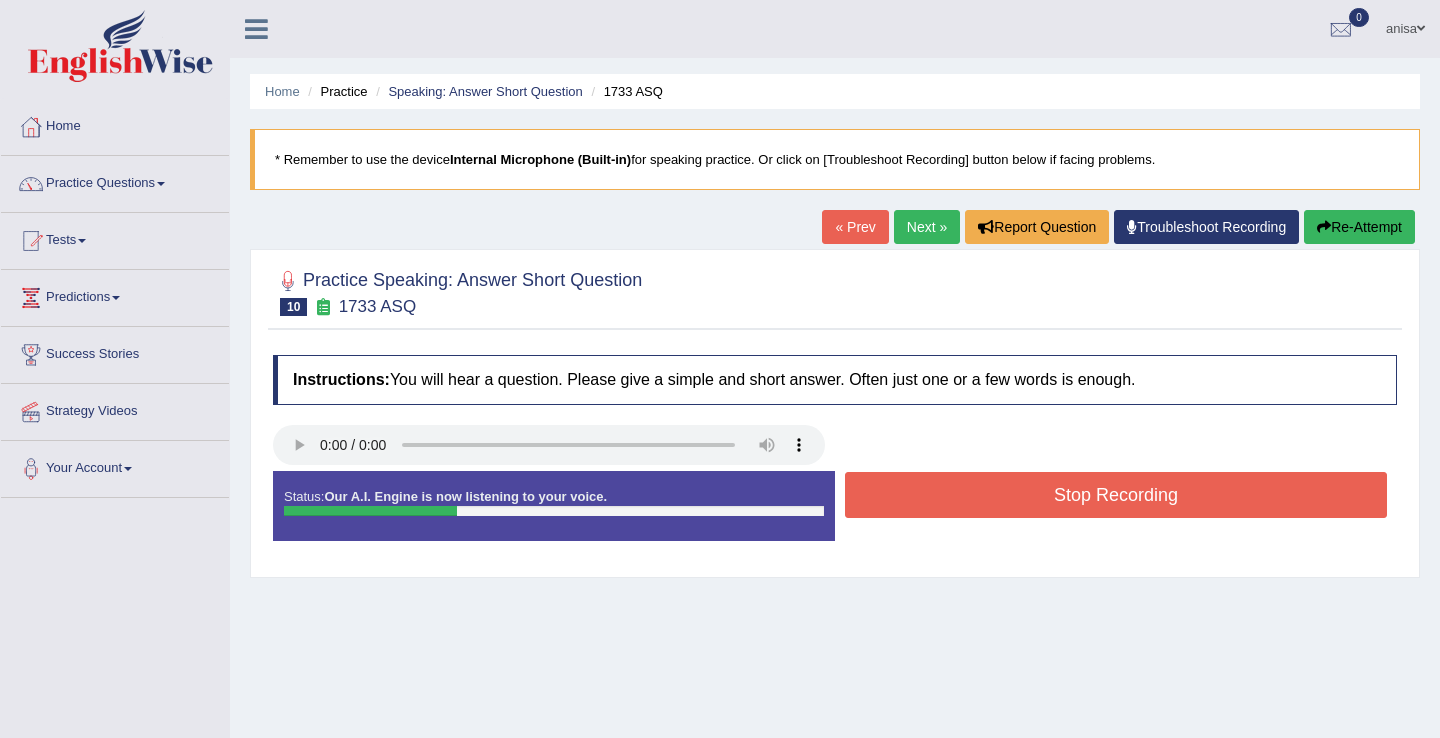 click on "Stop Recording" at bounding box center [1116, 495] 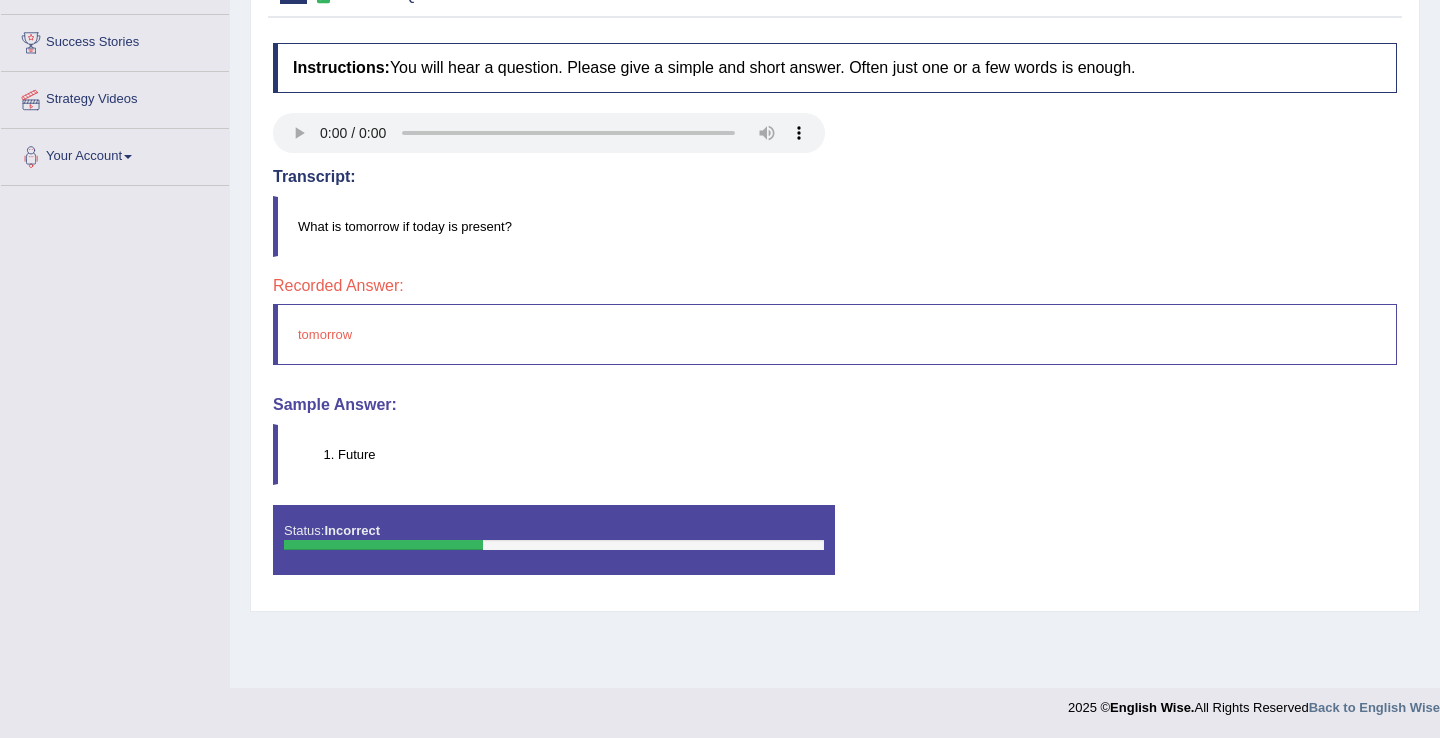 scroll, scrollTop: 0, scrollLeft: 0, axis: both 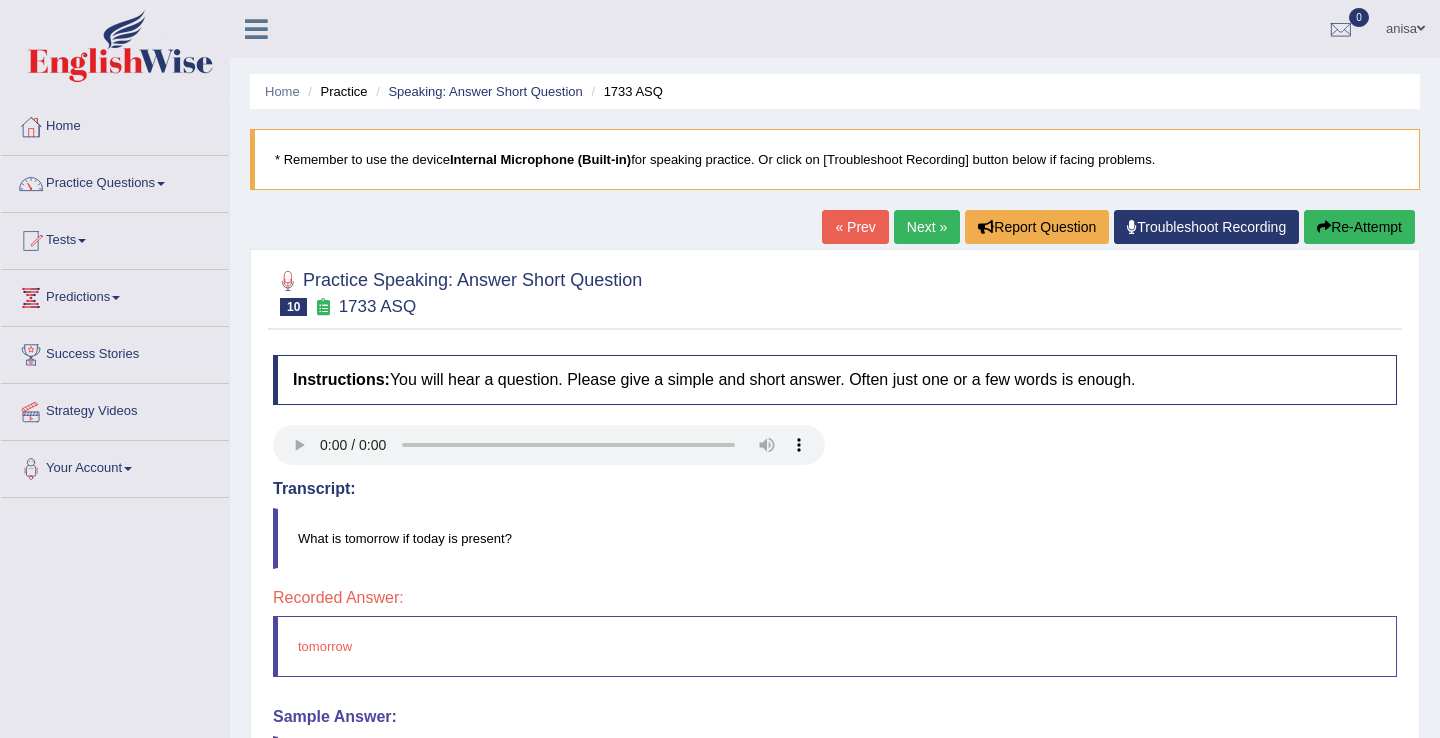 click on "« Prev" at bounding box center (855, 227) 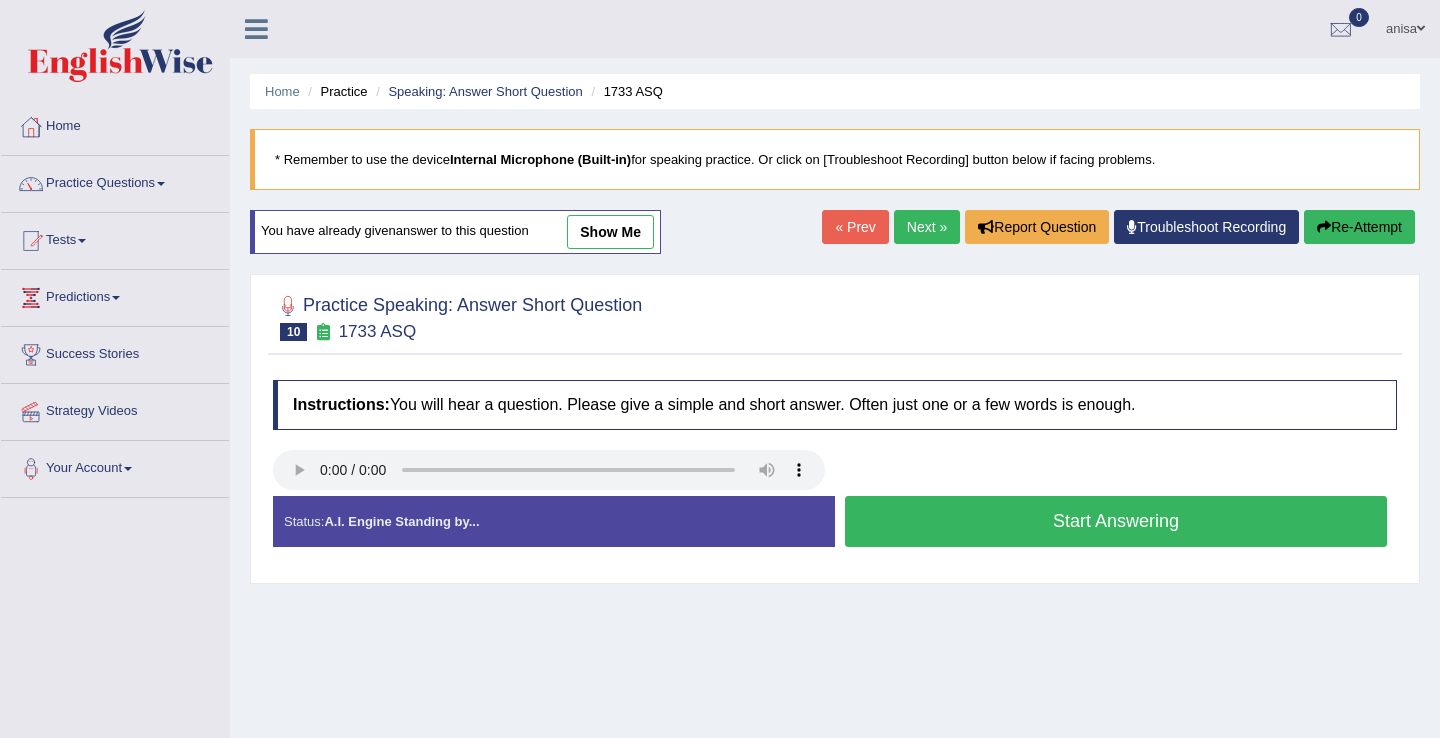 scroll, scrollTop: 0, scrollLeft: 0, axis: both 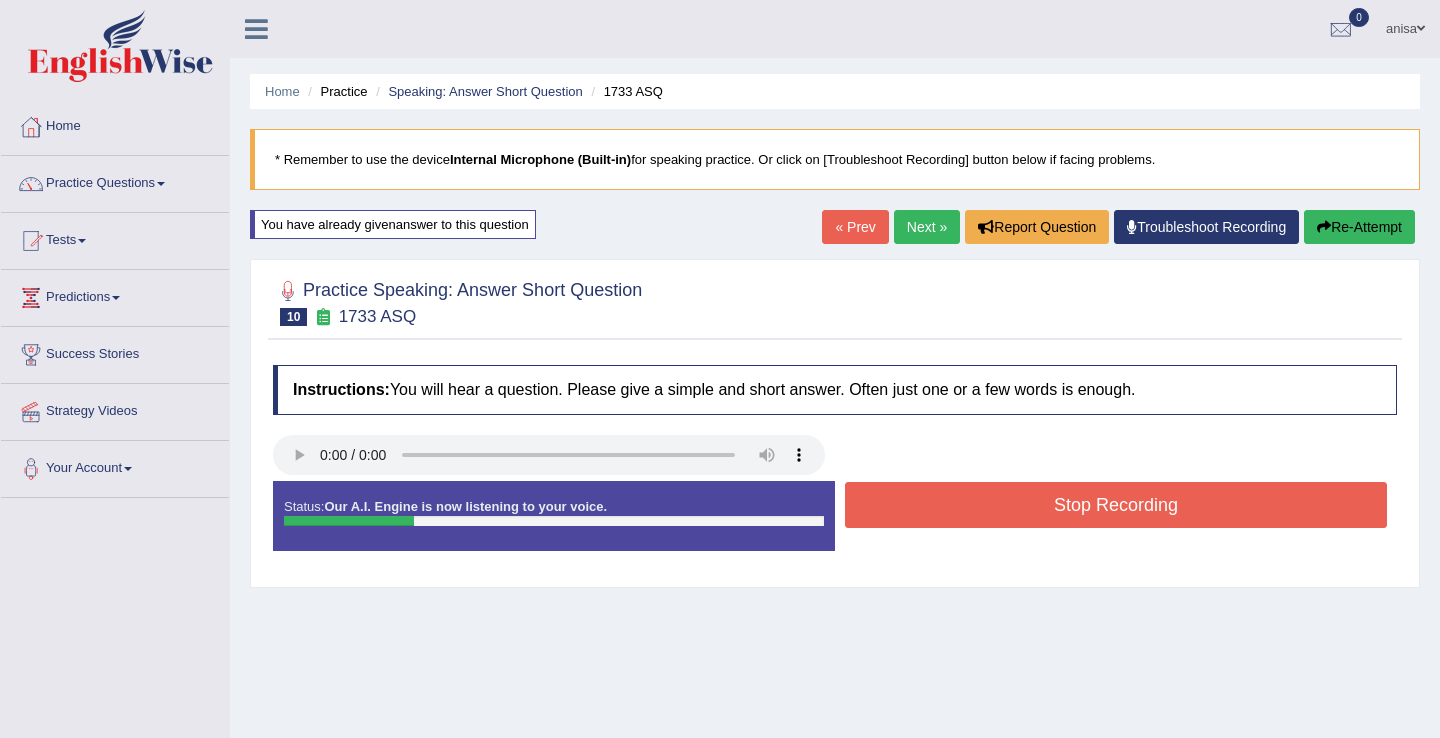 click on "Stop Recording" at bounding box center (1116, 505) 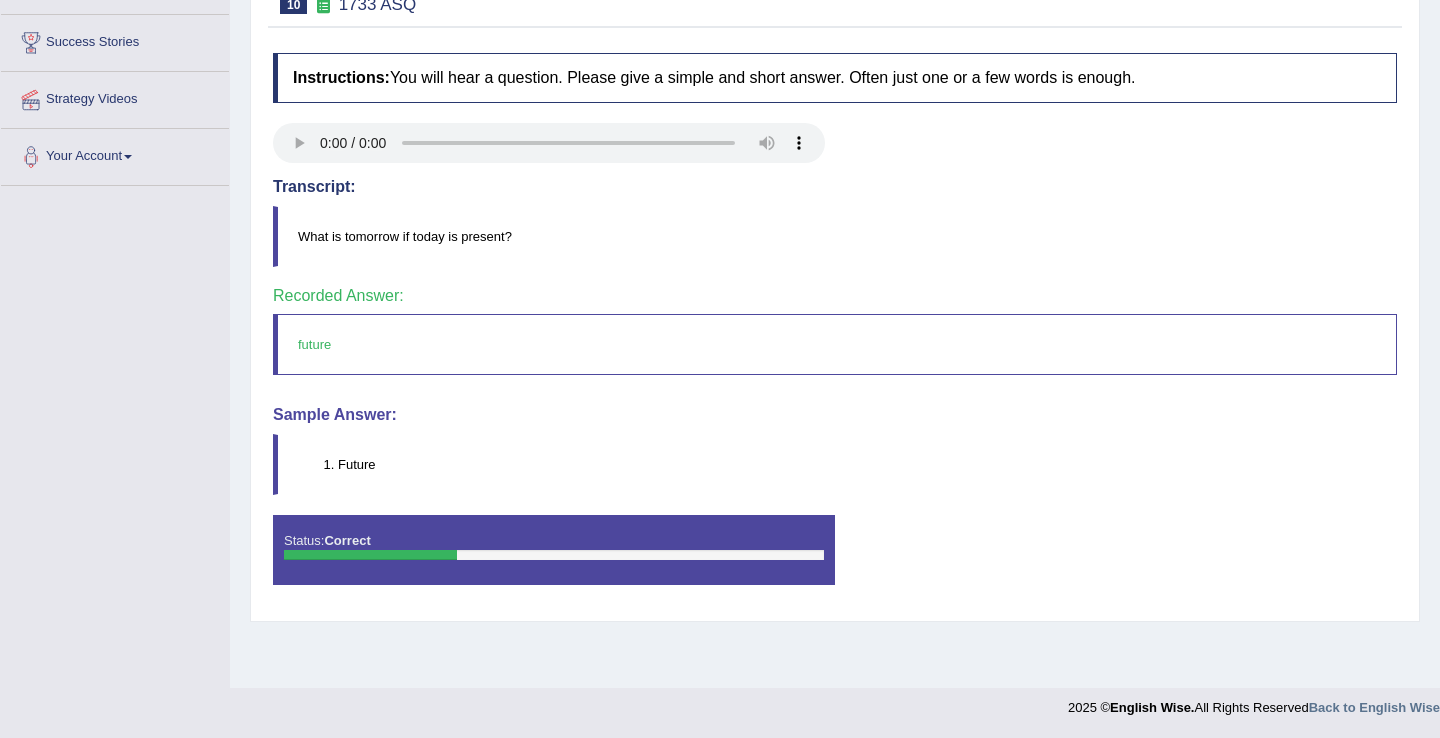 scroll, scrollTop: 0, scrollLeft: 0, axis: both 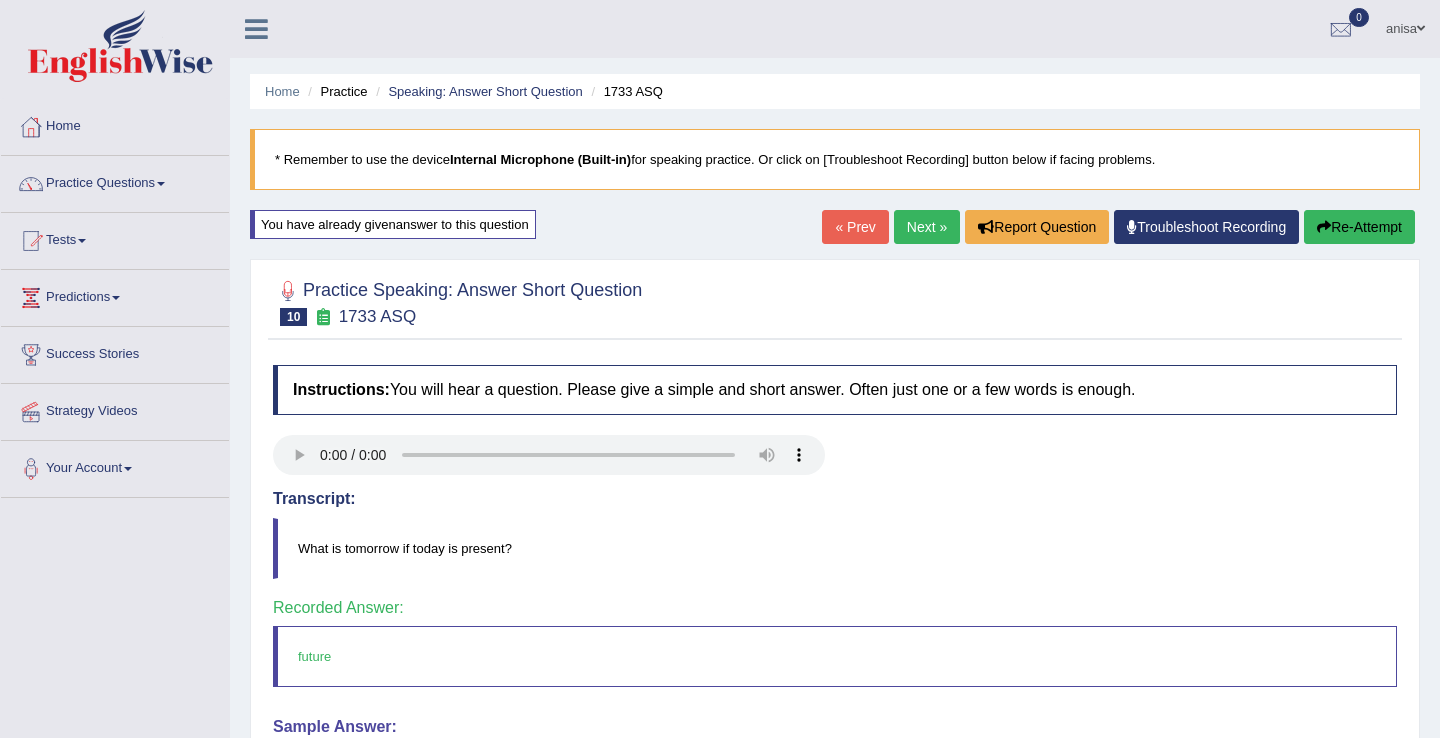 click on "Next »" at bounding box center [927, 227] 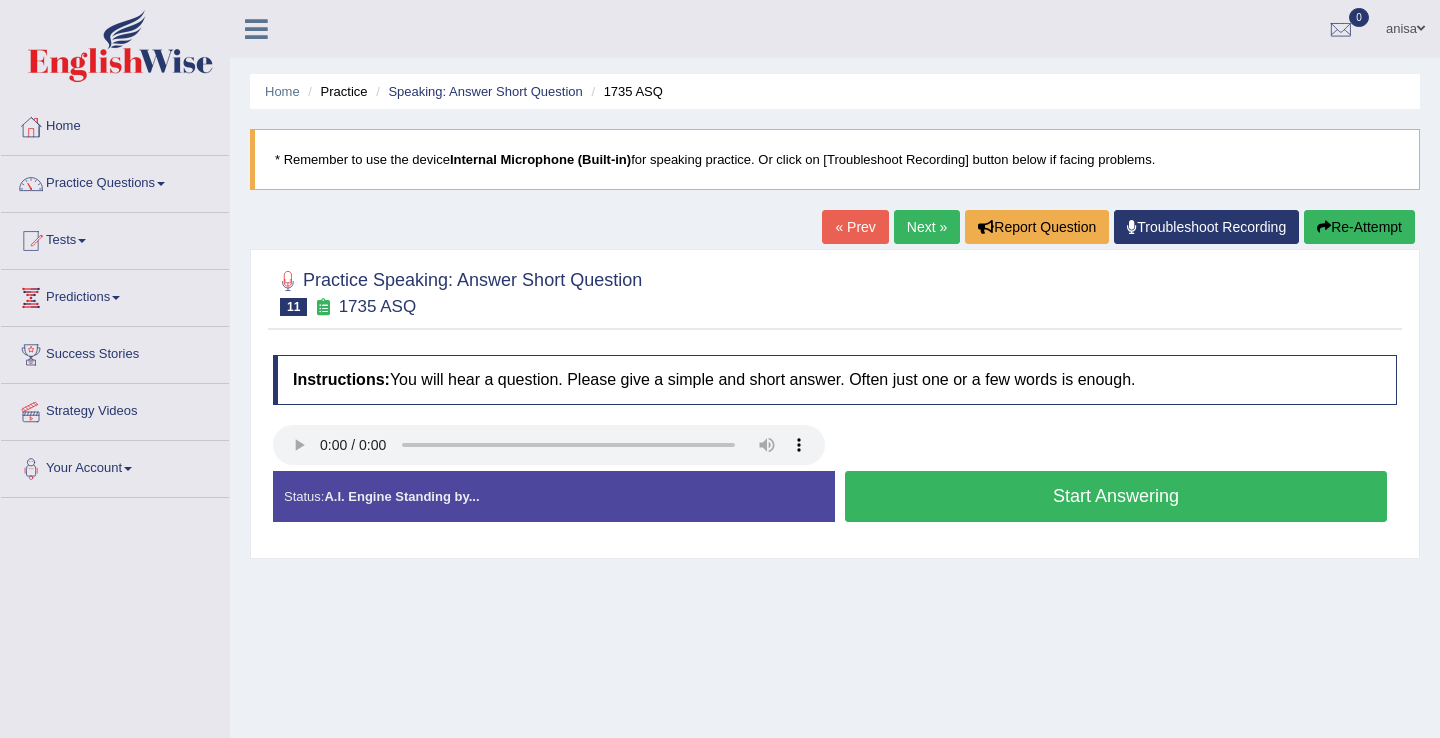 scroll, scrollTop: 0, scrollLeft: 0, axis: both 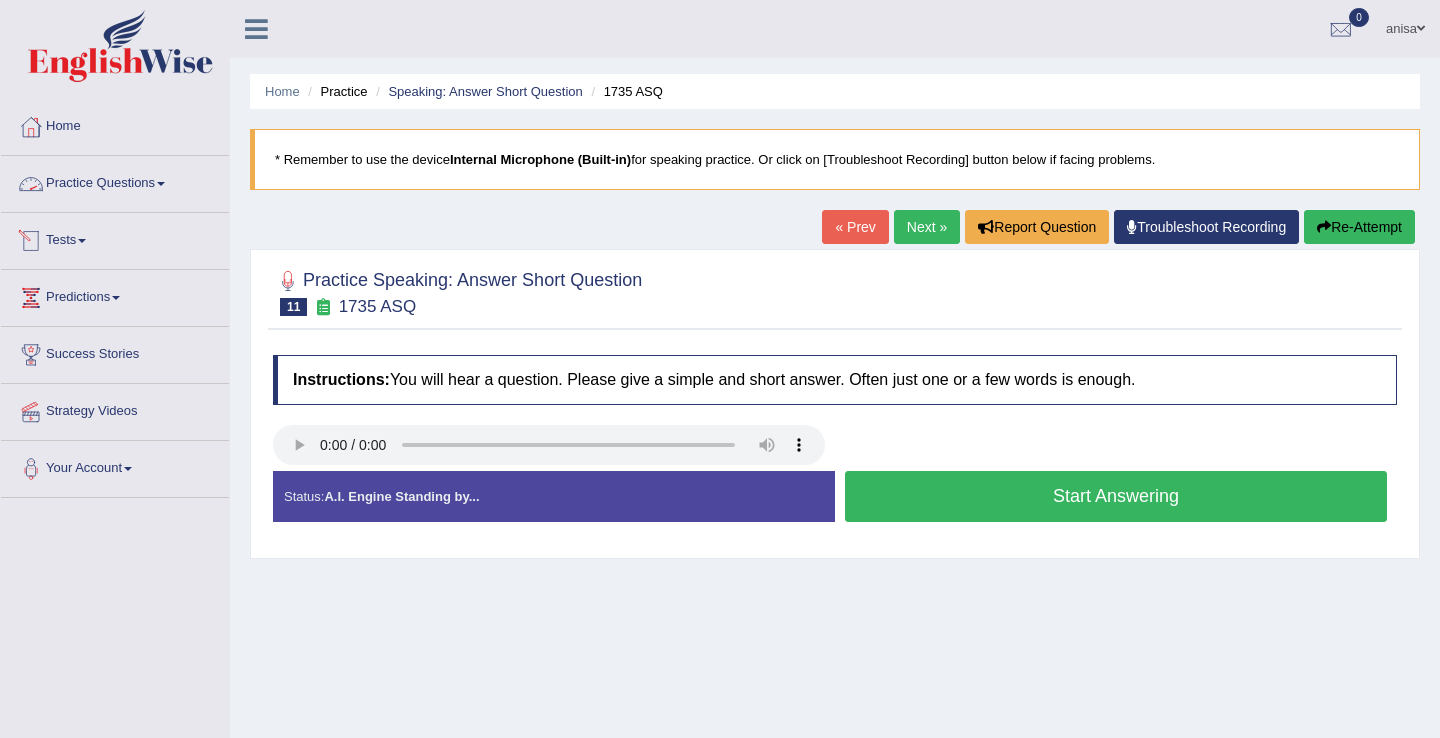 click on "Practice Questions" at bounding box center (115, 181) 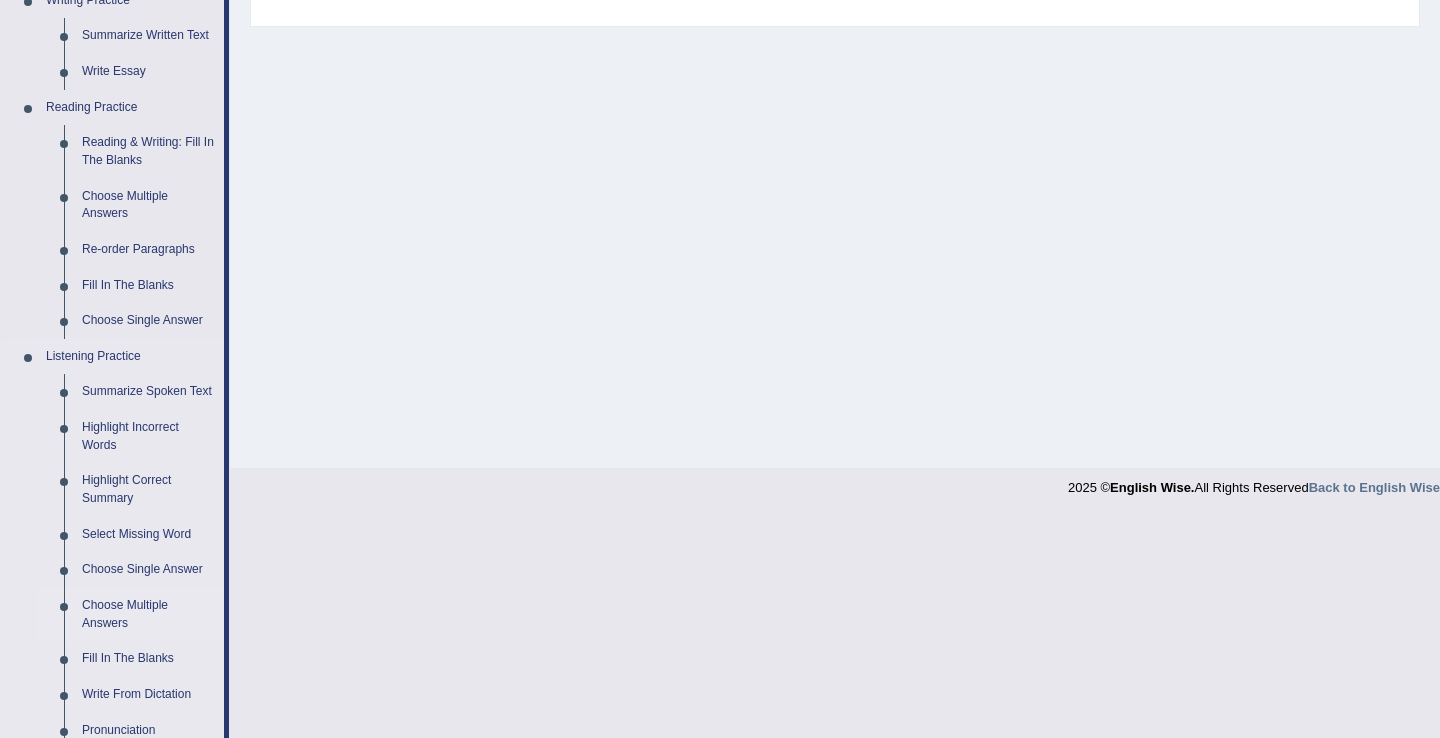 scroll, scrollTop: 529, scrollLeft: 0, axis: vertical 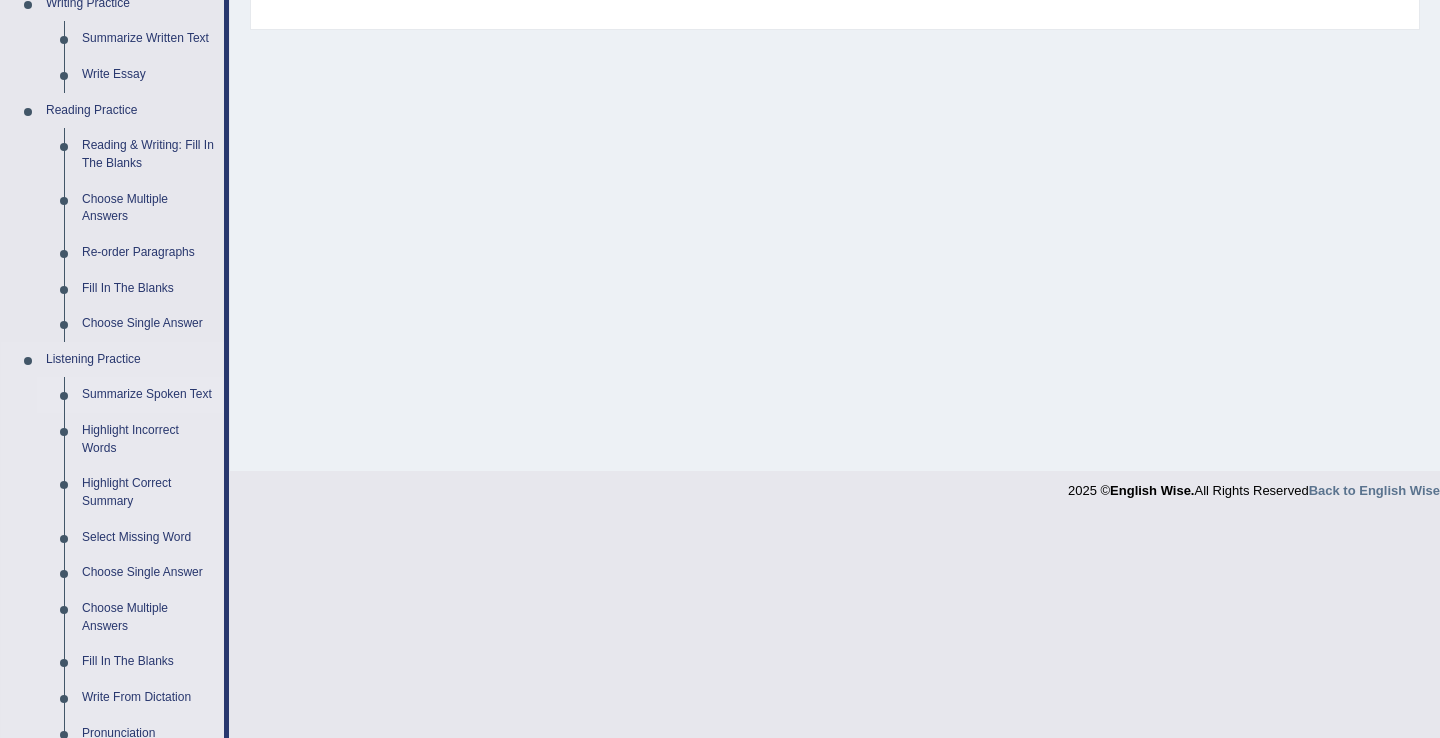 click on "Summarize Spoken Text" at bounding box center (148, 395) 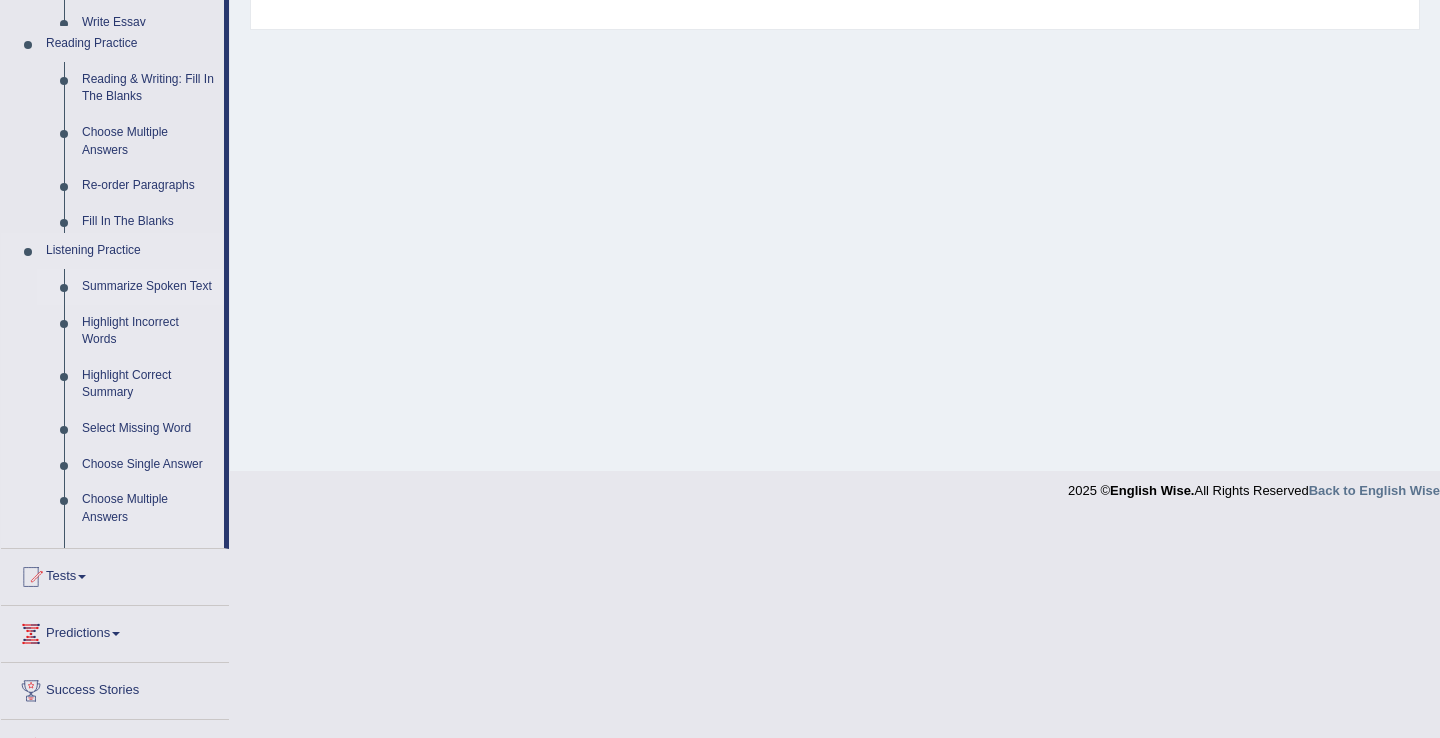 scroll, scrollTop: 312, scrollLeft: 0, axis: vertical 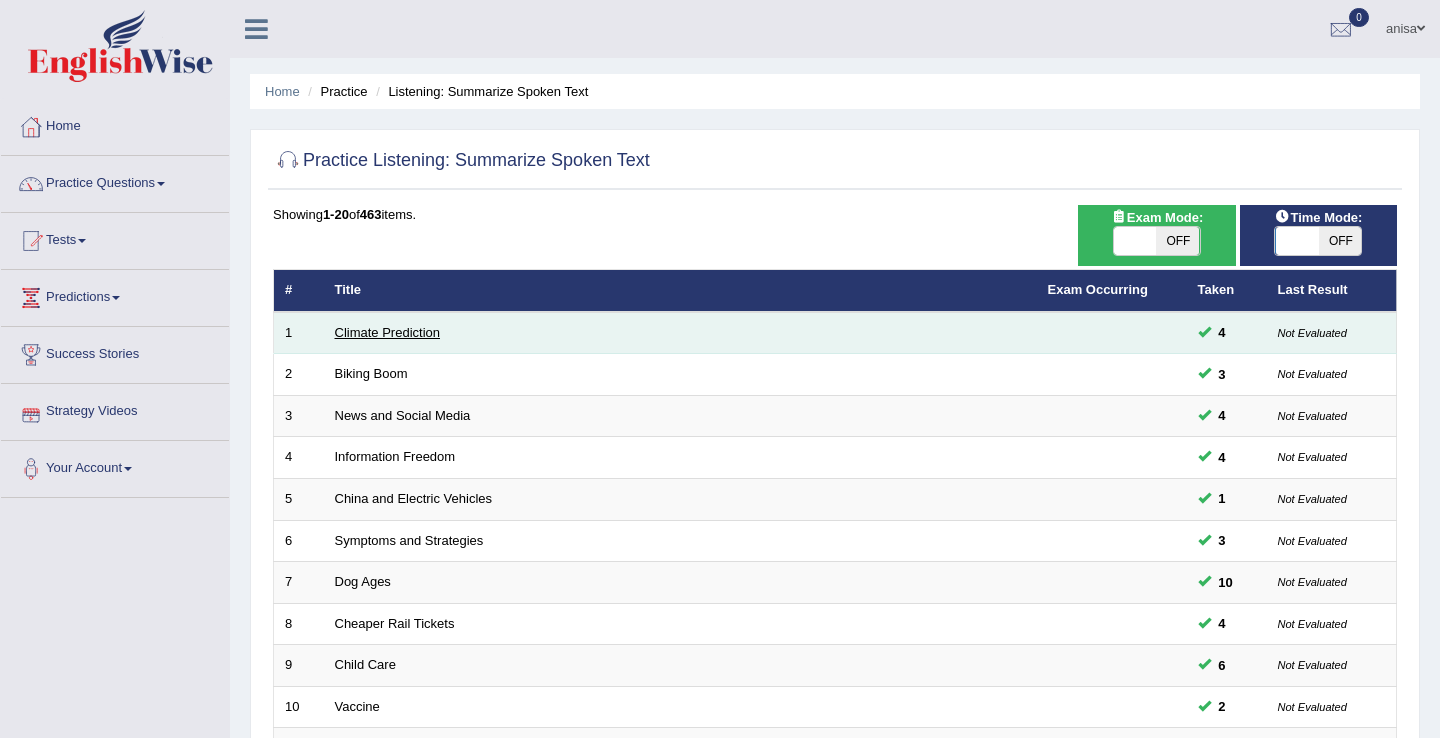 click on "Climate Prediction" at bounding box center [388, 332] 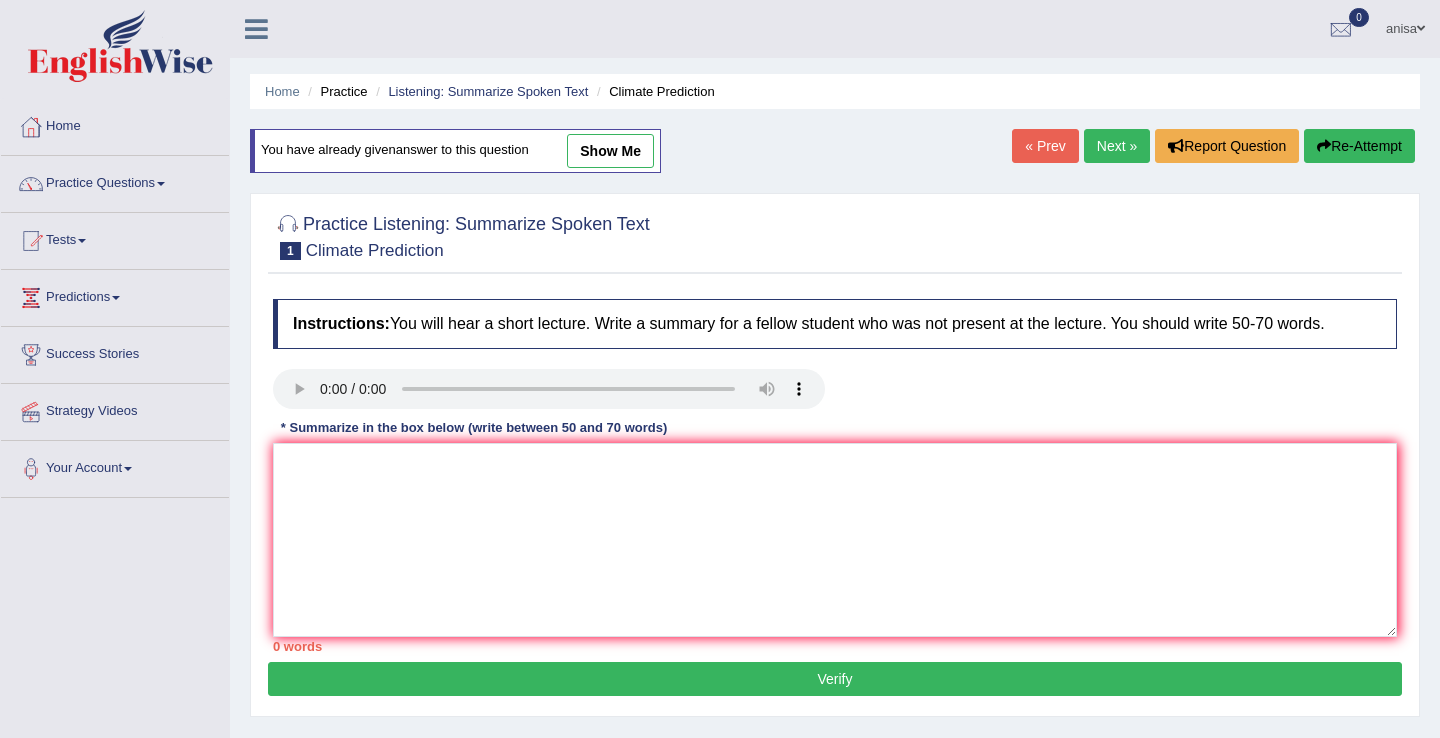 scroll, scrollTop: 0, scrollLeft: 0, axis: both 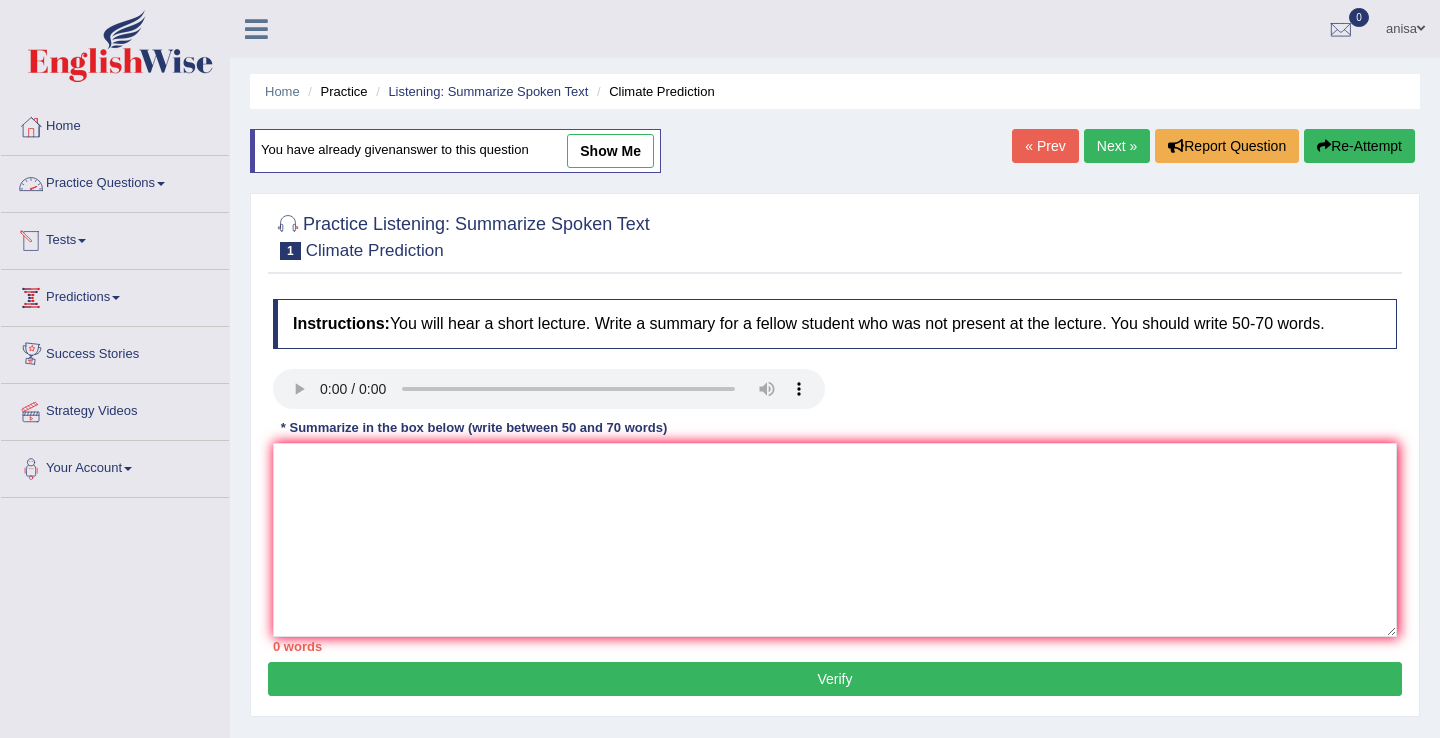 click on "Practice Questions" at bounding box center [115, 181] 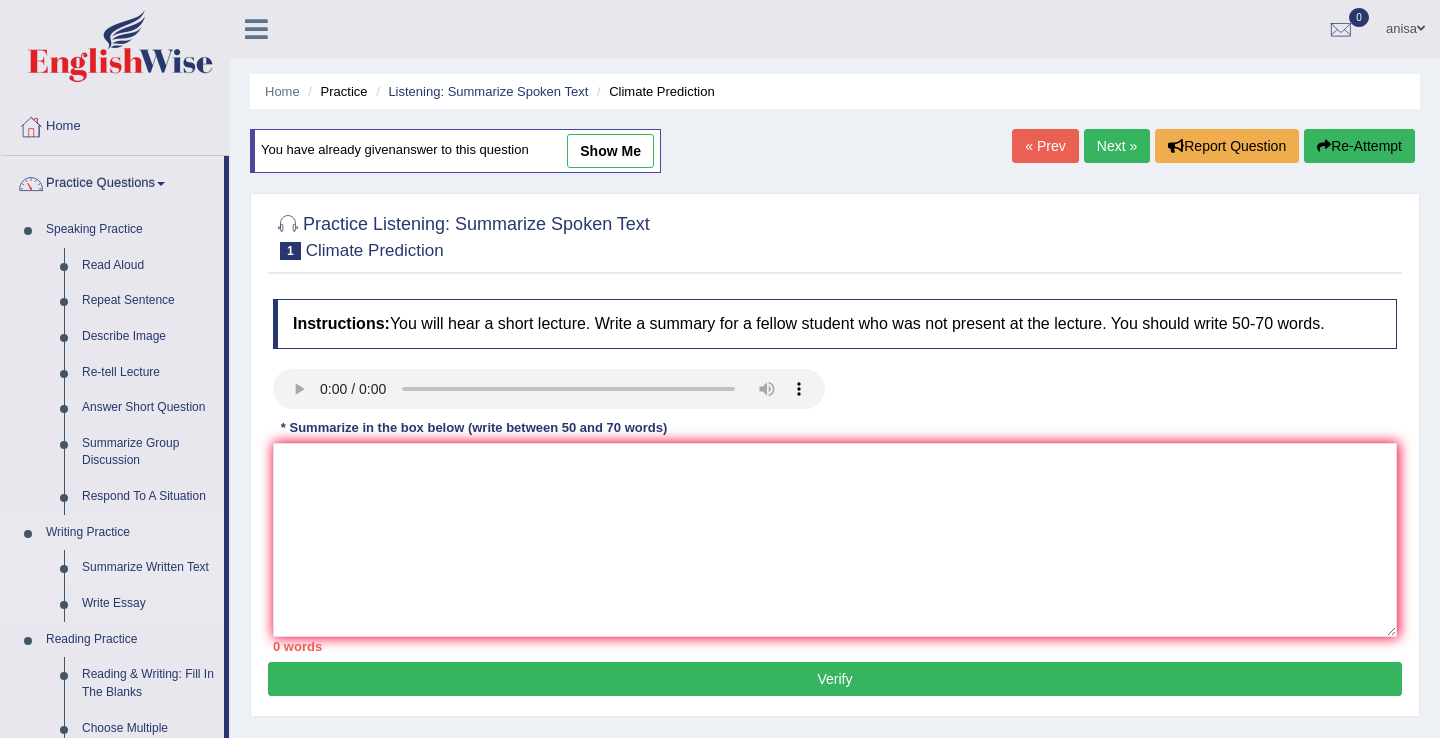 click on "Summarize Written Text" at bounding box center [148, 568] 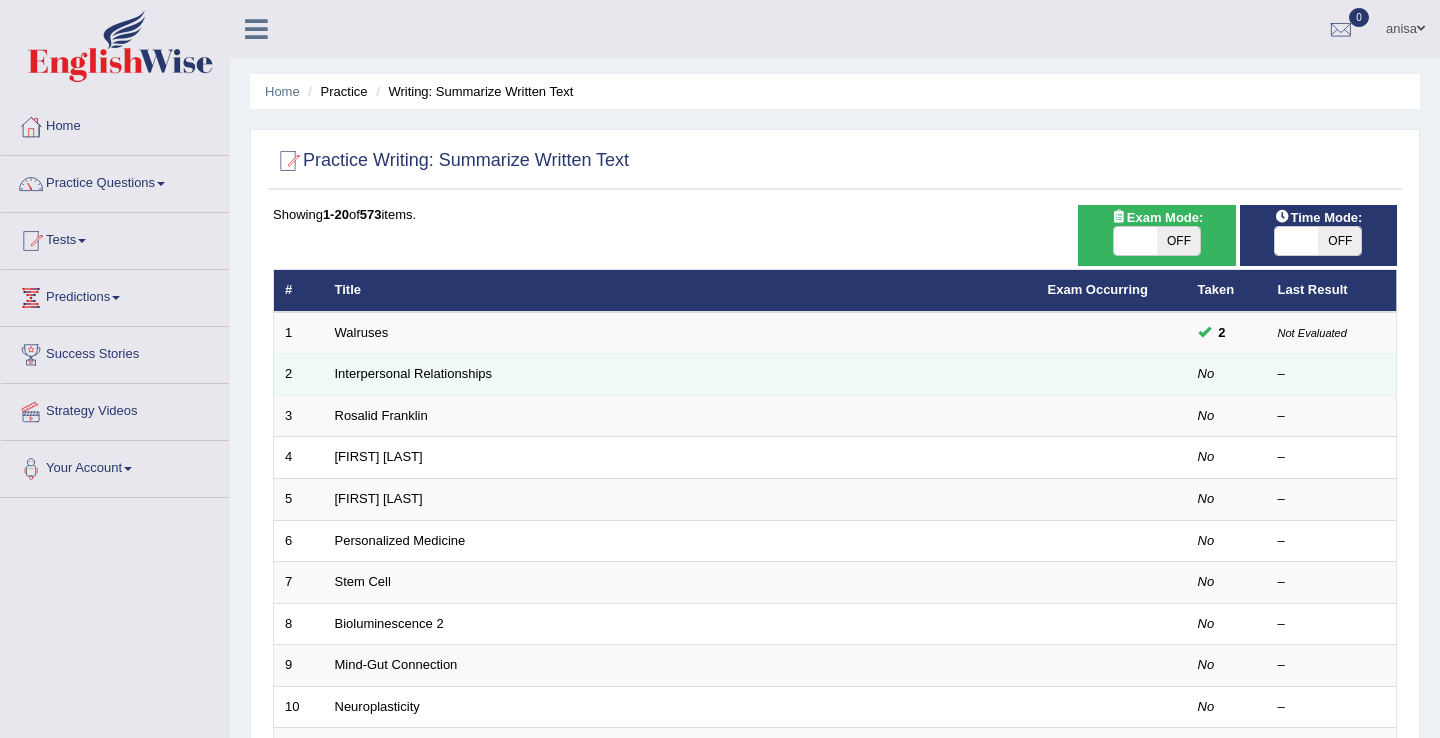 scroll, scrollTop: 0, scrollLeft: 0, axis: both 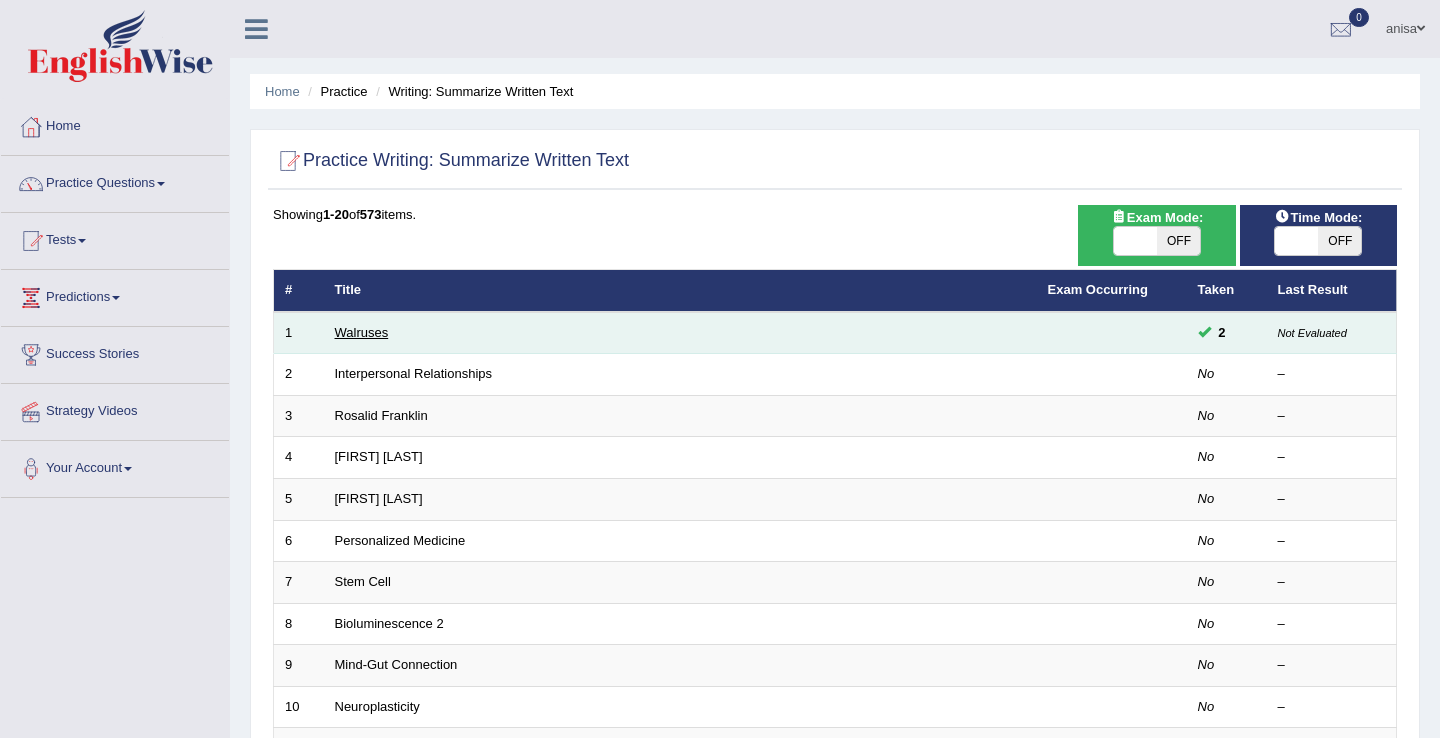 click on "Walruses" at bounding box center [362, 332] 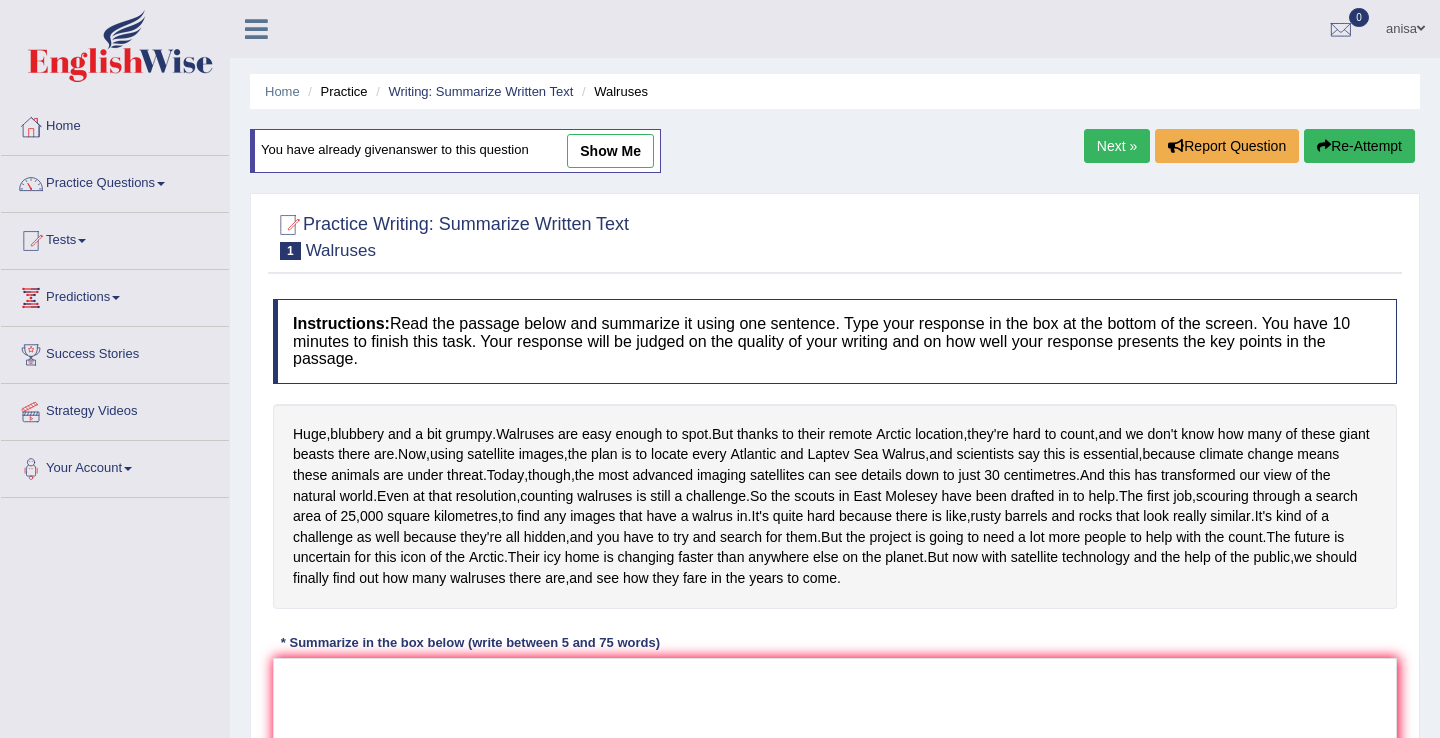 scroll, scrollTop: 0, scrollLeft: 0, axis: both 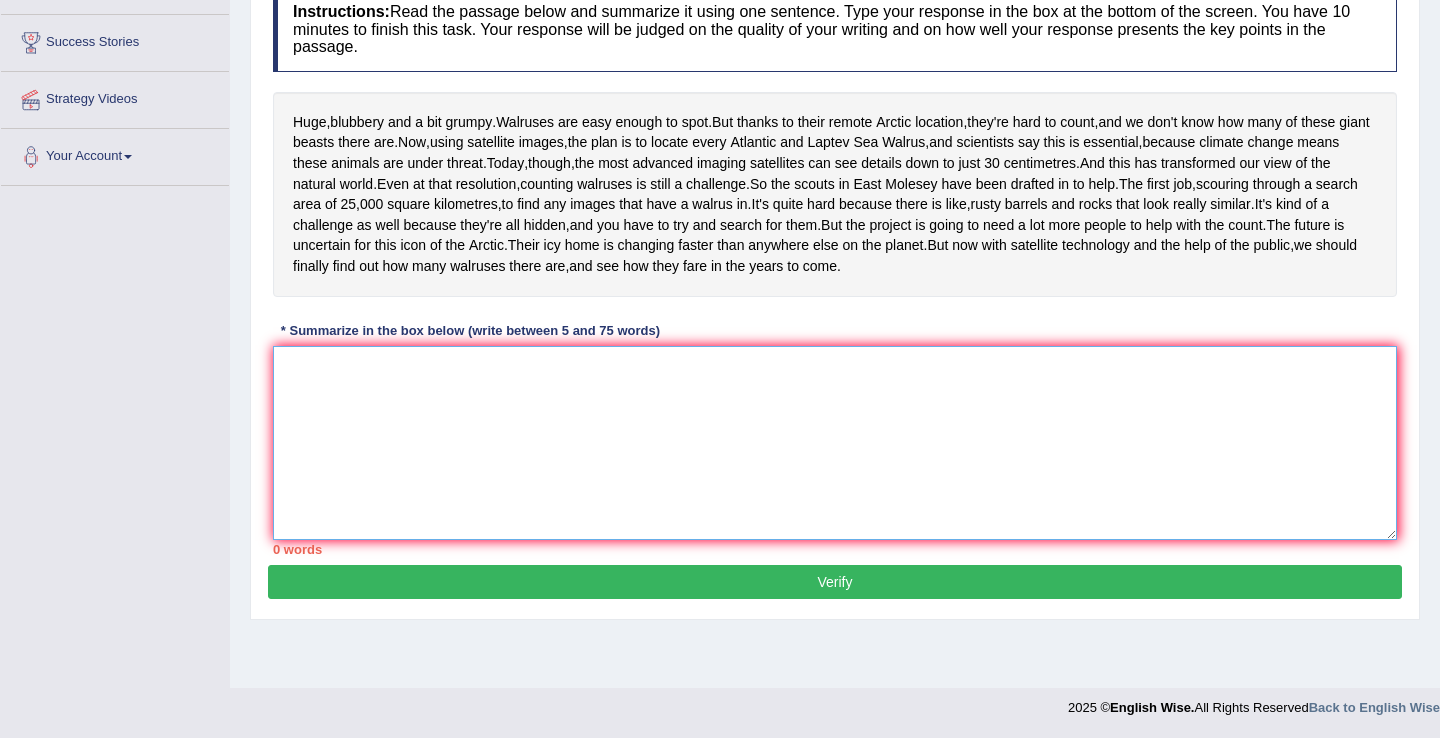 click at bounding box center (835, 443) 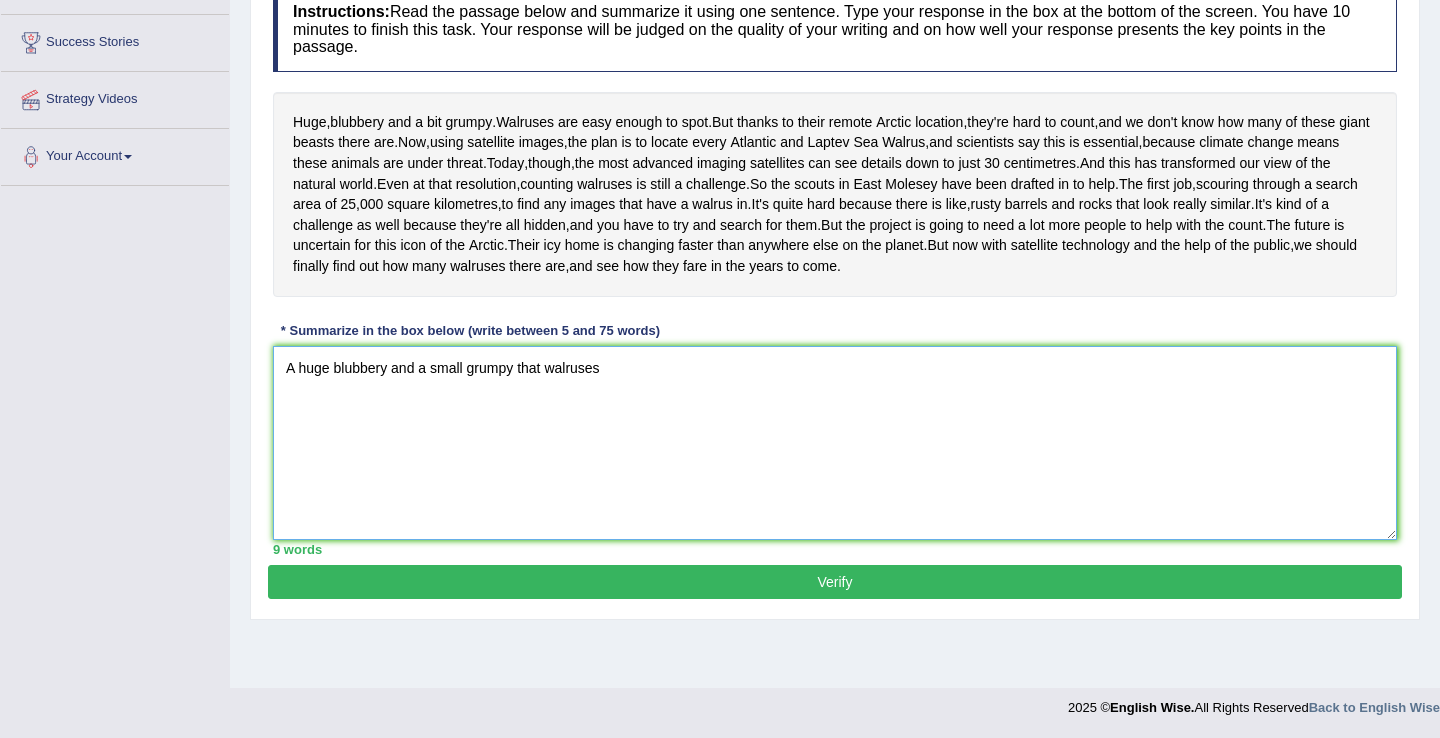 scroll, scrollTop: 0, scrollLeft: 0, axis: both 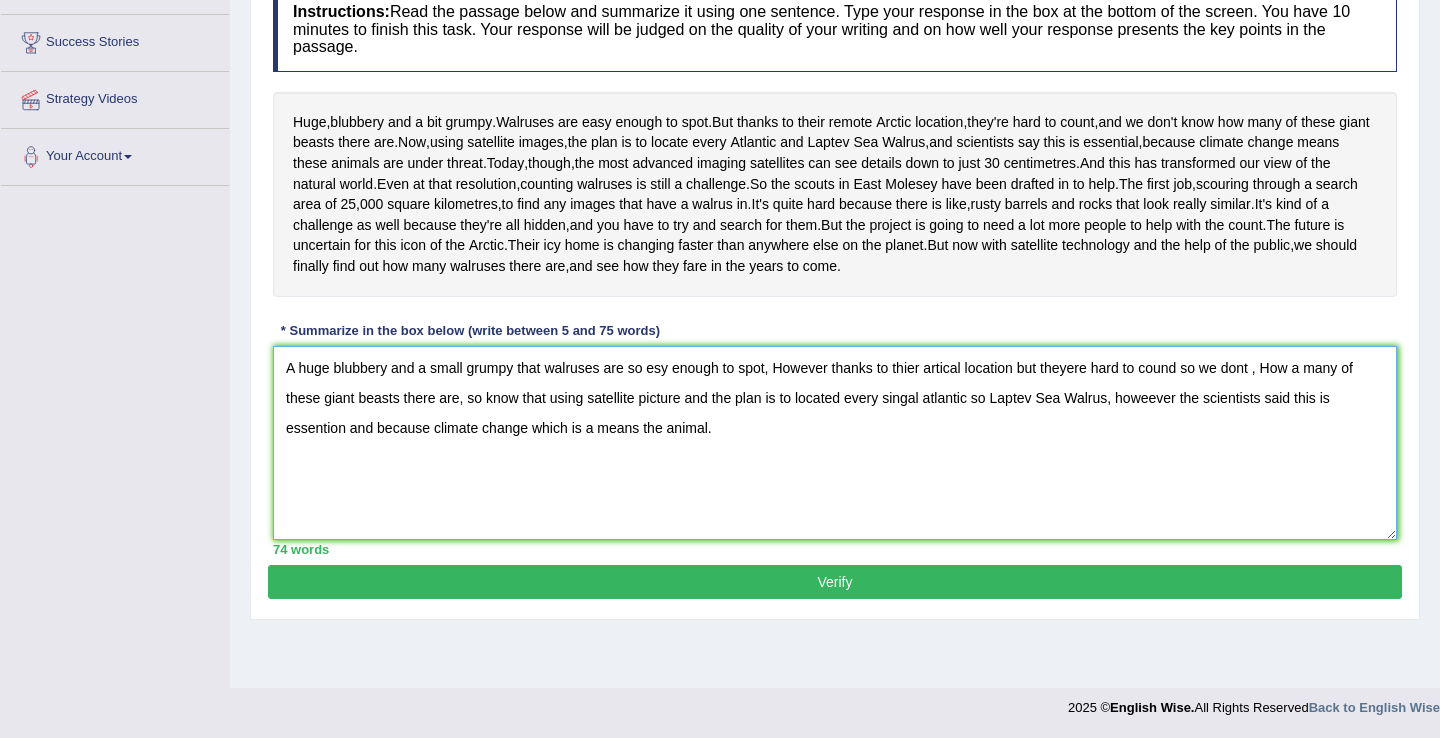 type on "A huge blubbery and a small grumpy that walruses are so esy enough to spot, However thanks to thier artical location but theyere hard to cound so we dont , How a many of these giant beasts there are, so know that using satellite picture and the plan is to located every singal atlantic so Laptev Sea Walrus, howeever the scientists said this is essention and because climate change which is a means the animal." 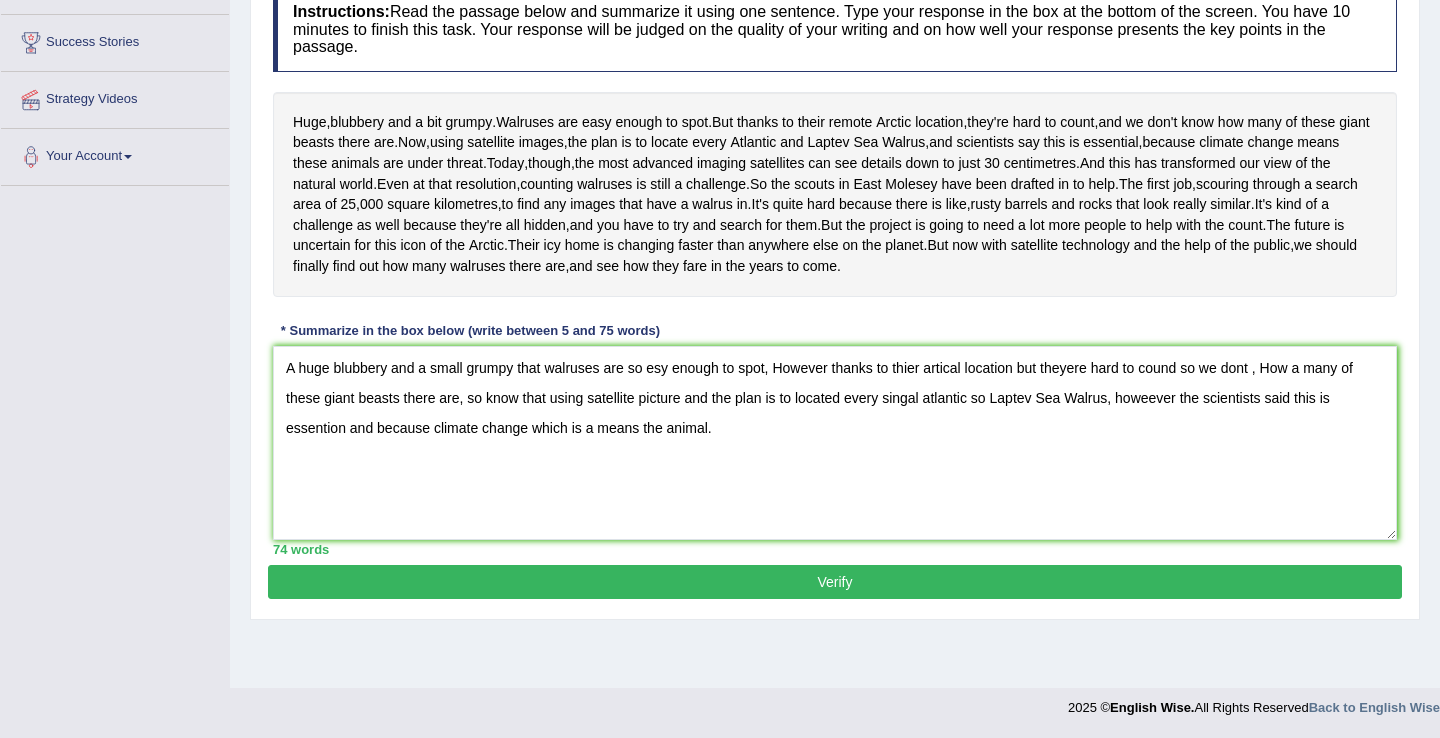 click on "Verify" at bounding box center [835, 582] 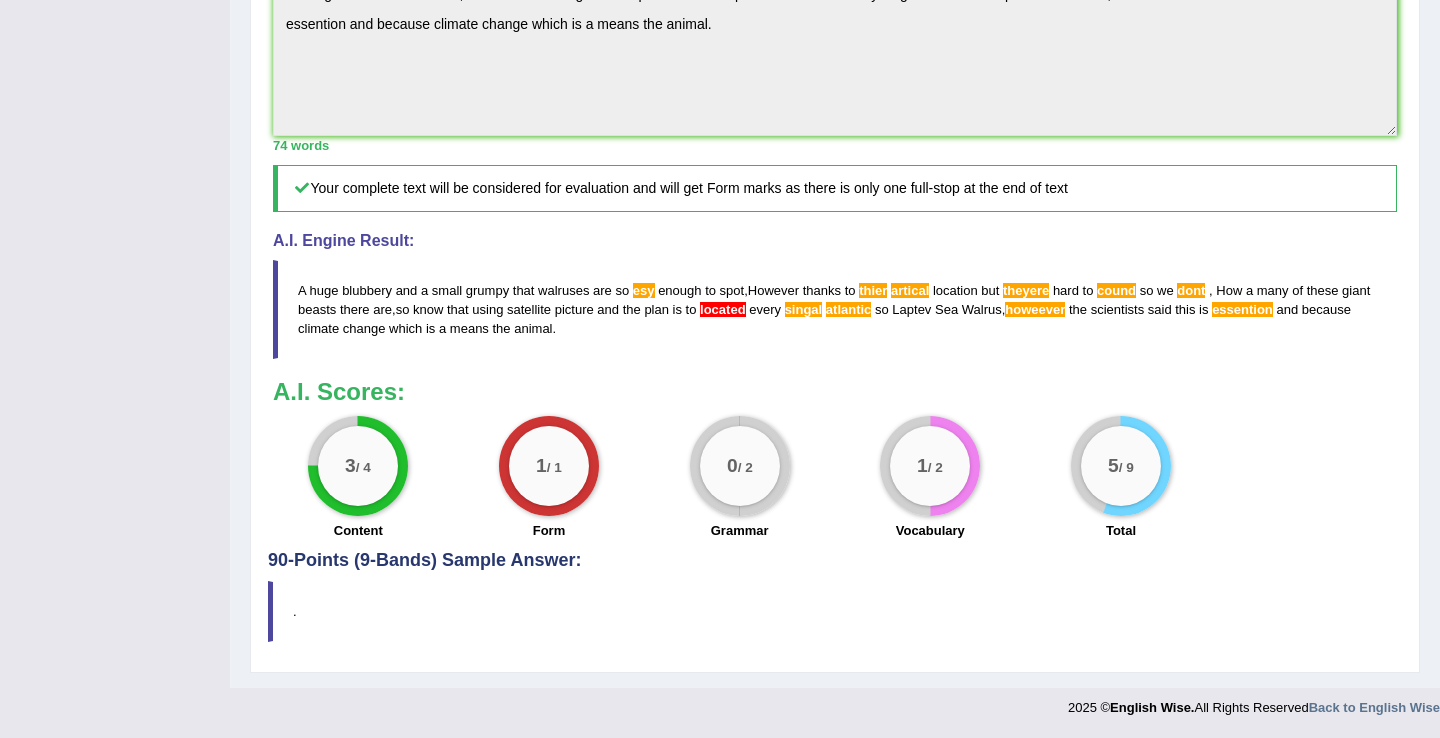 scroll, scrollTop: 751, scrollLeft: 0, axis: vertical 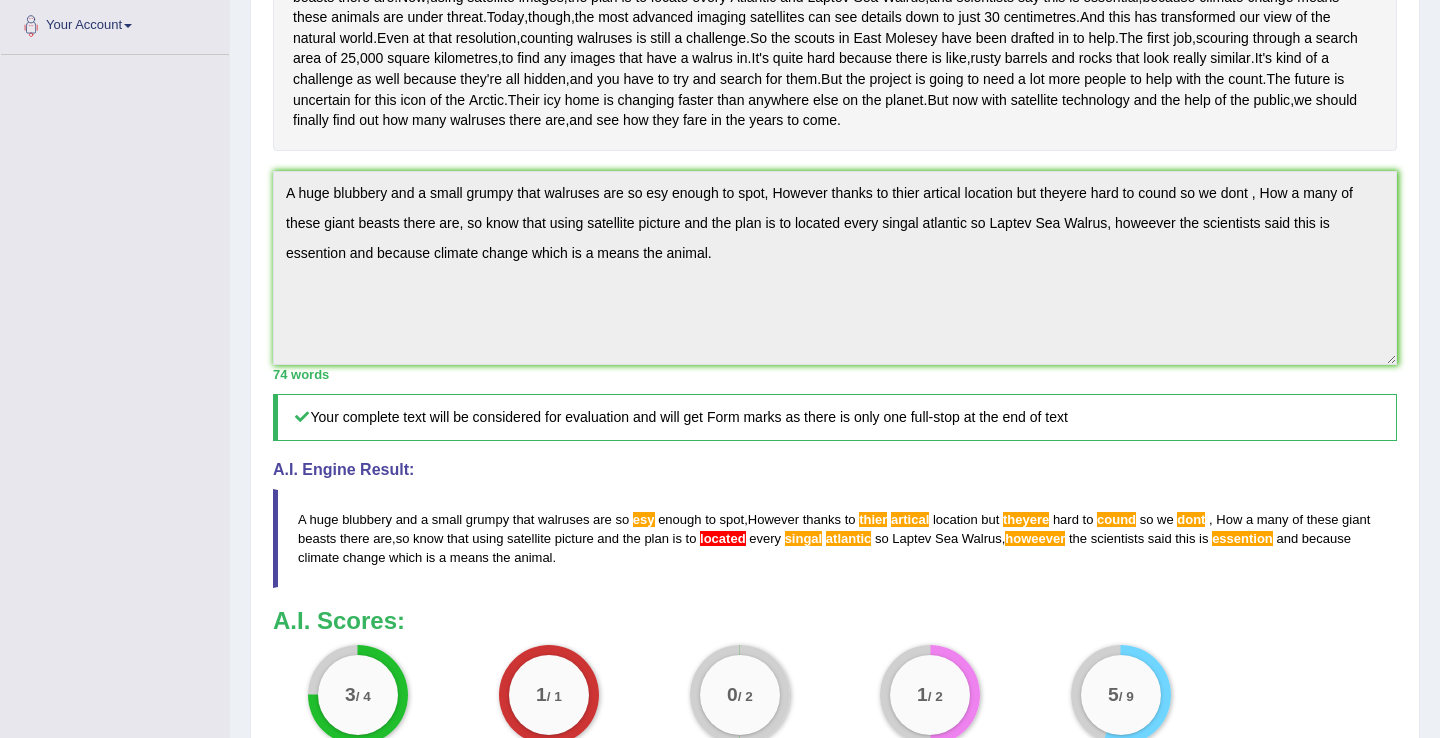 click on "Instructions:  Read the passage below and summarize it using one sentence. Type your response in the box at the bottom of the screen. You have 10 minutes to finish this task. Your response will be judged on the quality of your writing and on how well your response presents the key points in the passage.
Huge ,  blubbery   and   a   bit   grumpy .  Walruses   are   easy   enough   to   spot .  But   thanks   to   their   remote   Arctic   location ,  they're   hard   to   count ,  and   we   don't   know   how   many   of   these   giant   beasts   there   are .  Now ,  using   satellite   images ,  the   plan   is   to   locate   every   Atlantic   and   Laptev   Sea   Walrus ,  and   scientists   say   this   is   essential ,  because   climate   change   means   these   animals   are   under   threat .
Today ,  though ,  the   most   advanced   imaging   satellites   can   see   details   down   to   just   30   centimetres .  And   this   has   transformed   our   view   of   the   natural" at bounding box center [835, 305] 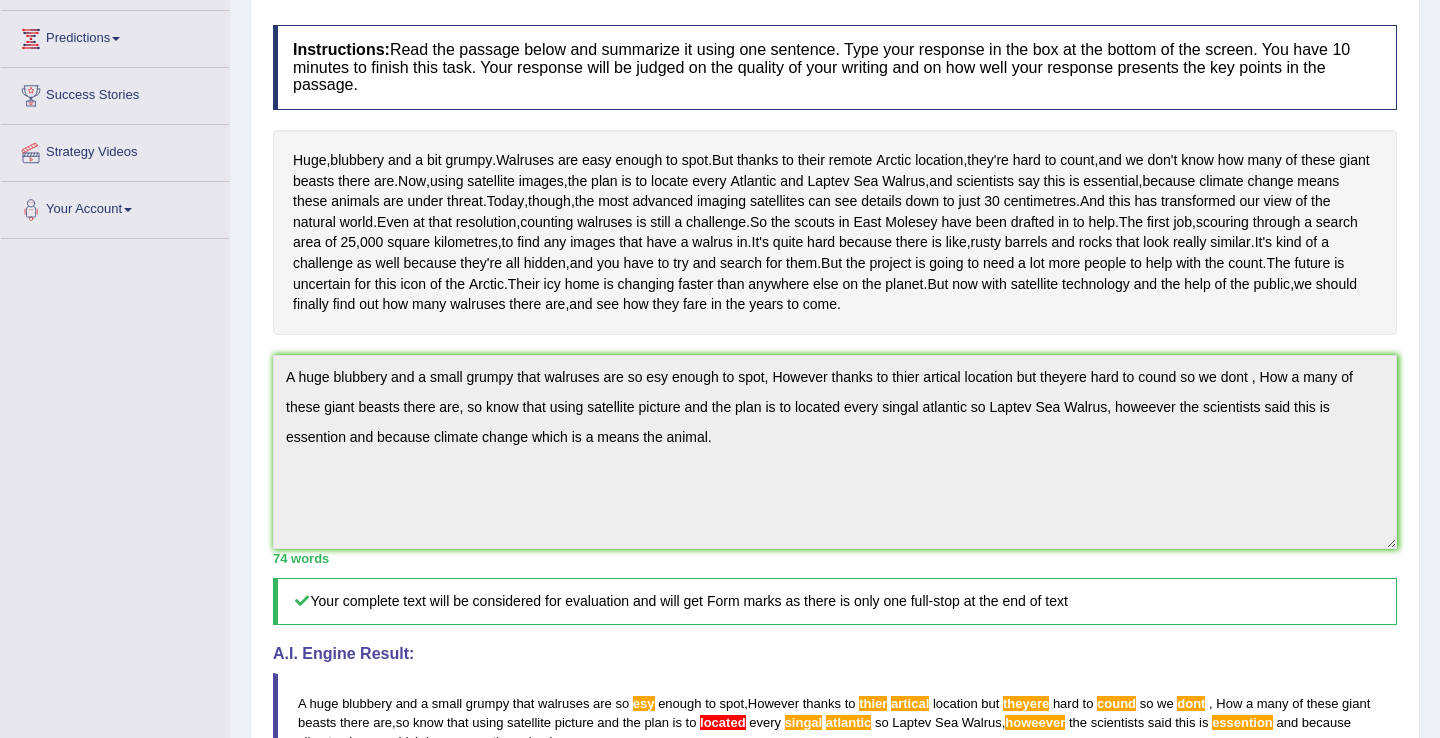 scroll, scrollTop: 0, scrollLeft: 0, axis: both 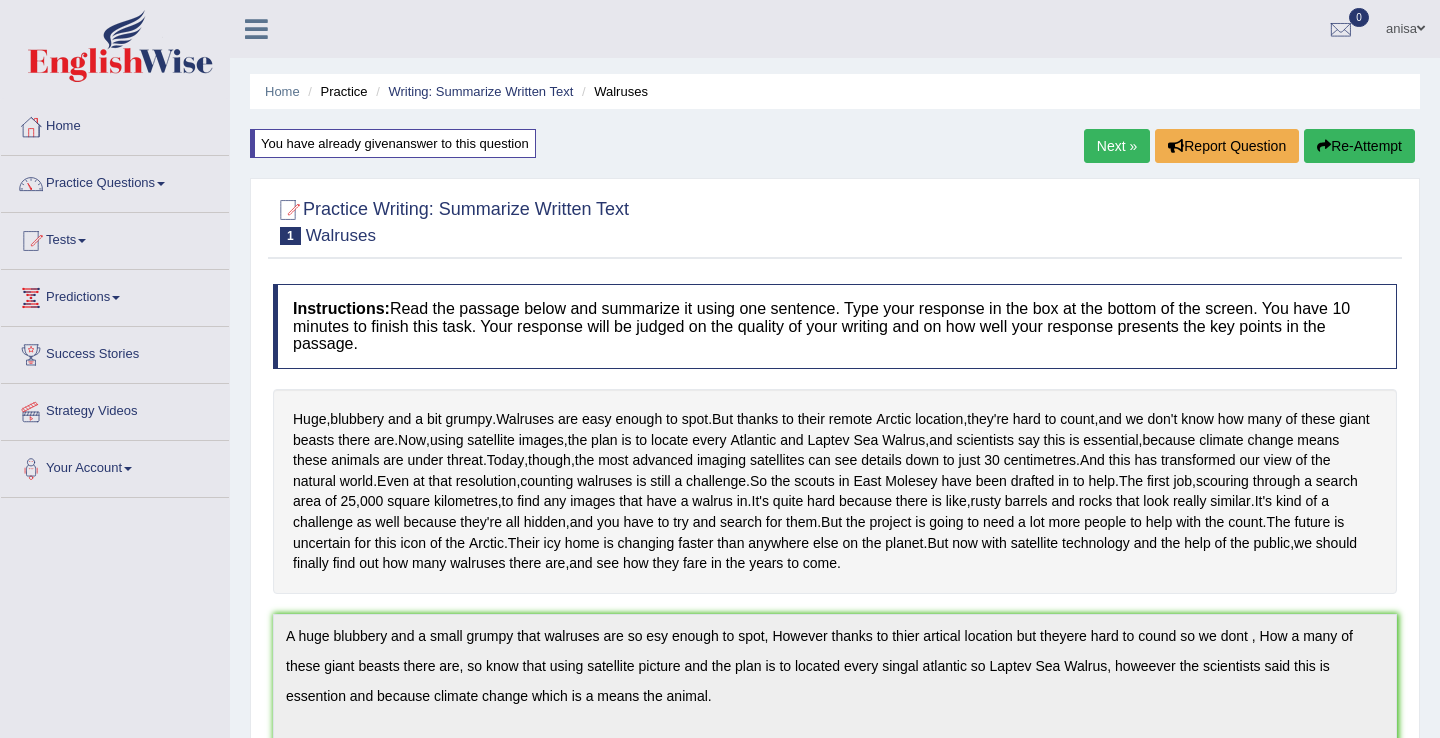 click on "Re-Attempt" at bounding box center (1359, 146) 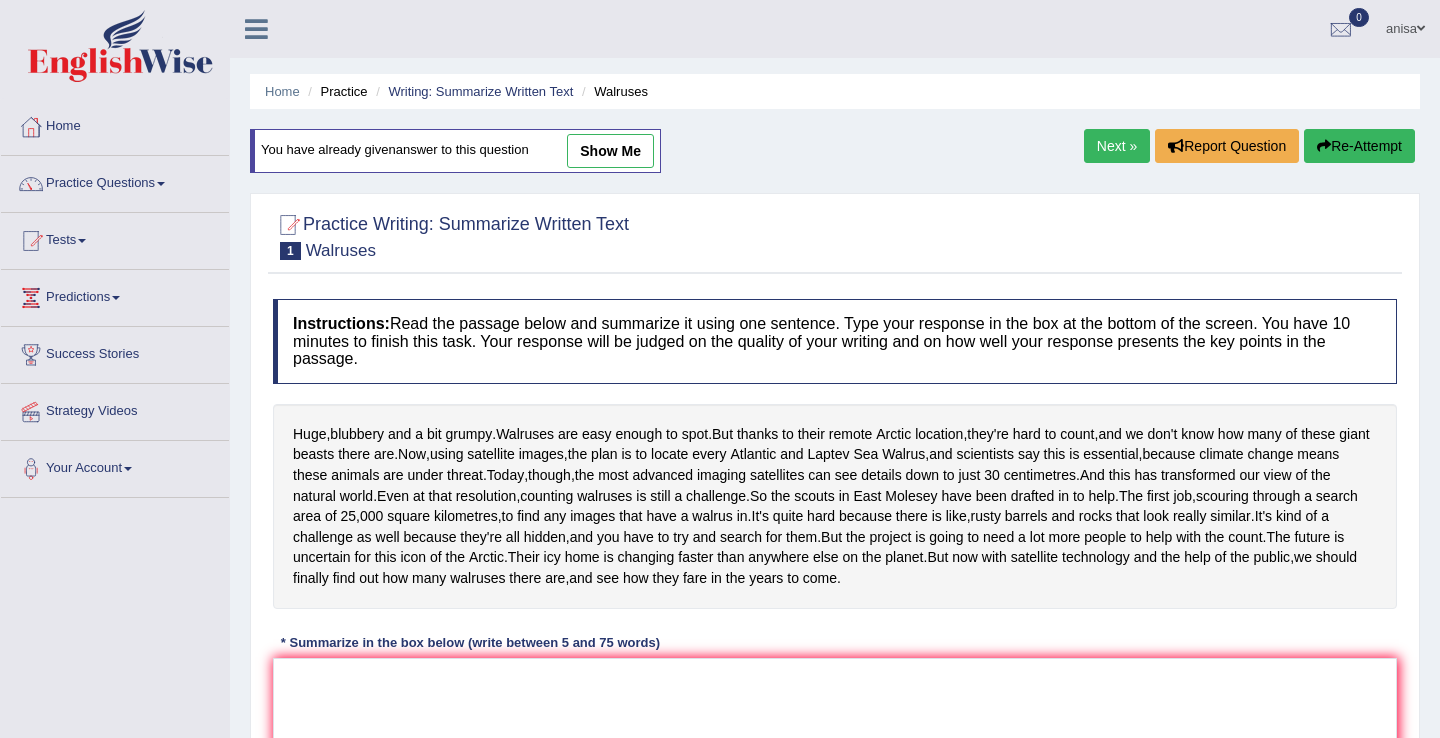 scroll, scrollTop: 0, scrollLeft: 0, axis: both 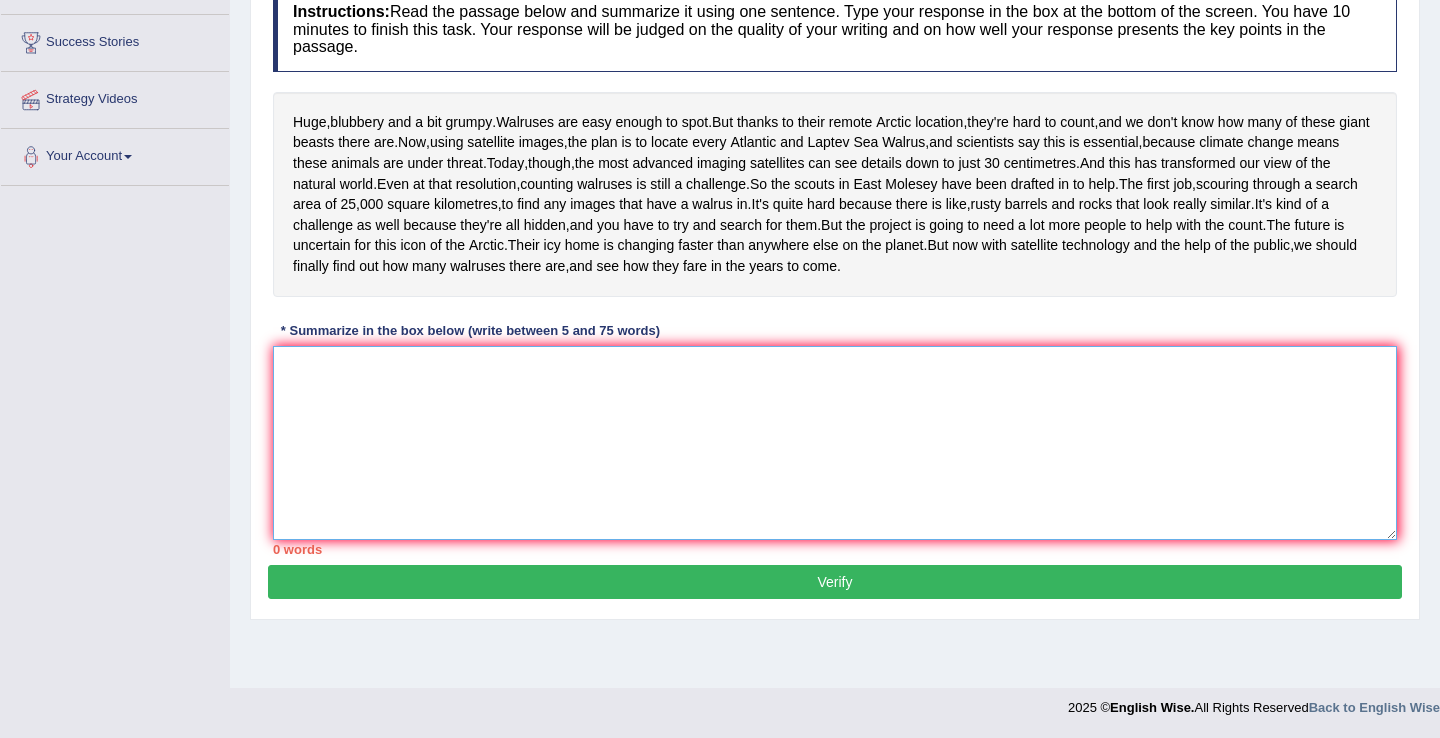paste on "A huge blubbery and a small grumpy that walruses are so esy enough to spot, However thanks to thier artical location but theyere hard to cound so we dont , How a many of these giant beasts there are, so know that using satellite picture and the plan is to located every singal atlantic so Laptev Sea Walrus, howeever the scientists said this is essention and because climate change which is a means the animal." 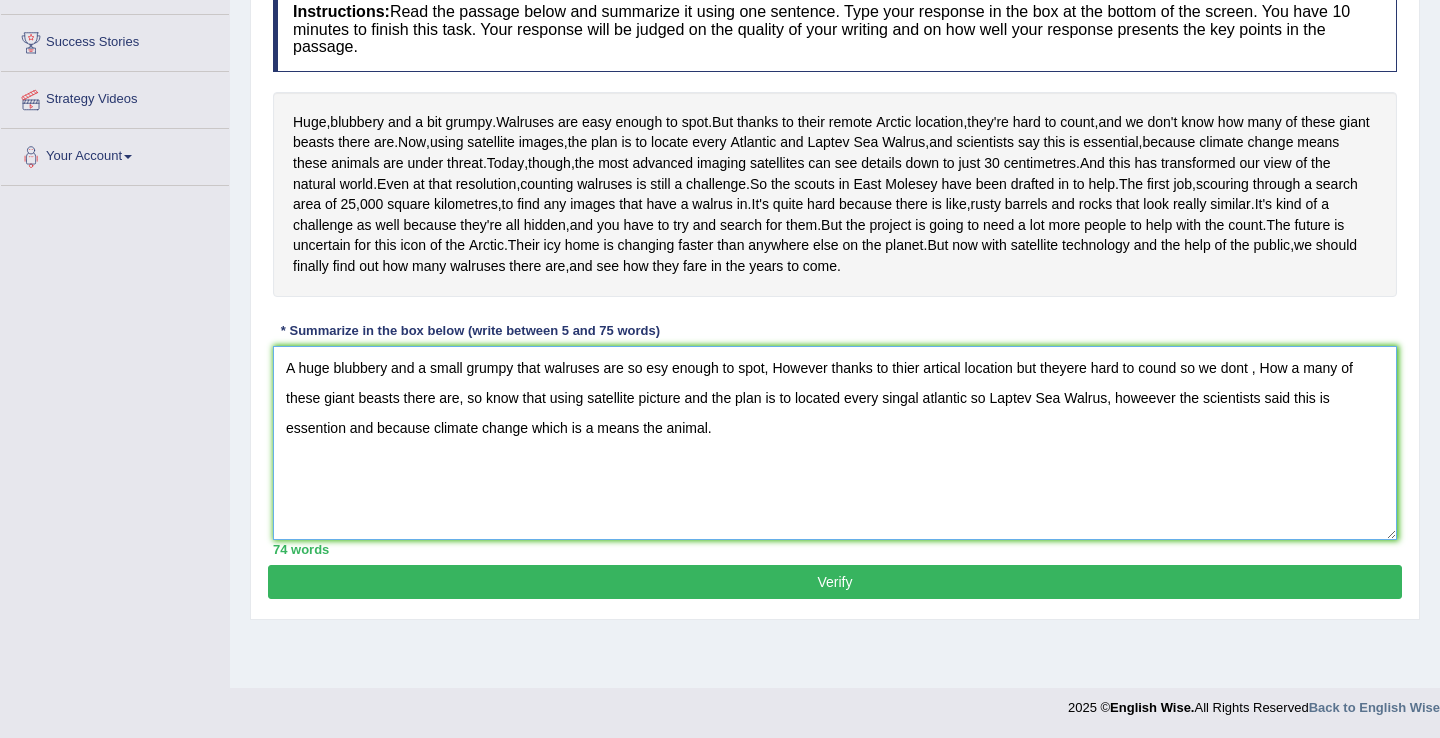 click on "A huge blubbery and a small grumpy that walruses are so esy enough to spot, However thanks to thier artical location but theyere hard to cound so we dont , How a many of these giant beasts there are, so know that using satellite picture and the plan is to located every singal atlantic so Laptev Sea Walrus, howeever the scientists said this is essention and because climate change which is a means the animal." at bounding box center [835, 443] 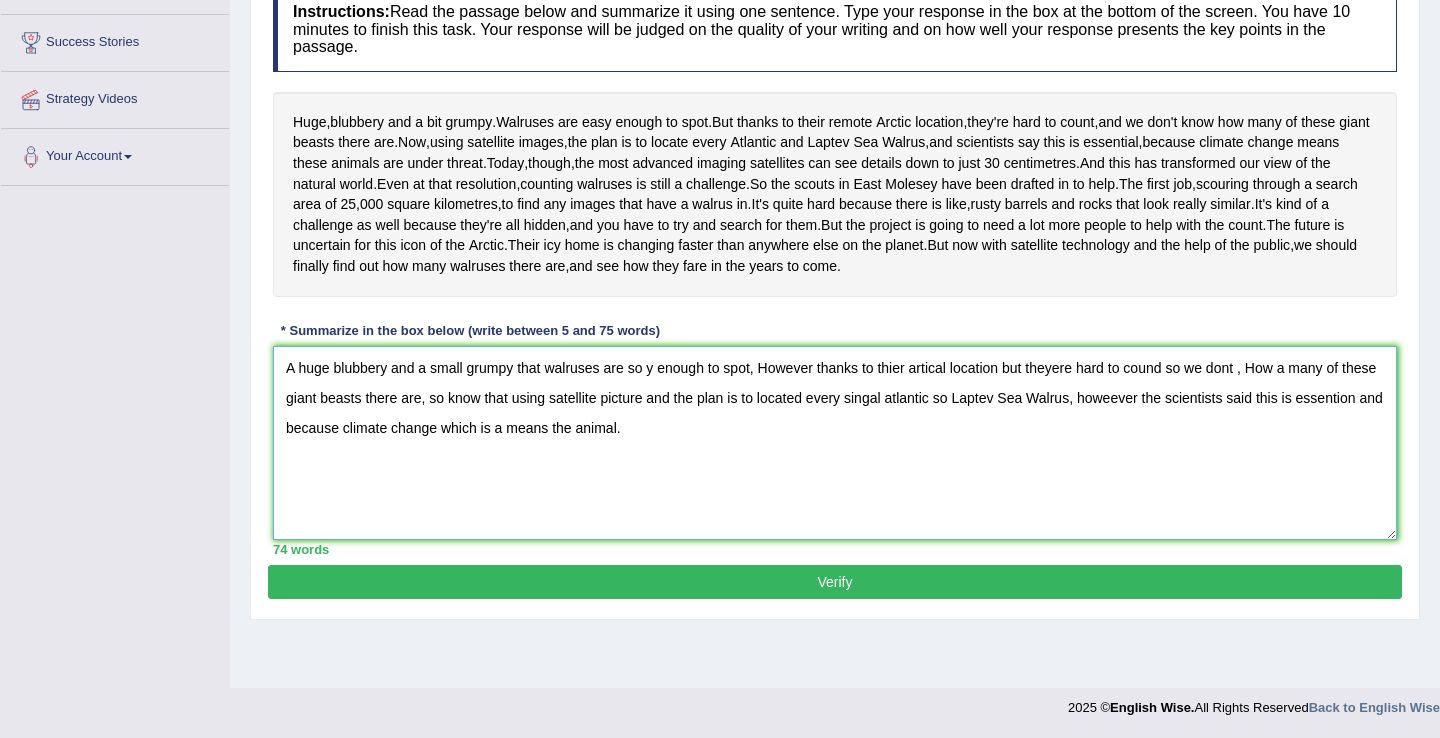 click on "A huge blubbery and a small grumpy that walruses are so y enough to spot, However thanks to thier artical location but theyere hard to cound so we dont , How a many of these giant beasts there are, so know that using satellite picture and the plan is to located every singal atlantic so Laptev Sea Walrus, howeever the scientists said this is essention and because climate change which is a means the animal." at bounding box center [835, 443] 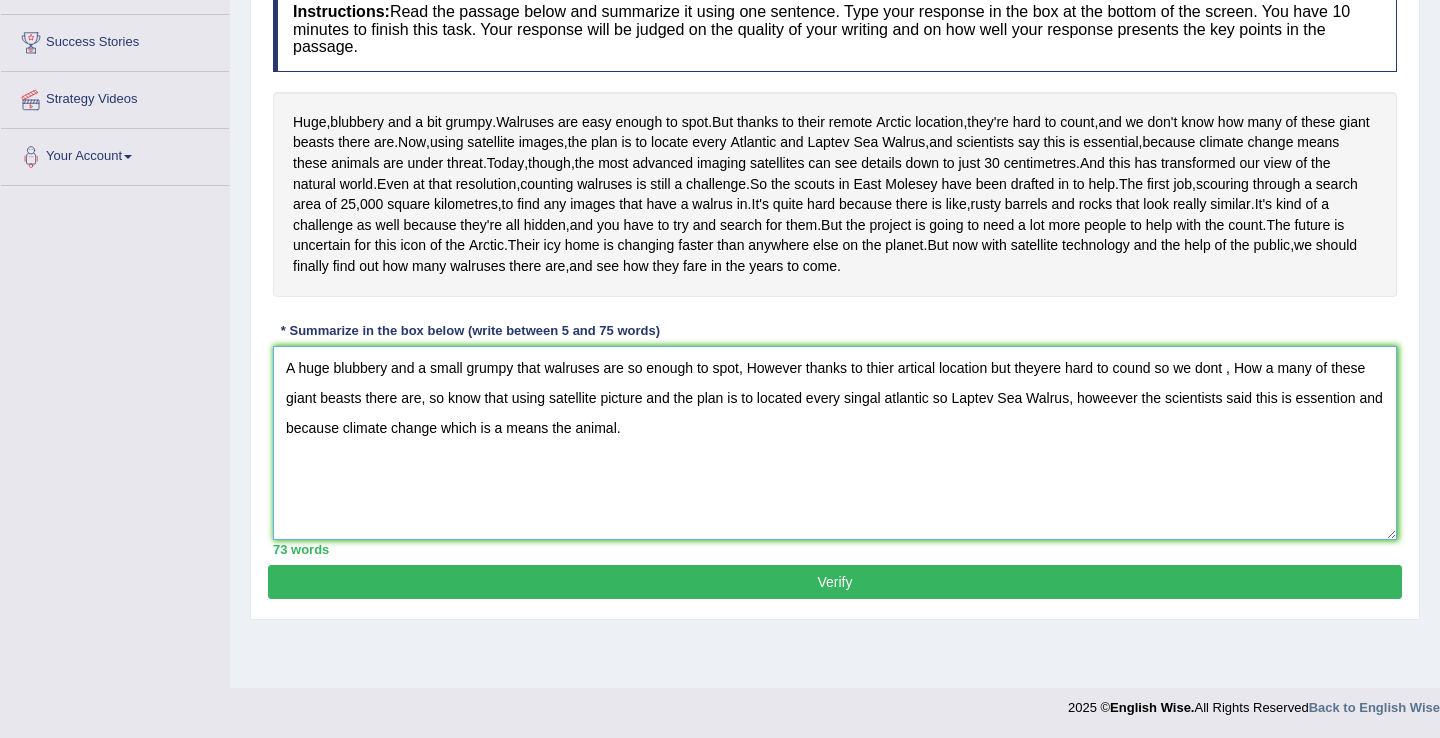 click on "A huge blubbery and a small grumpy that walruses are so enough to spot, However thanks to thier artical location but theyere hard to cound so we dont , How a many of these giant beasts there are, so know that using satellite picture and the plan is to located every singal atlantic so Laptev Sea Walrus, howeever the scientists said this is essention and because climate change which is a means the animal." at bounding box center [835, 443] 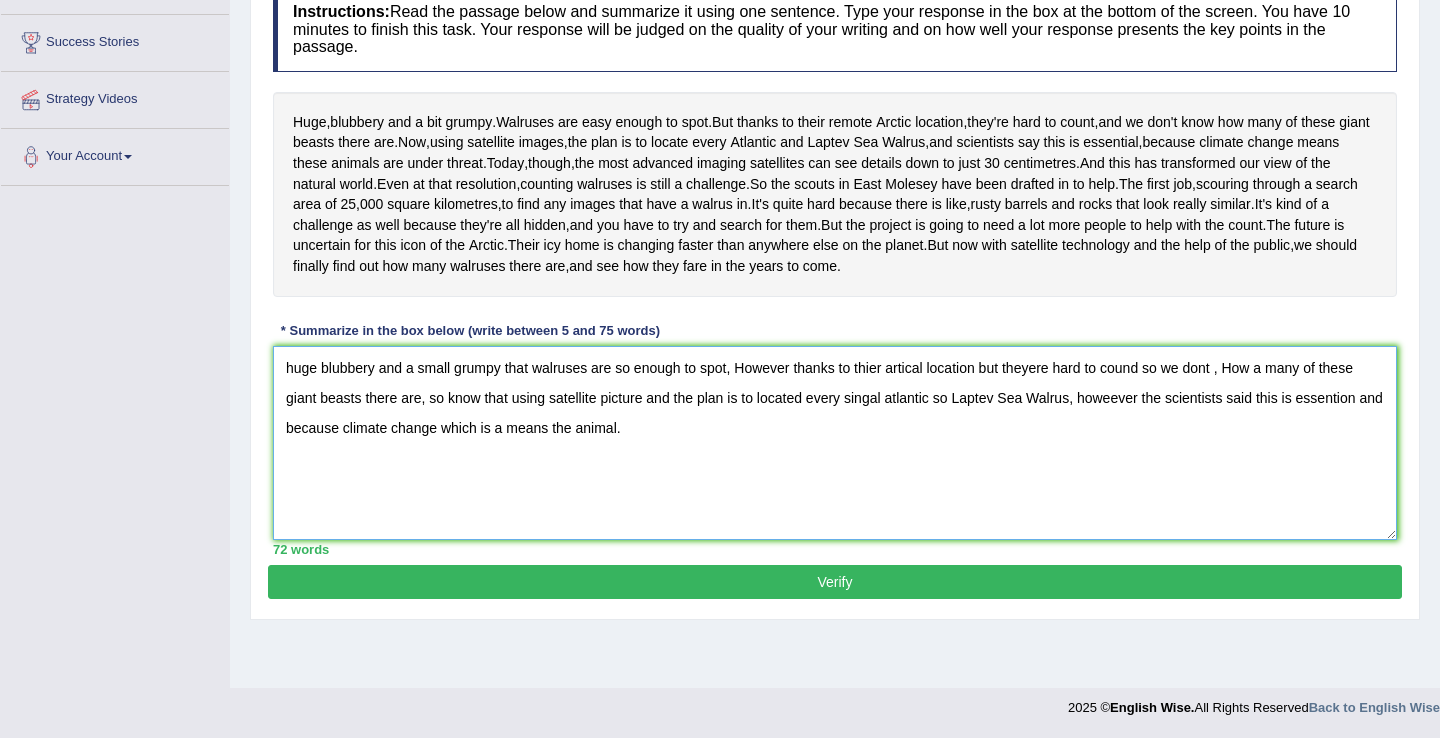 click on "huge blubbery and a small grumpy that walruses are so enough to spot, However thanks to thier artical location but theyere hard to cound so we dont , How a many of these giant beasts there are, so know that using satellite picture and the plan is to located every singal atlantic so Laptev Sea Walrus, howeever the scientists said this is essention and because climate change which is a means the animal." at bounding box center [835, 443] 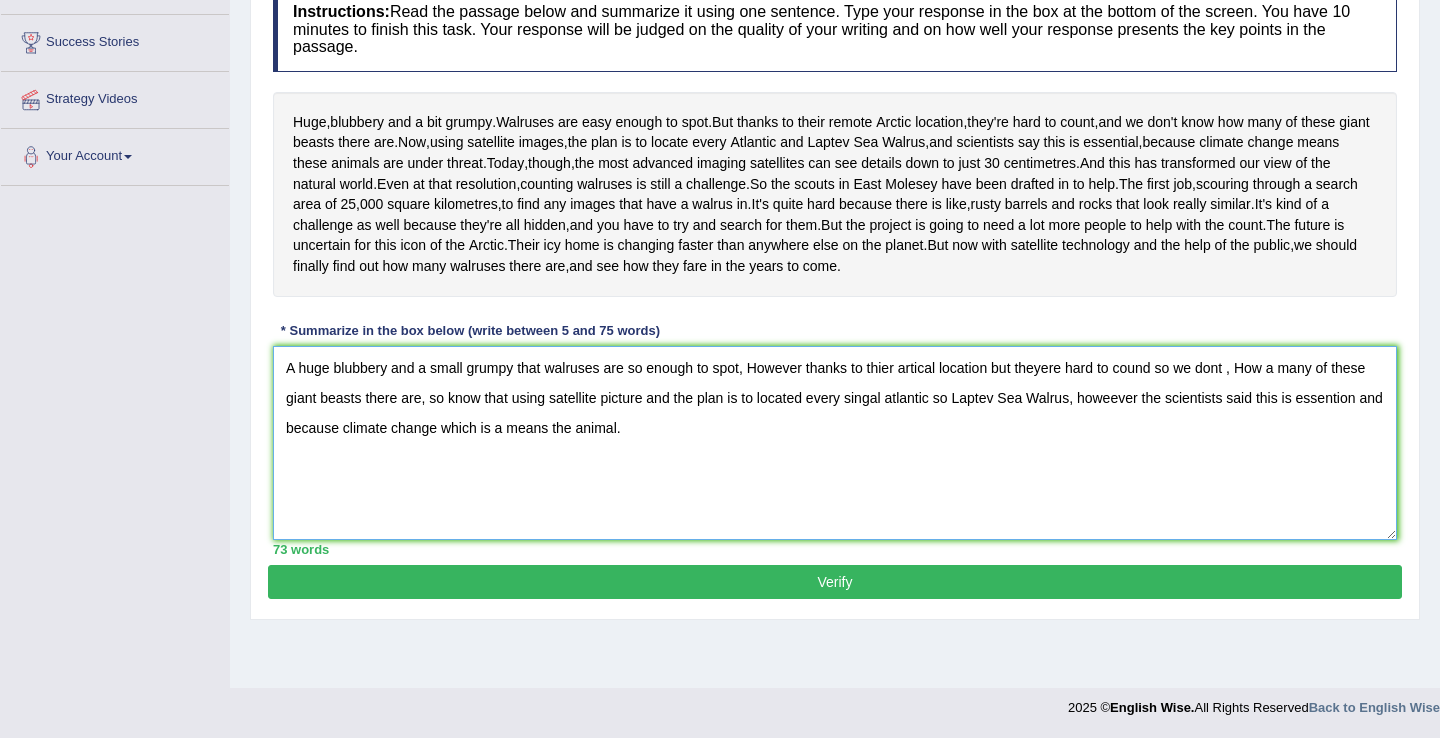 click on "A huge blubbery and a small grumpy that walruses are so enough to spot, However thanks to thier artical location but theyere hard to cound so we dont , How a many of these giant beasts there are, so know that using satellite picture and the plan is to located every singal atlantic so Laptev Sea Walrus, howeever the scientists said this is essention and because climate change which is a means the animal." at bounding box center [835, 443] 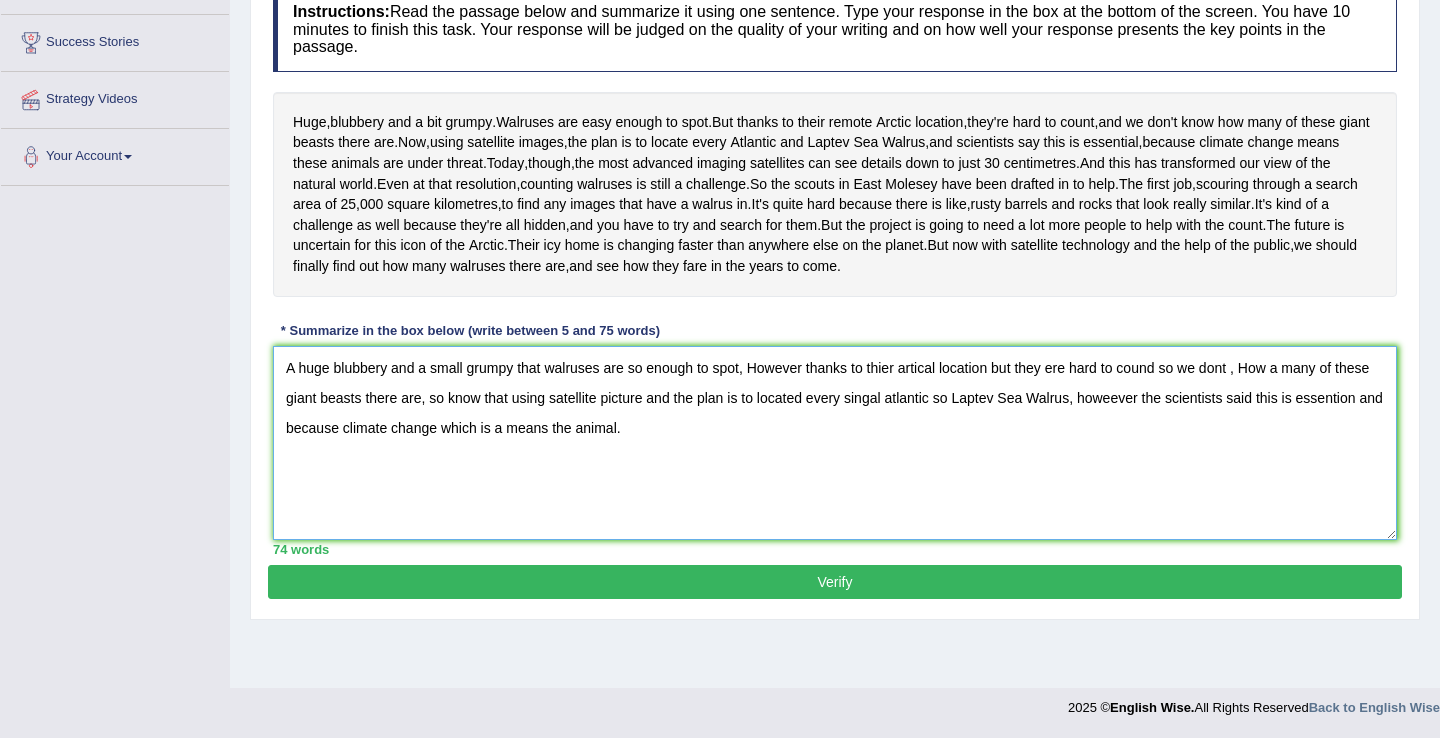 click on "A huge blubbery and a small grumpy that walruses are so enough to spot, However thanks to thier artical location but they ere hard to cound so we dont , How a many of these giant beasts there are, so know that using satellite picture and the plan is to located every singal atlantic so Laptev Sea Walrus, howeever the scientists said this is essention and because climate change which is a means the animal." at bounding box center (835, 443) 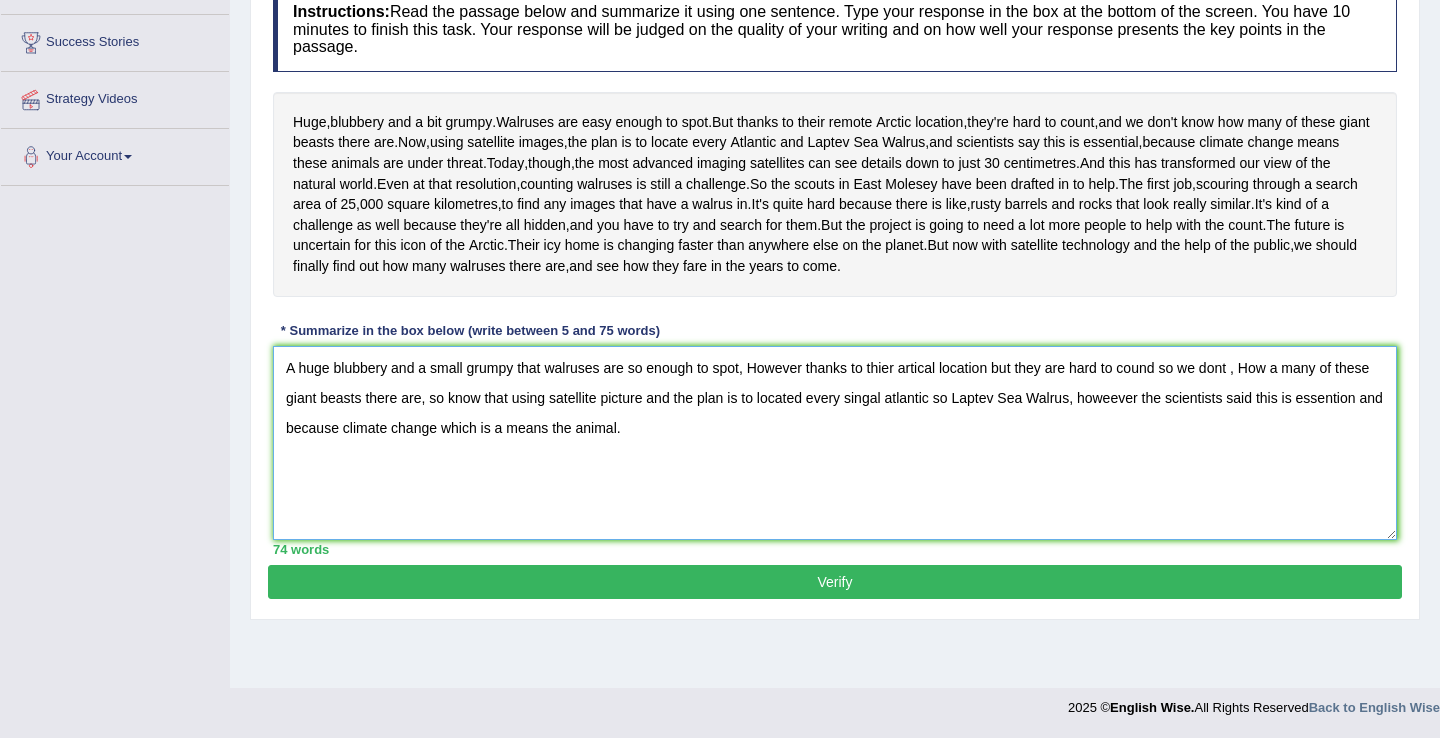 click on "A huge blubbery and a small grumpy that walruses are so enough to spot, However thanks to thier artical location but they are hard to cound so we dont , How a many of these giant beasts there are, so know that using satellite picture and the plan is to located every singal atlantic so Laptev Sea Walrus, howeever the scientists said this is essention and because climate change which is a means the animal." at bounding box center [835, 443] 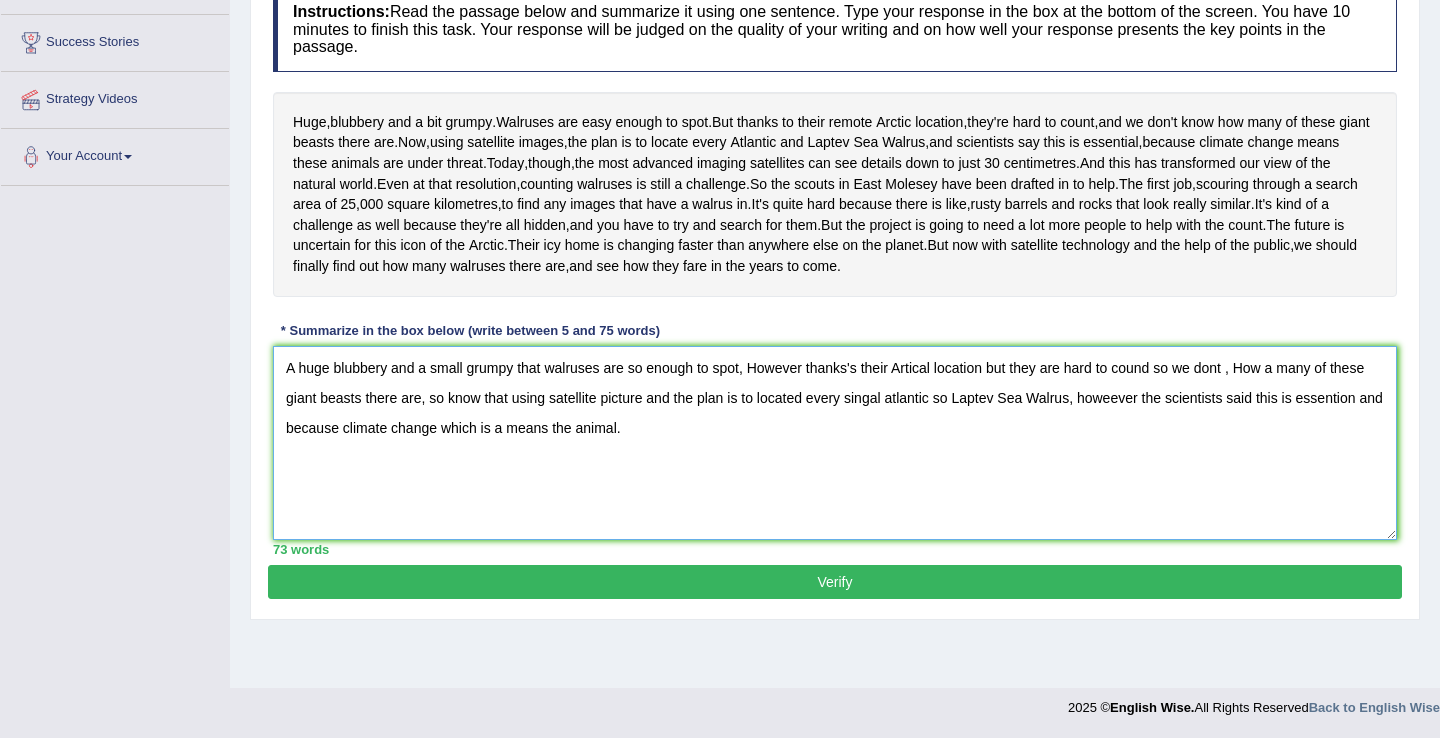 click on "A huge blubbery and a small grumpy that walruses are so enough to spot, However thanks's their Artical location but they are hard to cound so we dont , How a many of these giant beasts there are, so know that using satellite picture and the plan is to located every singal atlantic so Laptev Sea Walrus, howeever the scientists said this is essention and because climate change which is a means the animal." at bounding box center (835, 443) 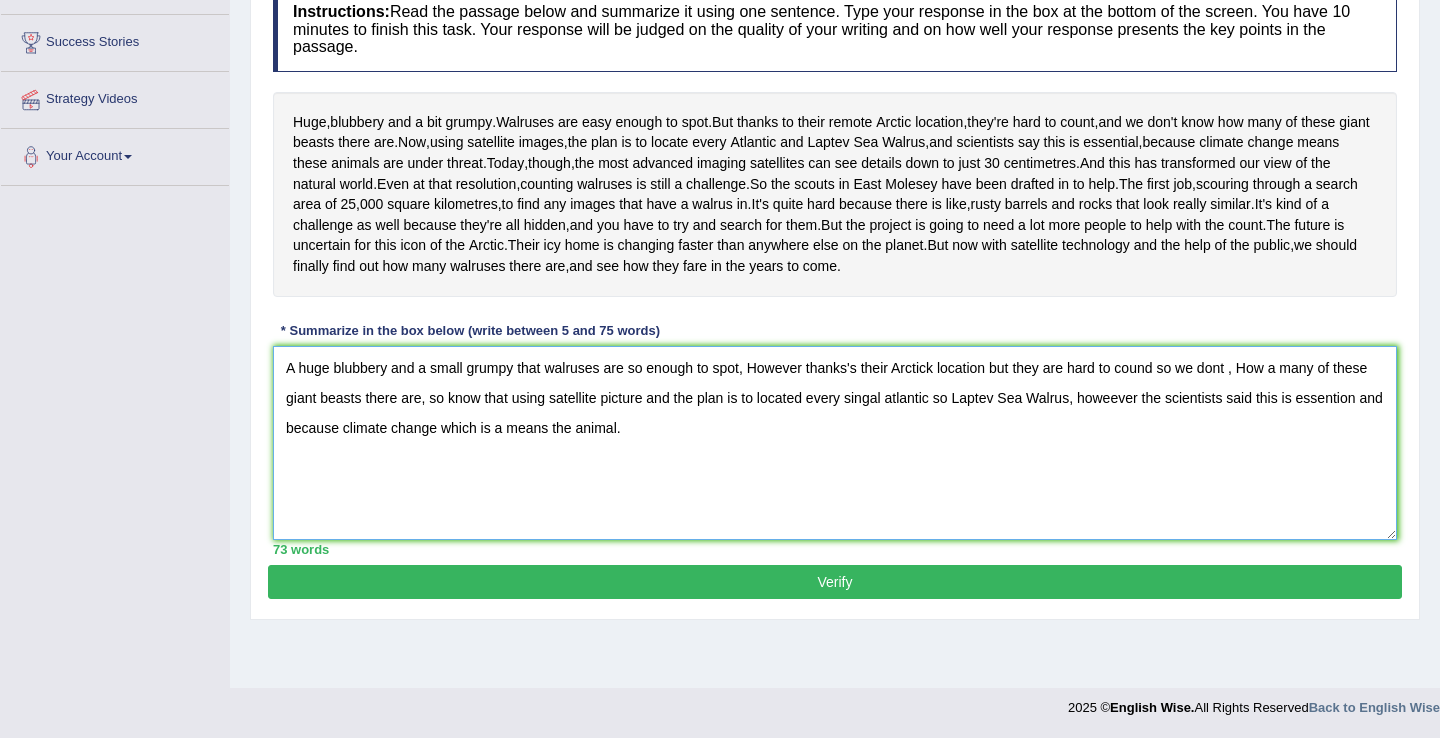 click on "A huge blubbery and a small grumpy that walruses are so enough to spot, However thanks's their Arctick location but they are hard to cound so we dont , How a many of these giant beasts there are, so know that using satellite picture and the plan is to located every singal atlantic so Laptev Sea Walrus, howeever the scientists said this is essention and because climate change which is a means the animal." at bounding box center [835, 443] 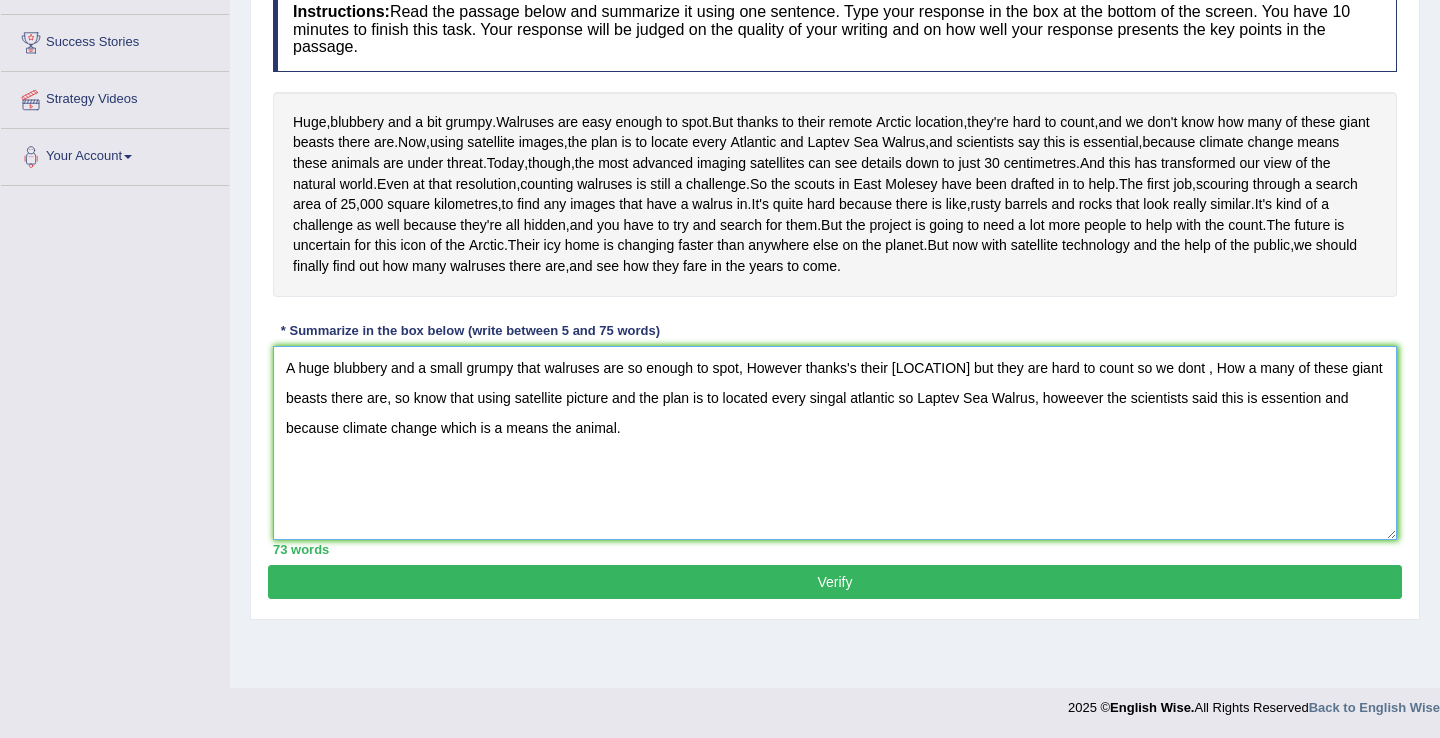 click on "A huge blubbery and a small grumpy that walruses are so enough to spot, However thanks's their [LOCATION] but they are hard to count so we dont , How a many of these giant beasts there are, so know that using satellite picture and the plan is to located every singal atlantic so Laptev Sea Walrus, howeever the scientists said this is essention and because climate change which is a means the animal." at bounding box center [835, 443] 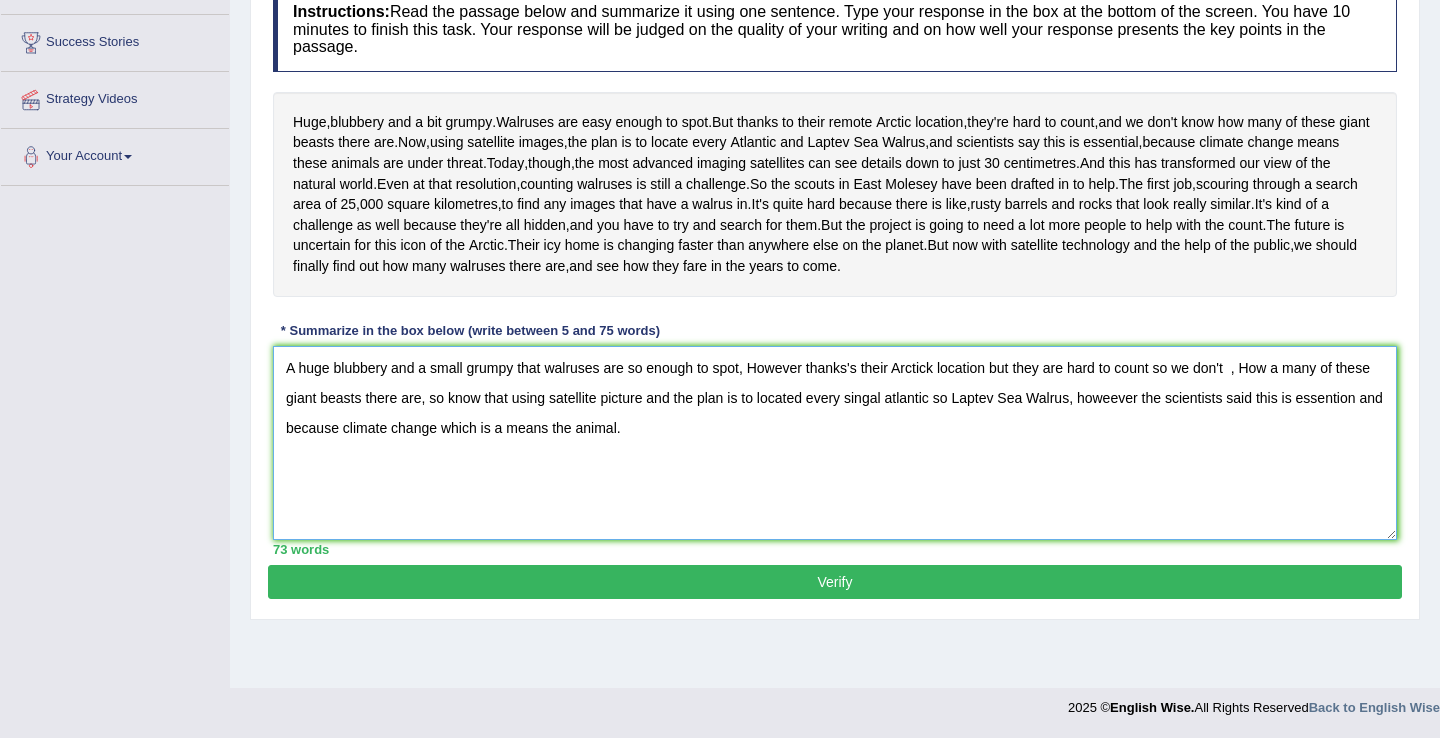 click on "A huge blubbery and a small grumpy that walruses are so enough to spot, However thanks's their Arctick location but they are hard to count so we don't  , How a many of these giant beasts there are, so know that using satellite picture and the plan is to located every singal atlantic so Laptev Sea Walrus, howeever the scientists said this is essention and because climate change which is a means the animal." at bounding box center [835, 443] 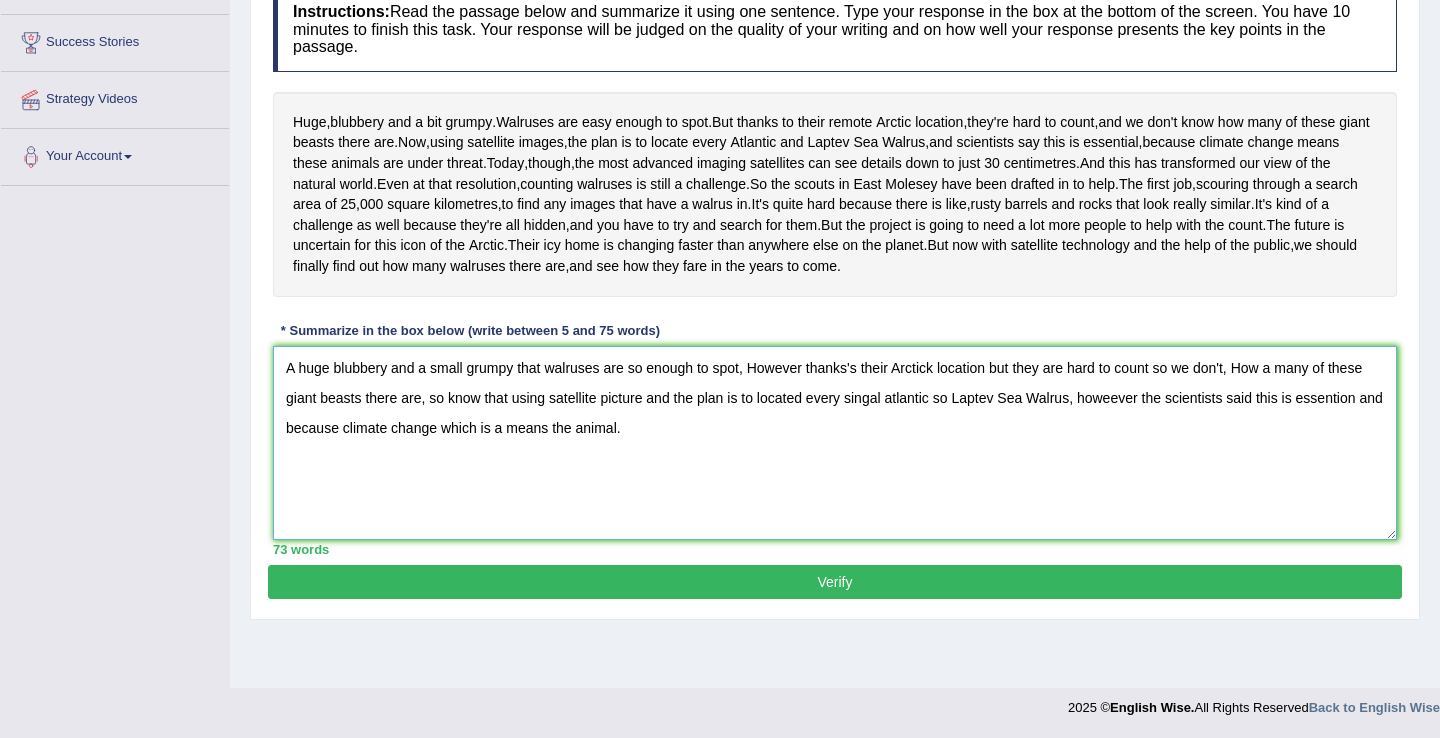 click on "A huge blubbery and a small grumpy that walruses are so enough to spot, However thanks's their Arctick location but they are hard to count so we don't, How a many of these giant beasts there are, so know that using satellite picture and the plan is to located every singal atlantic so Laptev Sea Walrus, howeever the scientists said this is essention and because climate change which is a means the animal." at bounding box center [835, 443] 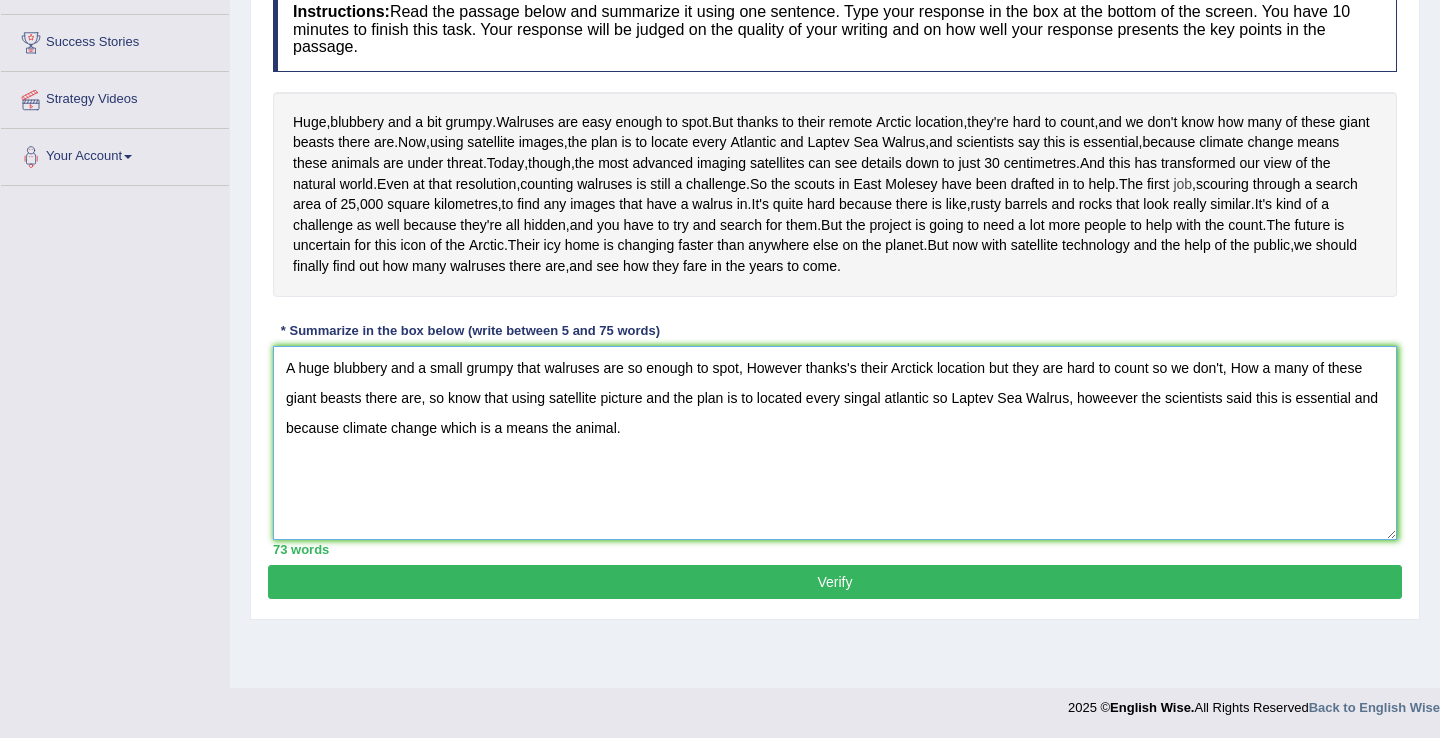 scroll, scrollTop: 345, scrollLeft: 0, axis: vertical 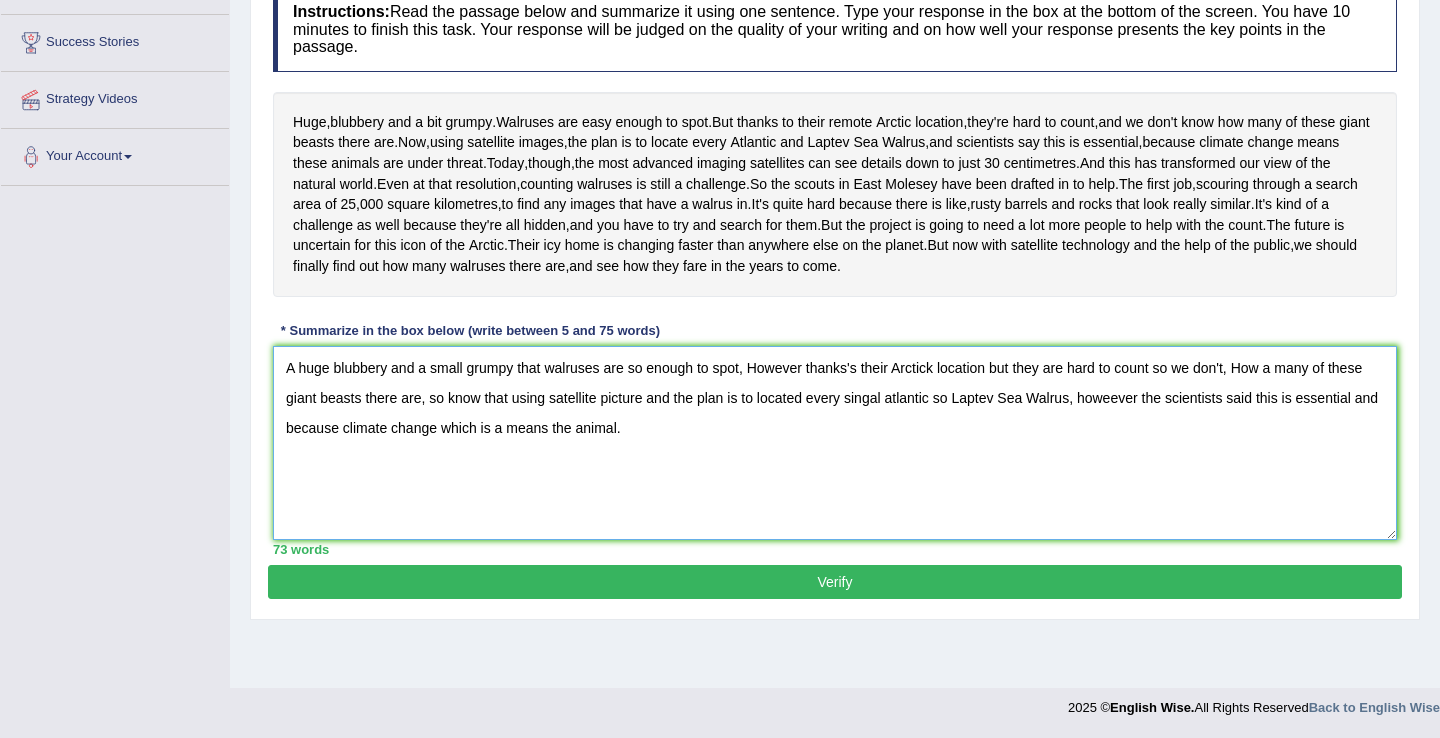 click on "A huge blubbery and a small grumpy that walruses are so enough to spot, However thanks's their Arctick location but they are hard to count so we don't, How a many of these giant beasts there are, so know that using satellite picture and the plan is to located every singal atlantic so Laptev Sea Walrus, howeever the scientists said this is essential and because climate change which is a means the animal." at bounding box center (835, 443) 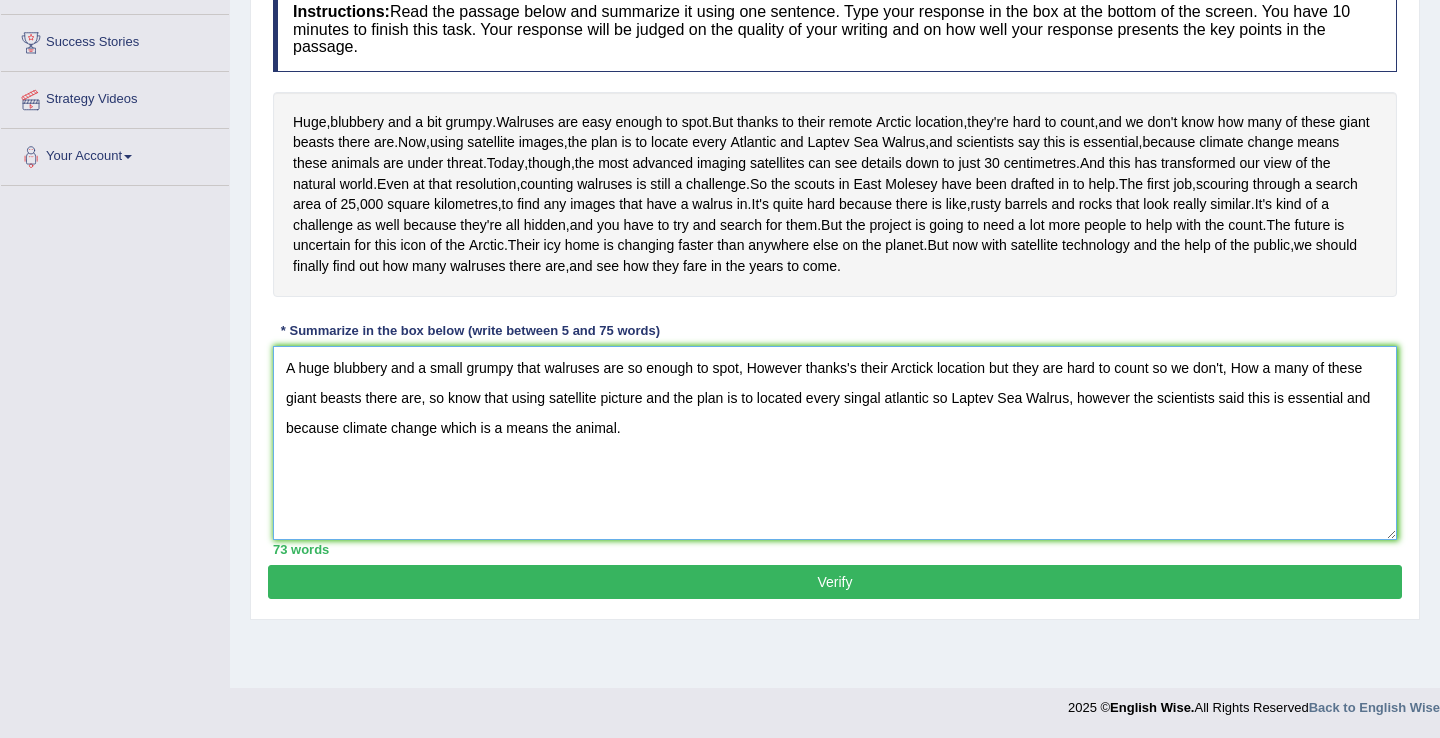 click on "A huge blubbery and a small grumpy that walruses are so enough to spot, However thanks's their Arctick location but they are hard to count so we don't, How a many of these giant beasts there are, so know that using satellite picture and the plan is to located every singal atlantic so Laptev Sea Walrus, however the scientists said this is essential and because climate change which is a means the animal." at bounding box center [835, 443] 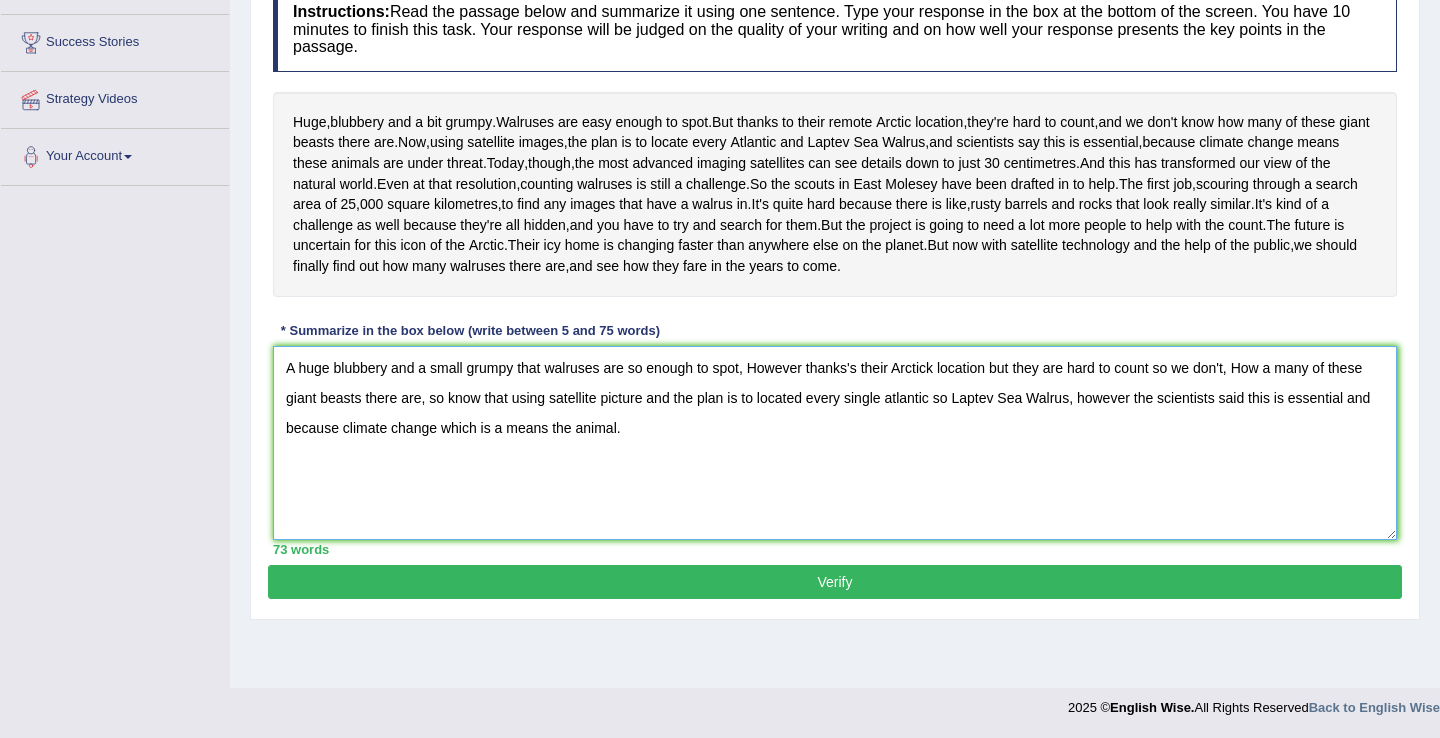 click on "A huge blubbery and a small grumpy that walruses are so enough to spot, However thanks's their Arctick location but they are hard to count so we don't, How a many of these giant beasts there are, so know that using satellite picture and the plan is to located every single atlantic so Laptev Sea Walrus, however the scientists said this is essential and because climate change which is a means the animal." at bounding box center [835, 443] 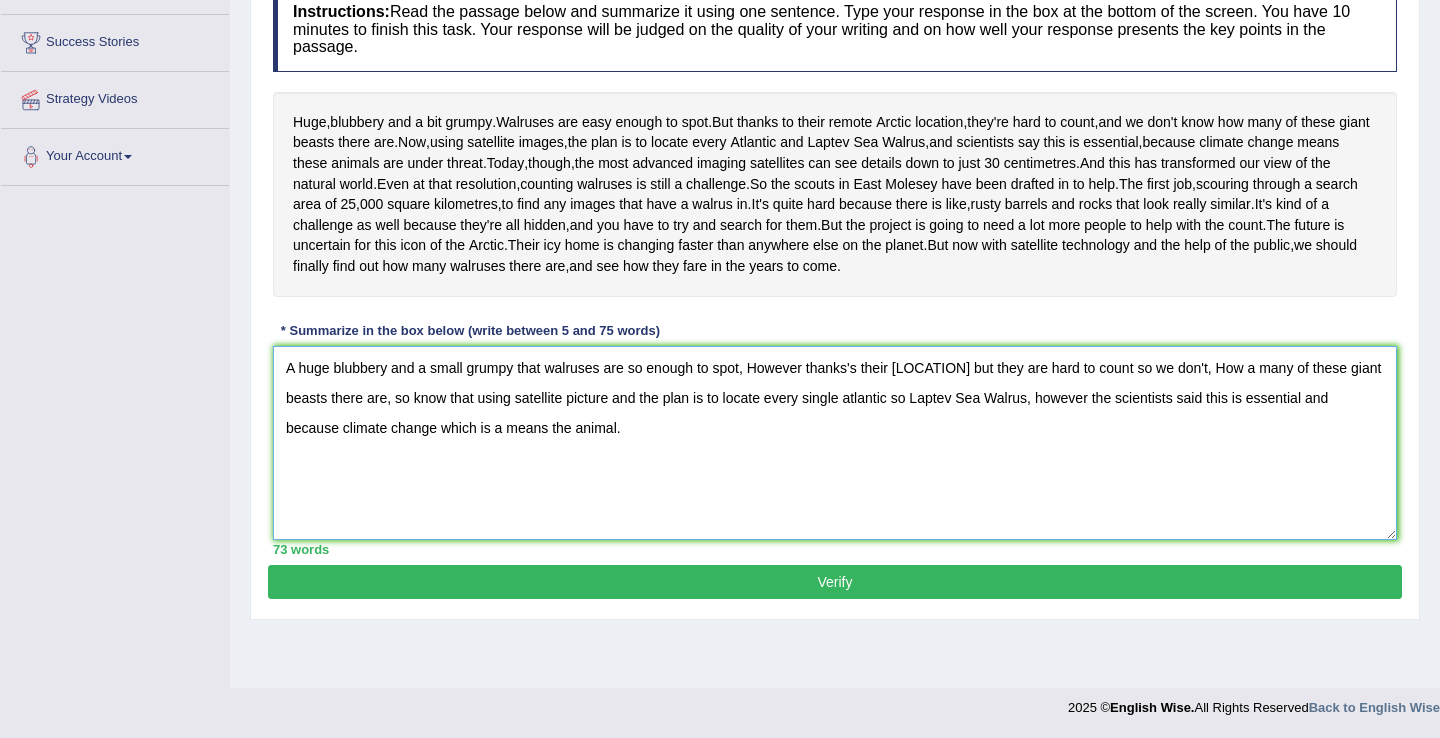 scroll, scrollTop: 363, scrollLeft: 0, axis: vertical 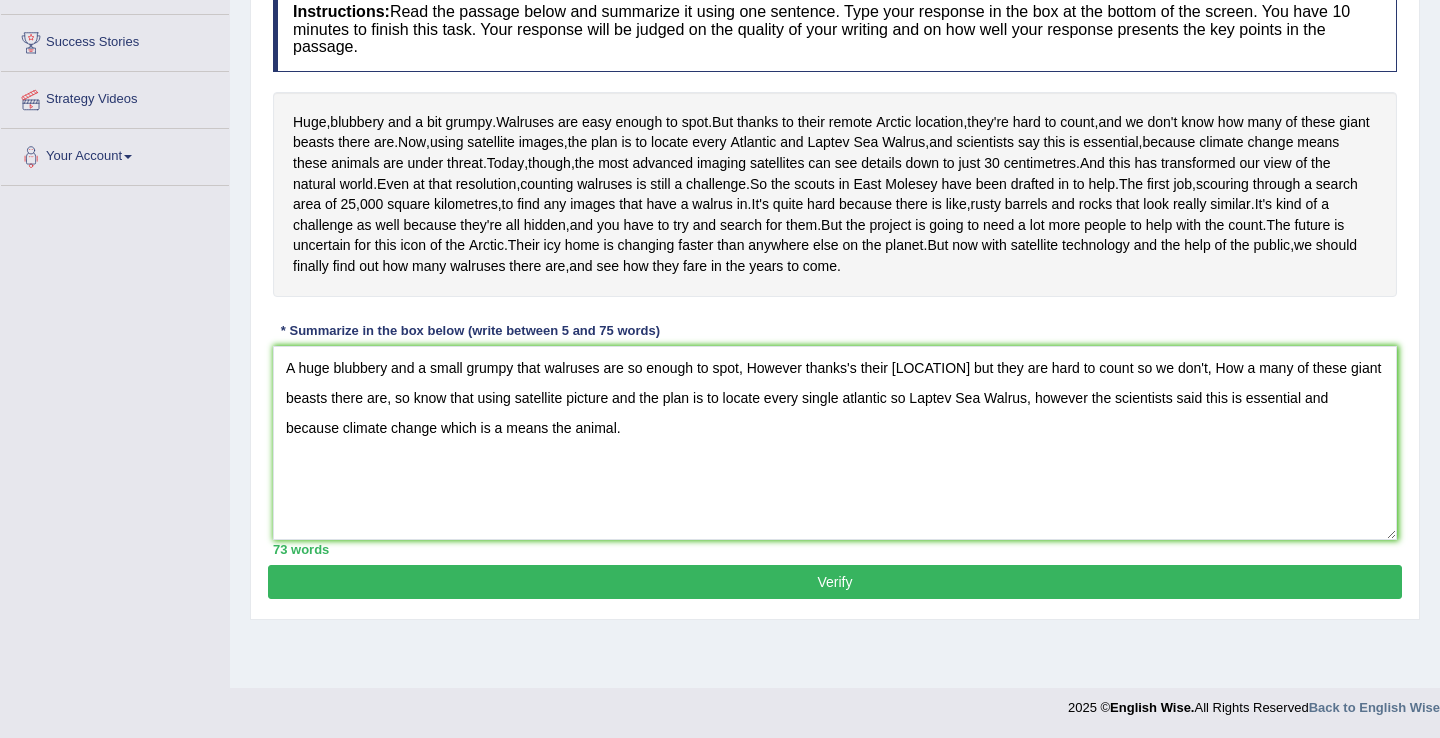 click on "Verify" at bounding box center [835, 582] 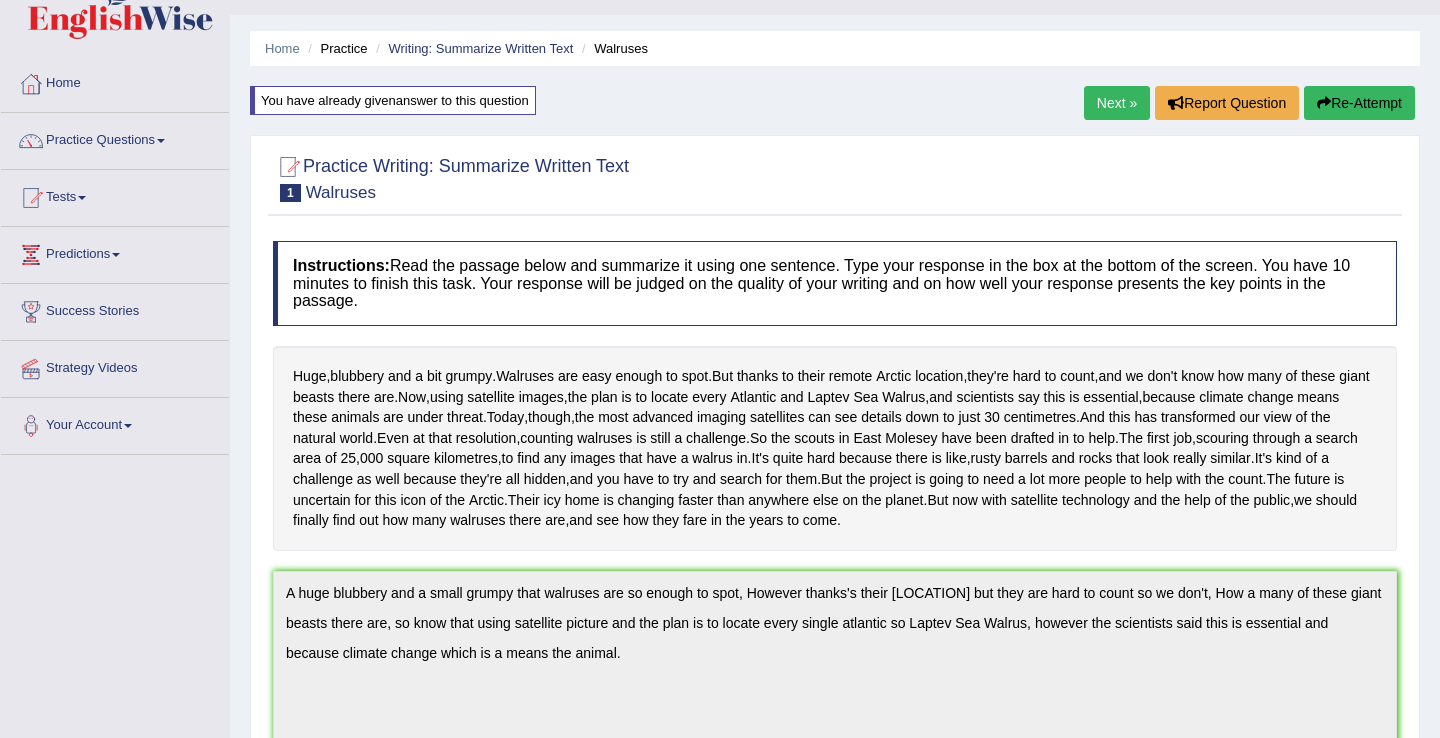 scroll, scrollTop: 0, scrollLeft: 0, axis: both 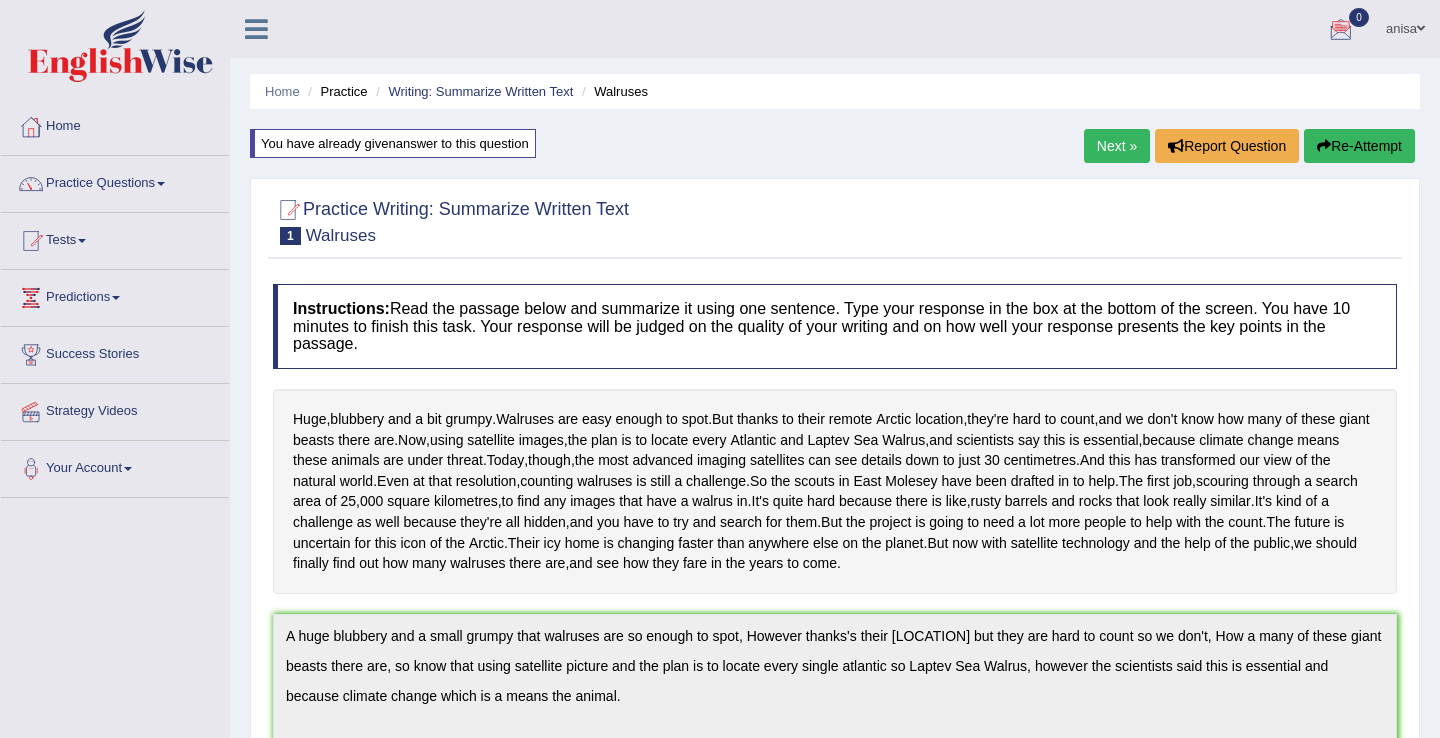 click on "Next »" at bounding box center [1117, 146] 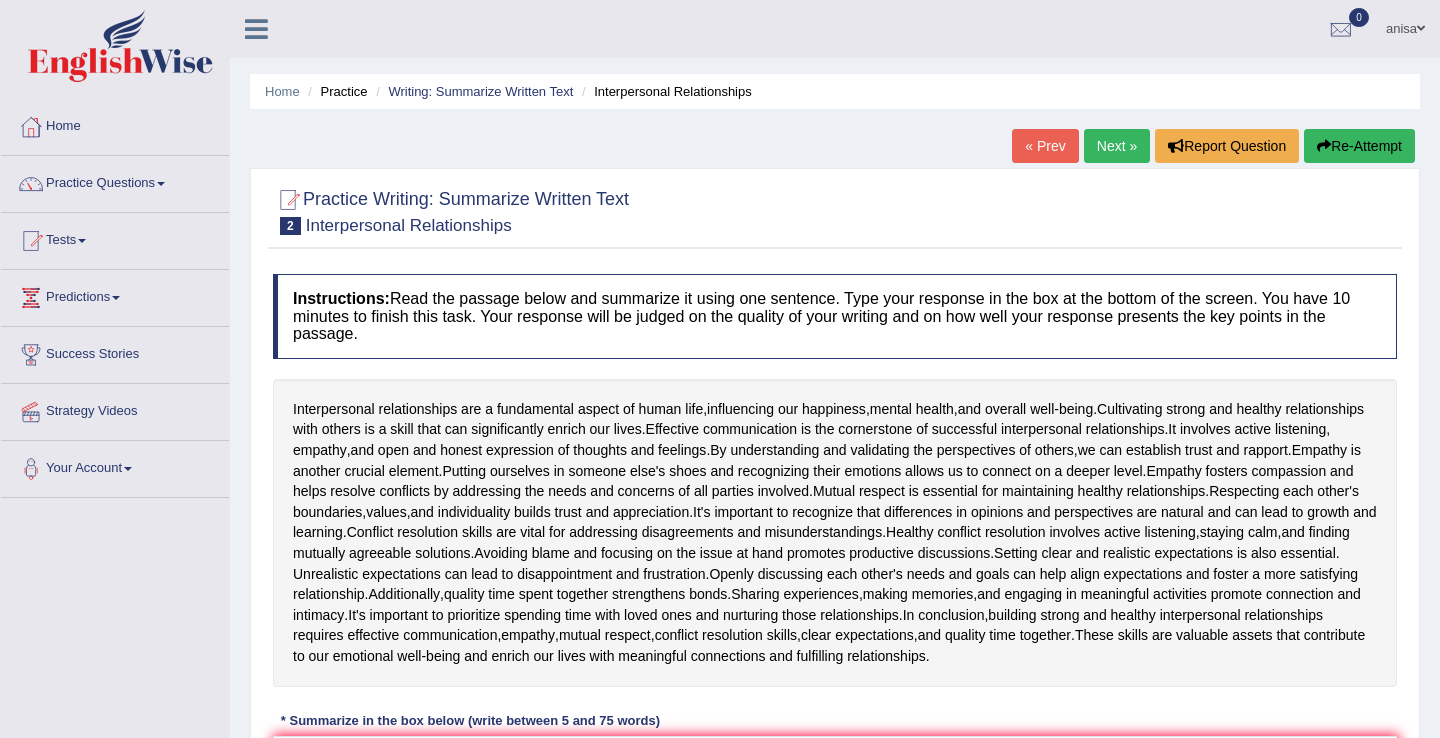 scroll, scrollTop: 338, scrollLeft: 0, axis: vertical 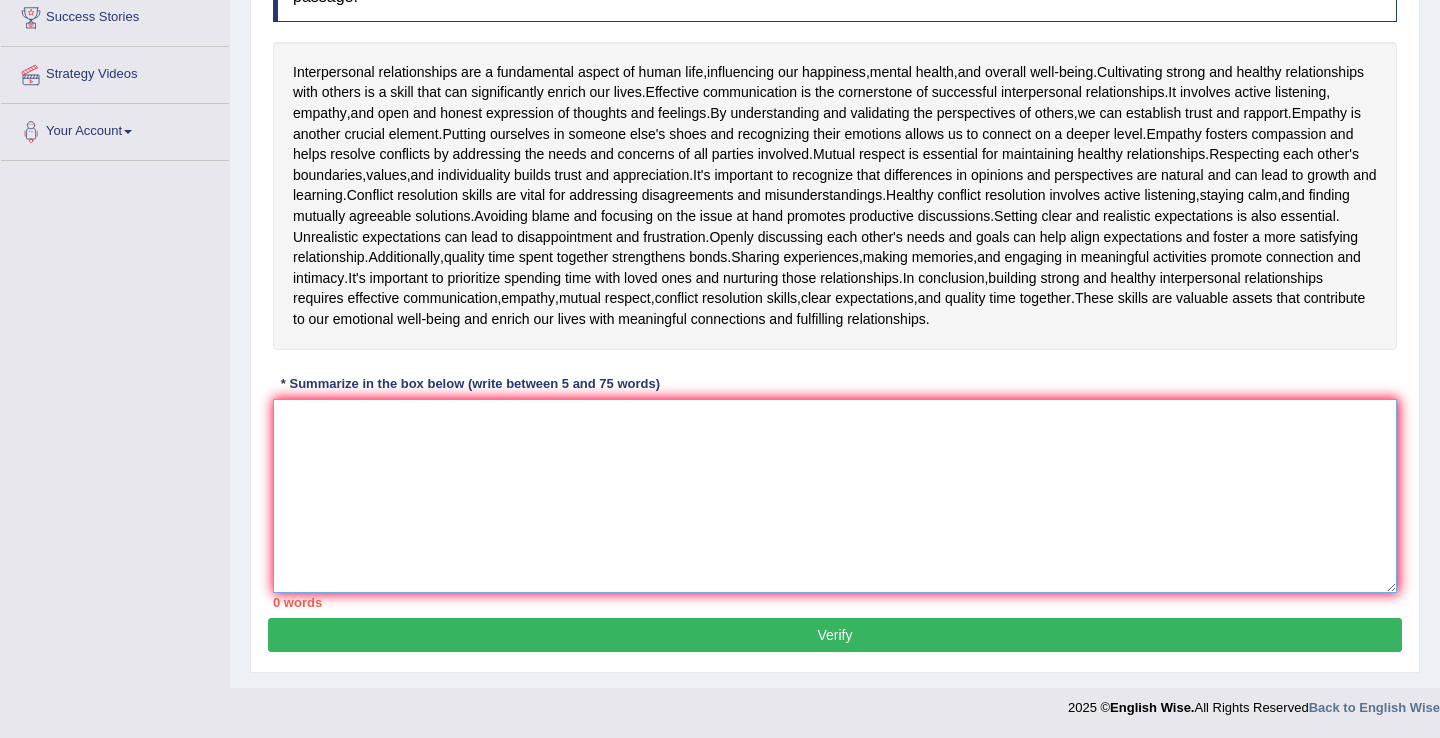 click at bounding box center [835, 496] 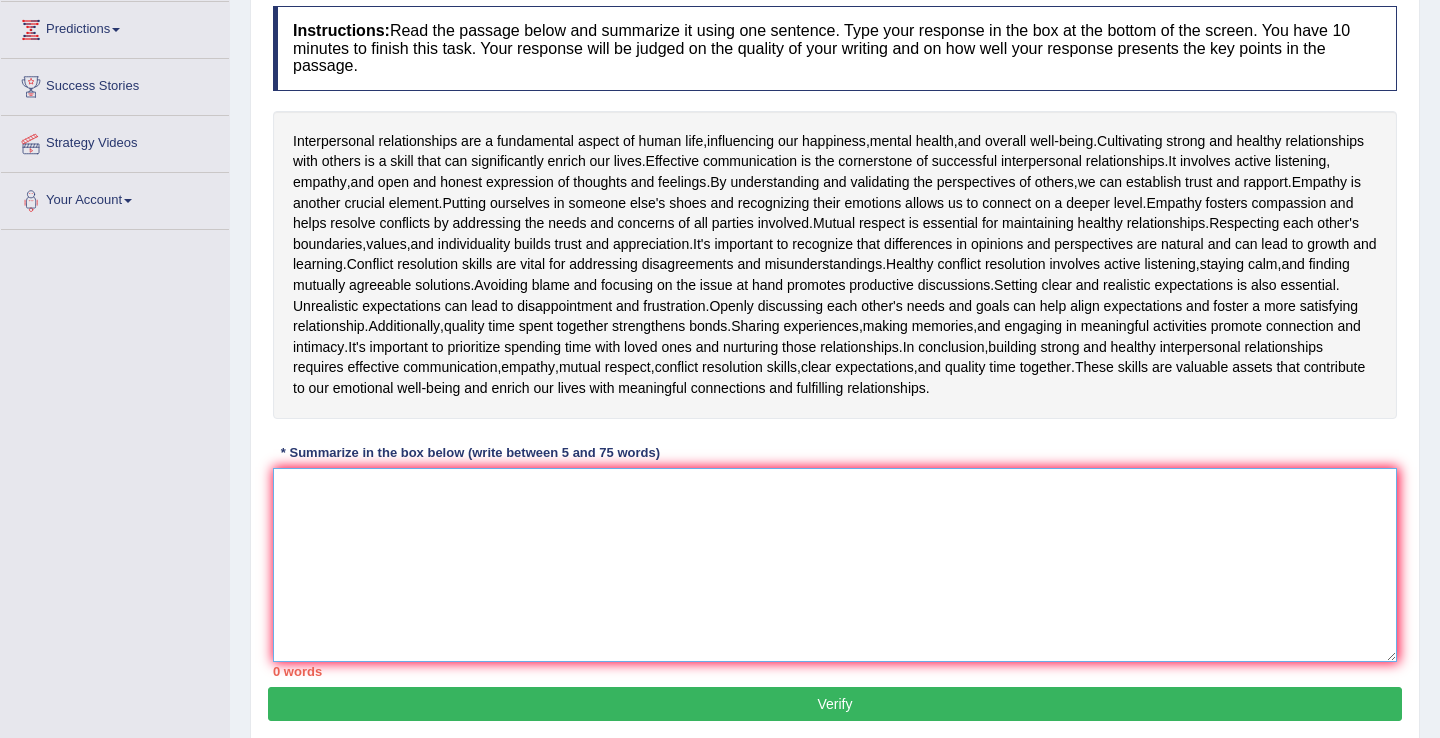 scroll, scrollTop: 242, scrollLeft: 0, axis: vertical 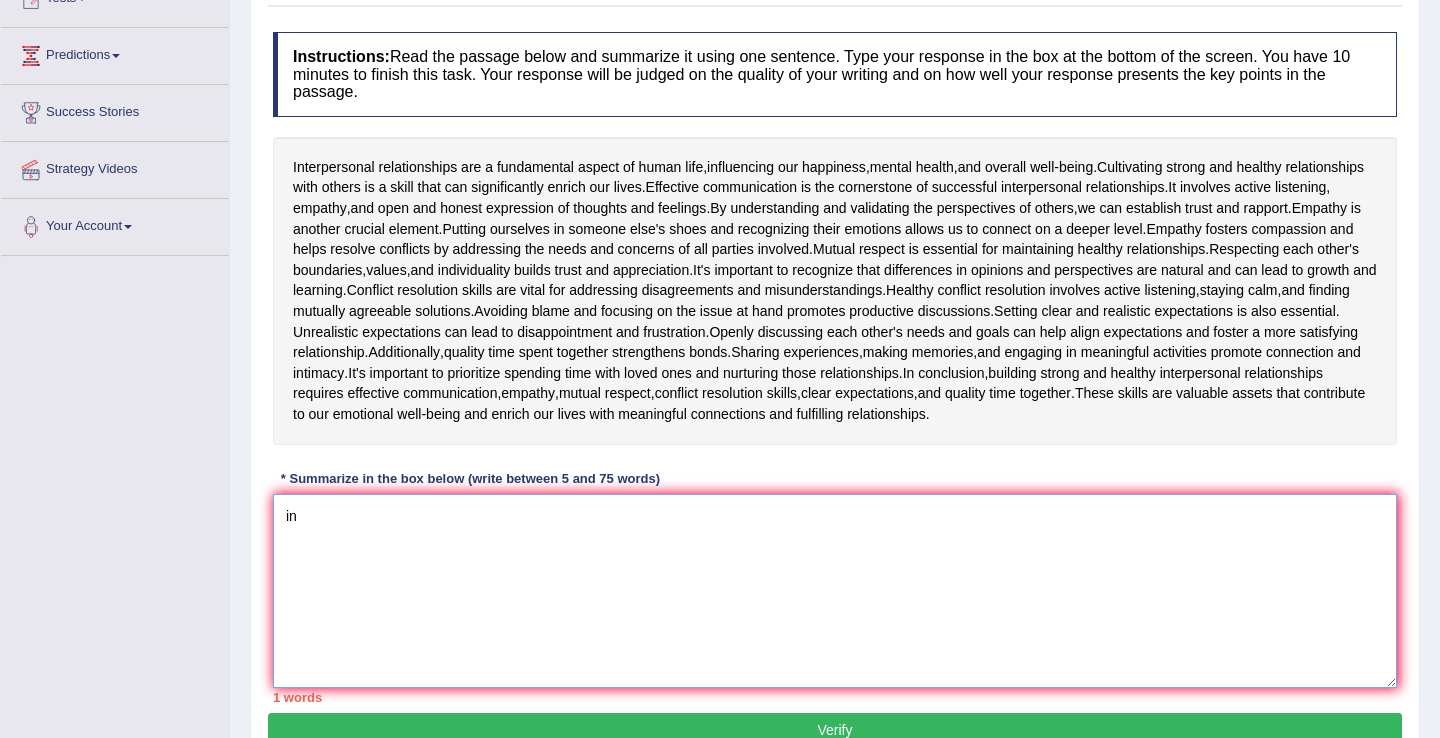 type on "i" 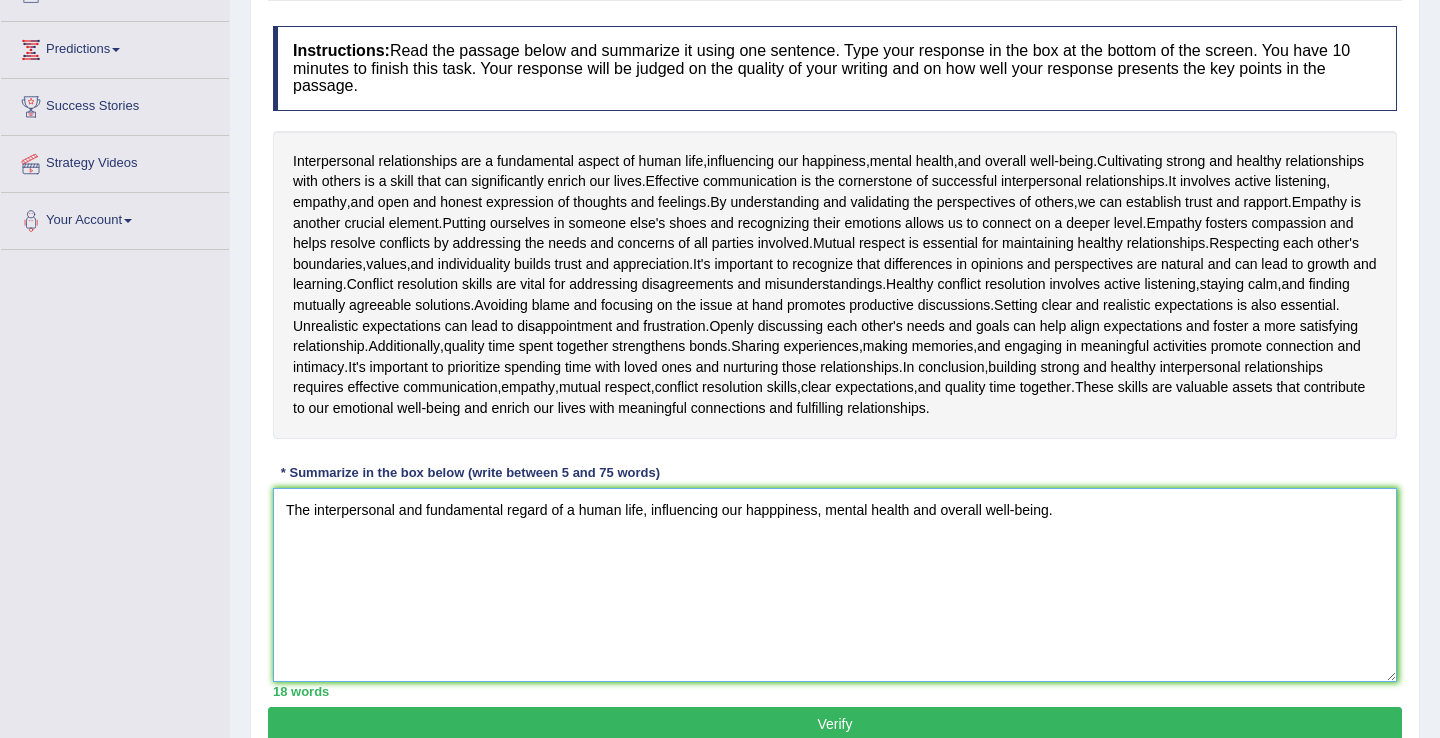 scroll, scrollTop: 338, scrollLeft: 0, axis: vertical 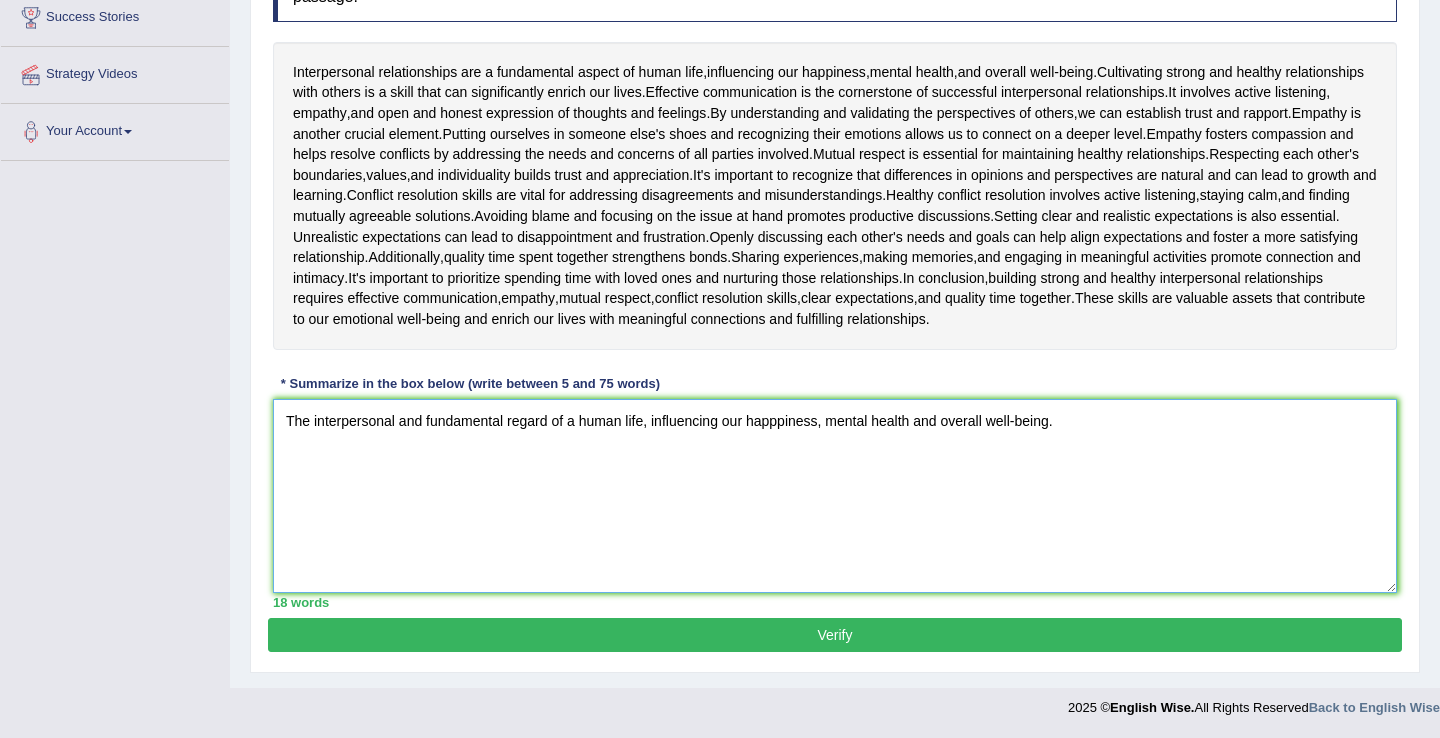 type on "The interpersonal and fundamental regard of a human life, influencing our happpiness, mental health and overall well-being." 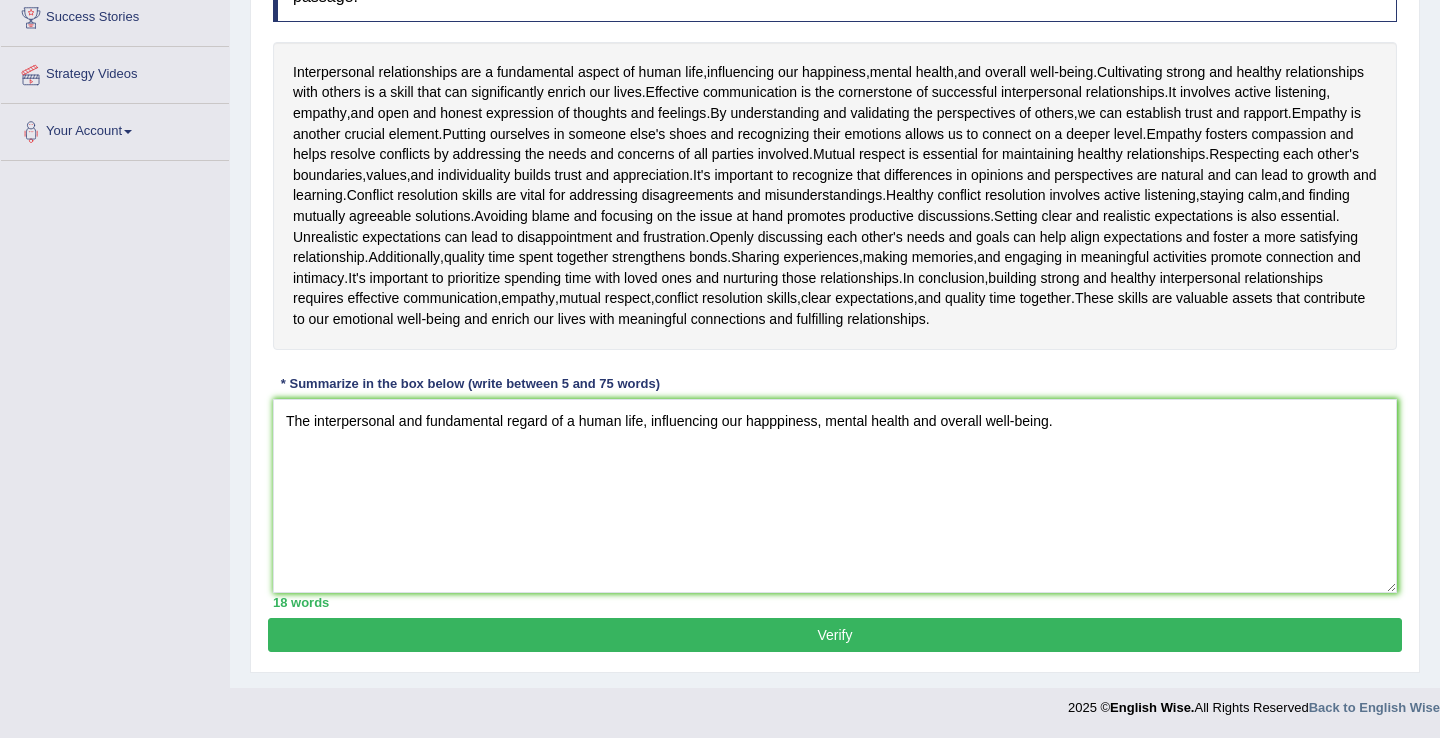 click on "Verify" at bounding box center [835, 635] 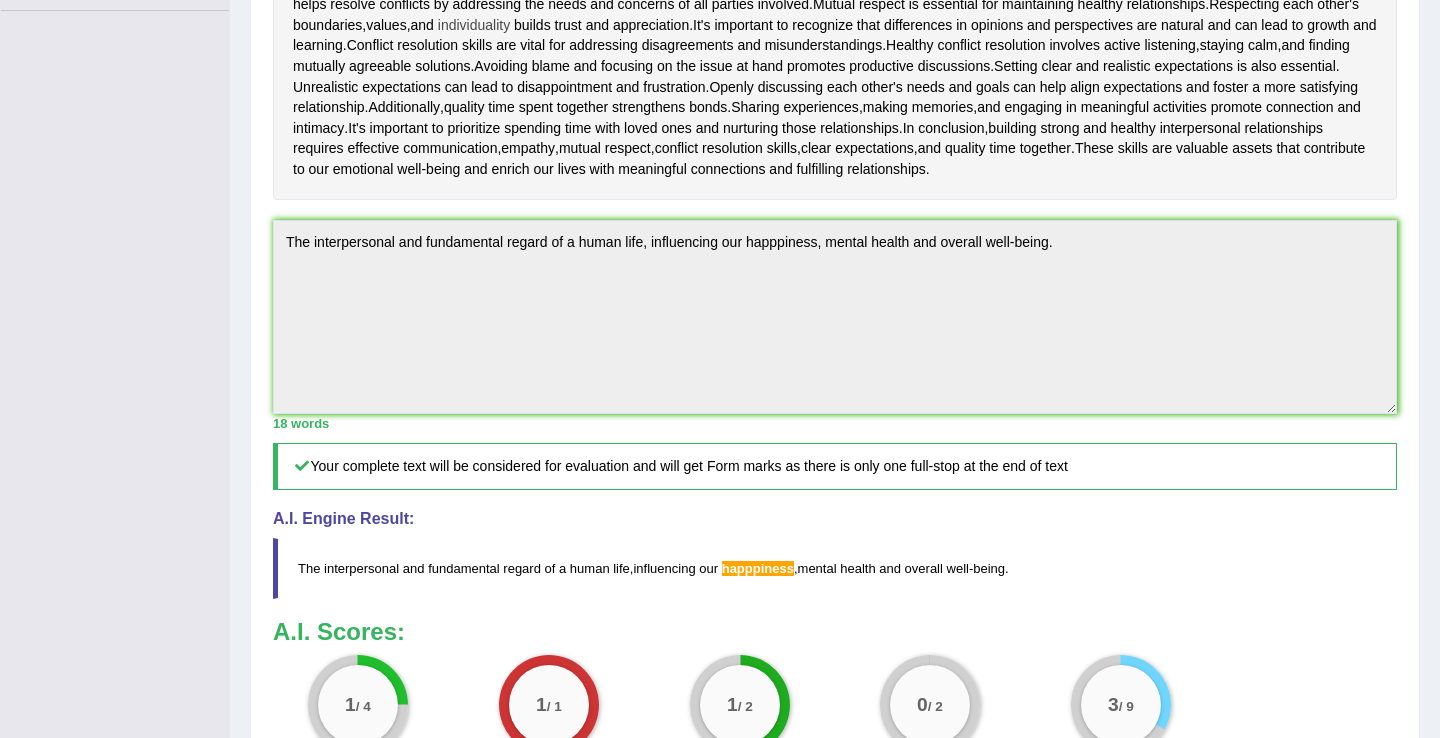 scroll, scrollTop: 727, scrollLeft: 0, axis: vertical 